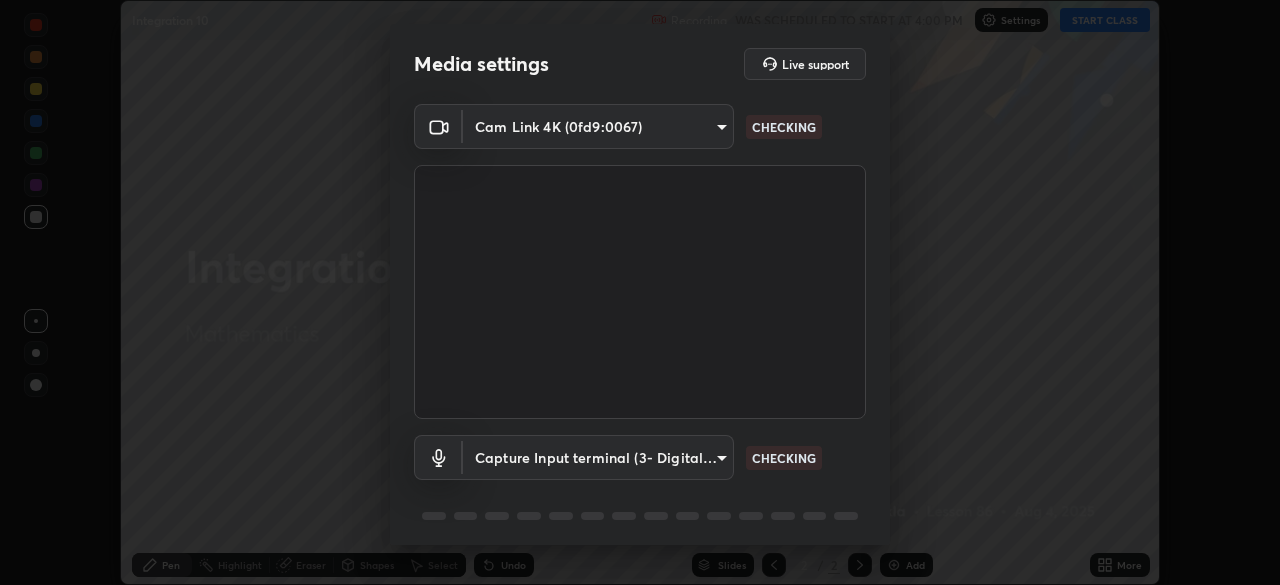 scroll, scrollTop: 0, scrollLeft: 0, axis: both 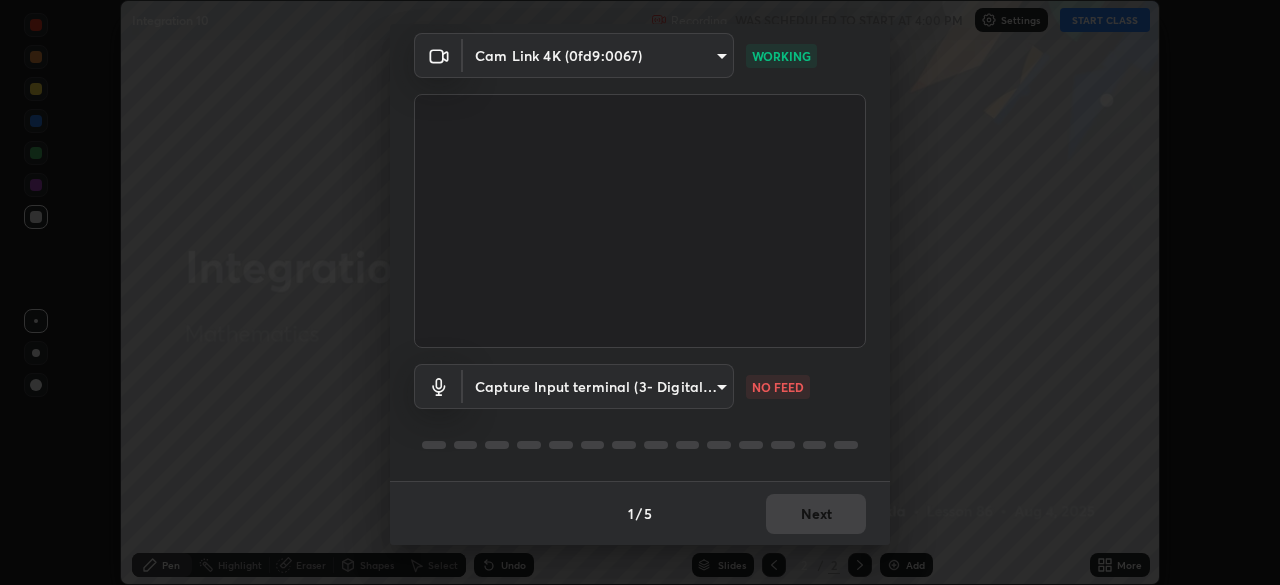 click on "Erase all Integration 10 Recording WAS SCHEDULED TO START AT  4:00 PM Settings START CLASS Setting up your live class Integration 10 • L86 of Mathematics Anil Shukla Pen Highlight Eraser Shapes Select Undo Slides 2 / 2 Add More No doubts shared Encourage your learners to ask a doubt for better clarity Report an issue Reason for reporting Buffering Chat not working Audio - Video sync issue Educator video quality low ​ Attach an image Report Media settings Live support Cam Link 4K (0fd9:0067) 8553db43af7b5df7054925312a2fcac6642843aca63d5feb7021414ef5e9ae71 WORKING Capture Input terminal (3- Digital Array MIC) 98a023dd06ea35851f2429d046006219c29a634070c4f537634027f0b2225864 NO FEED 1 / 5 Next" at bounding box center [640, 292] 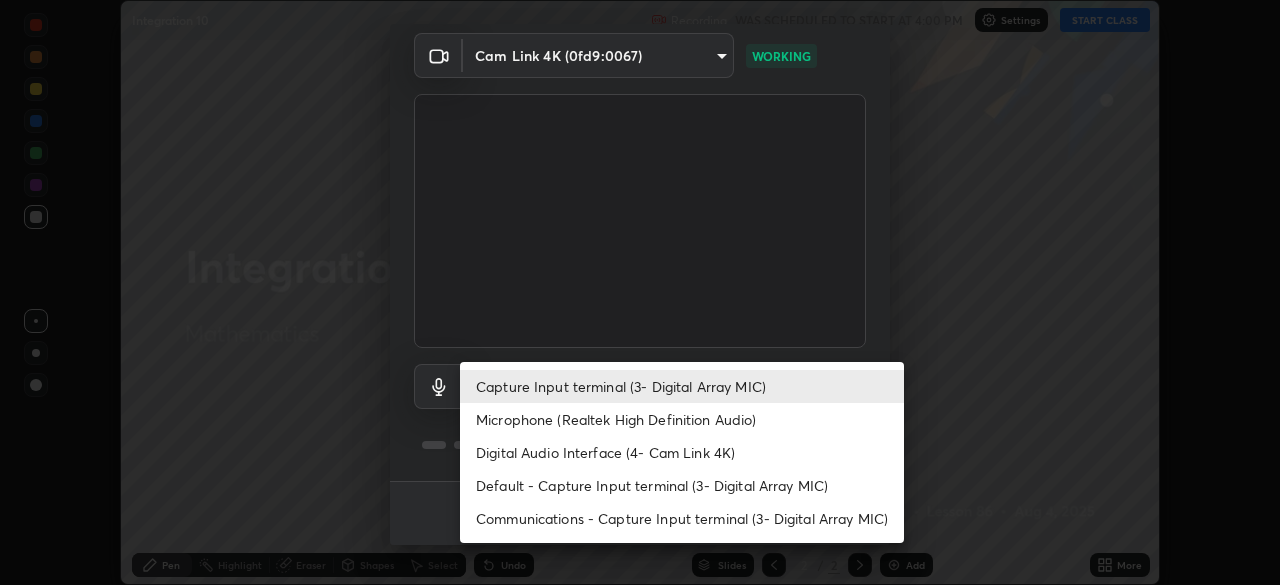 click on "Microphone (Realtek High Definition Audio)" at bounding box center (682, 419) 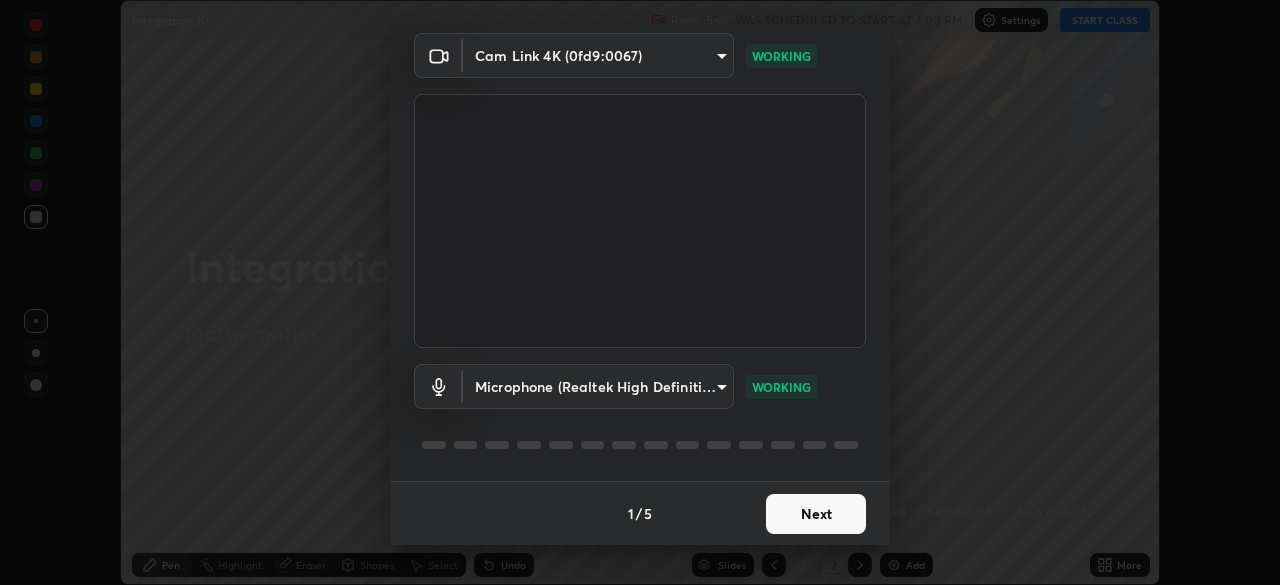click on "Next" at bounding box center [816, 514] 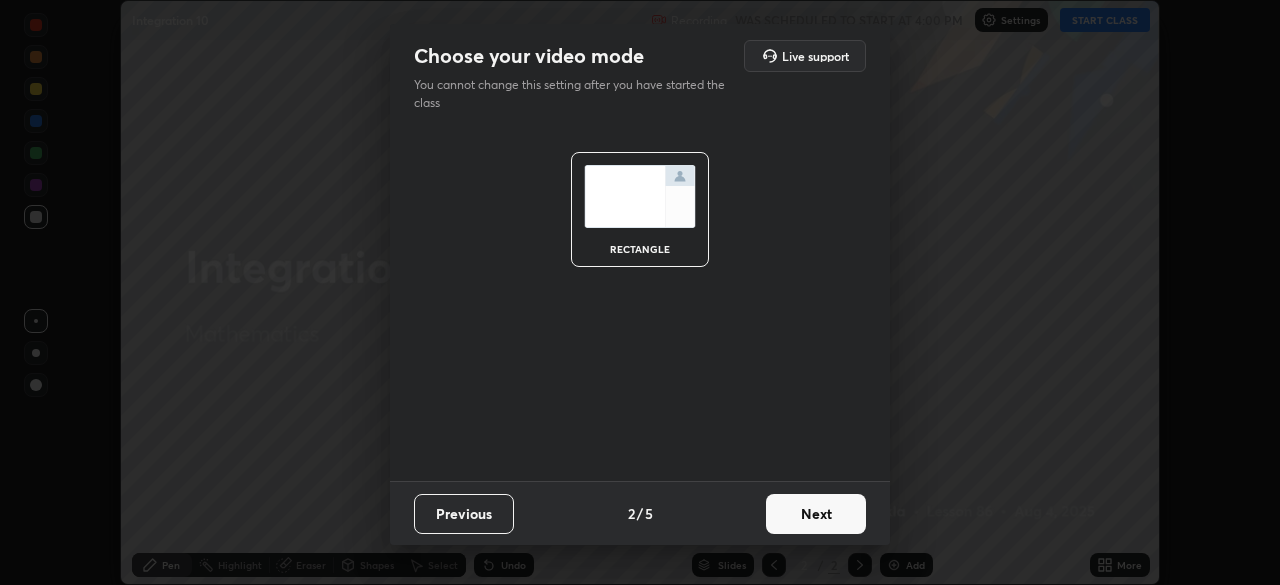 click on "Next" at bounding box center [816, 514] 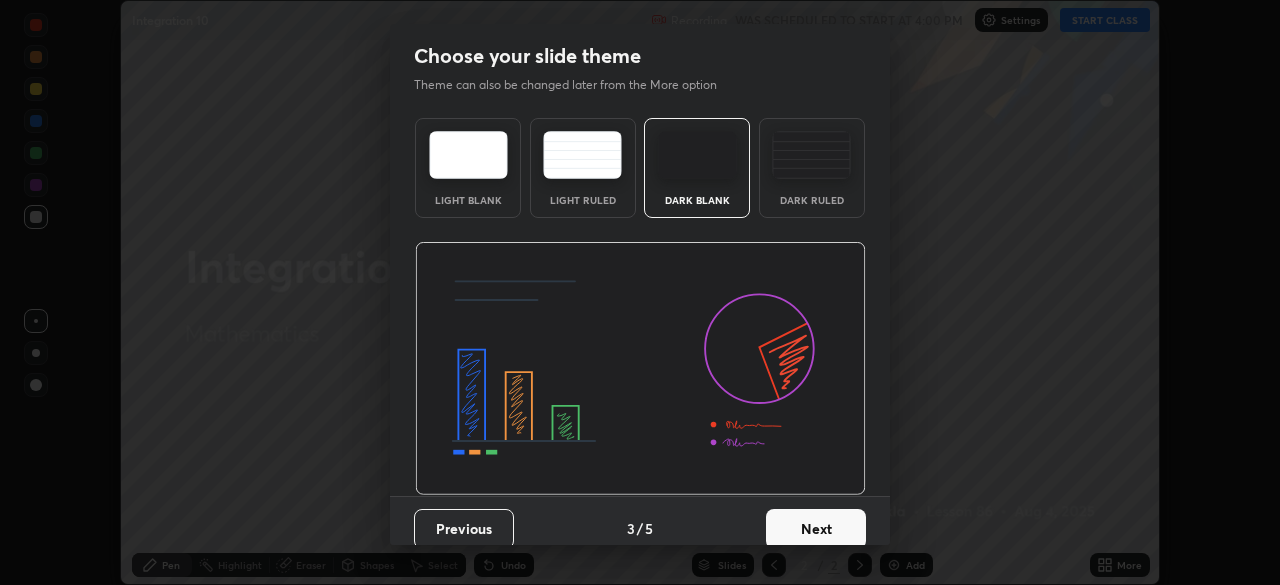 click on "Next" at bounding box center (816, 529) 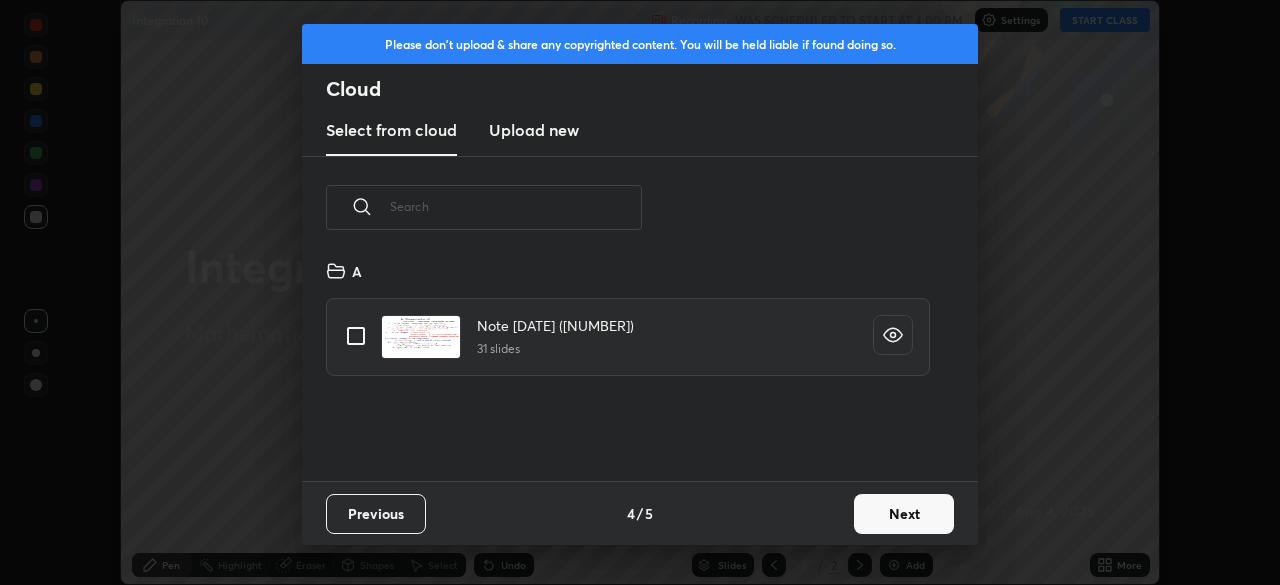 click on "Next" at bounding box center [904, 514] 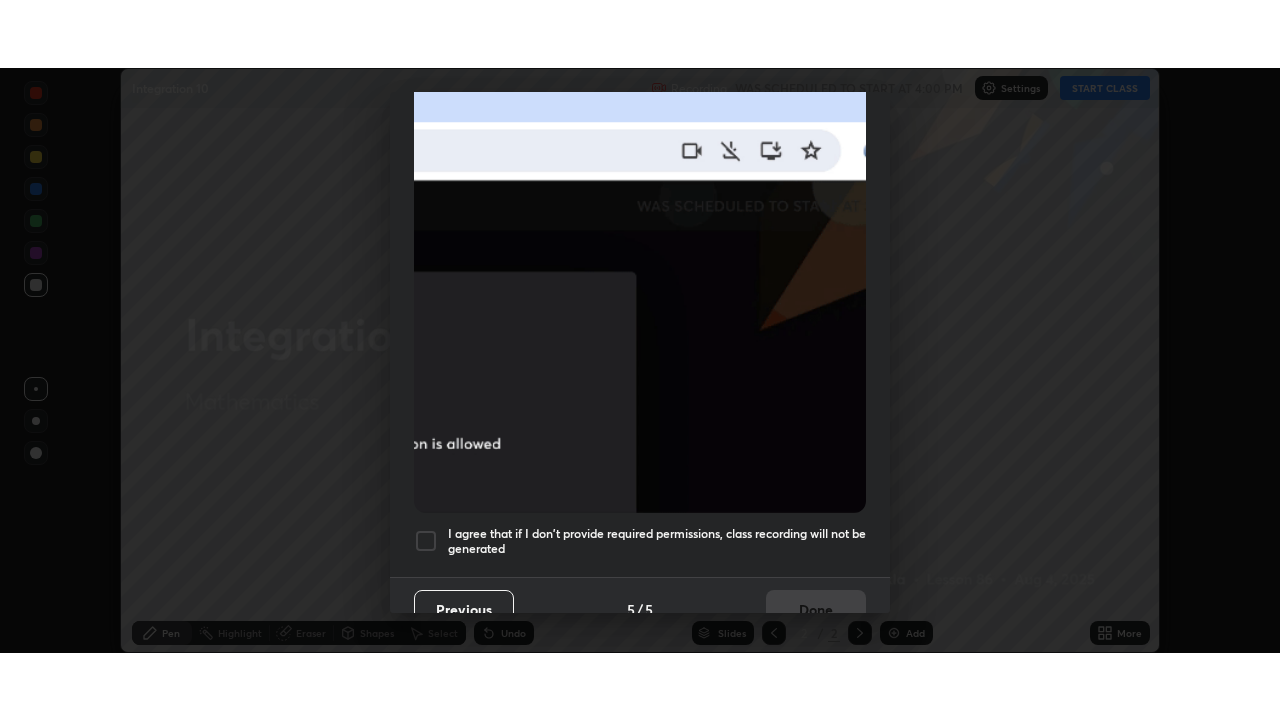 scroll, scrollTop: 470, scrollLeft: 0, axis: vertical 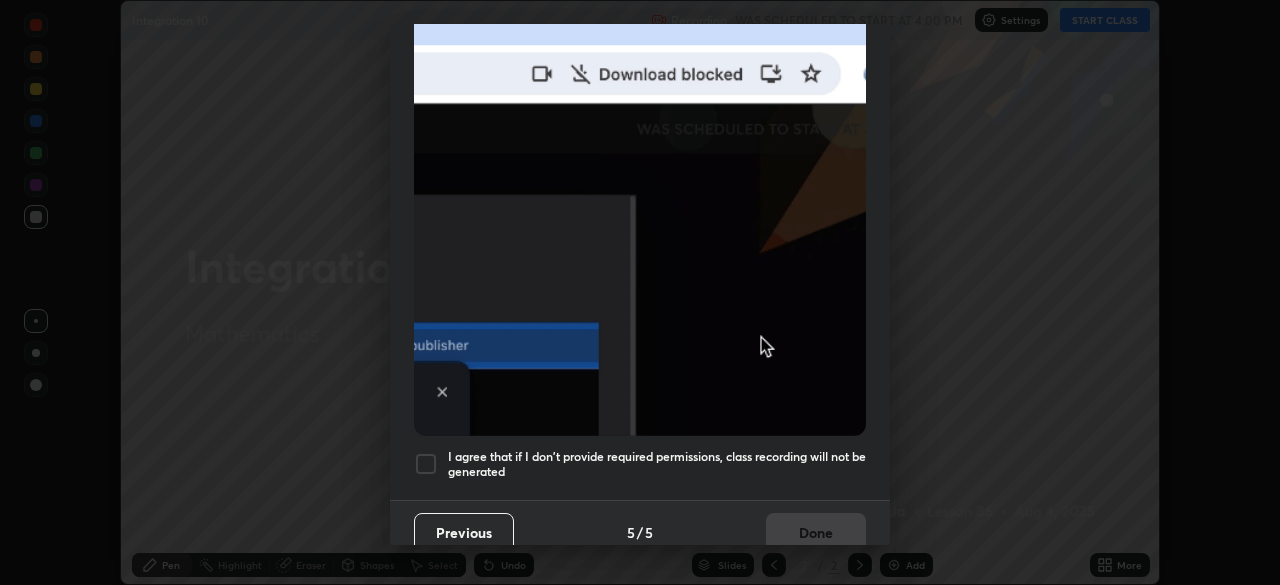 click at bounding box center (426, 464) 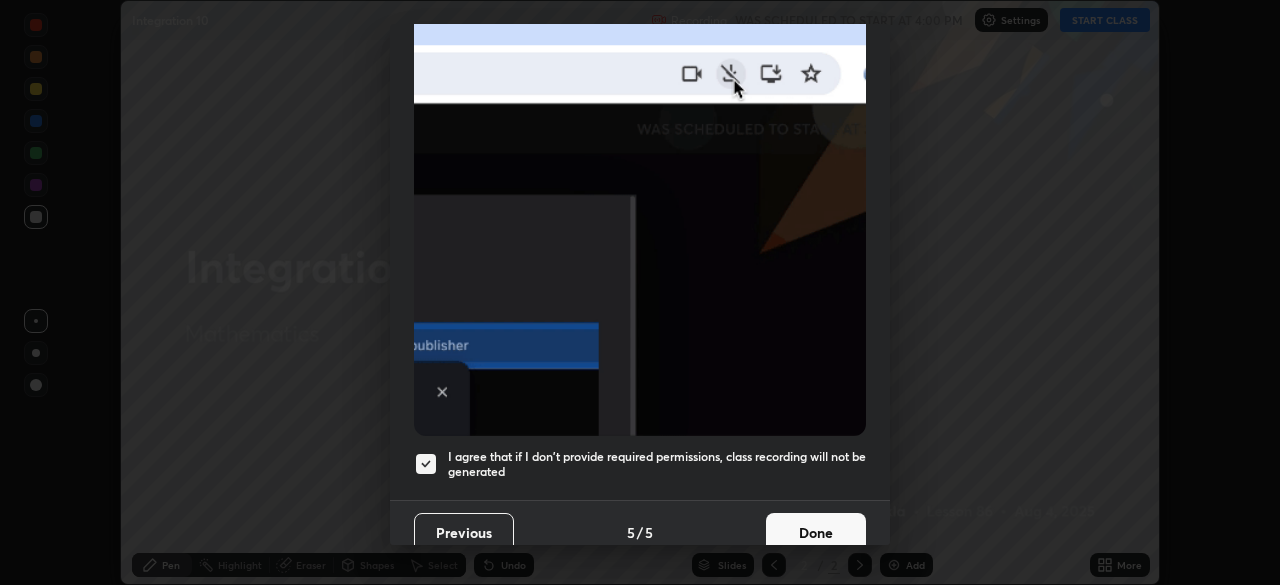 click on "Done" at bounding box center (816, 533) 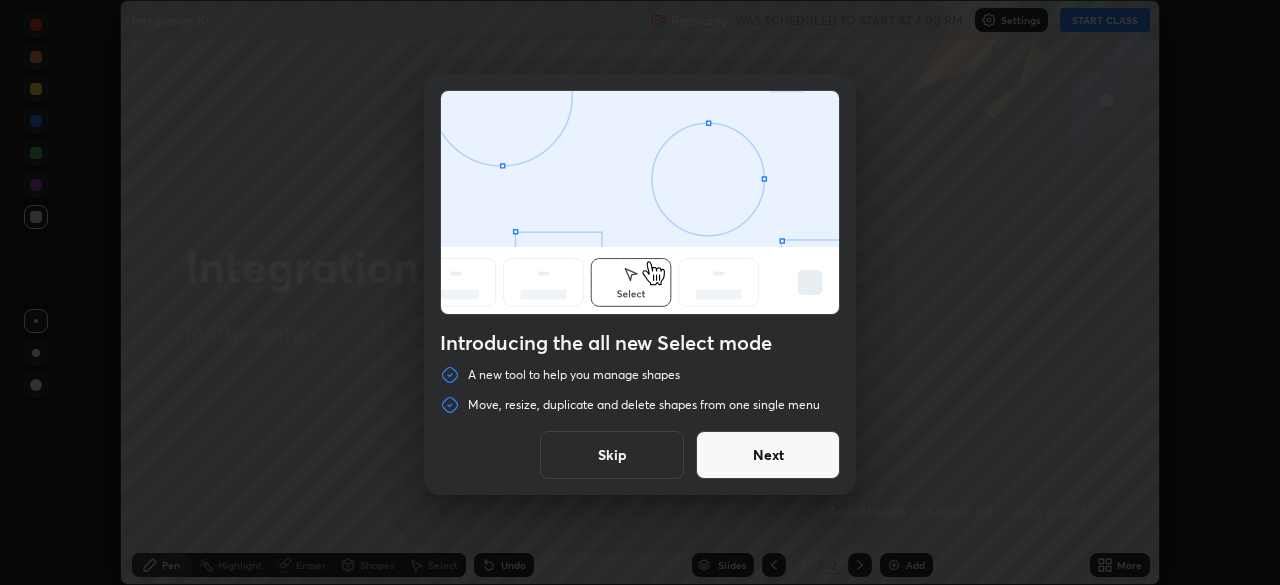 click on "Skip" at bounding box center (612, 455) 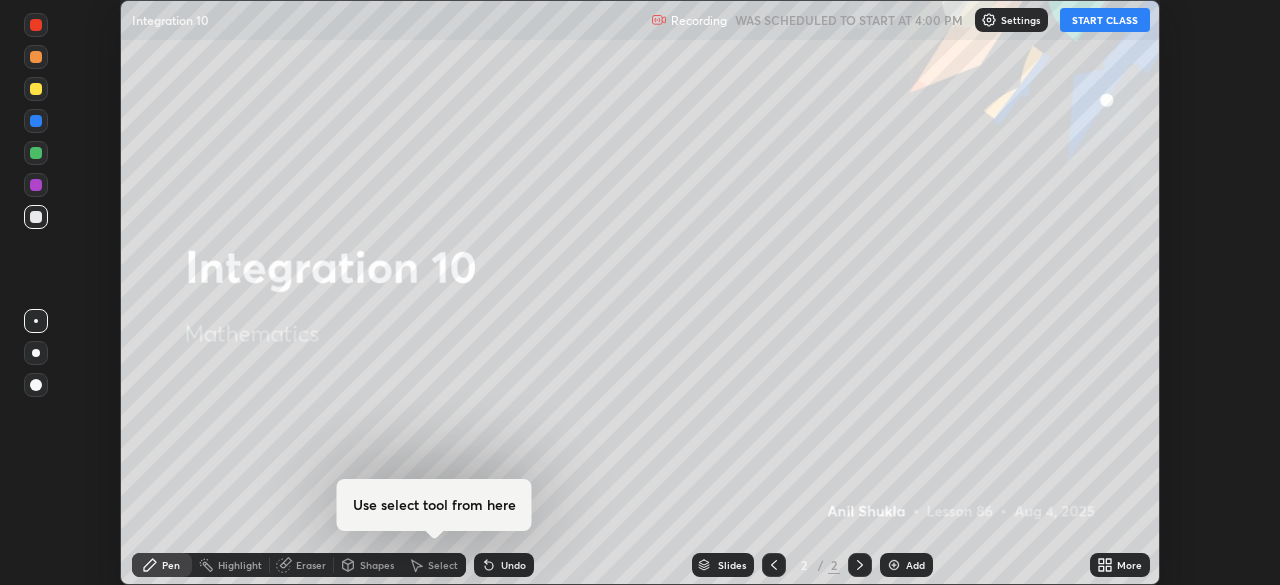 click on "START CLASS" at bounding box center (1105, 20) 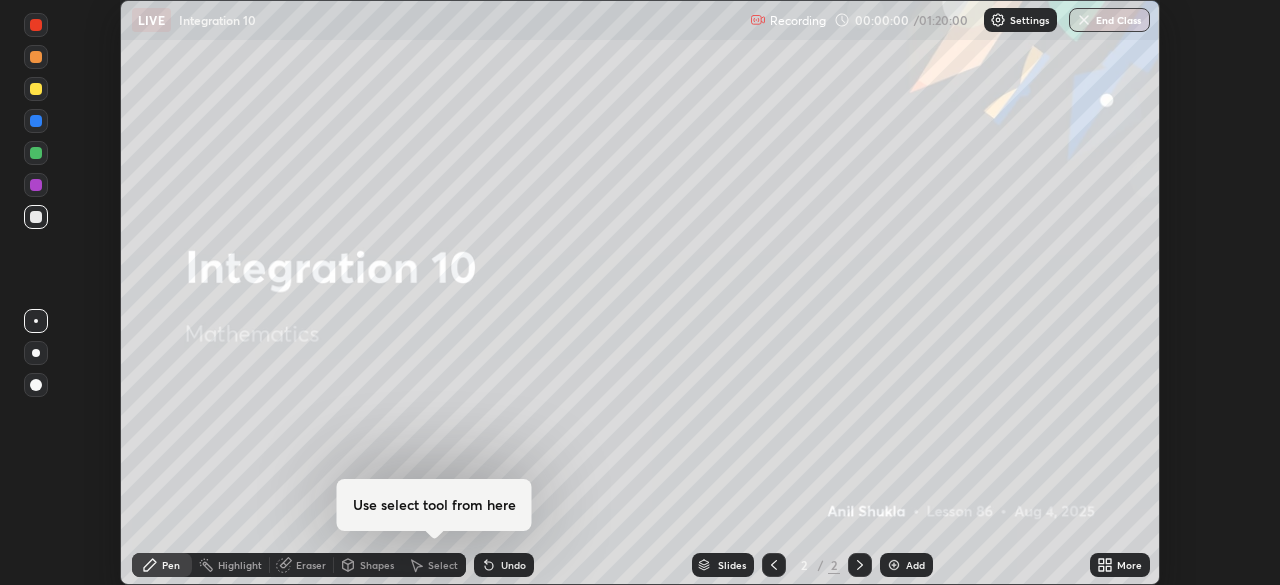 click 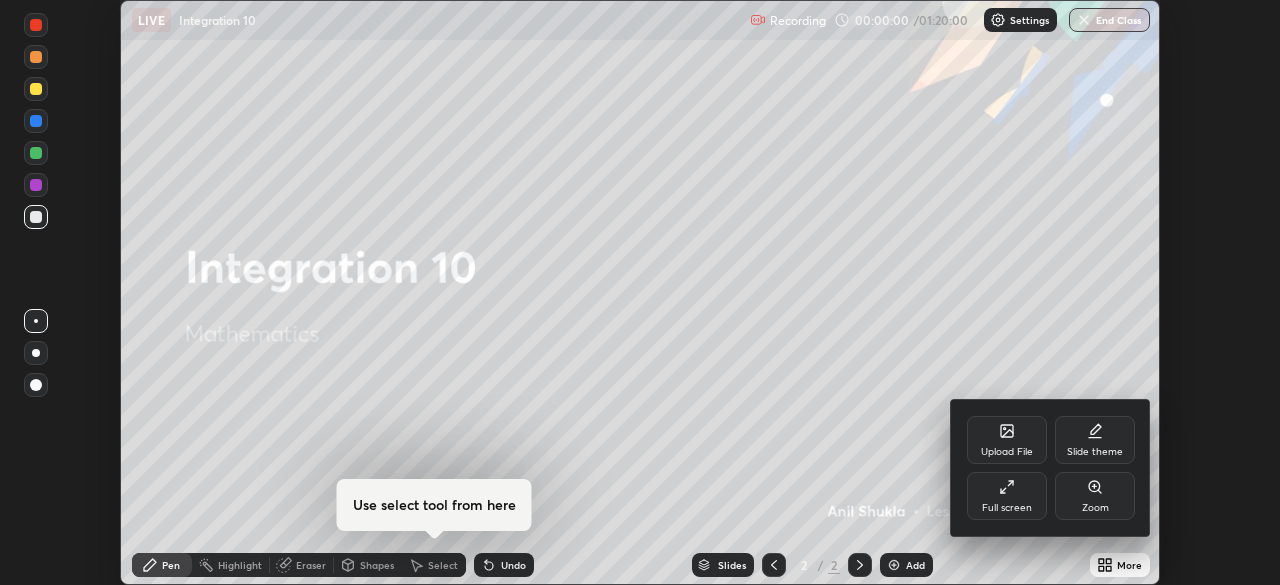 click on "Full screen" at bounding box center (1007, 496) 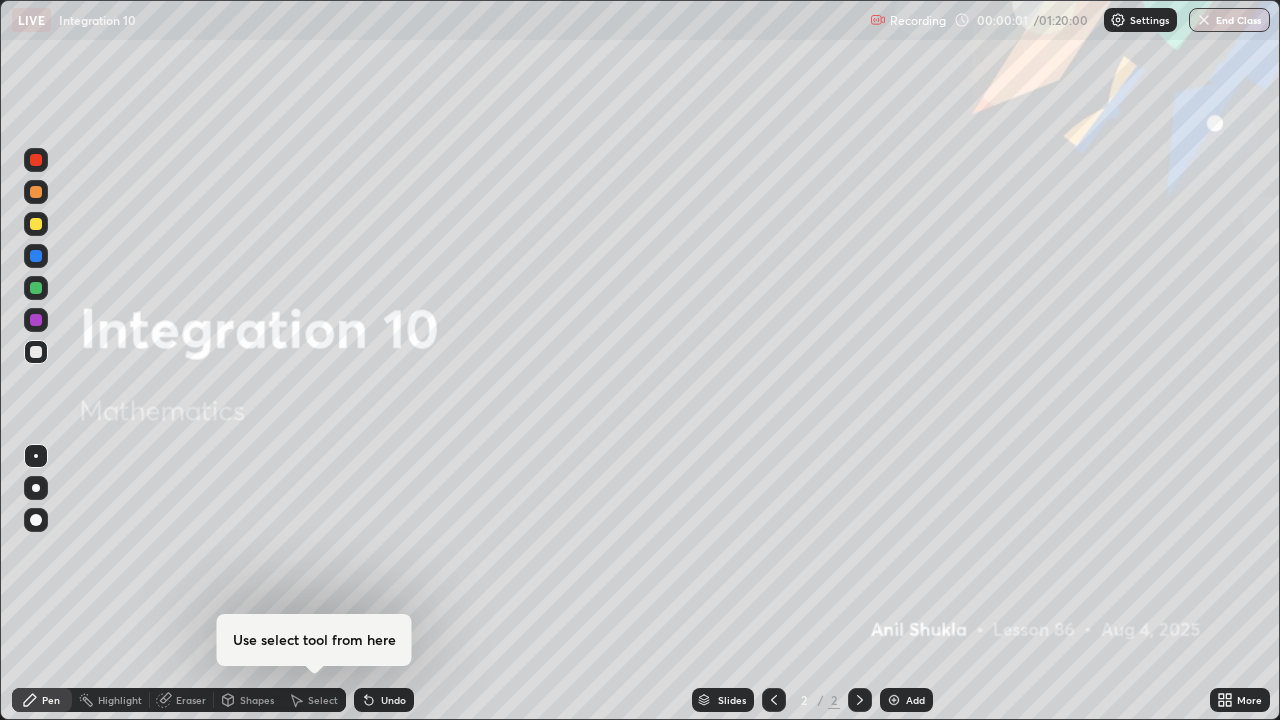 scroll, scrollTop: 99280, scrollLeft: 98720, axis: both 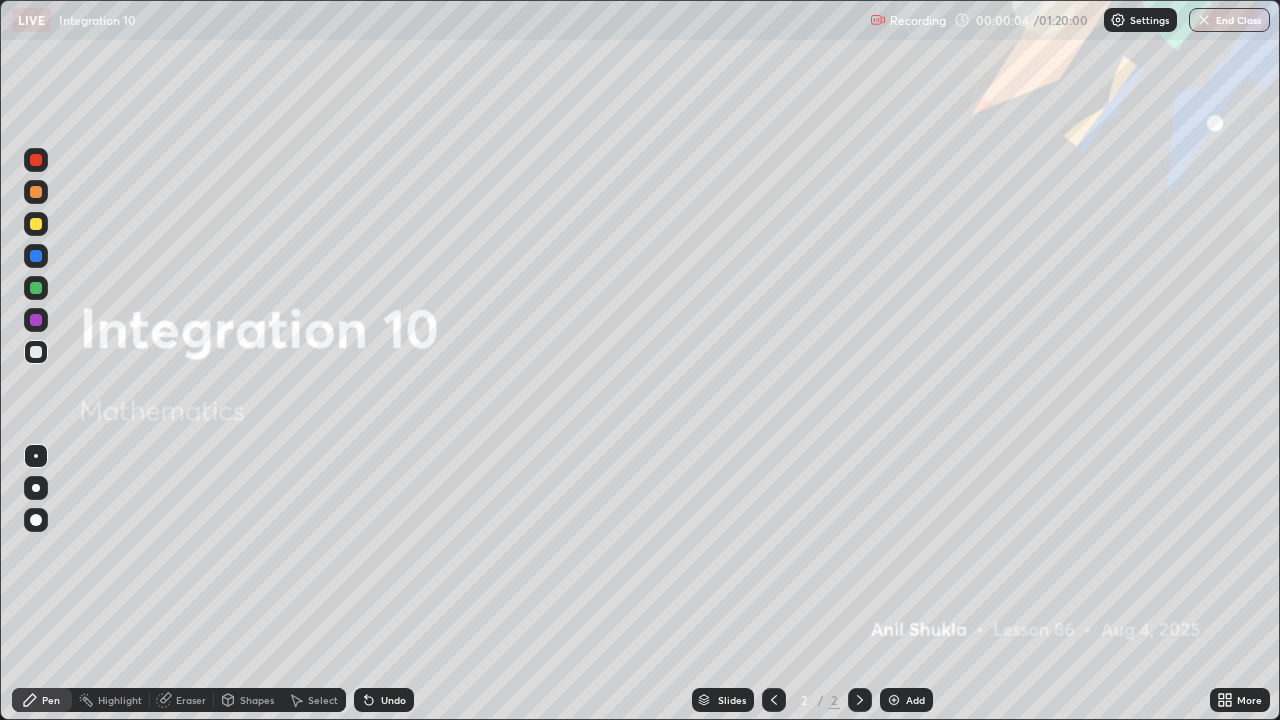 click at bounding box center [36, 224] 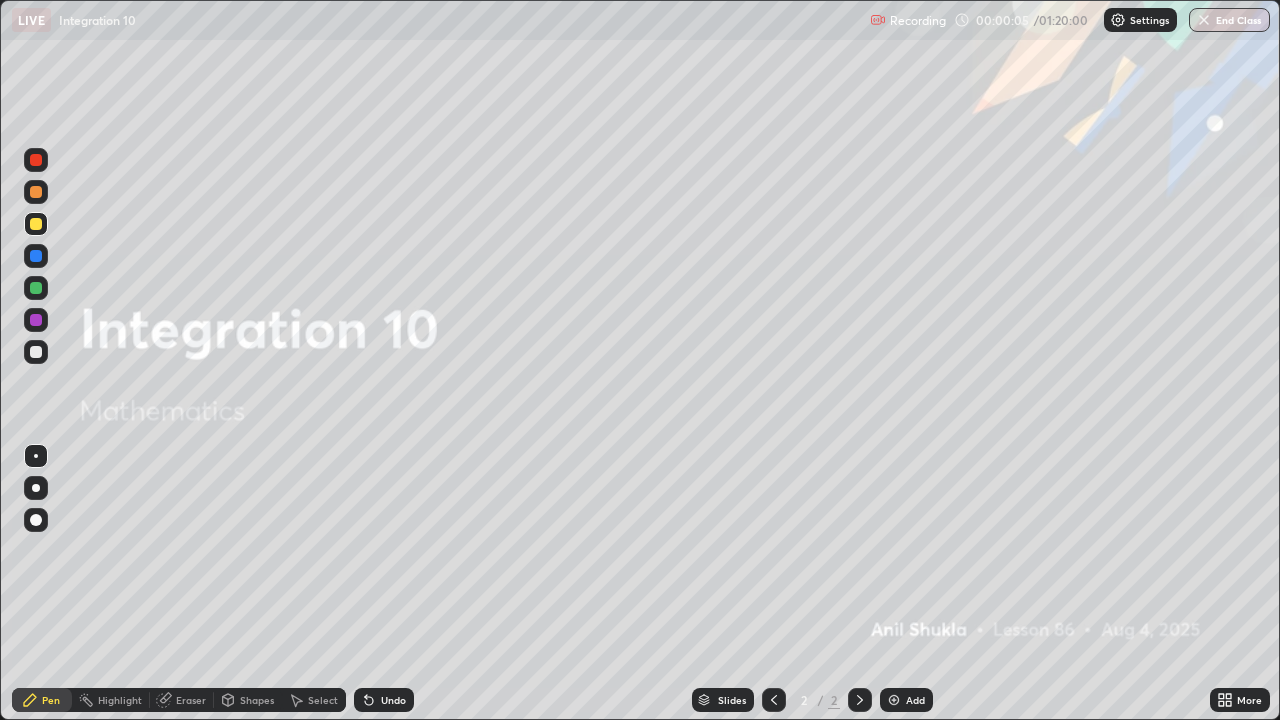 click at bounding box center (36, 488) 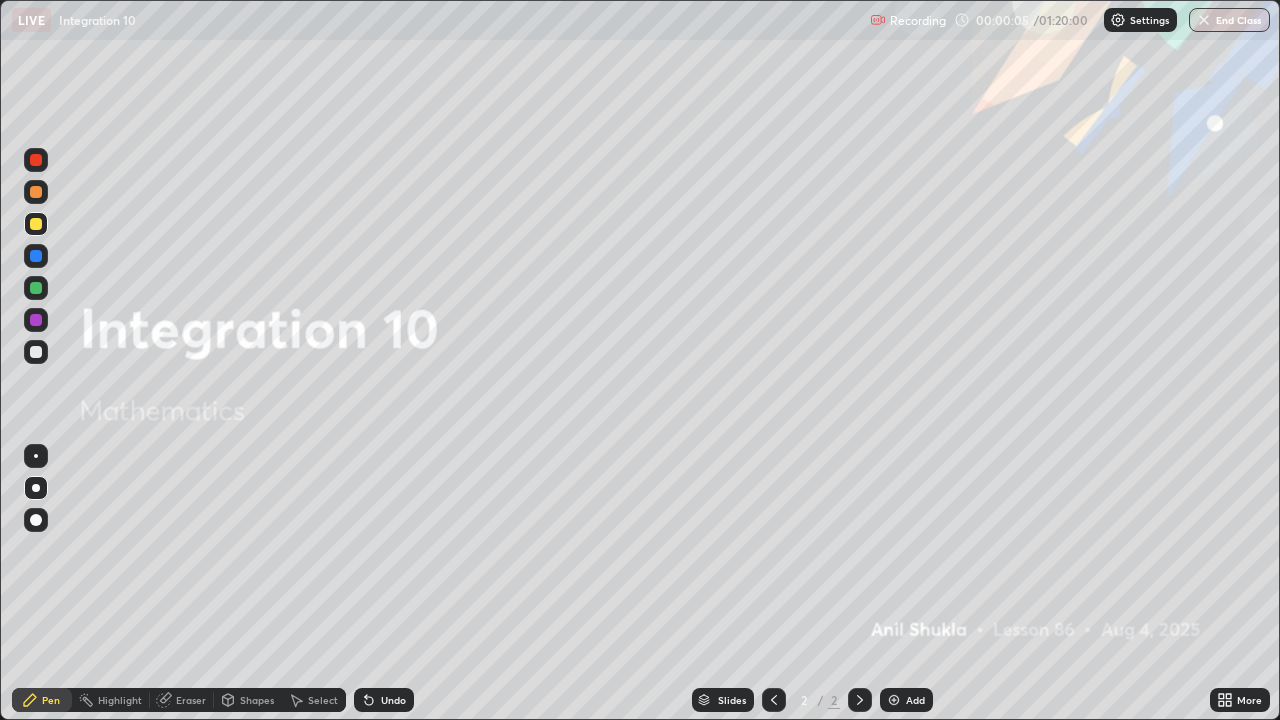 click on "Pen" at bounding box center (51, 700) 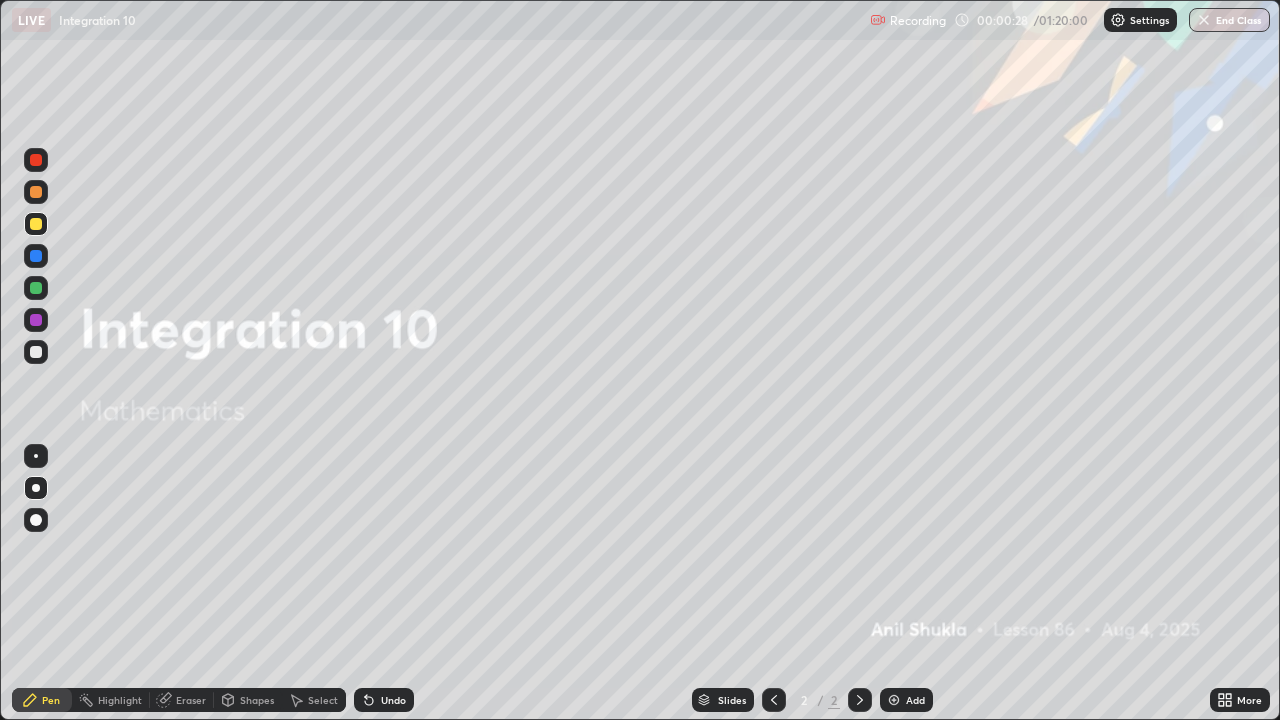 click at bounding box center (36, 224) 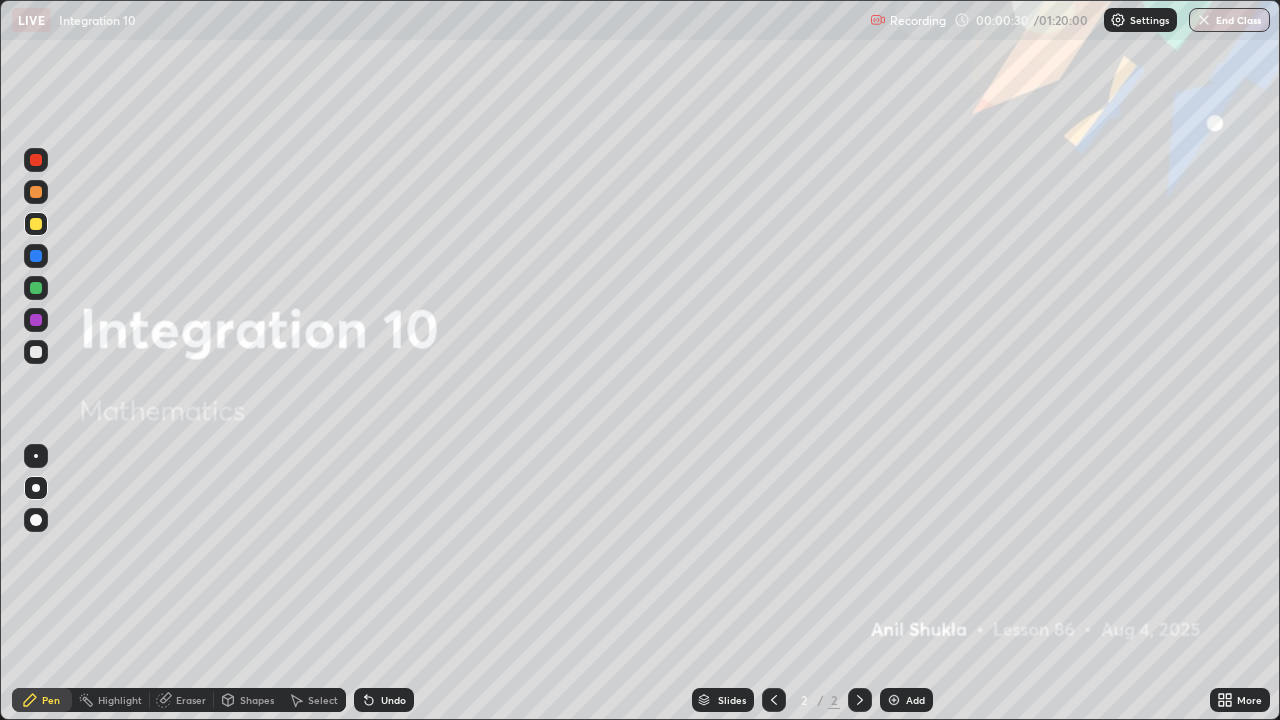 click 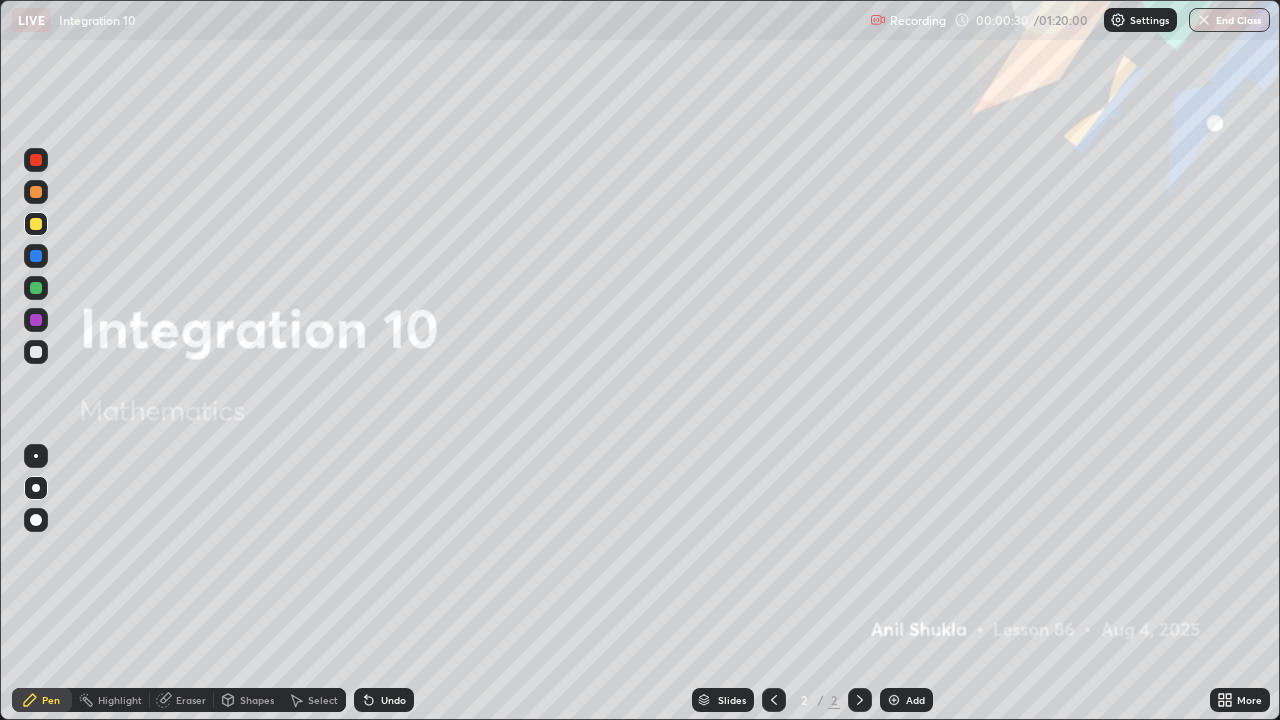 click at bounding box center [894, 700] 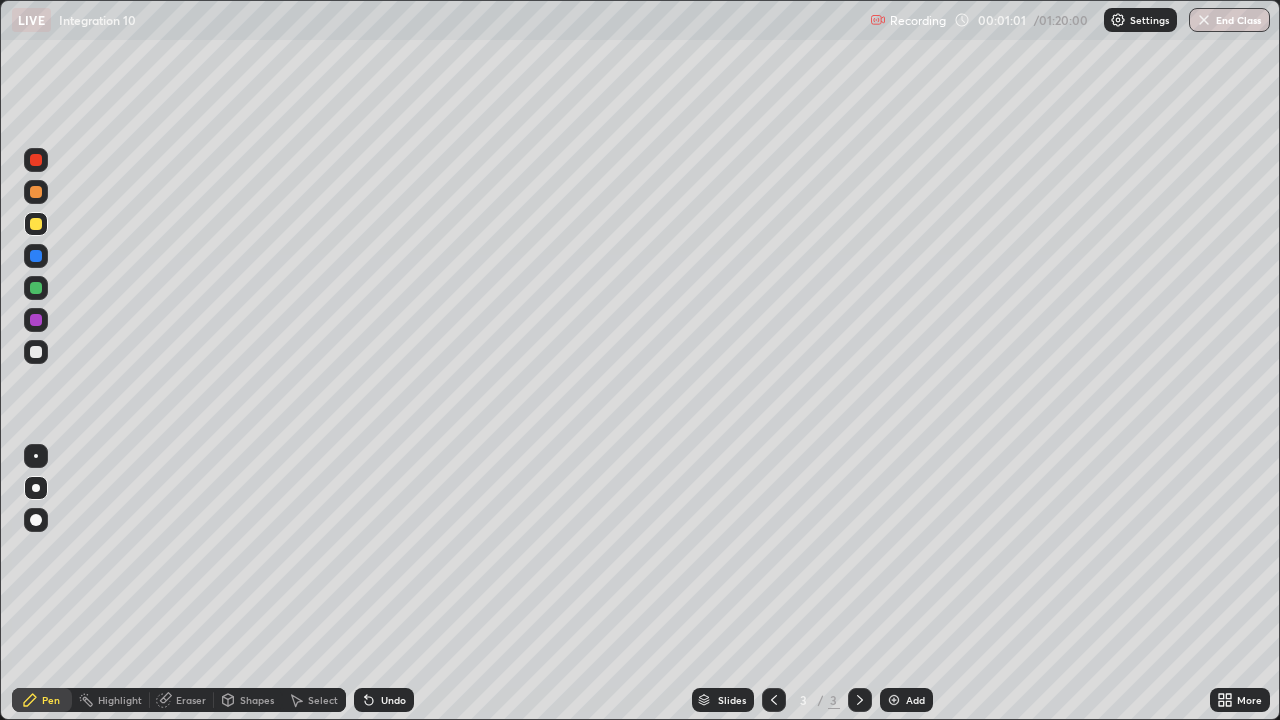 click on "Undo" at bounding box center [384, 700] 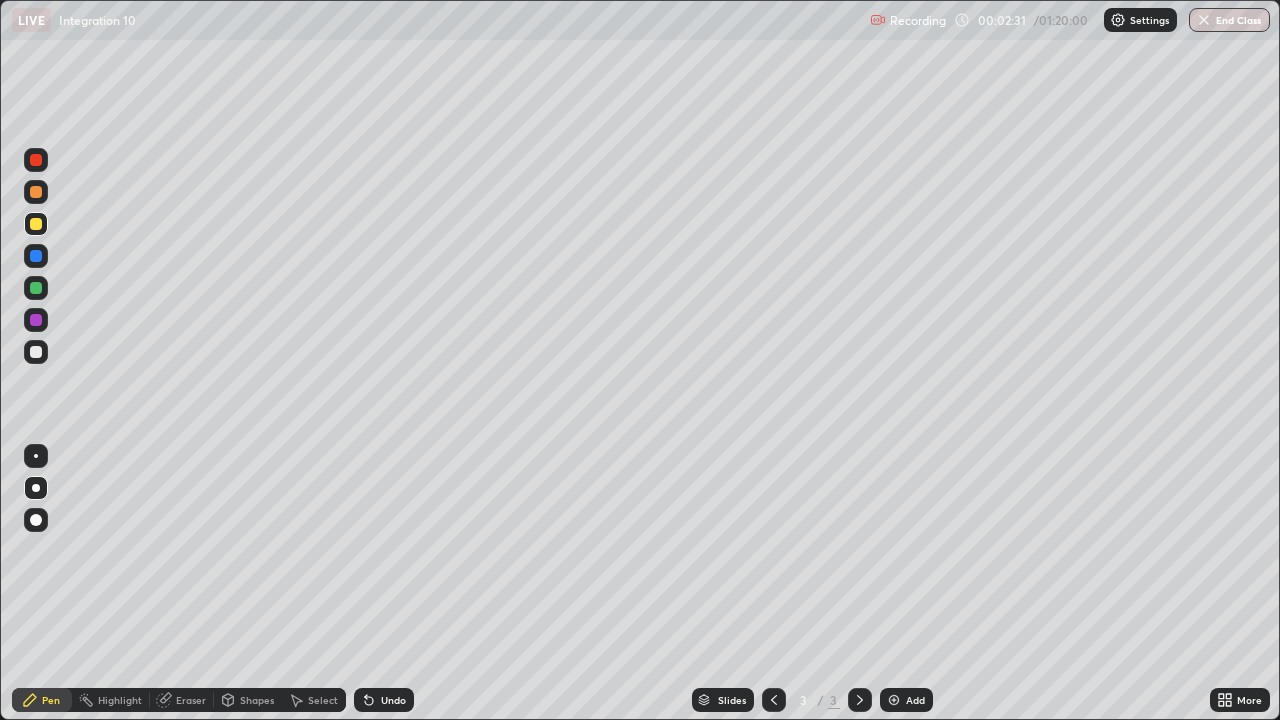 click on "Undo" at bounding box center [384, 700] 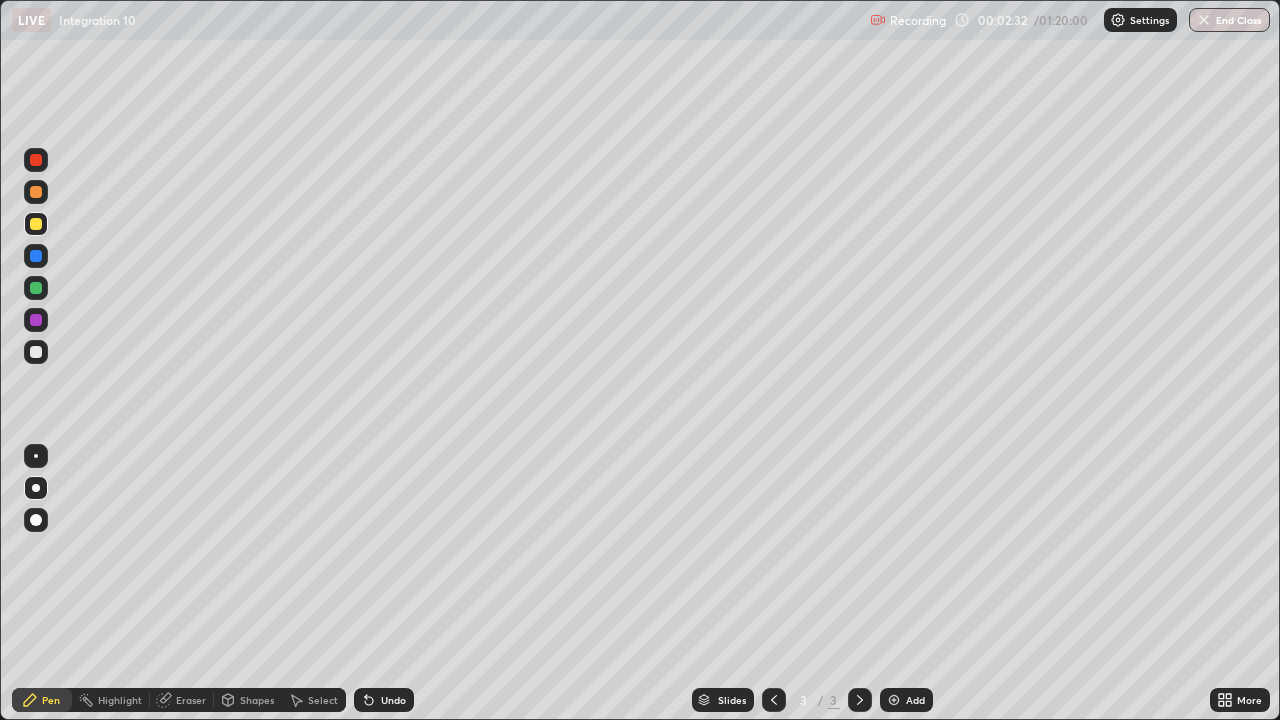 click on "Undo" at bounding box center (384, 700) 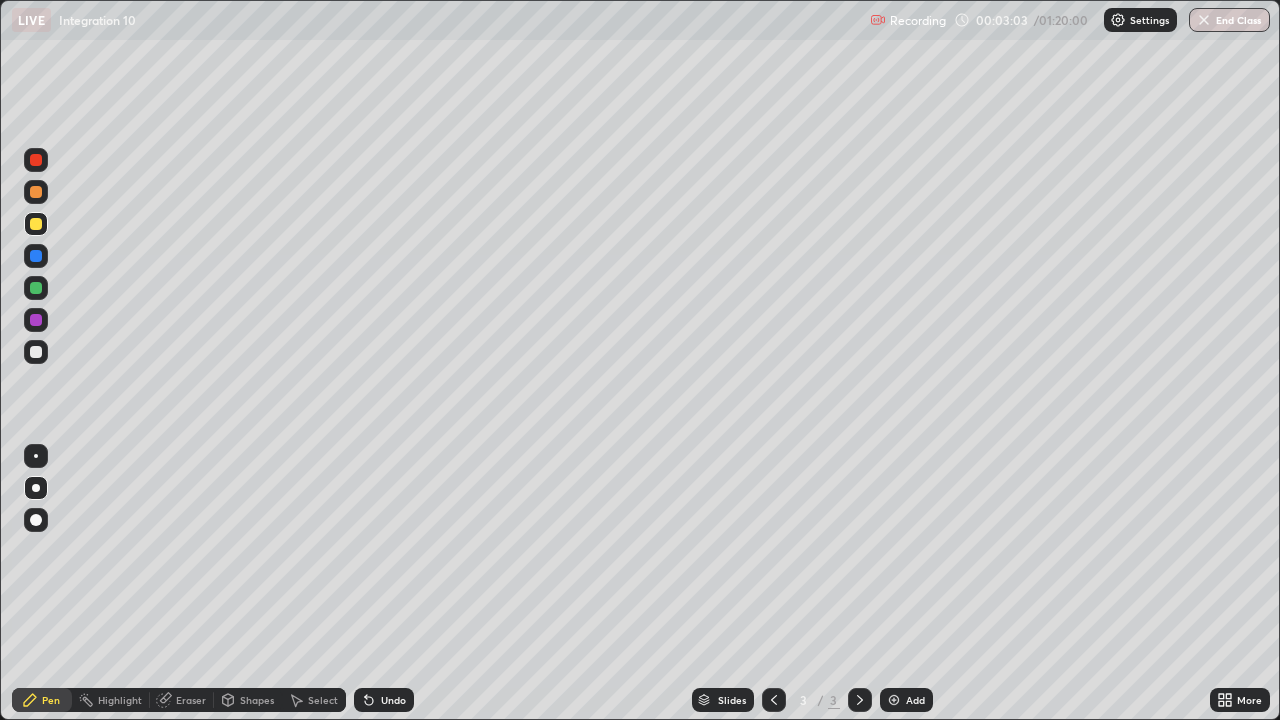 click at bounding box center [36, 352] 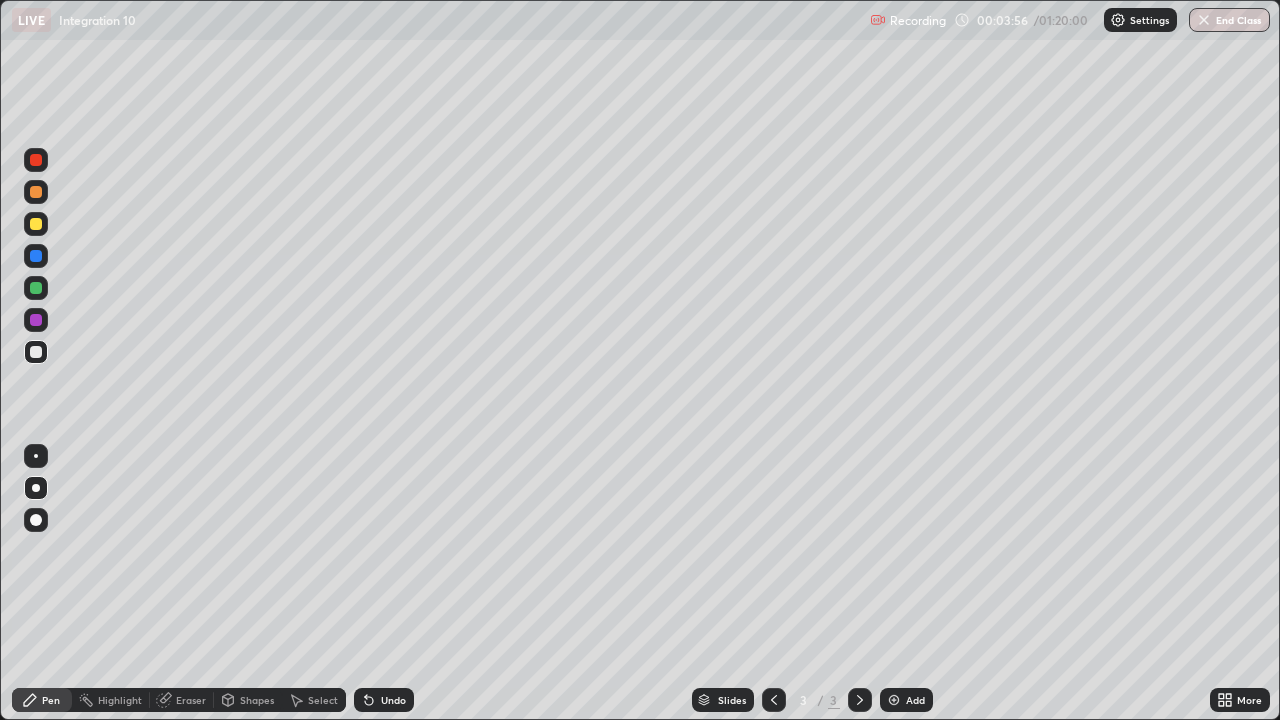 click on "Select" at bounding box center (323, 700) 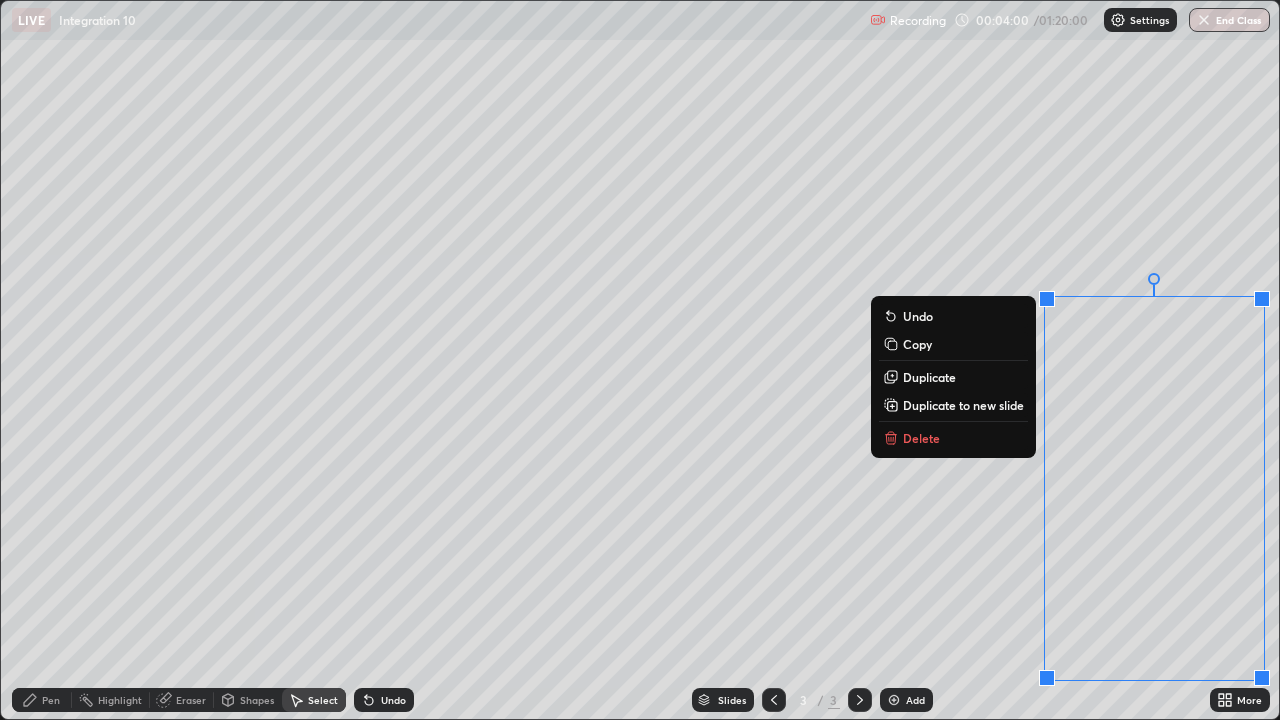 click on "Delete" at bounding box center (953, 438) 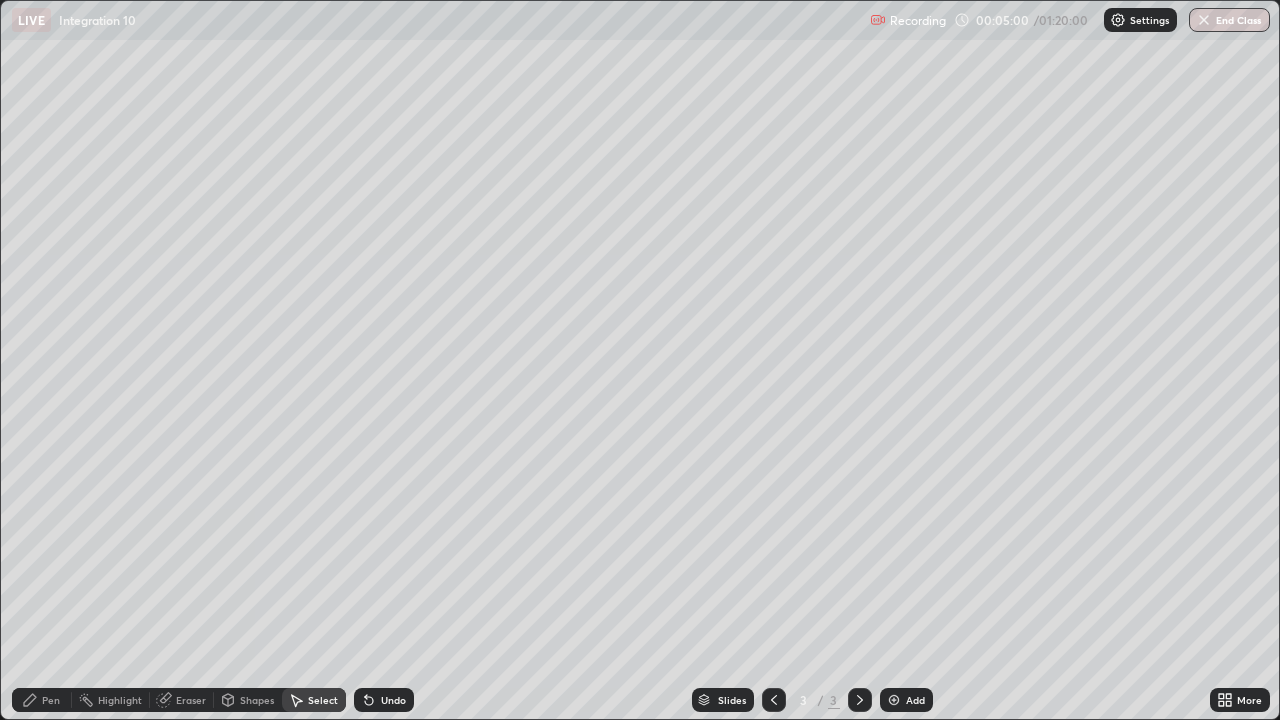 click on "Pen" at bounding box center (51, 700) 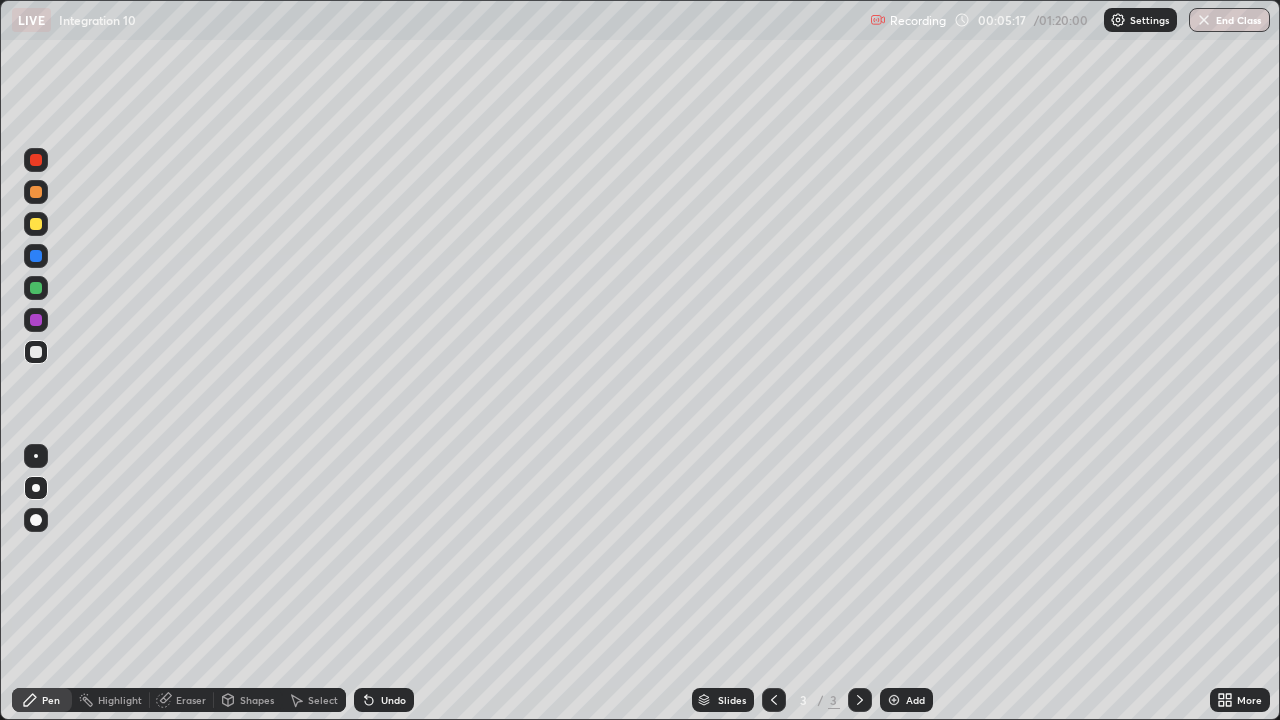 click 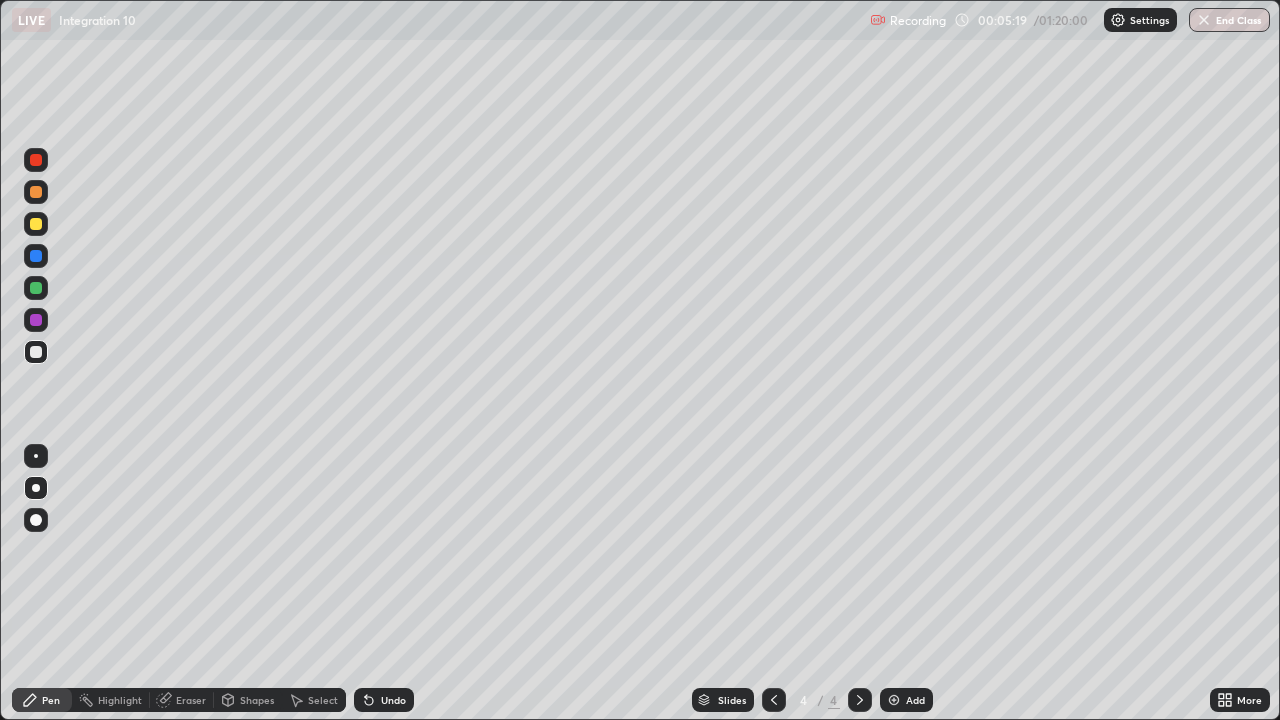 click at bounding box center (36, 224) 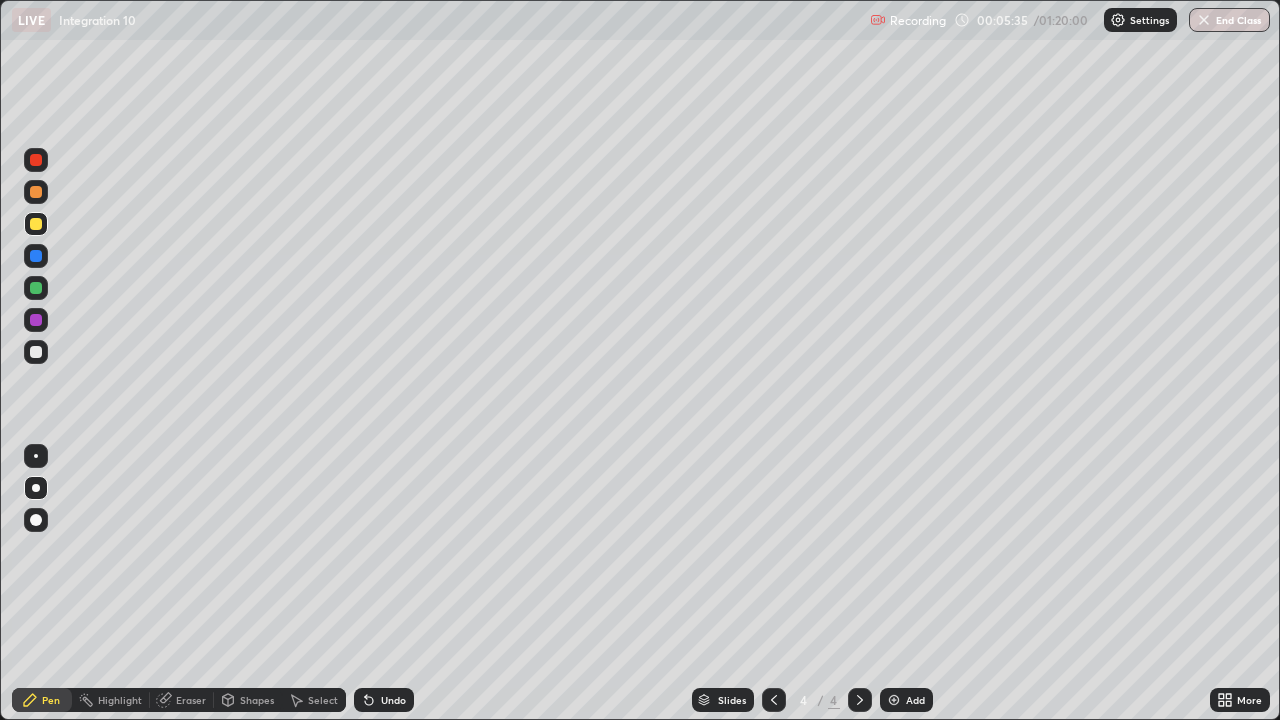 click 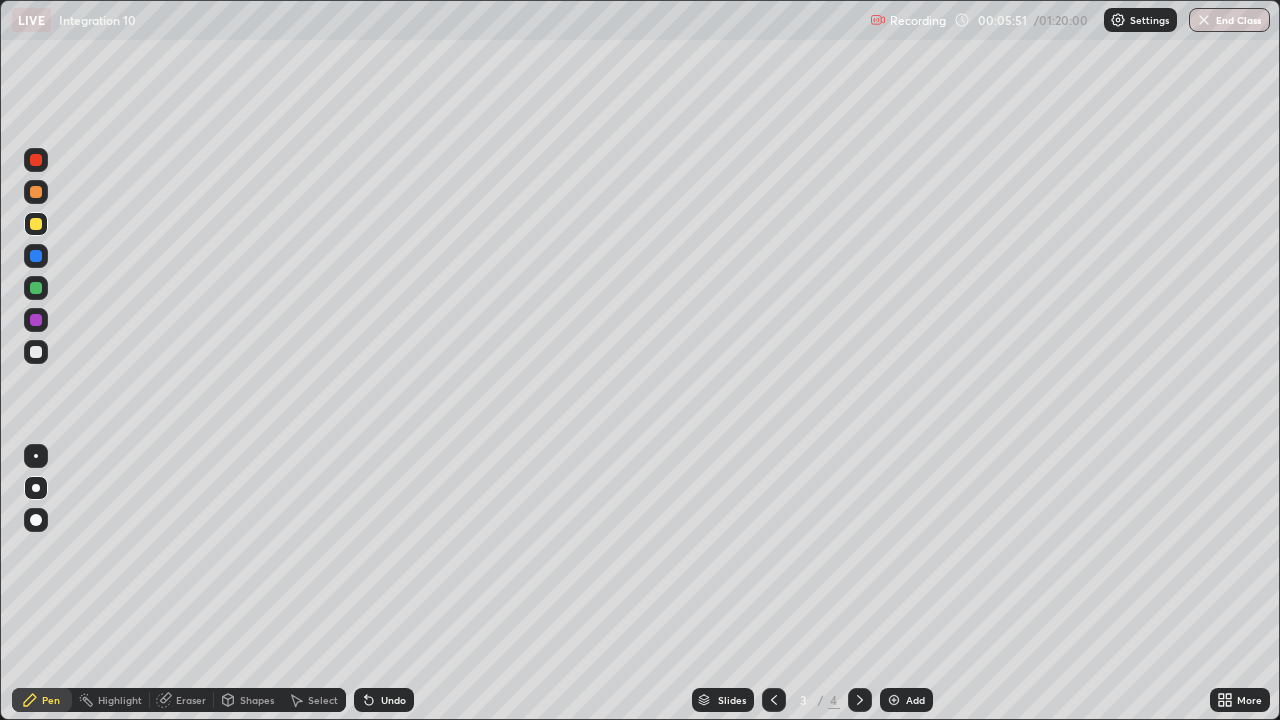 click 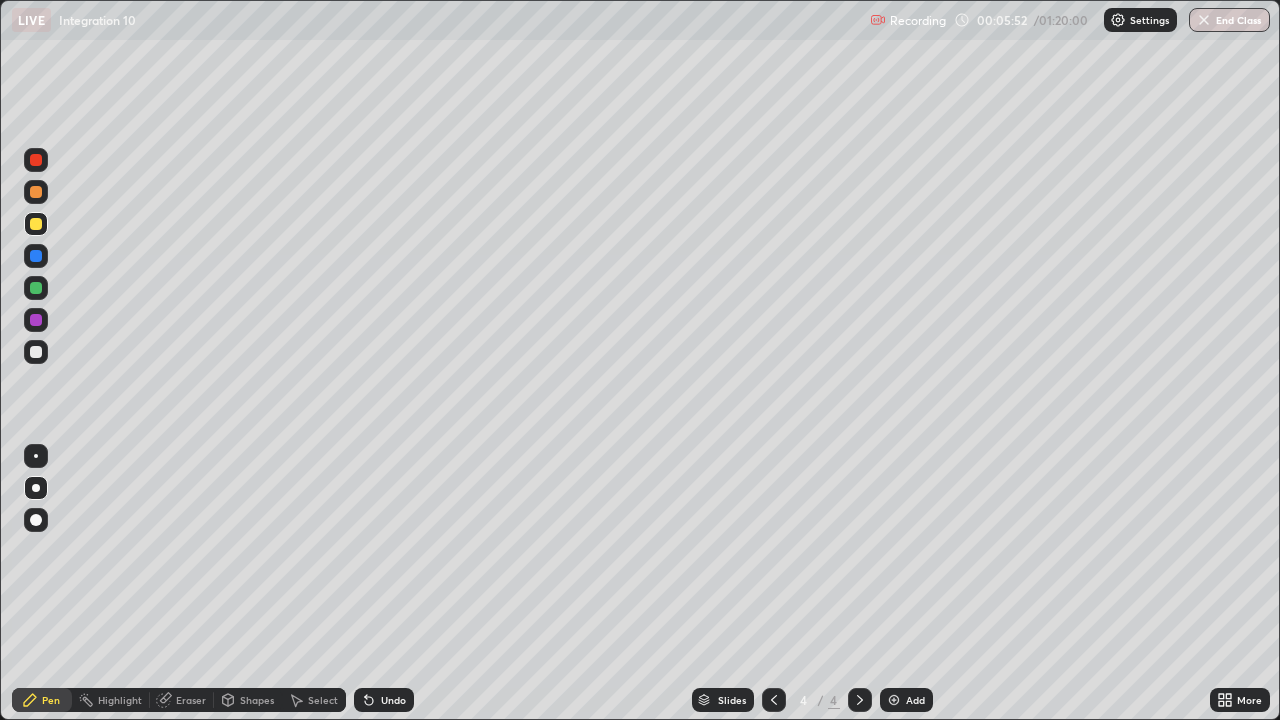 click on "Eraser" at bounding box center (182, 700) 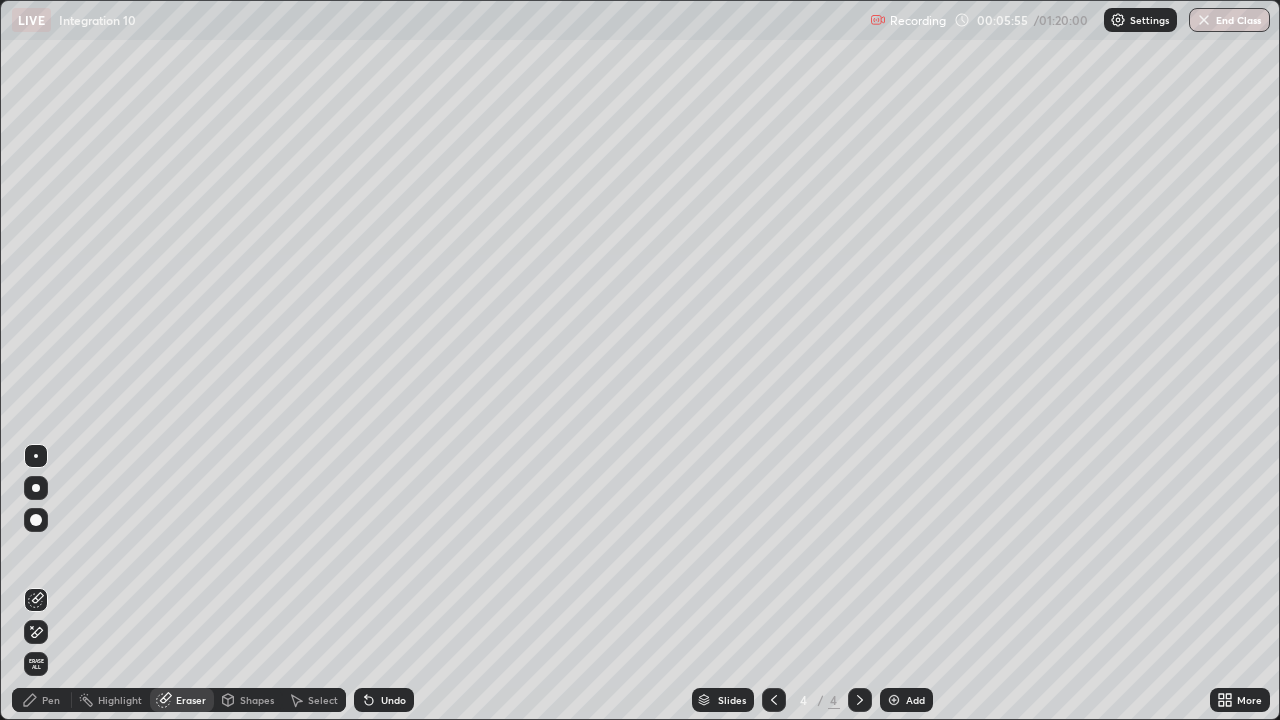 click on "Pen" at bounding box center (51, 700) 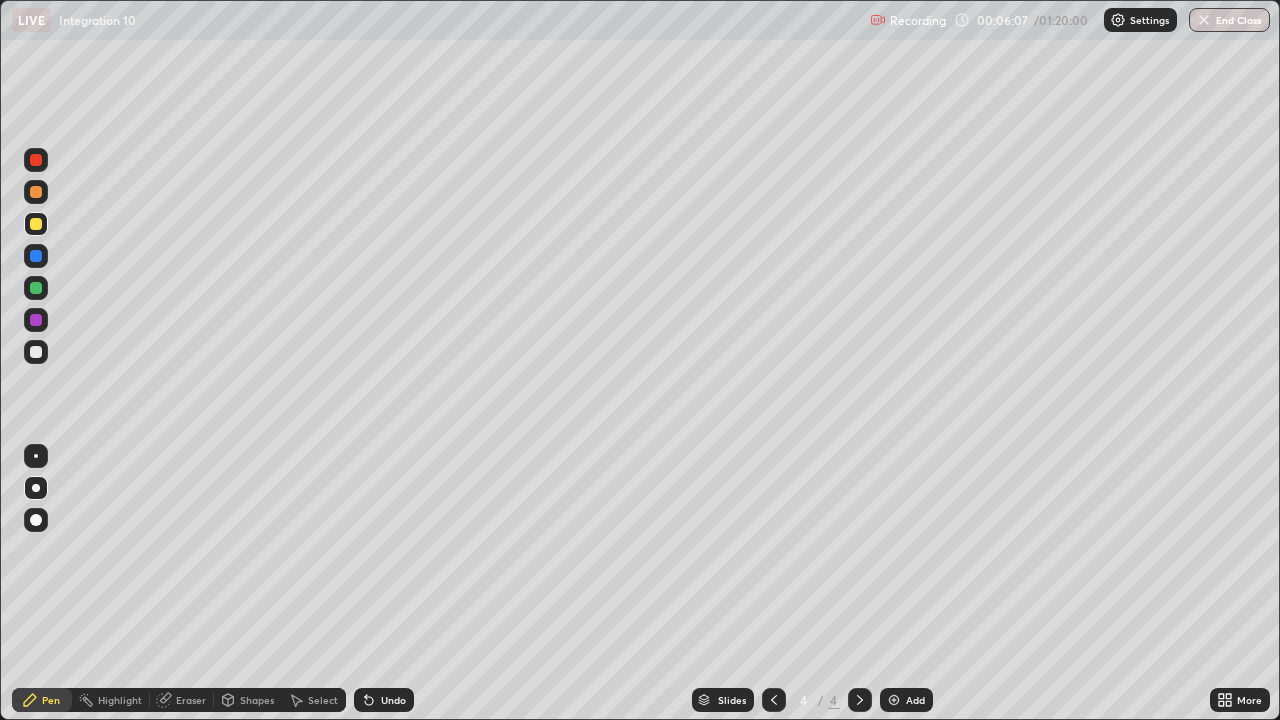 click at bounding box center (36, 352) 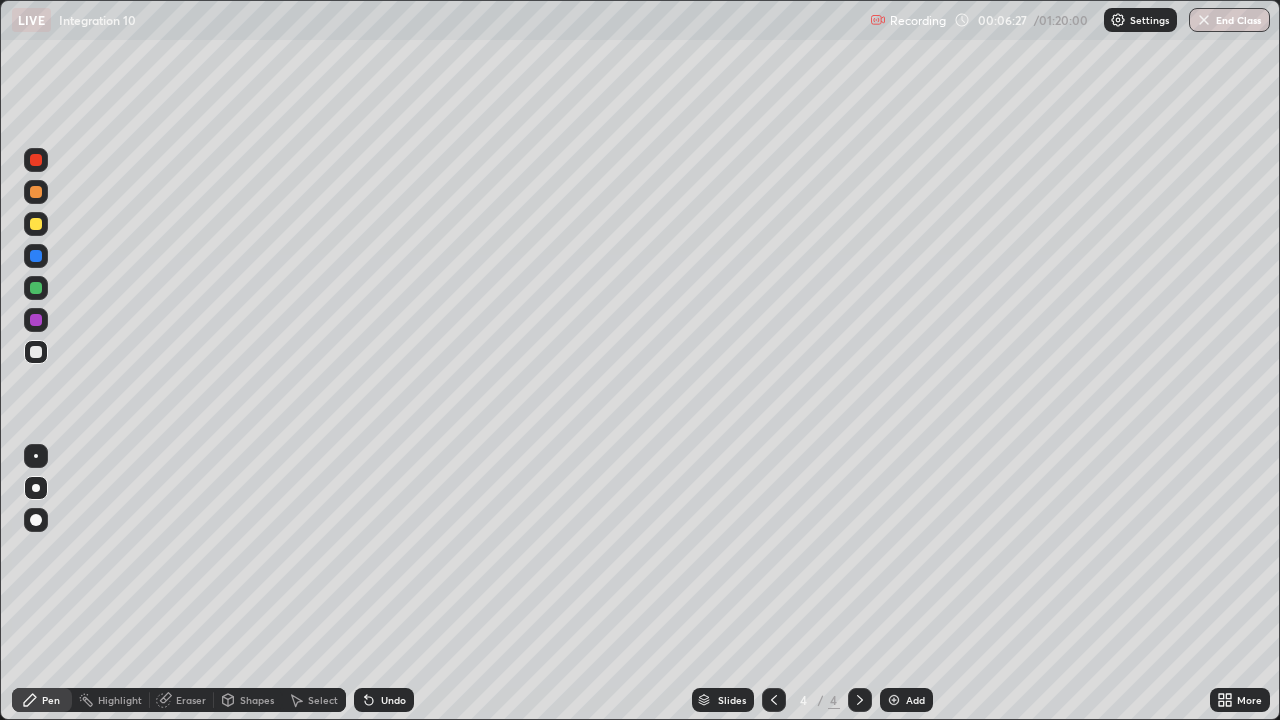 click at bounding box center (36, 352) 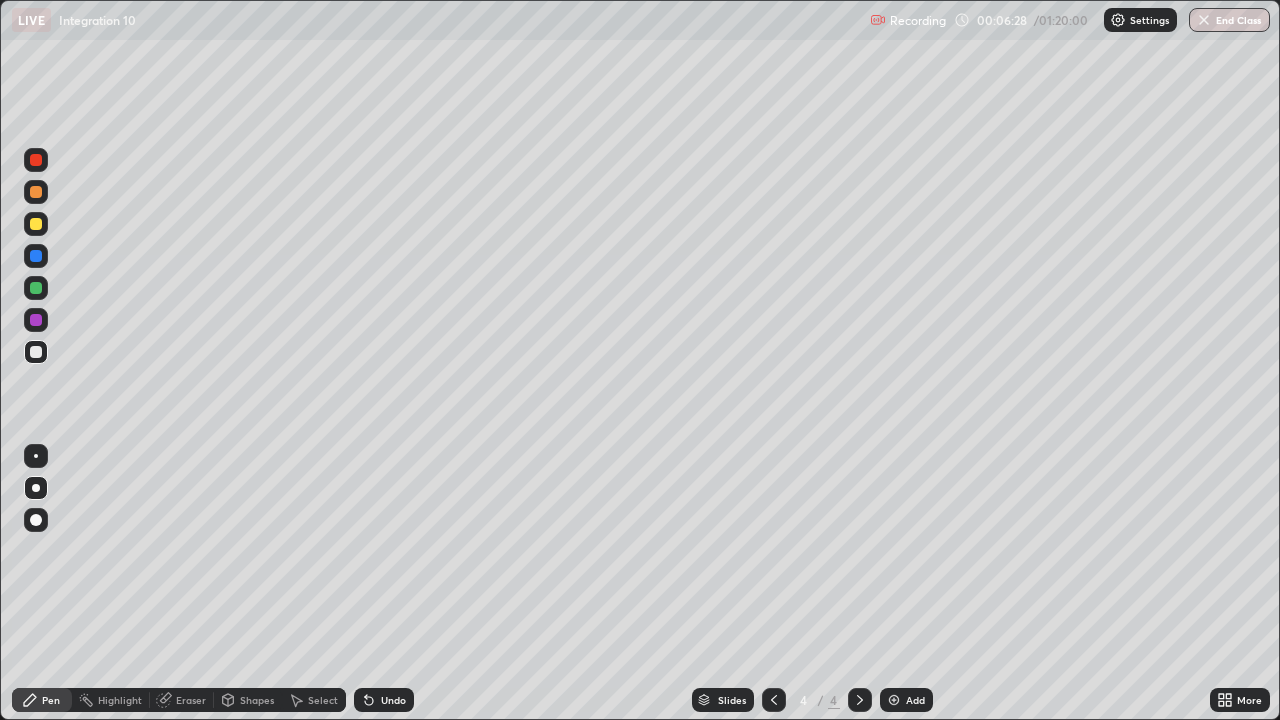 click at bounding box center [36, 320] 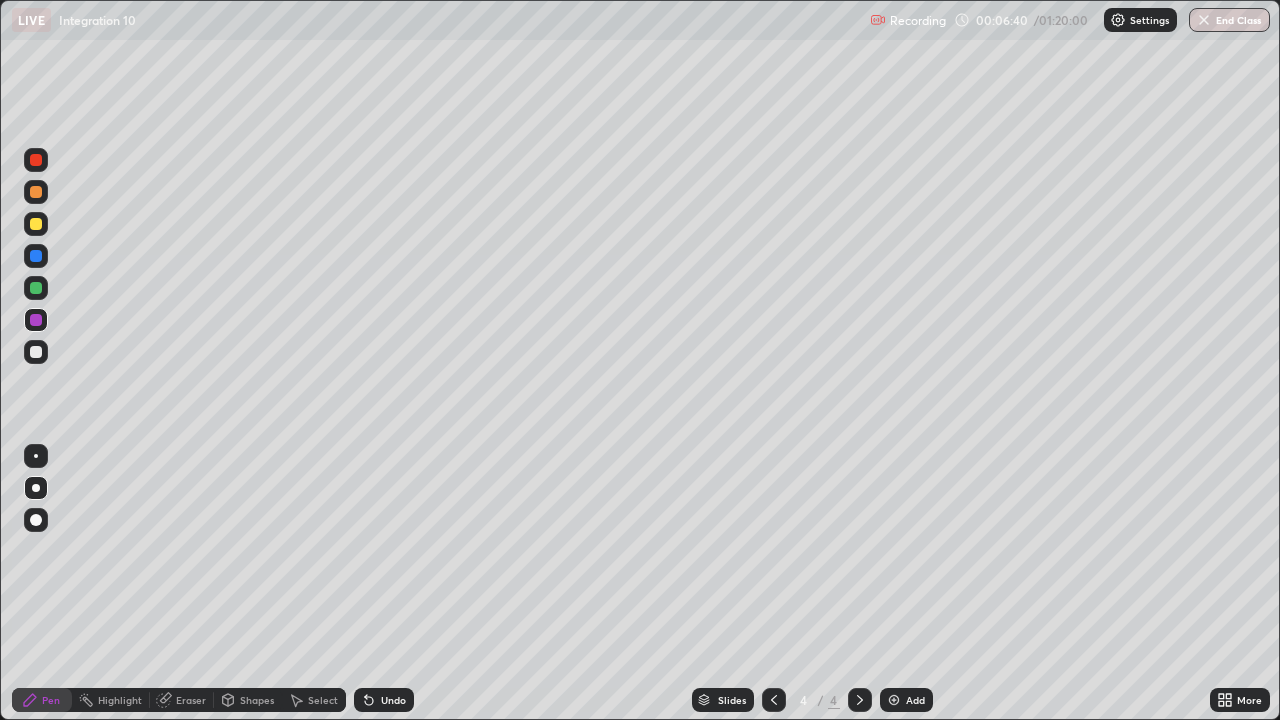 click on "Undo" at bounding box center (393, 700) 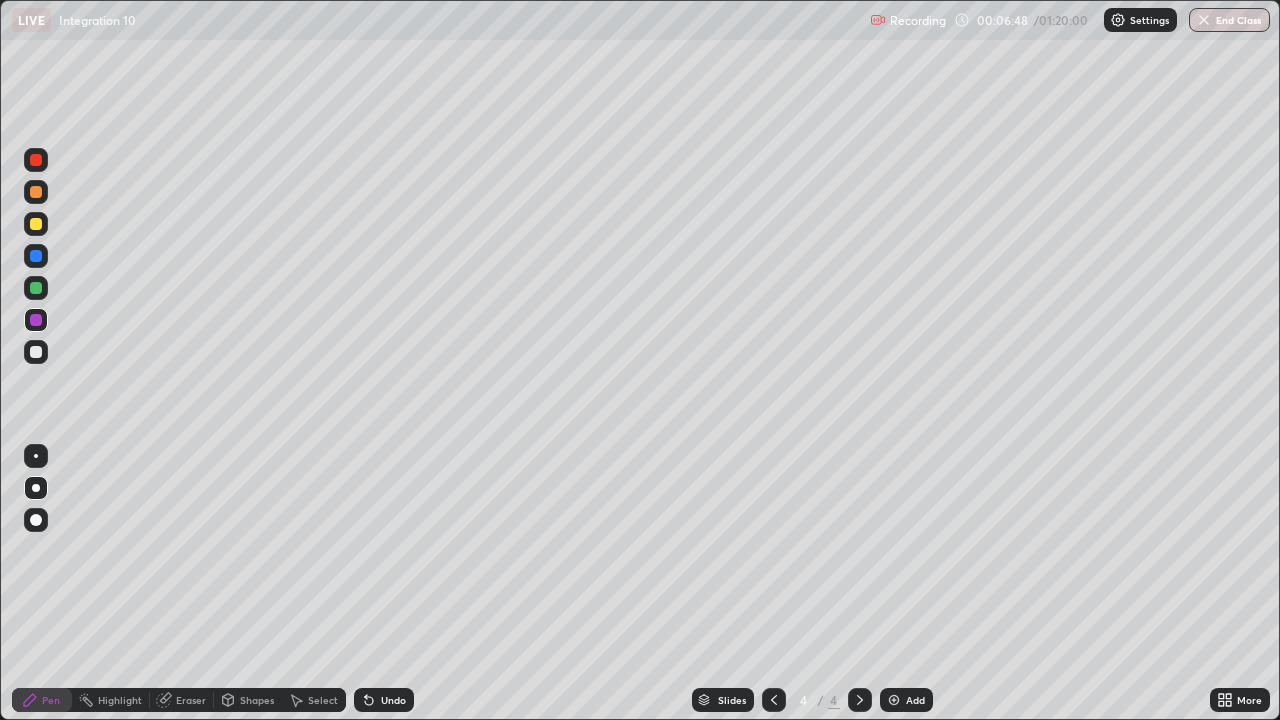 click on "Undo" at bounding box center (384, 700) 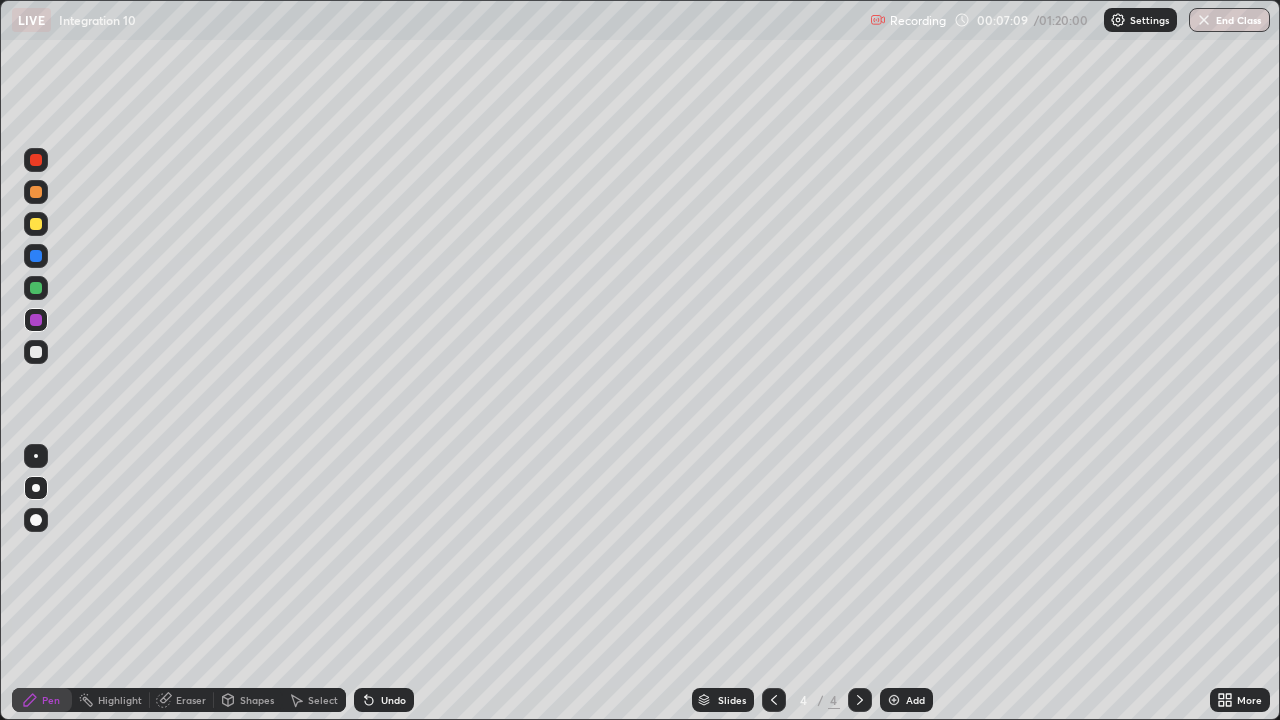 click on "Eraser" at bounding box center (191, 700) 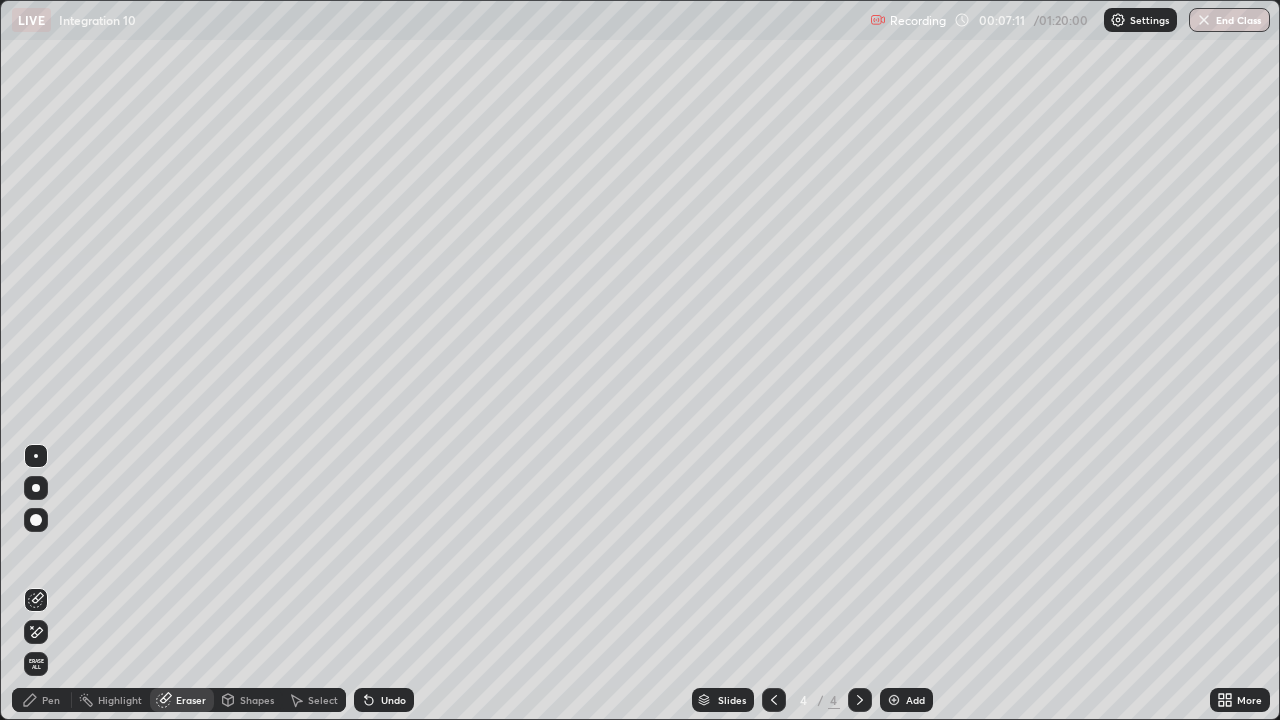 click on "Pen" at bounding box center (51, 700) 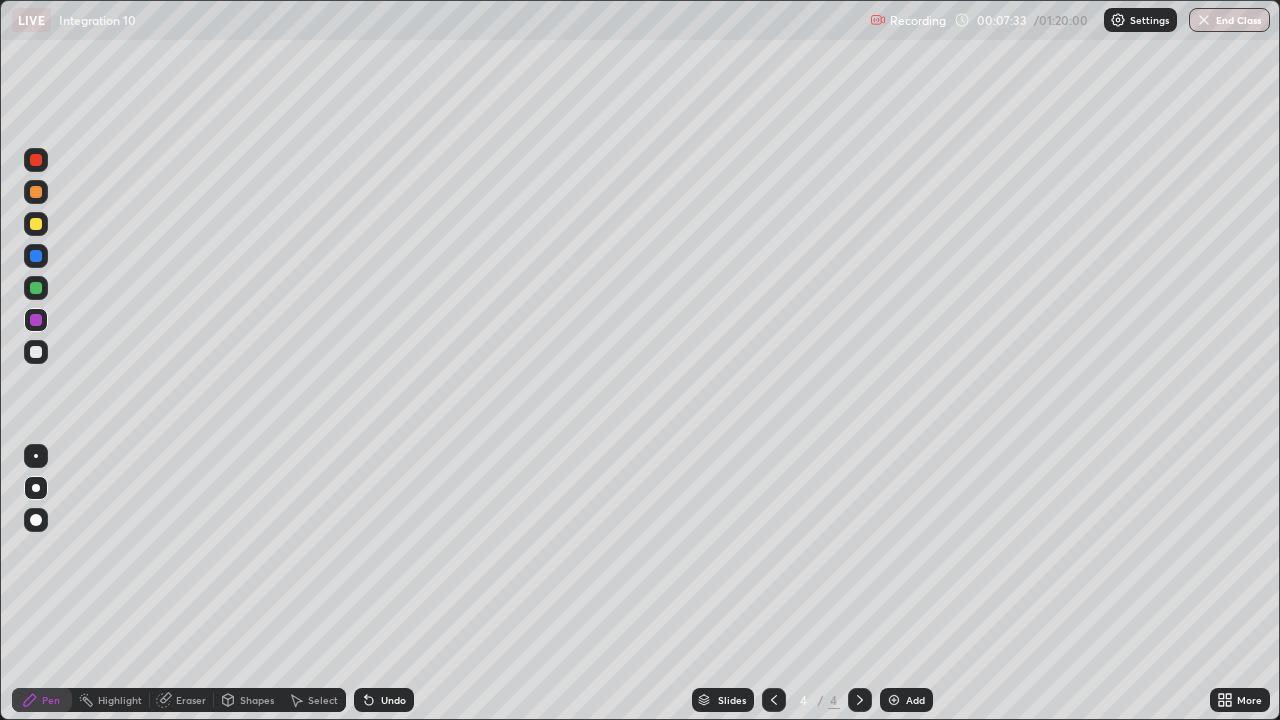 click on "Eraser" at bounding box center (191, 700) 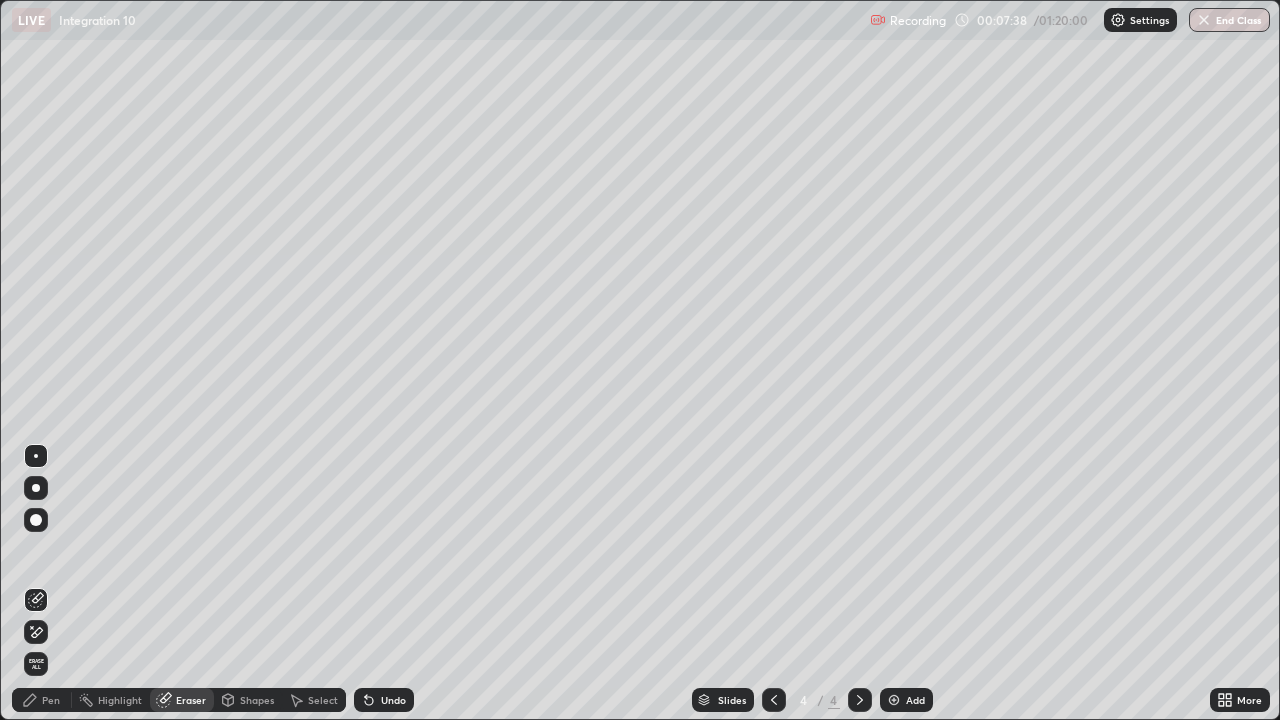 click on "Pen" at bounding box center (51, 700) 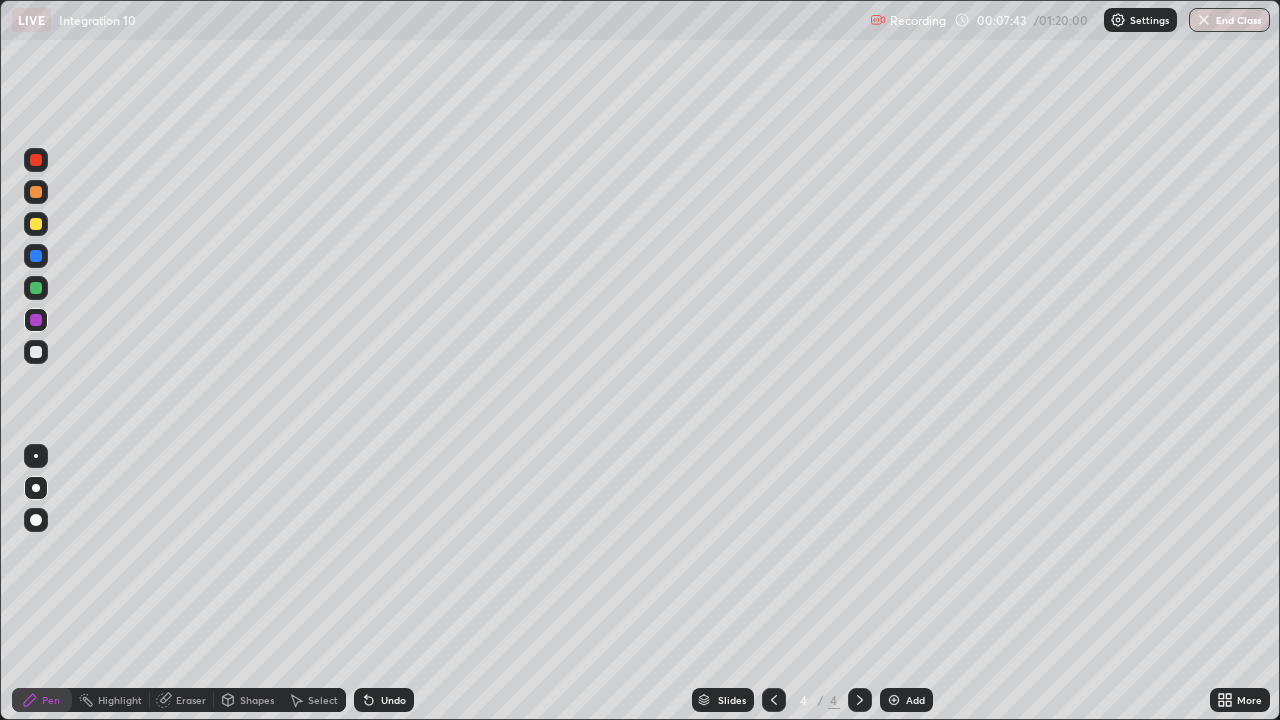 click on "Eraser" at bounding box center (191, 700) 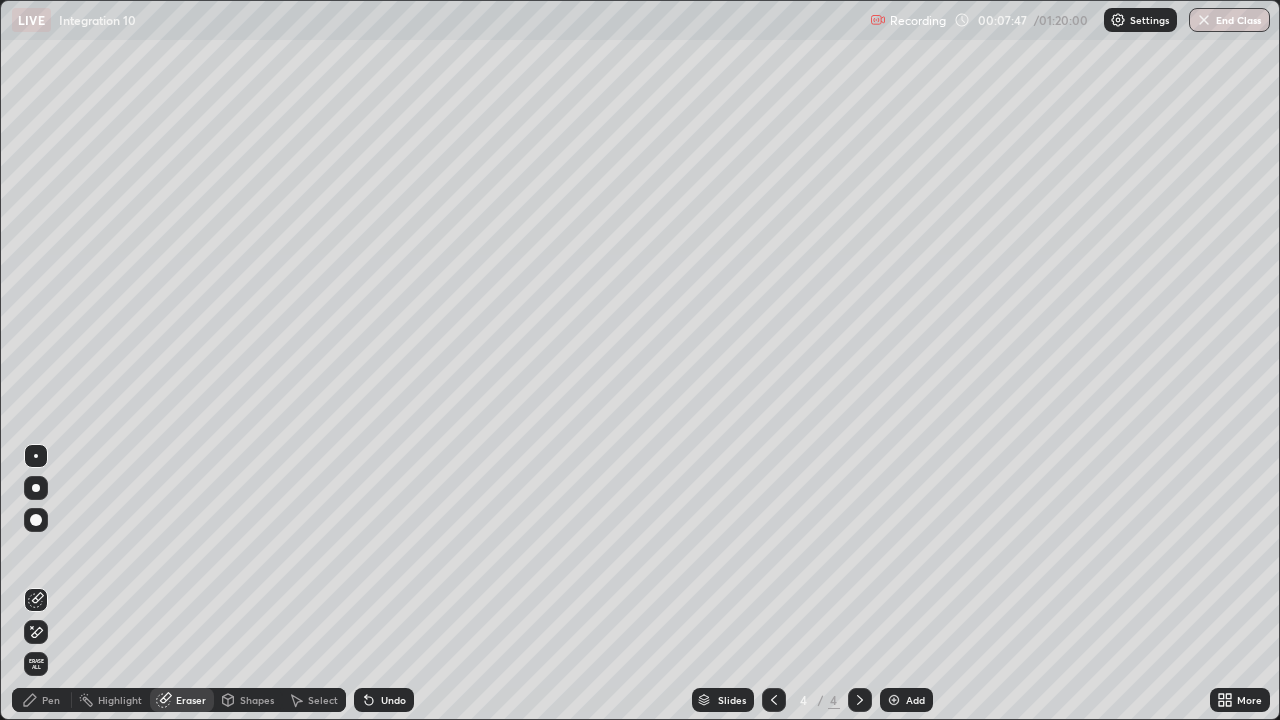 click on "Pen" at bounding box center [51, 700] 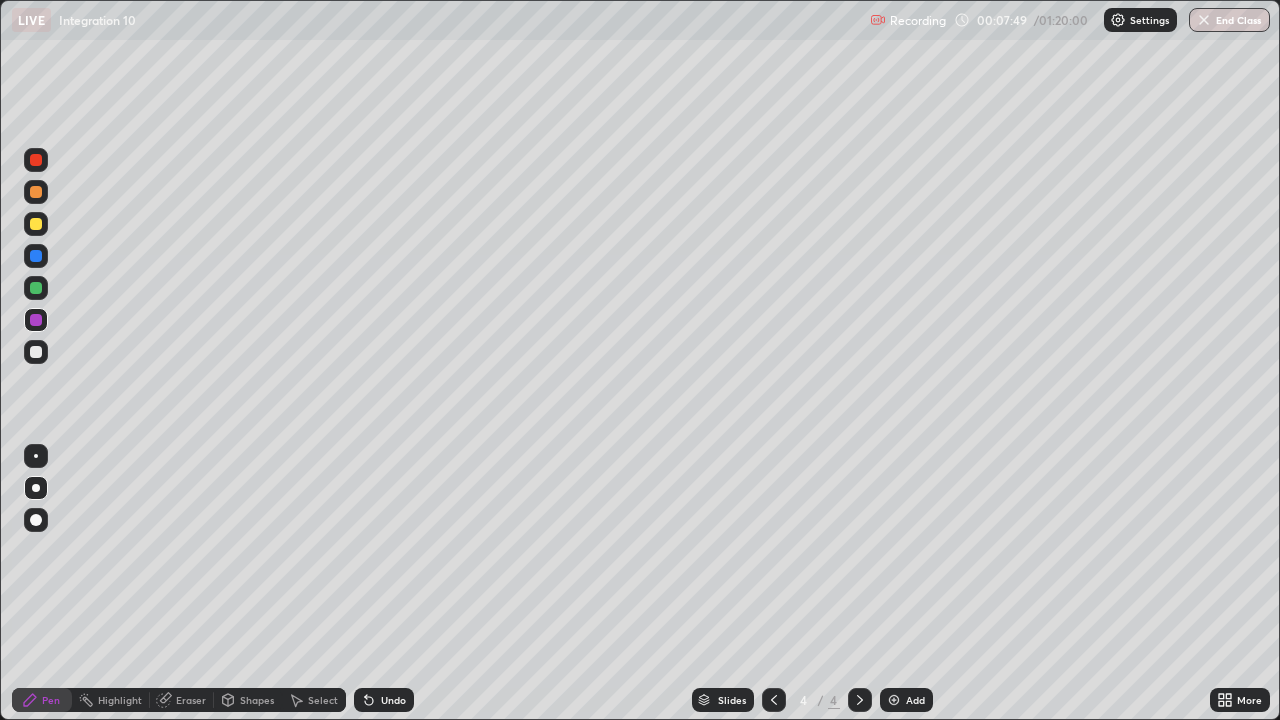 click at bounding box center (36, 352) 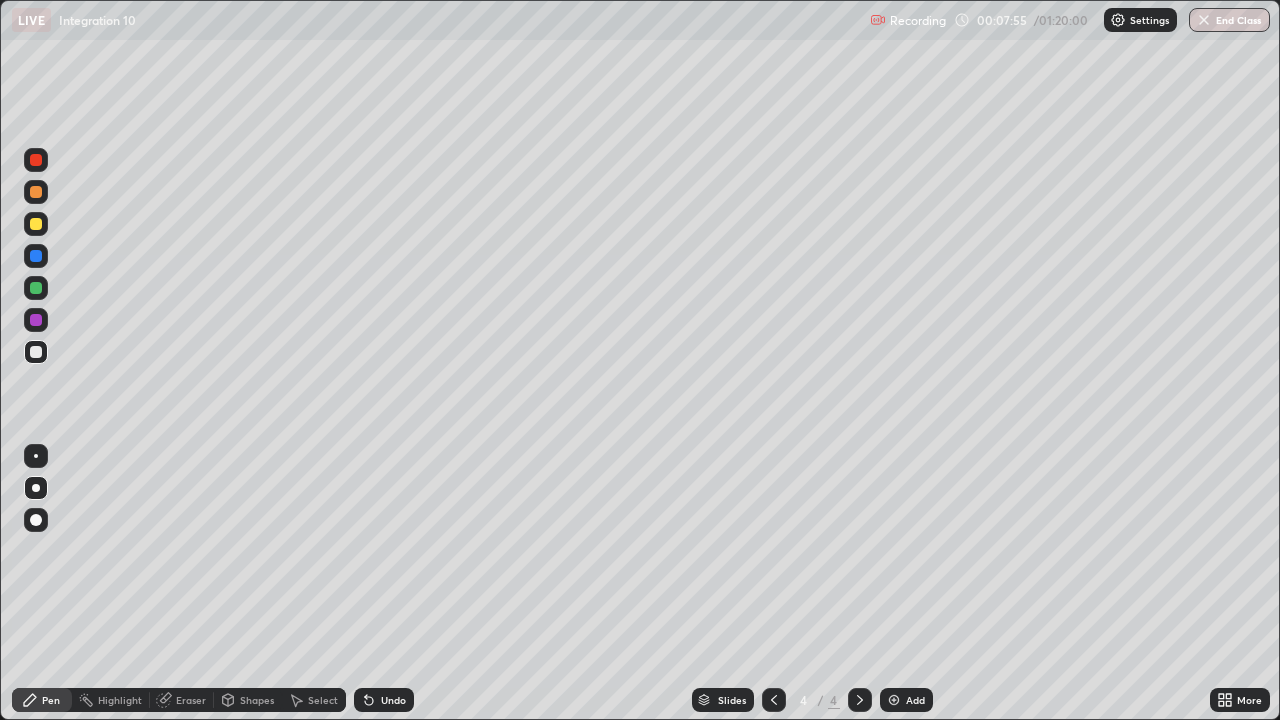 click on "Eraser" at bounding box center (191, 700) 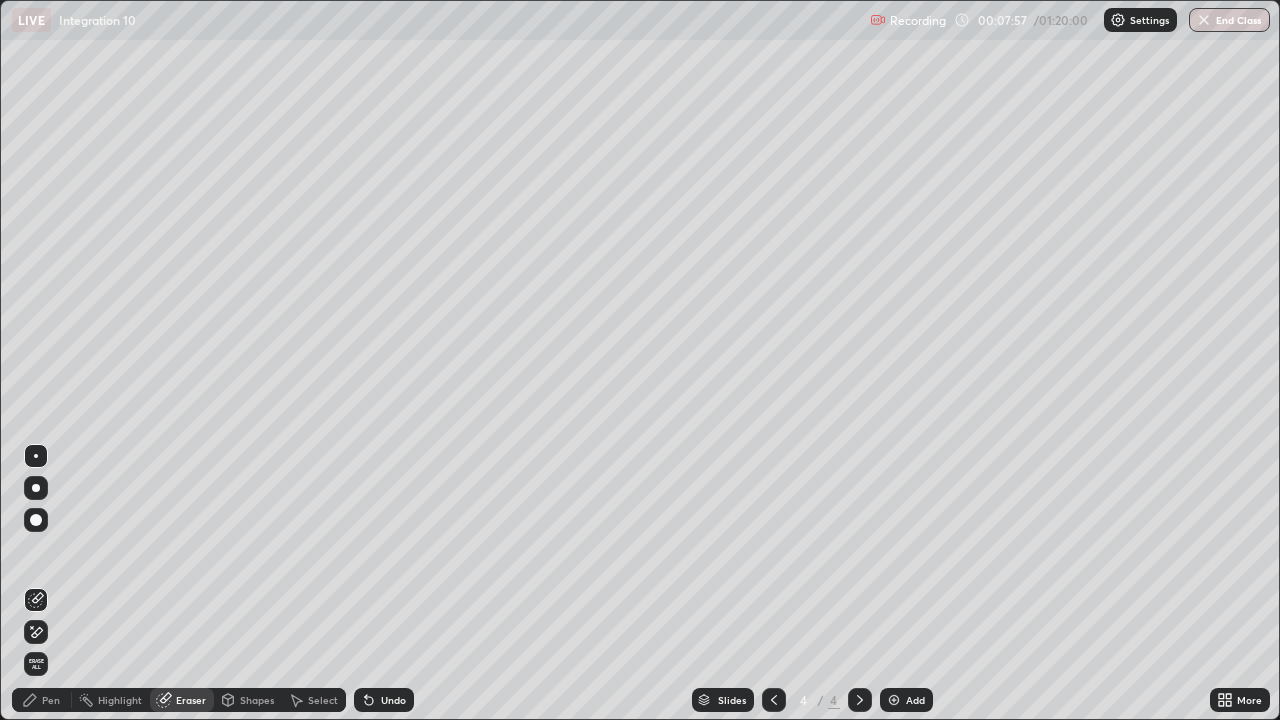 click on "Pen" at bounding box center [51, 700] 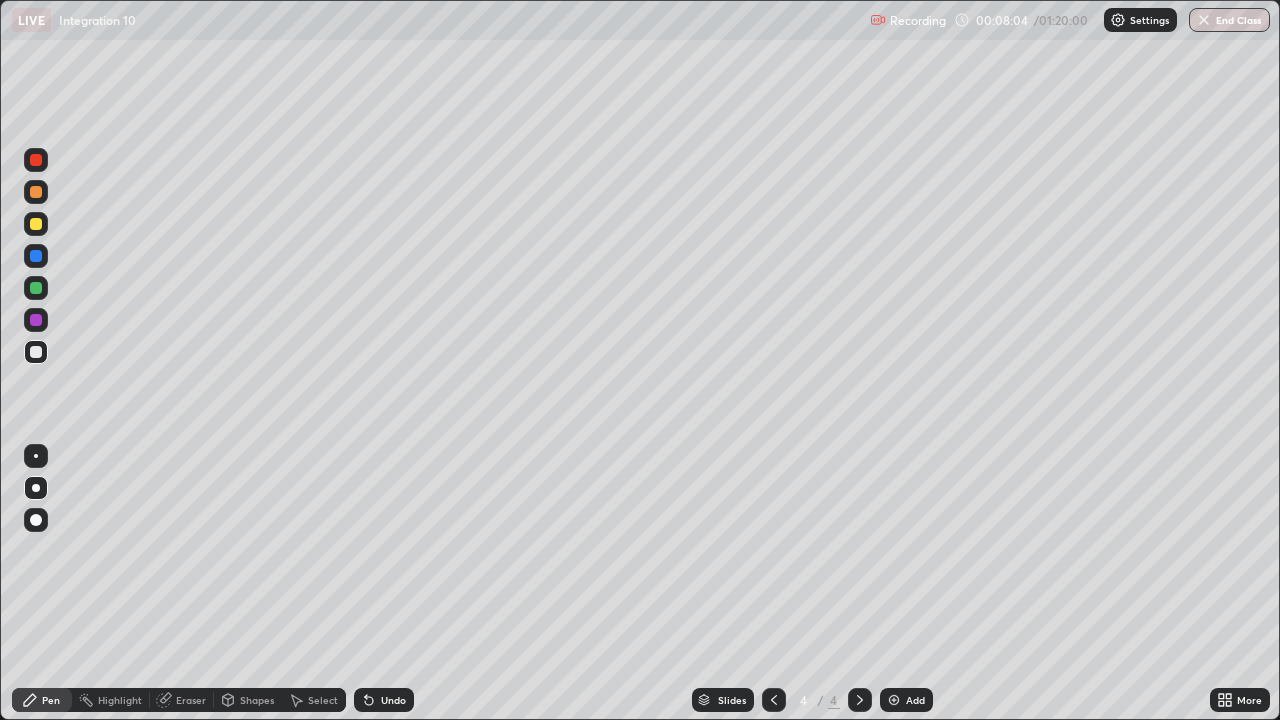 click at bounding box center [36, 320] 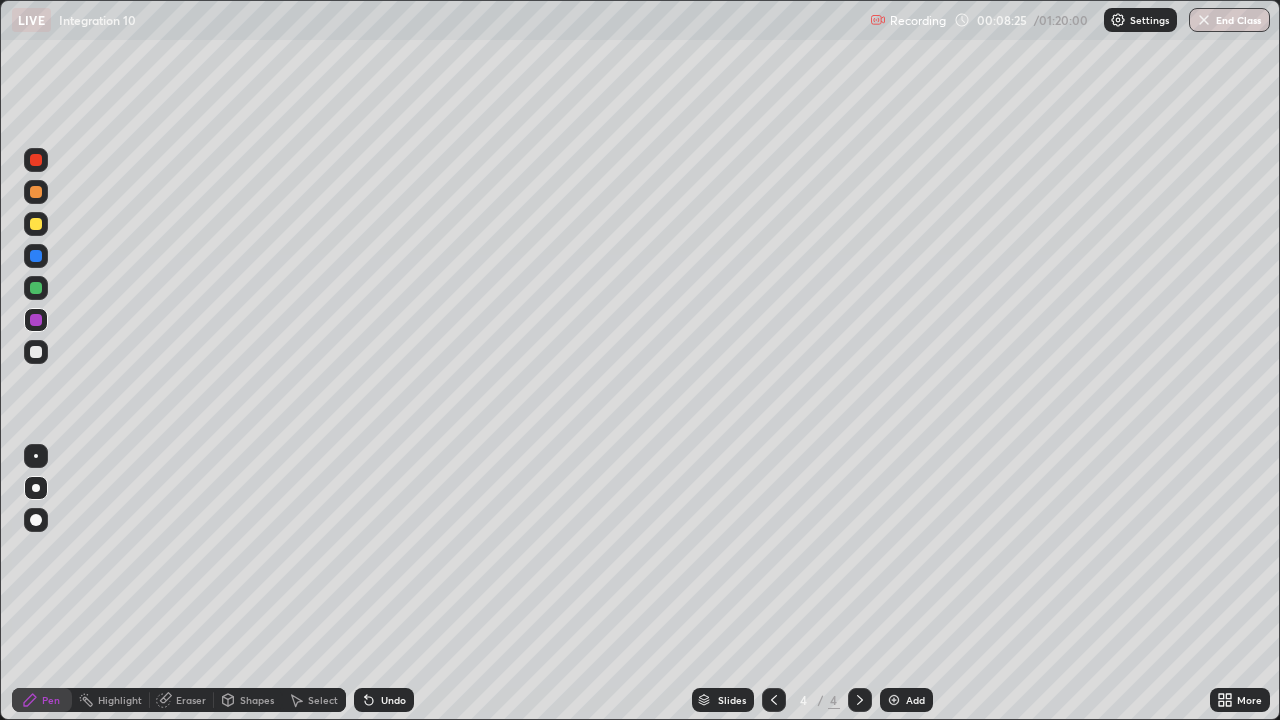 click at bounding box center [36, 352] 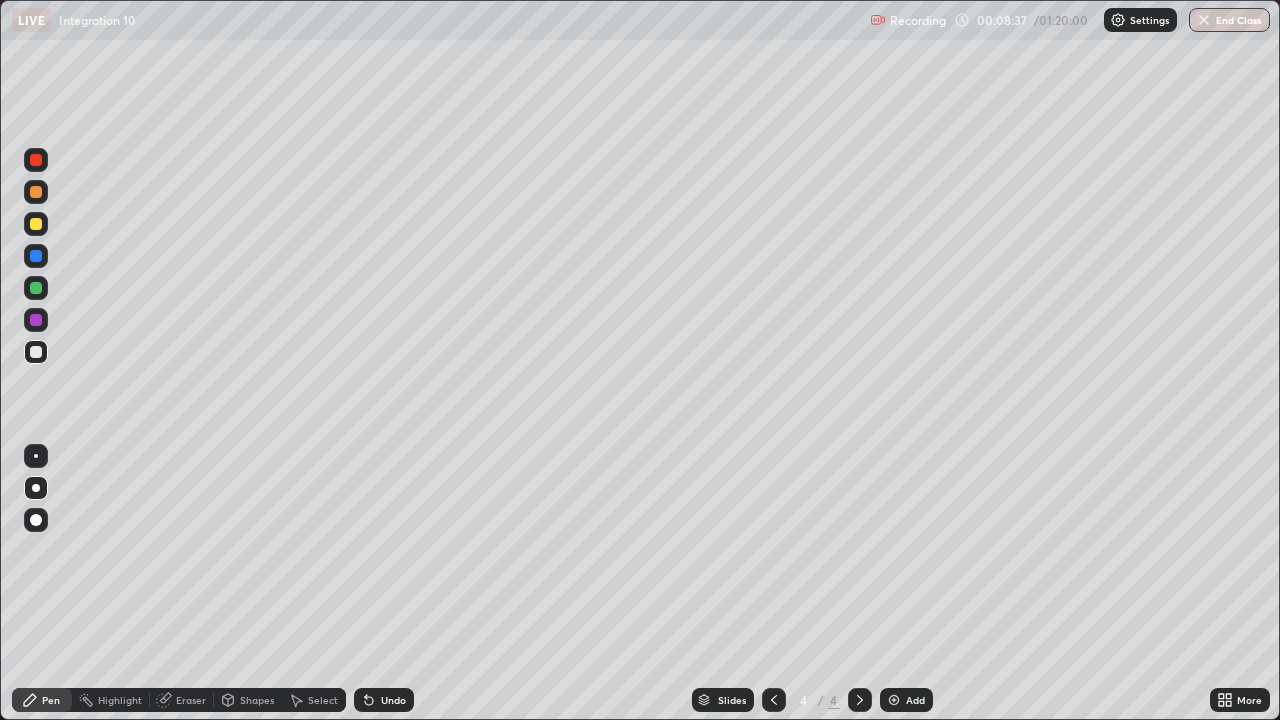 click at bounding box center (36, 320) 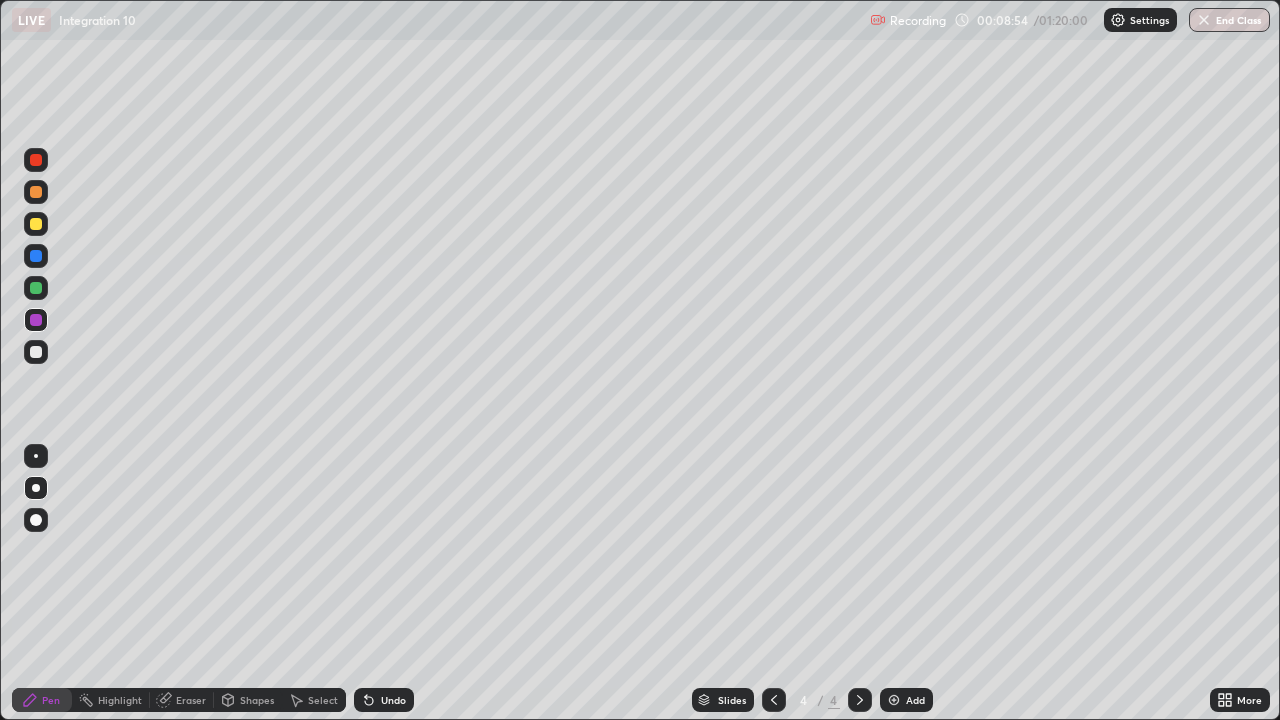 click on "Eraser" at bounding box center (191, 700) 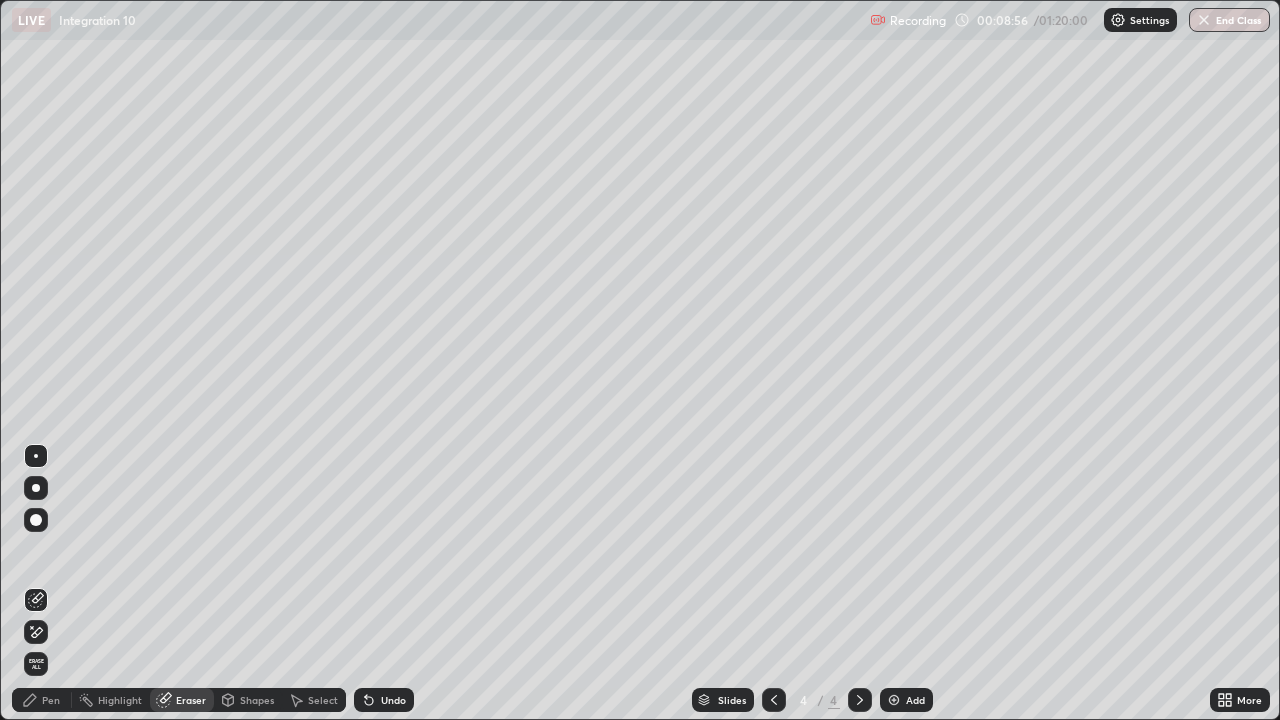 click on "Pen" at bounding box center (51, 700) 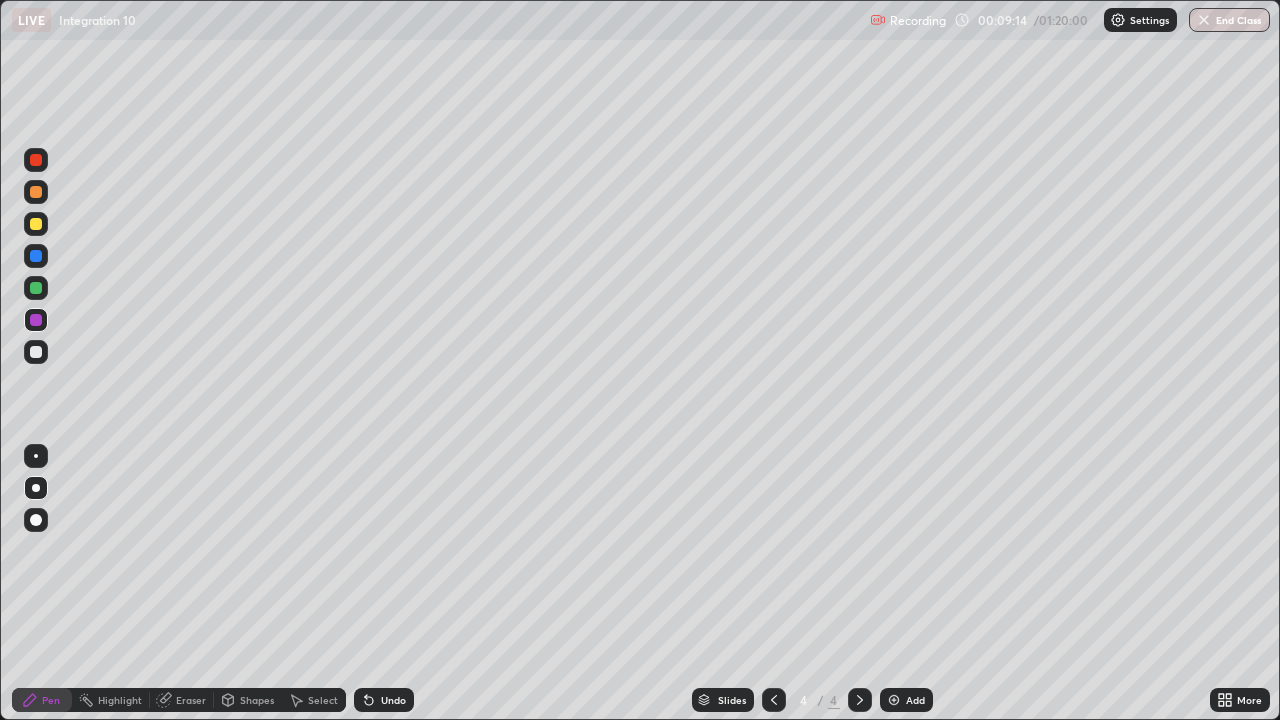 click at bounding box center (774, 700) 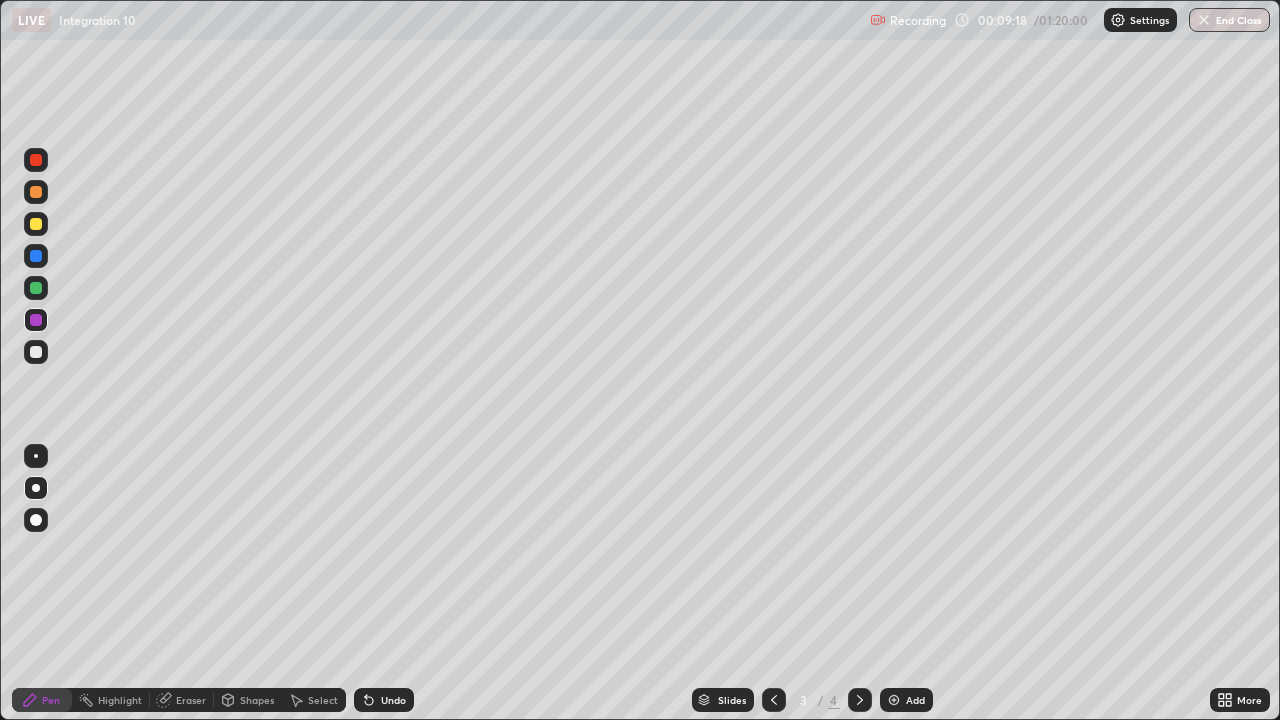 click 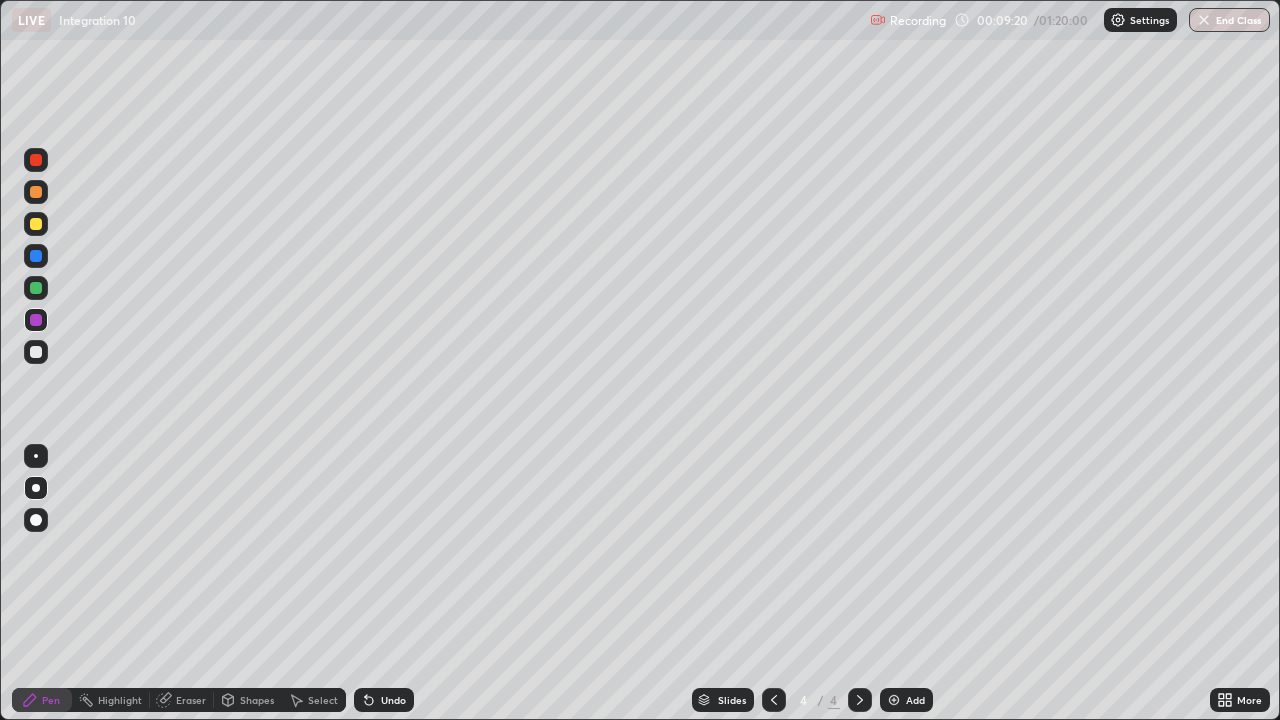 click at bounding box center (36, 288) 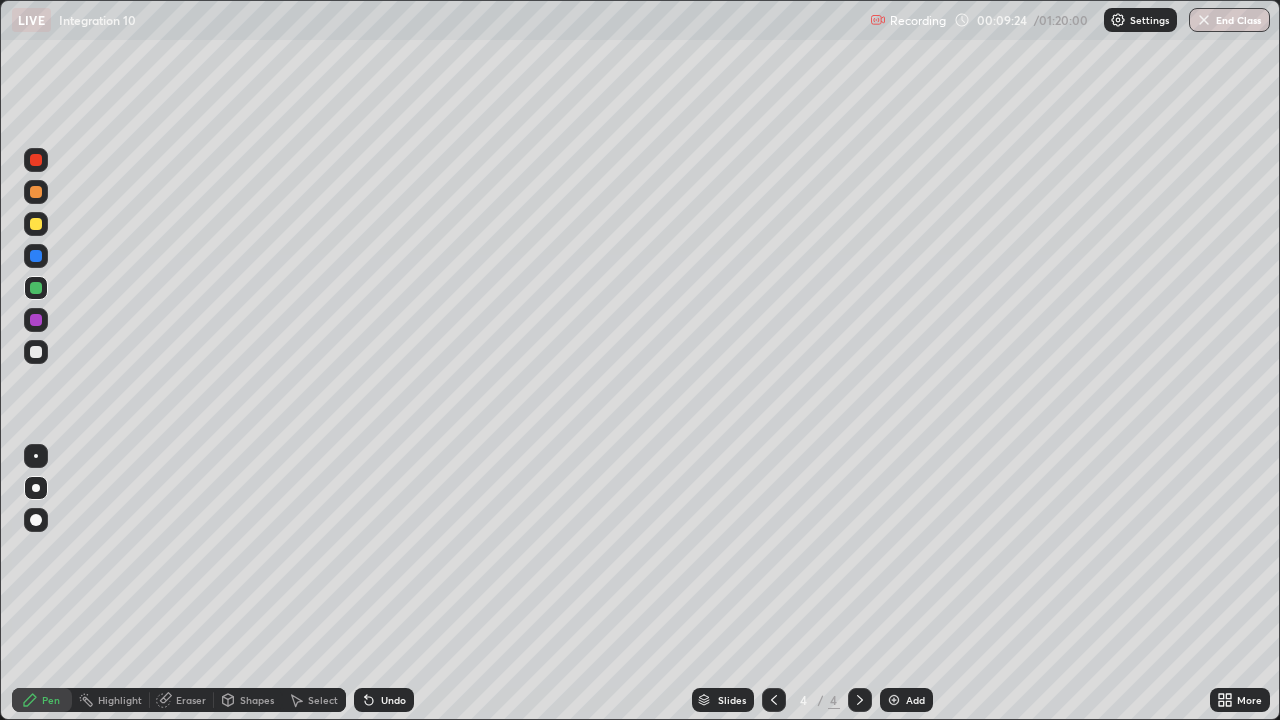 click on "Undo" at bounding box center (393, 700) 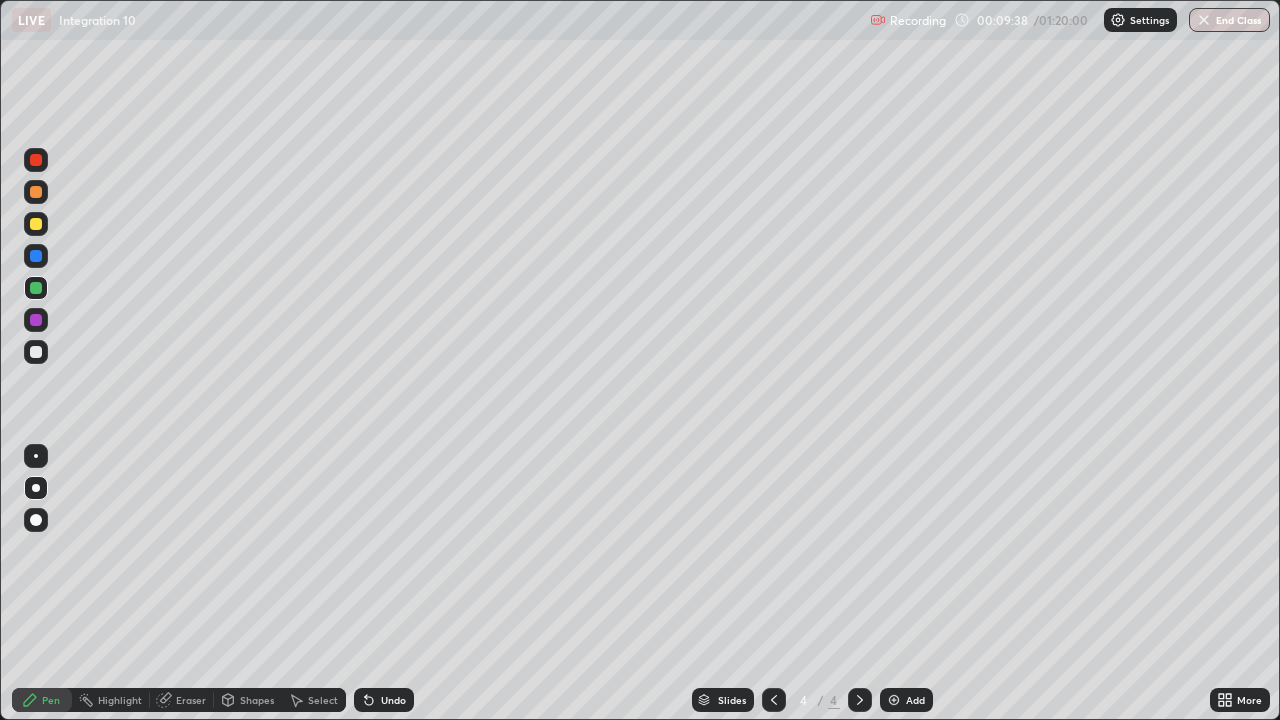 click at bounding box center [36, 352] 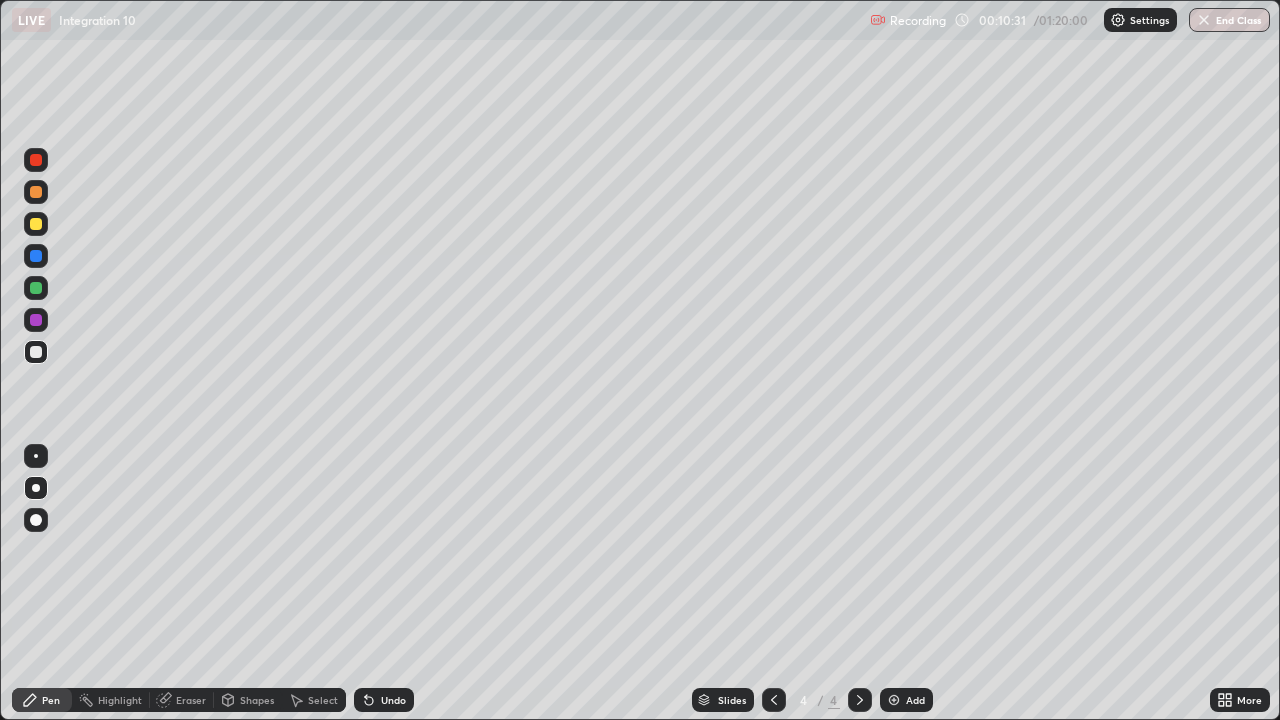 click on "Undo" at bounding box center [384, 700] 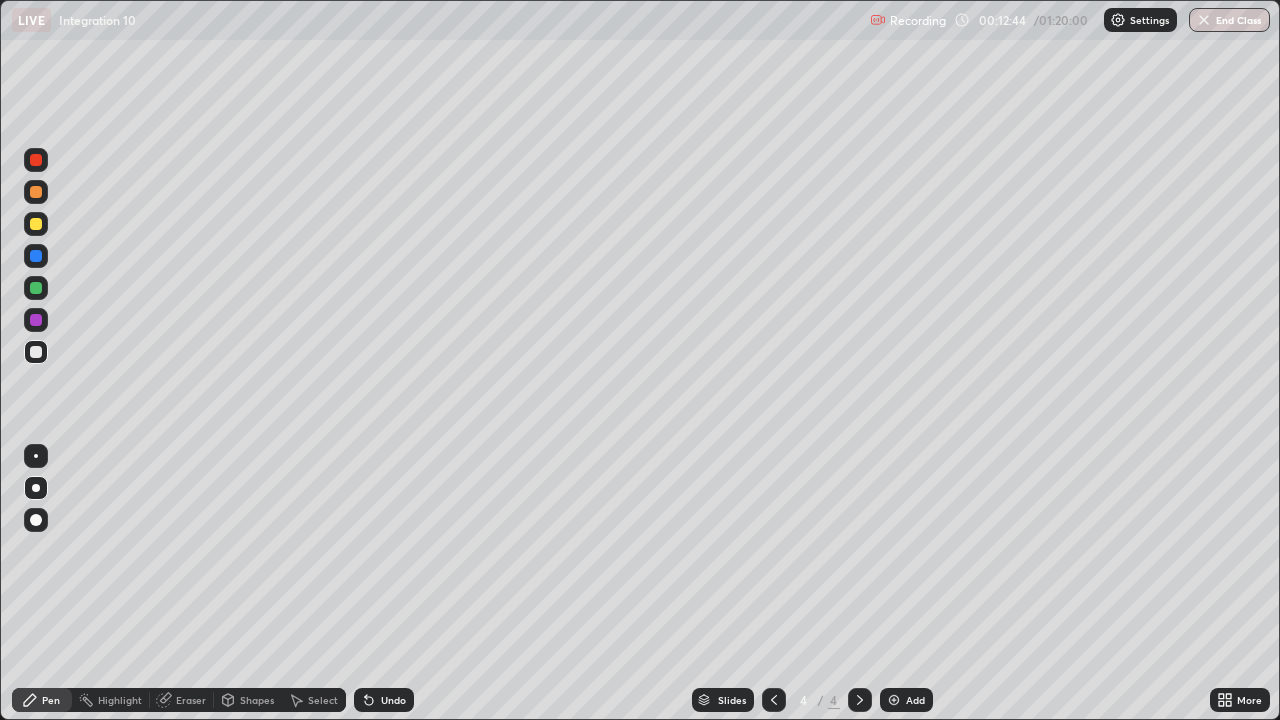click at bounding box center (36, 224) 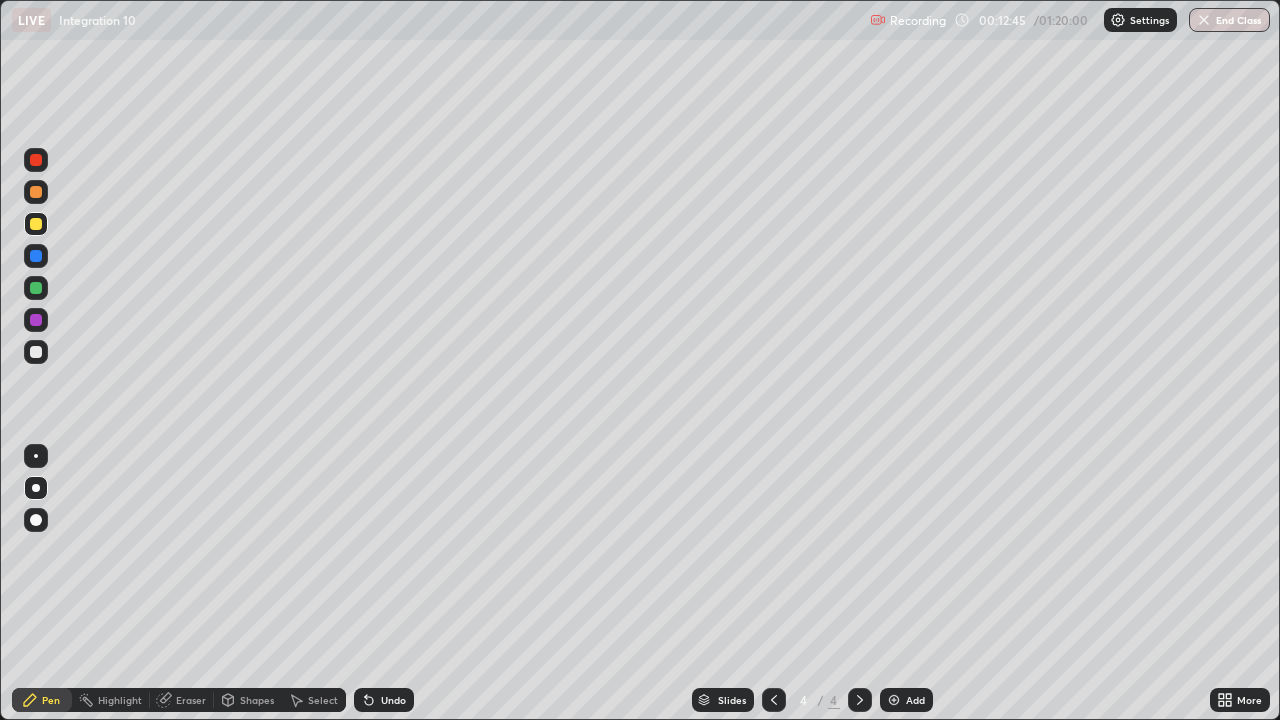 click at bounding box center (36, 488) 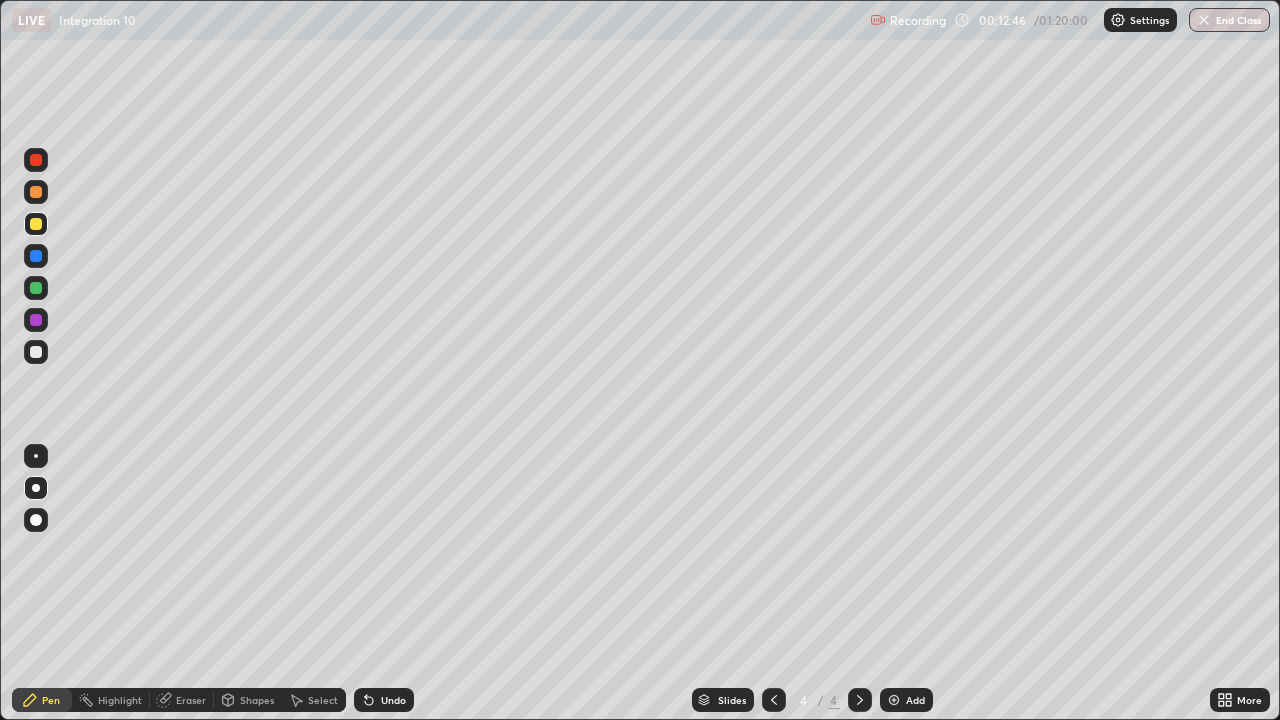 click at bounding box center (860, 700) 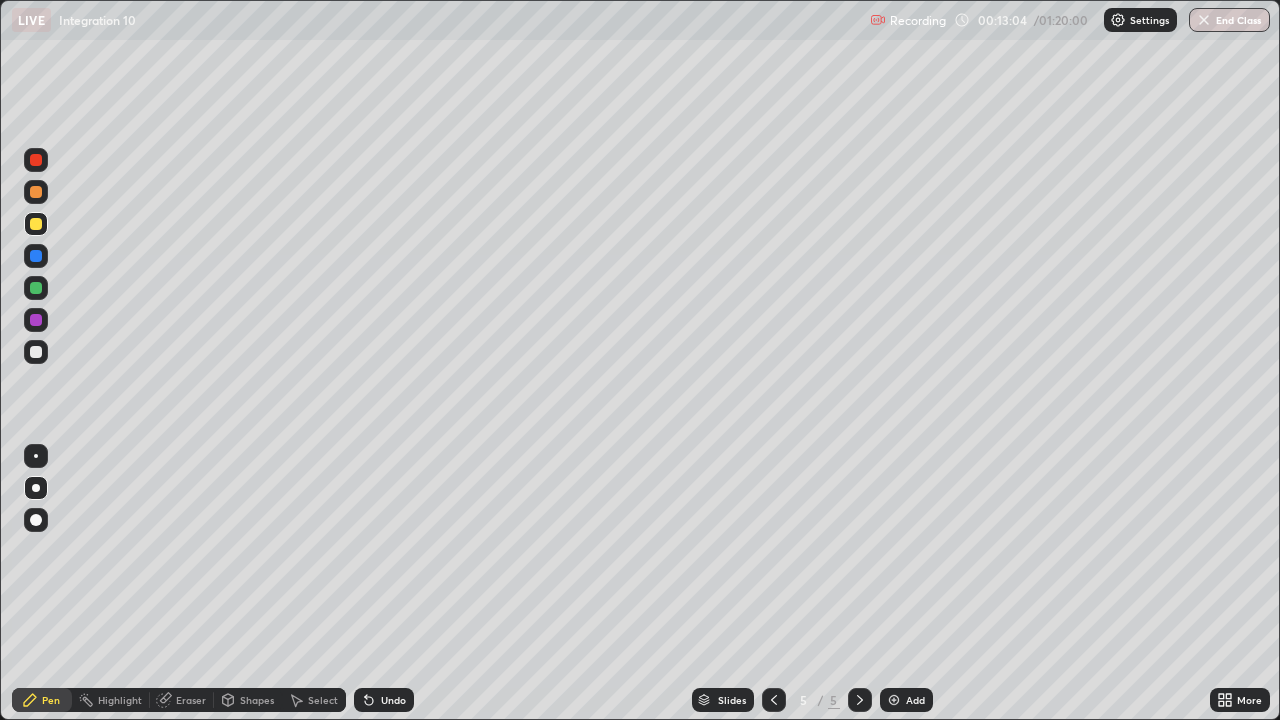 click at bounding box center (36, 320) 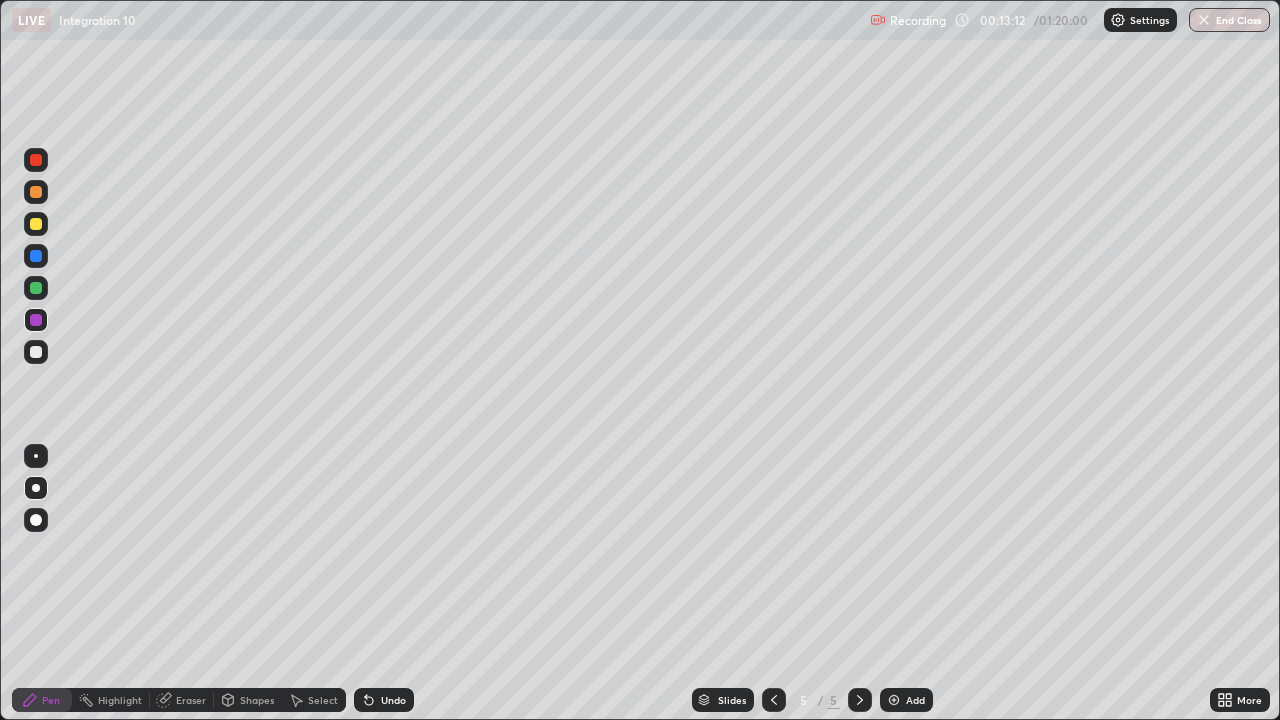 click on "Undo" at bounding box center [393, 700] 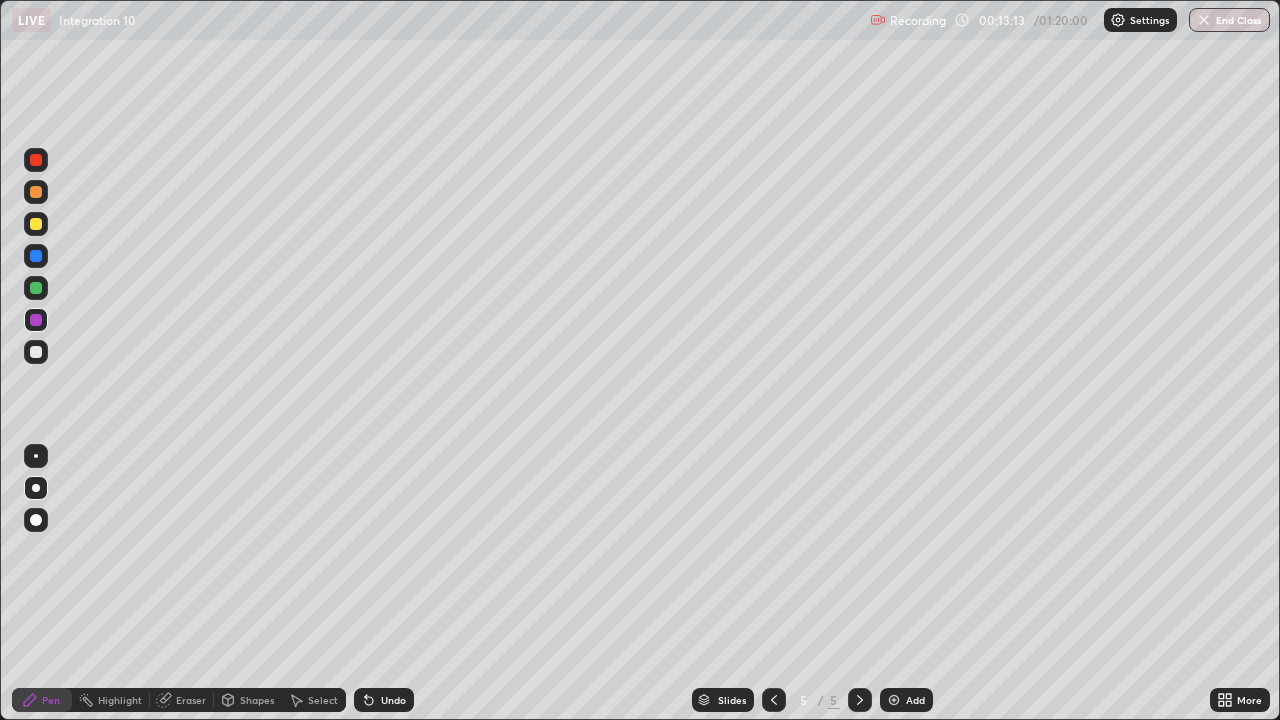 click on "Undo" at bounding box center [384, 700] 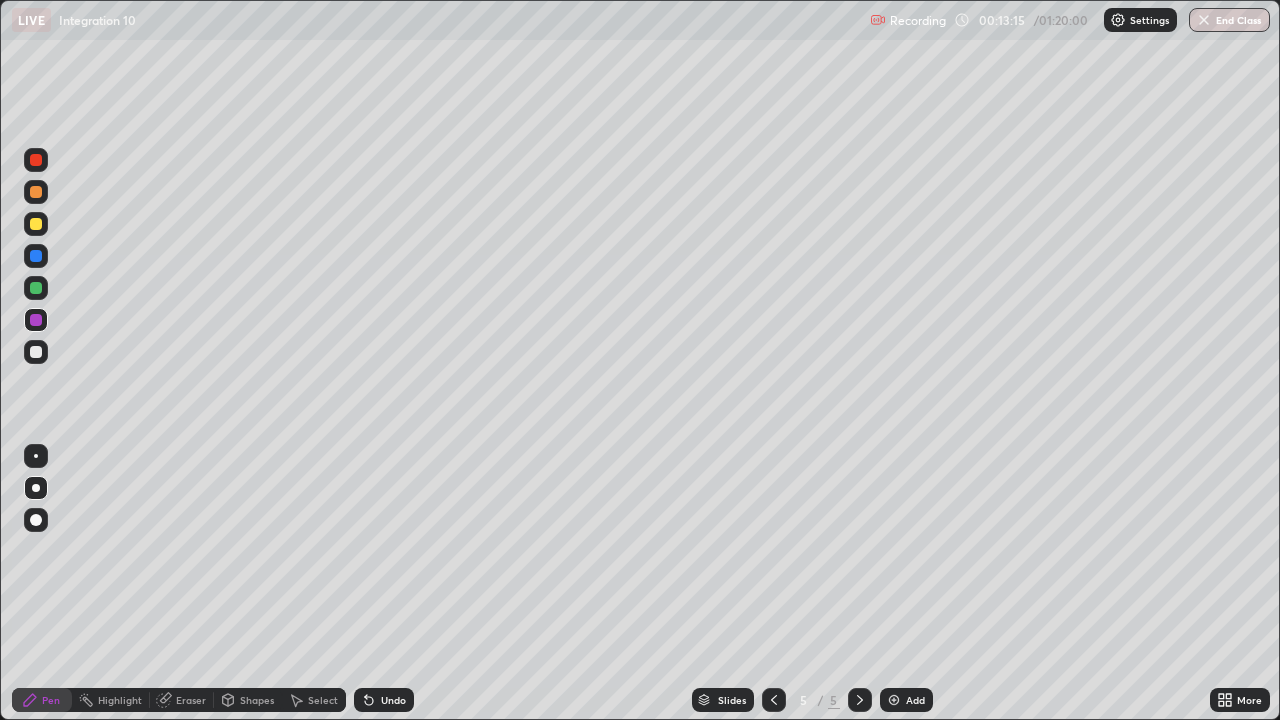 click at bounding box center (36, 352) 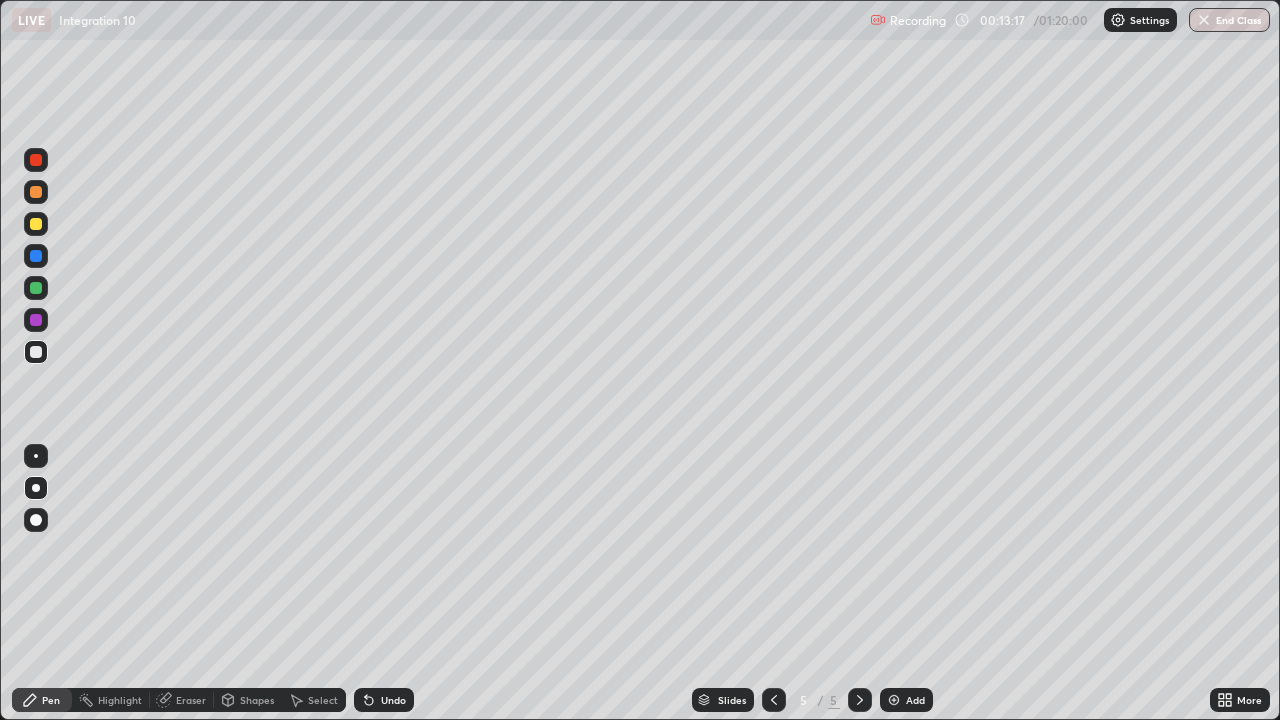 click at bounding box center [36, 352] 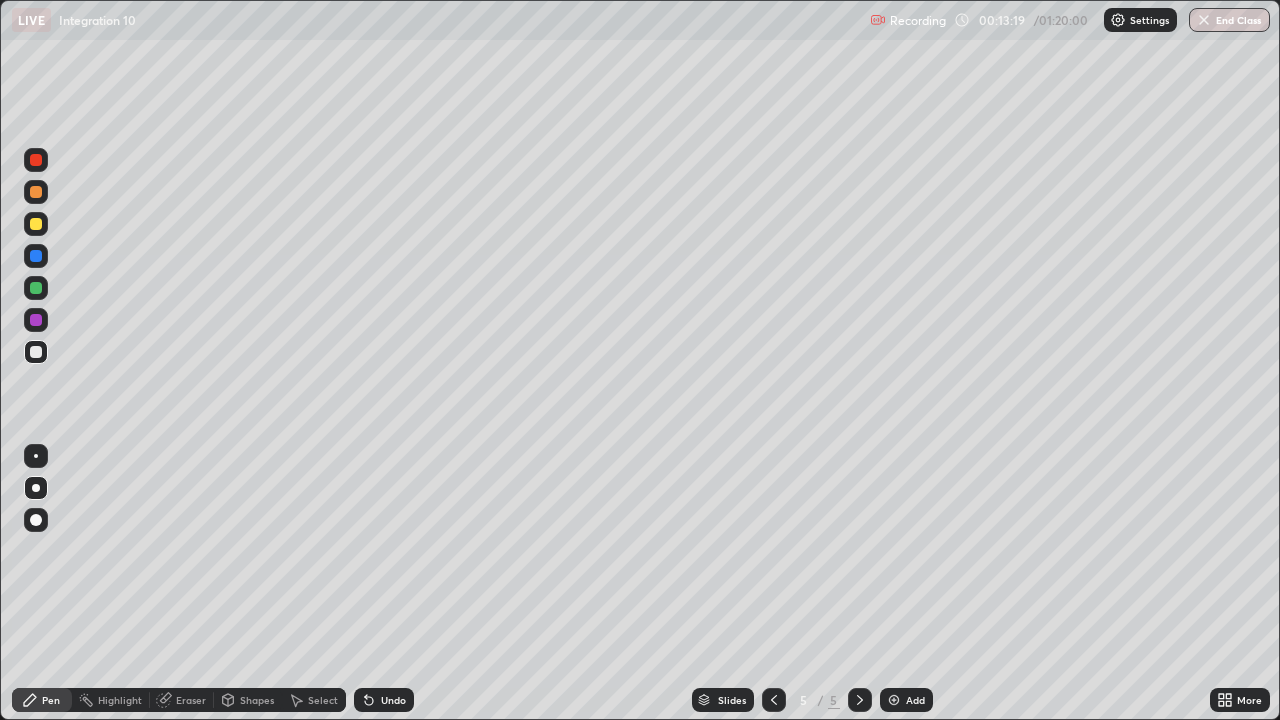 click on "Undo" at bounding box center (393, 700) 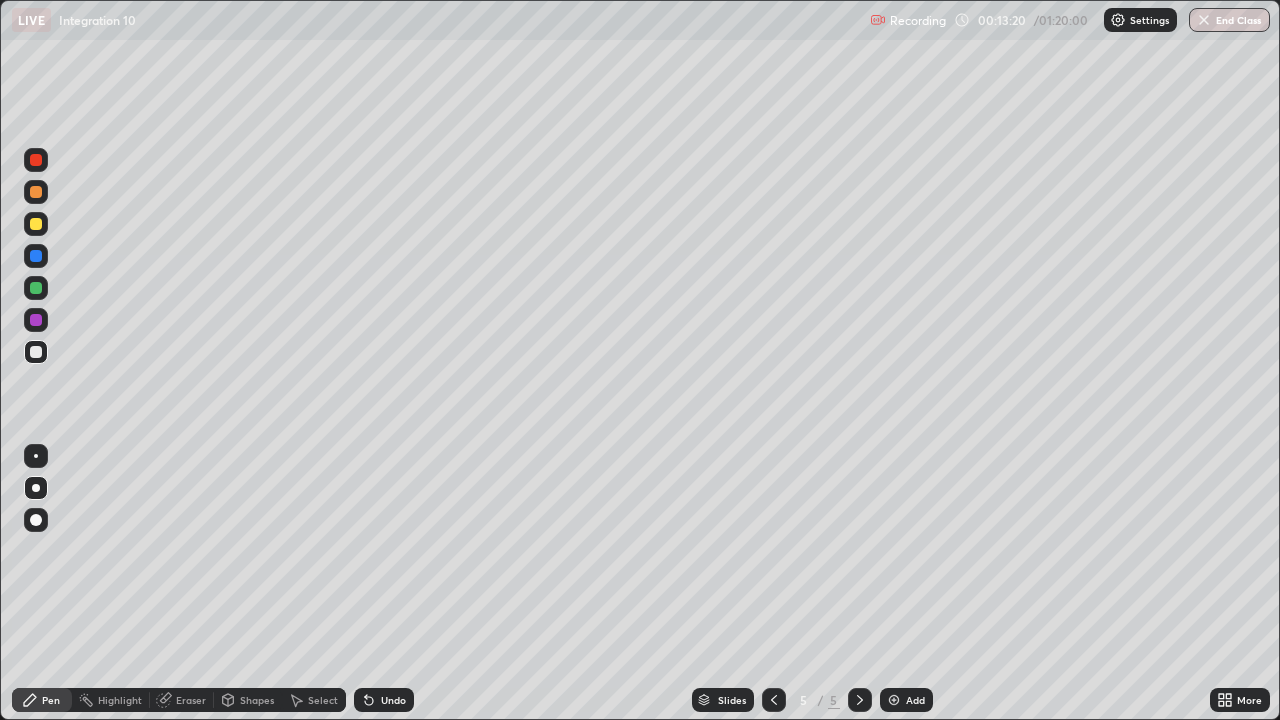 click on "Undo" at bounding box center (384, 700) 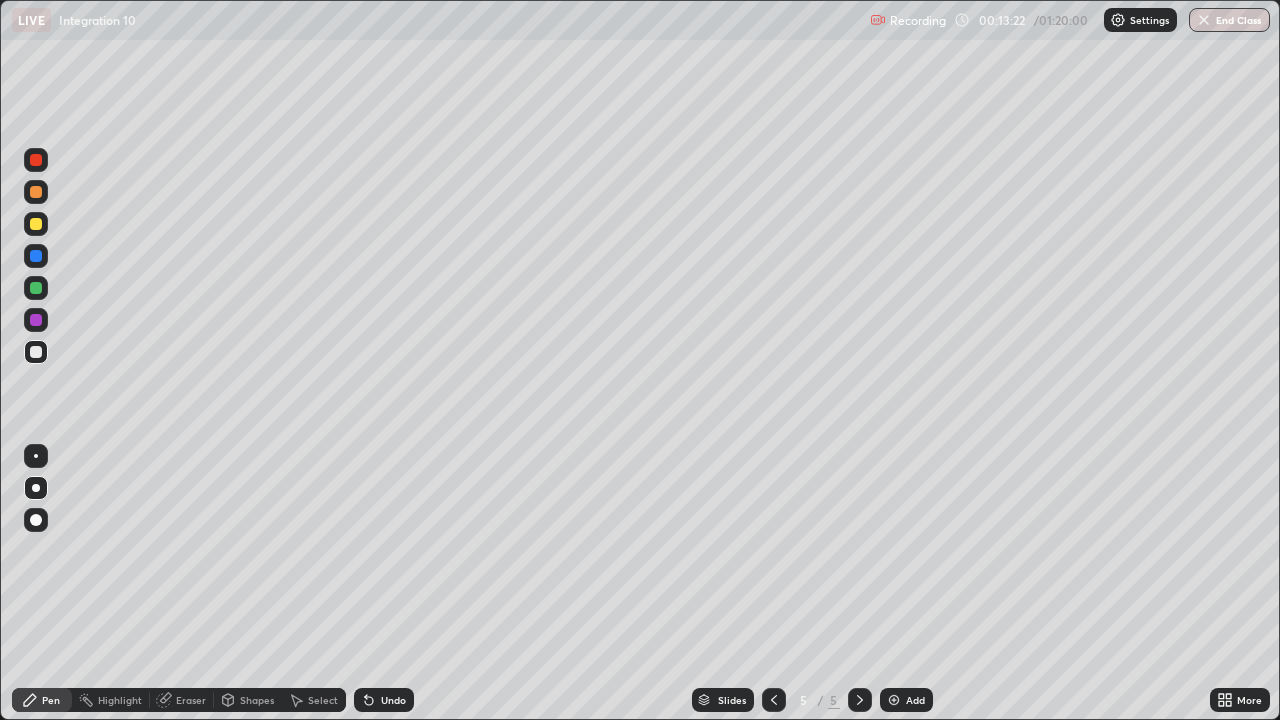 click on "Pen" at bounding box center (51, 700) 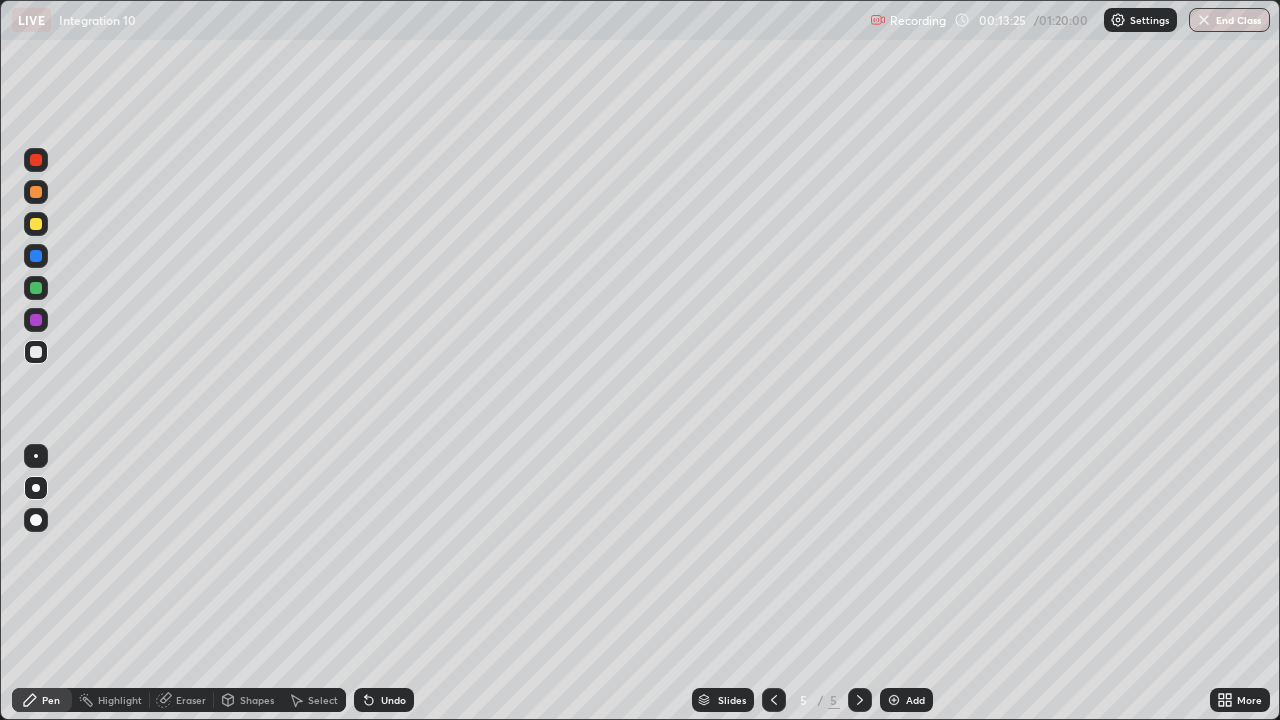 click 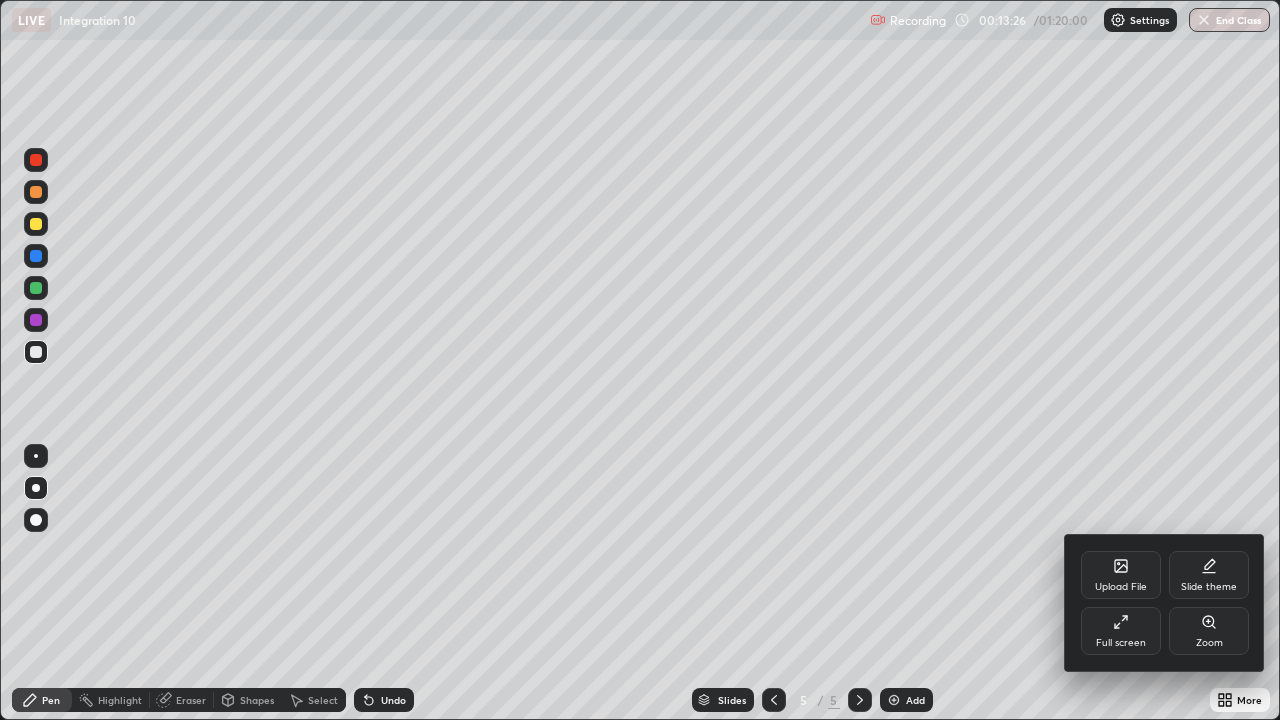 click on "Full screen" at bounding box center [1121, 643] 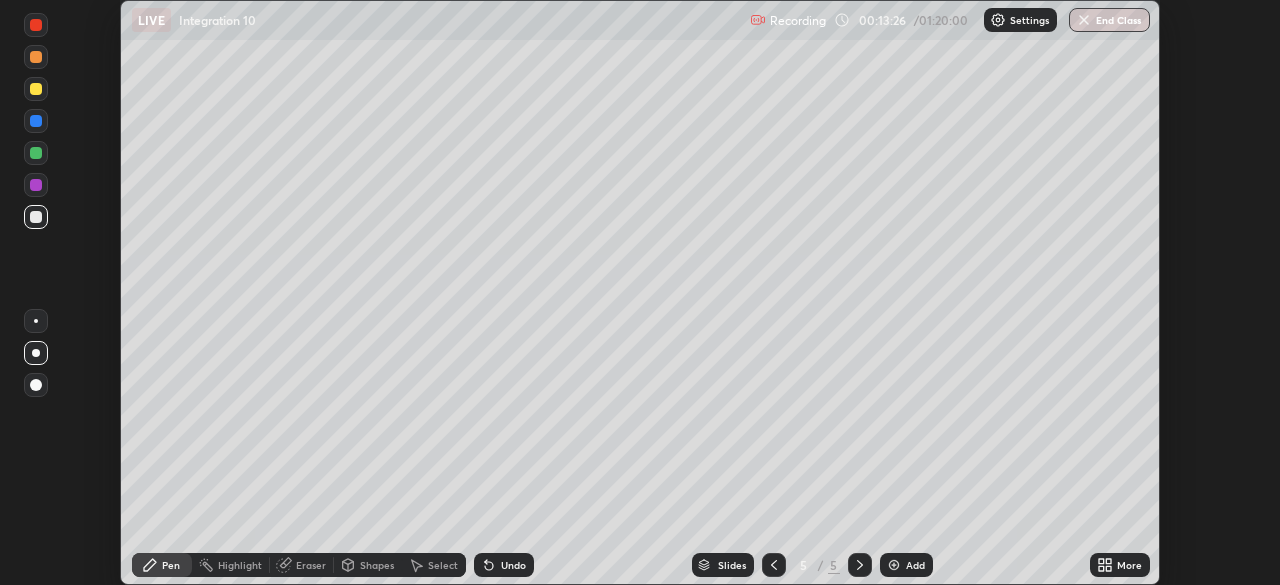 scroll, scrollTop: 585, scrollLeft: 1280, axis: both 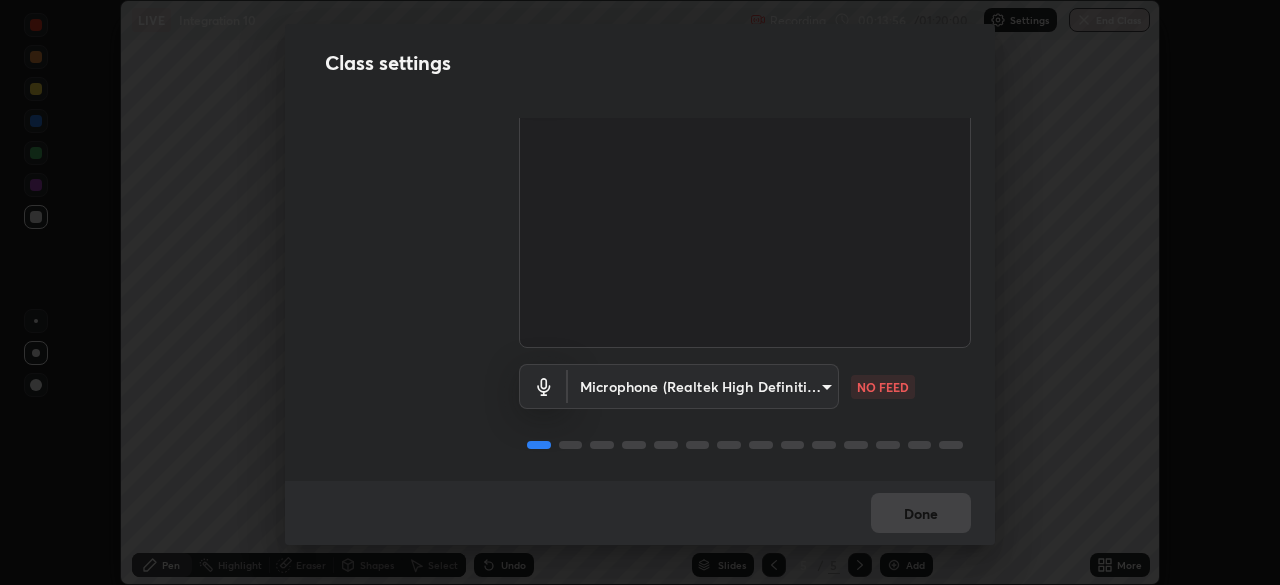 click on "Erase all LIVE Integration 10 Recording 00:13:56 /  01:20:00 Settings End Class Setting up your live class Integration 10 • L86 of Mathematics [FIRST] [LAST] Pen Highlight Eraser Shapes Select Undo Slides 5 / 5 Add More No doubts shared Encourage your learners to ask a doubt for better clarity Report an issue Reason for reporting Buffering Chat not working Audio - Video sync issue Educator video quality low ​ Attach an image Report Class settings Audio & Video Cam Link 4K (0fd9:0067) [HASH] WORKING Microphone (Realtek High Definition Audio) [HASH] NO FEED Done" at bounding box center [640, 292] 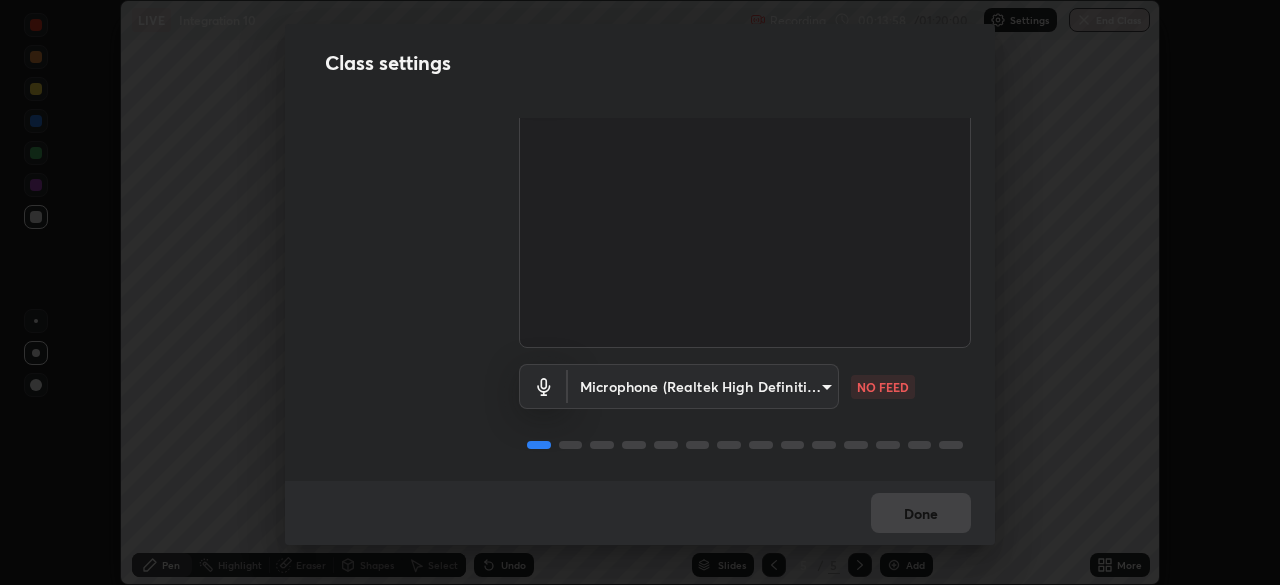 click on "Erase all LIVE Integration 10 Recording 00:13:58 /  01:20:00 Settings End Class Setting up your live class Integration 10 • L86 of Mathematics [FIRST] [LAST] Pen Highlight Eraser Shapes Select Undo Slides 5 / 5 Add More No doubts shared Encourage your learners to ask a doubt for better clarity Report an issue Reason for reporting Buffering Chat not working Audio - Video sync issue Educator video quality low ​ Attach an image Report Class settings Audio & Video Cam Link 4K (0fd9:0067) [HASH] WORKING Microphone (Realtek High Definition Audio) [HASH] NO FEED Done" at bounding box center (640, 292) 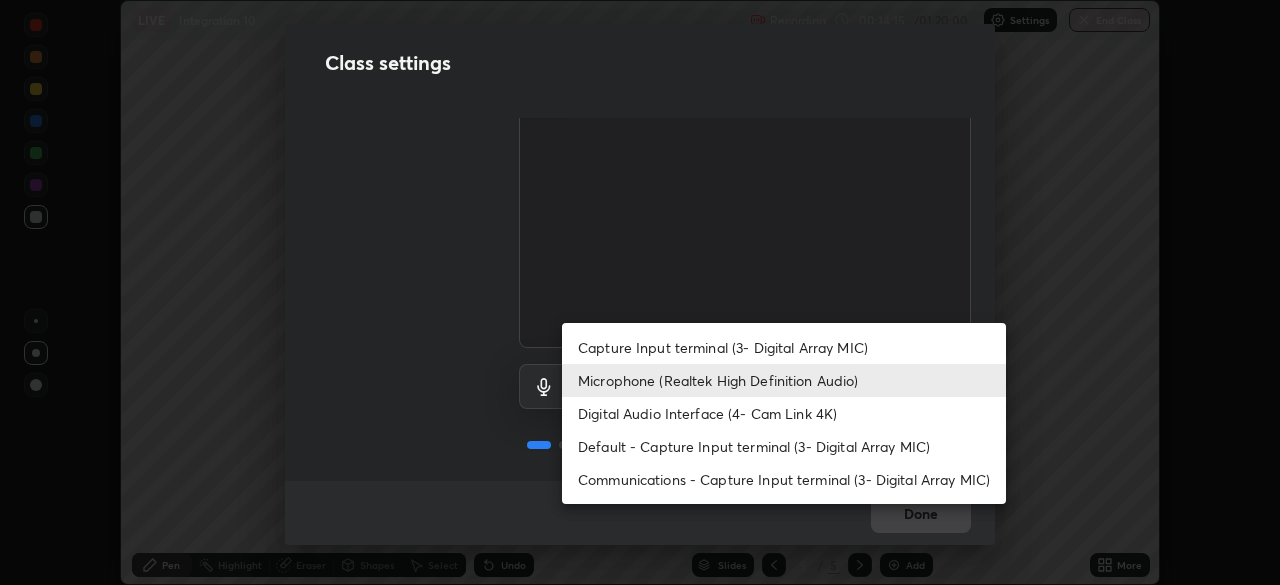 click on "Capture Input terminal (3- Digital Array MIC)" at bounding box center [784, 347] 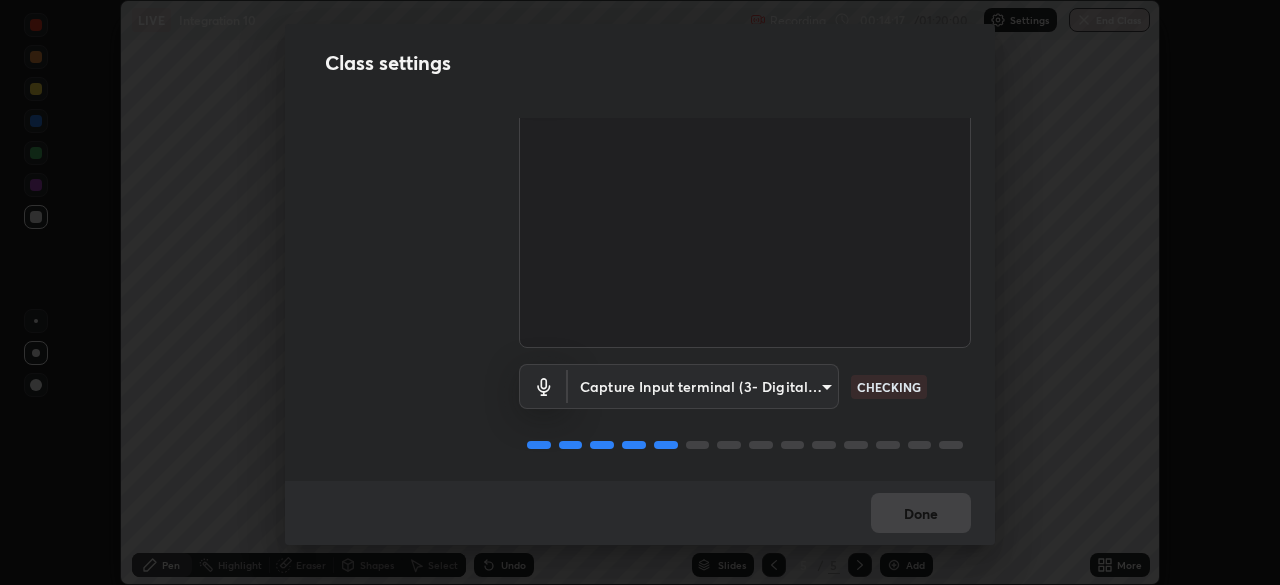 click on "Erase all LIVE Integration 10 Recording 00:14:17 /  01:20:00 Settings End Class Setting up your live class Integration 10 • L86 of Mathematics [FIRST] [LAST] Pen Highlight Eraser Shapes Select Undo Slides 5 / 5 Add More No doubts shared Encourage your learners to ask a doubt for better clarity Report an issue Reason for reporting Buffering Chat not working Audio - Video sync issue Educator video quality low ​ Attach an image Report Class settings Audio & Video Cam Link 4K (0fd9:0067) [HASH] WORKING Capture Input terminal (3- Digital Array MIC) [HASH] CHECKING Done" at bounding box center (640, 292) 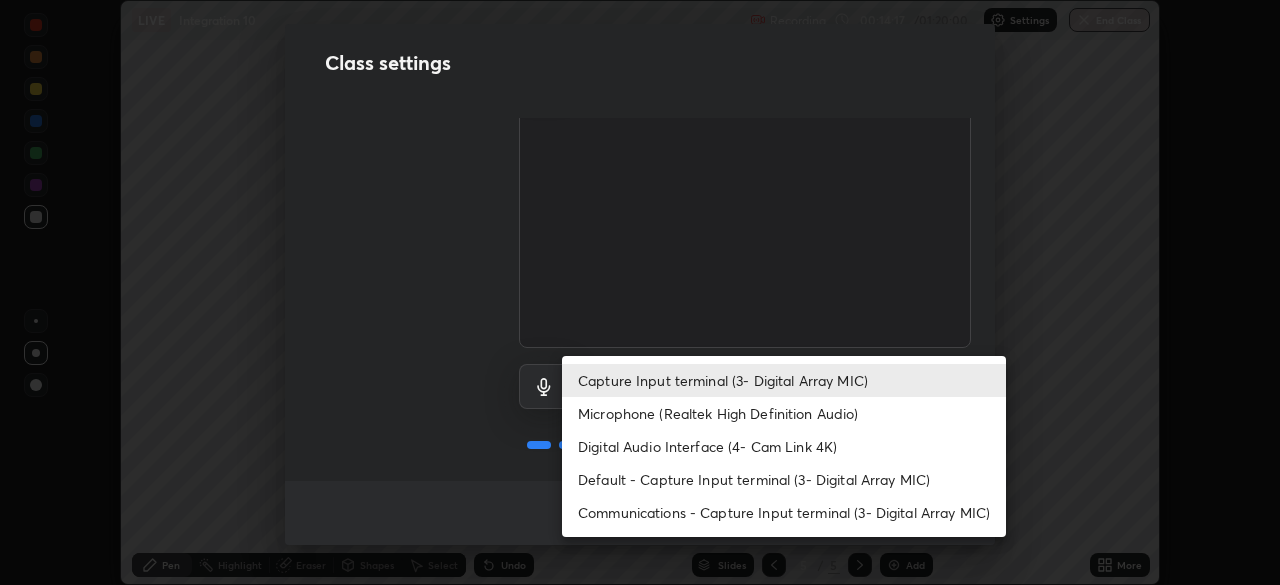 click on "Microphone (Realtek High Definition Audio)" at bounding box center (784, 413) 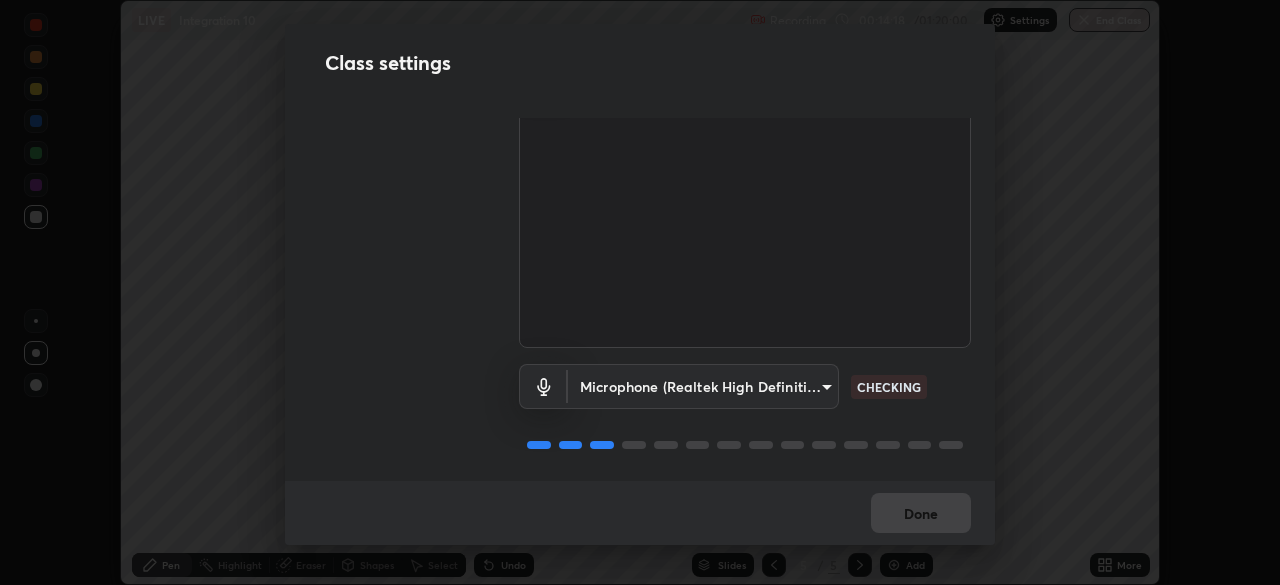 type on "[HASH]" 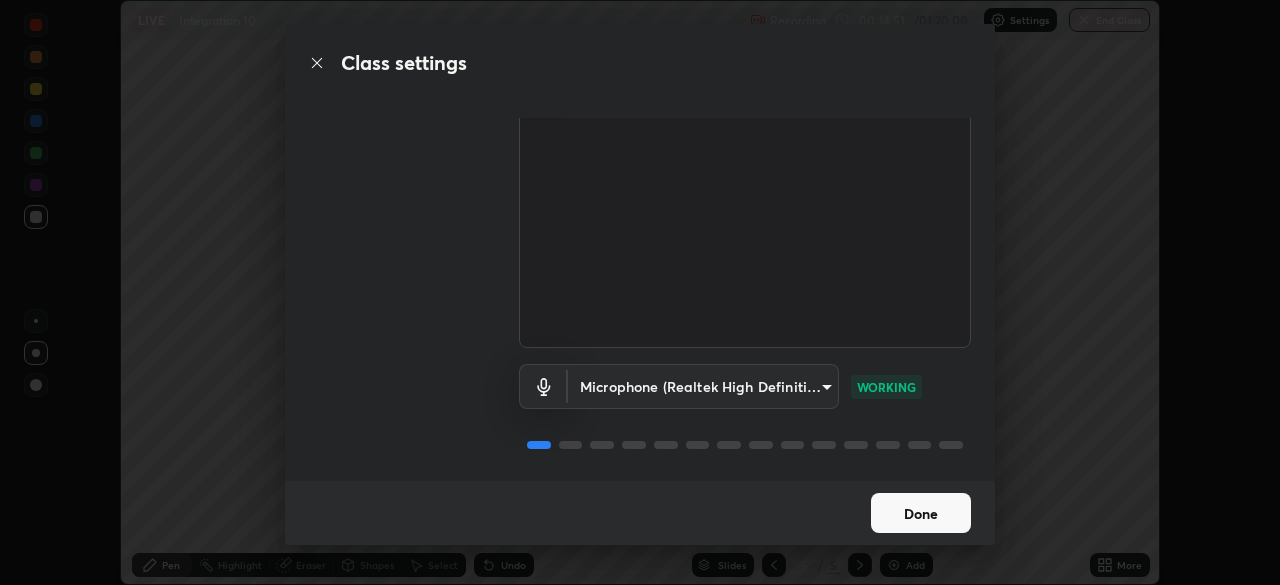 click on "Class settings Audio & Video Cam Link 4K (0fd9:0067) [HASH] WORKING Microphone (Realtek High Definition Audio) [HASH] WORKING Done" at bounding box center (640, 292) 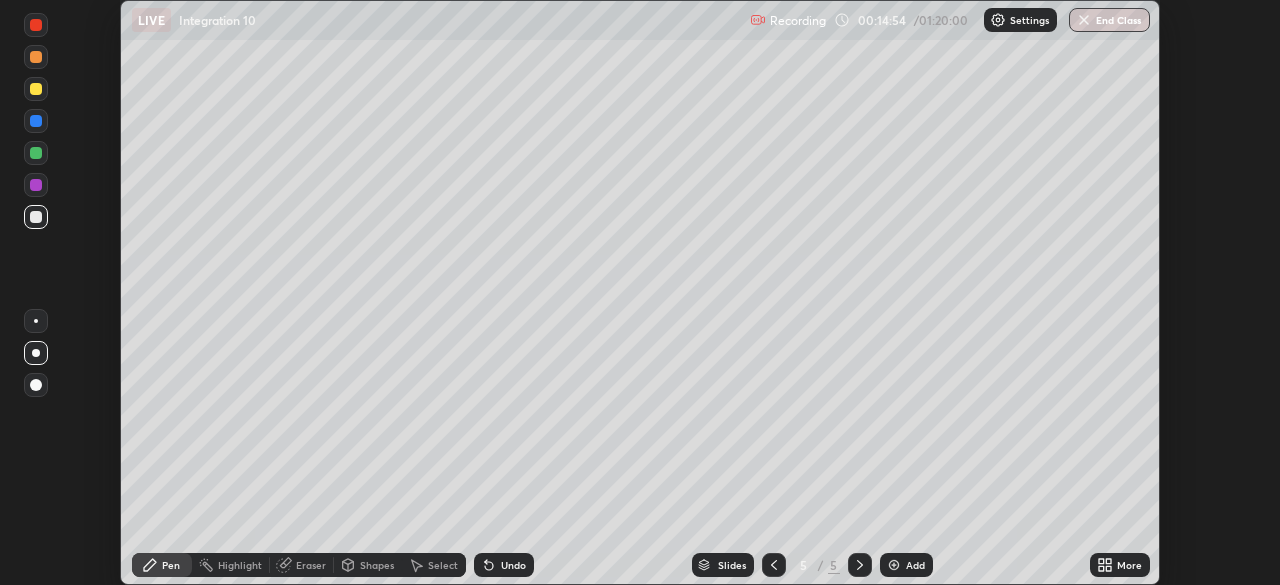 click 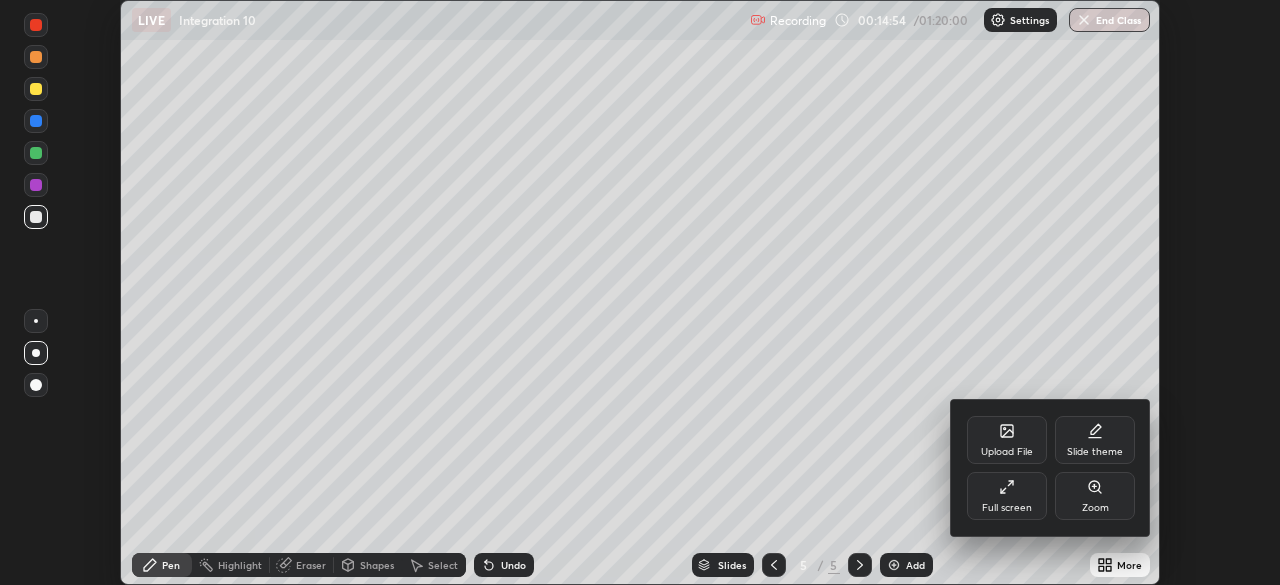 click on "Full screen" at bounding box center [1007, 496] 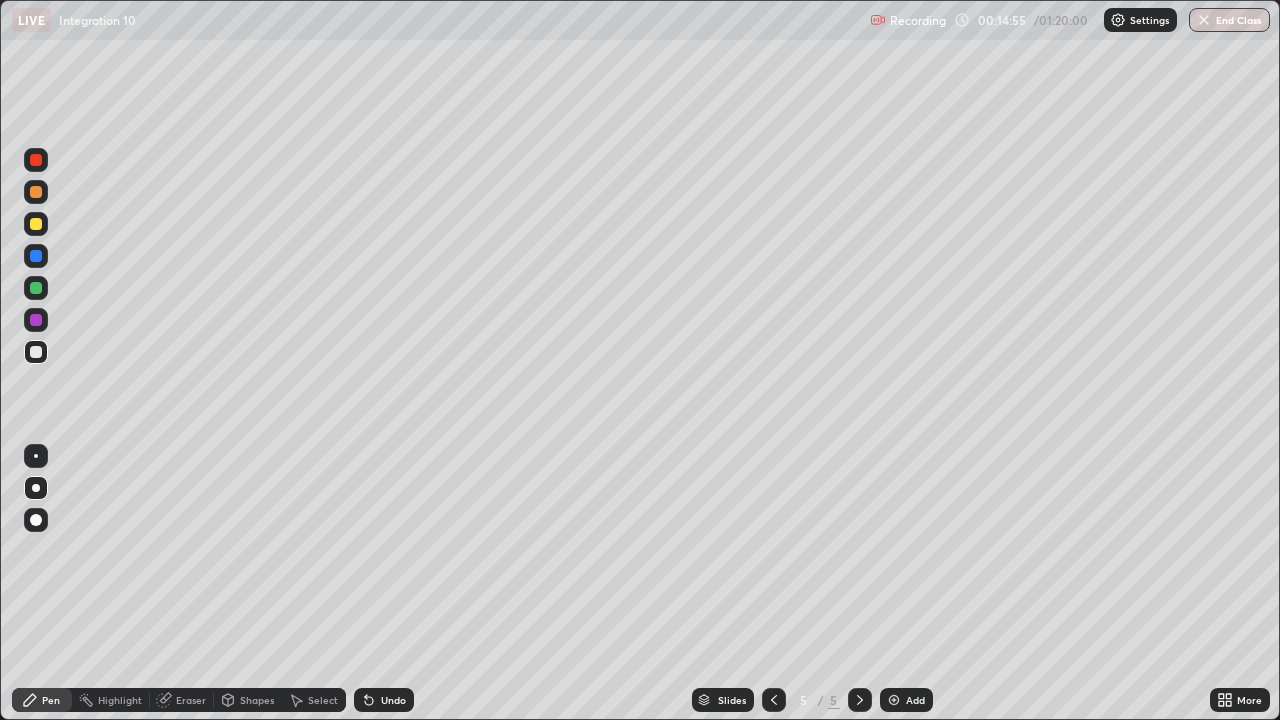 scroll, scrollTop: 99280, scrollLeft: 98720, axis: both 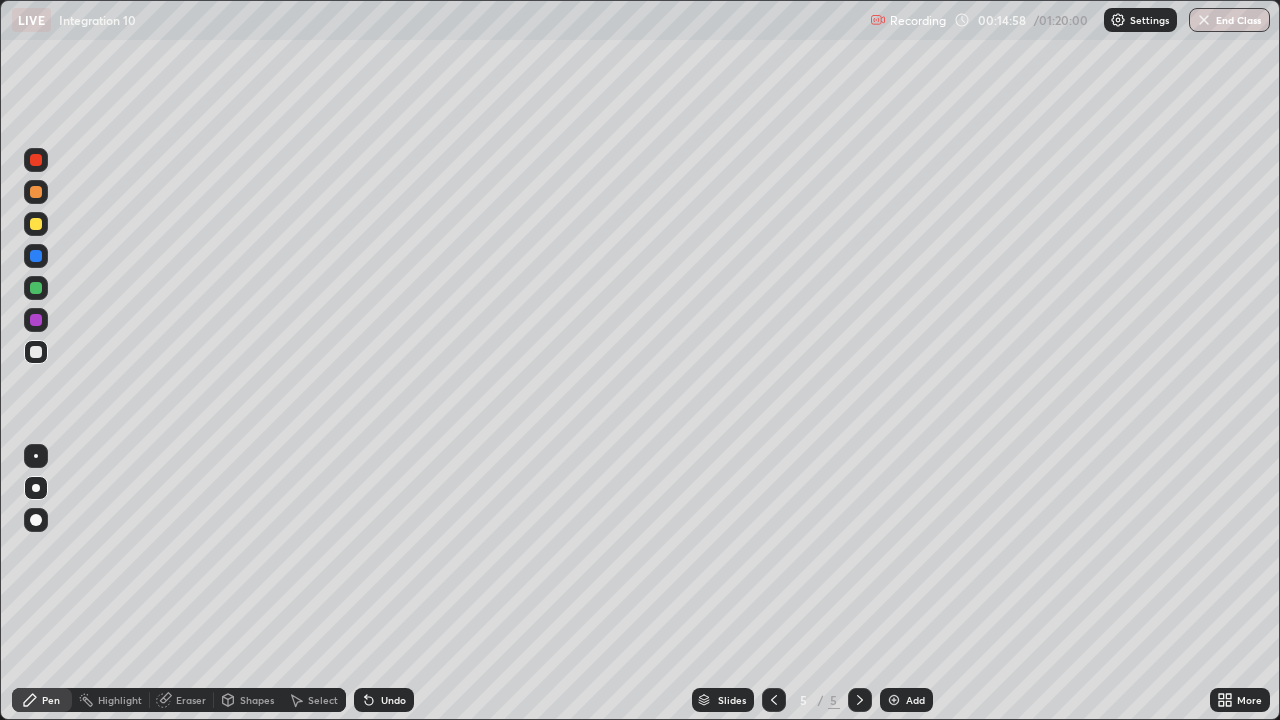 click at bounding box center [36, 352] 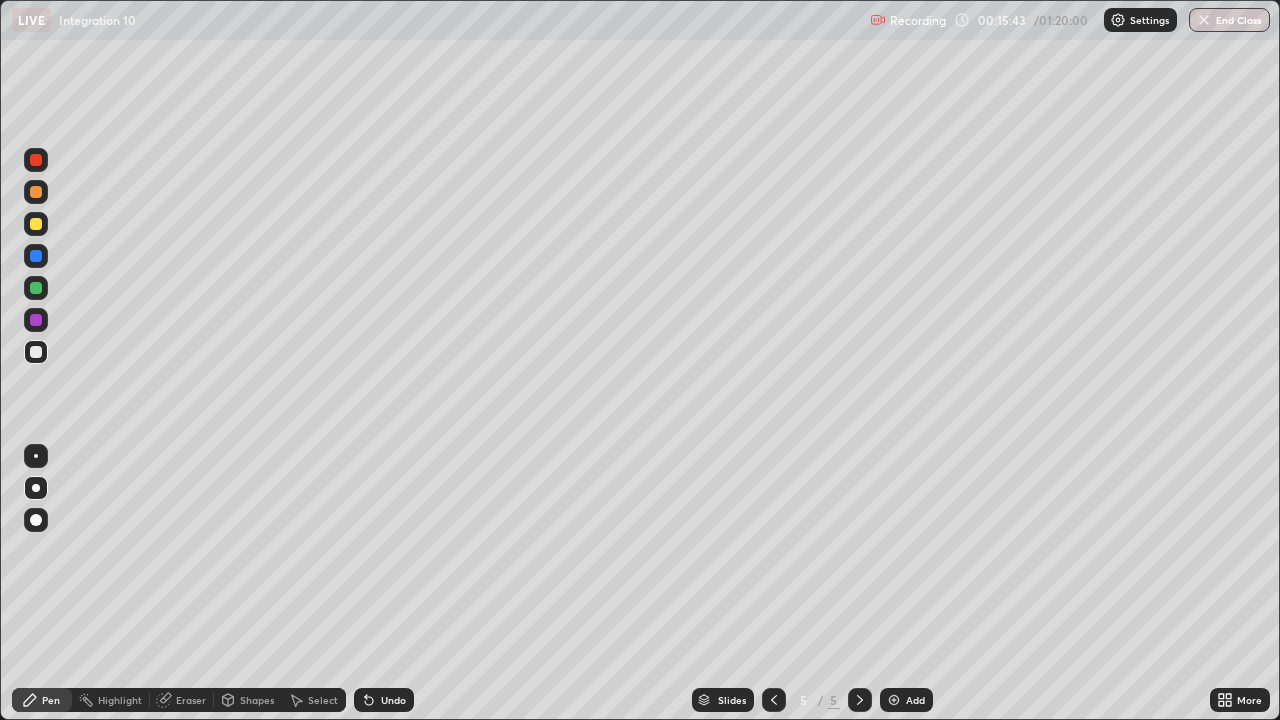 click at bounding box center (36, 288) 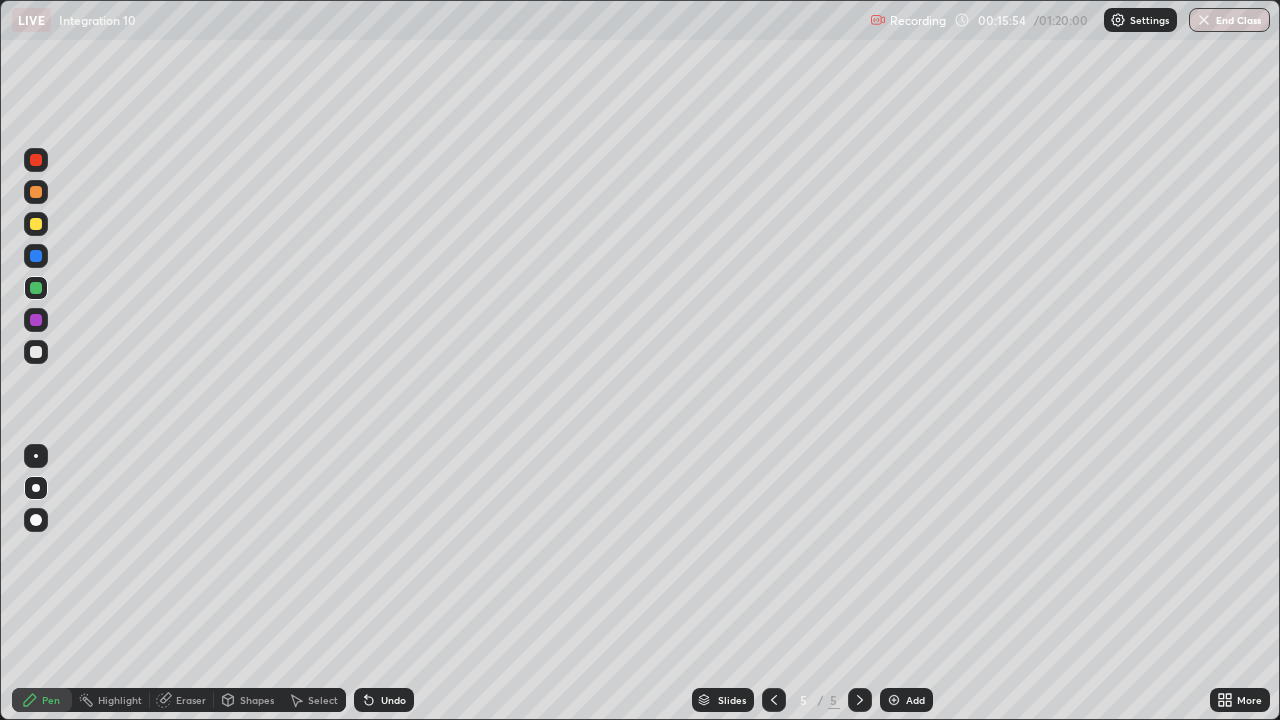 click at bounding box center (36, 352) 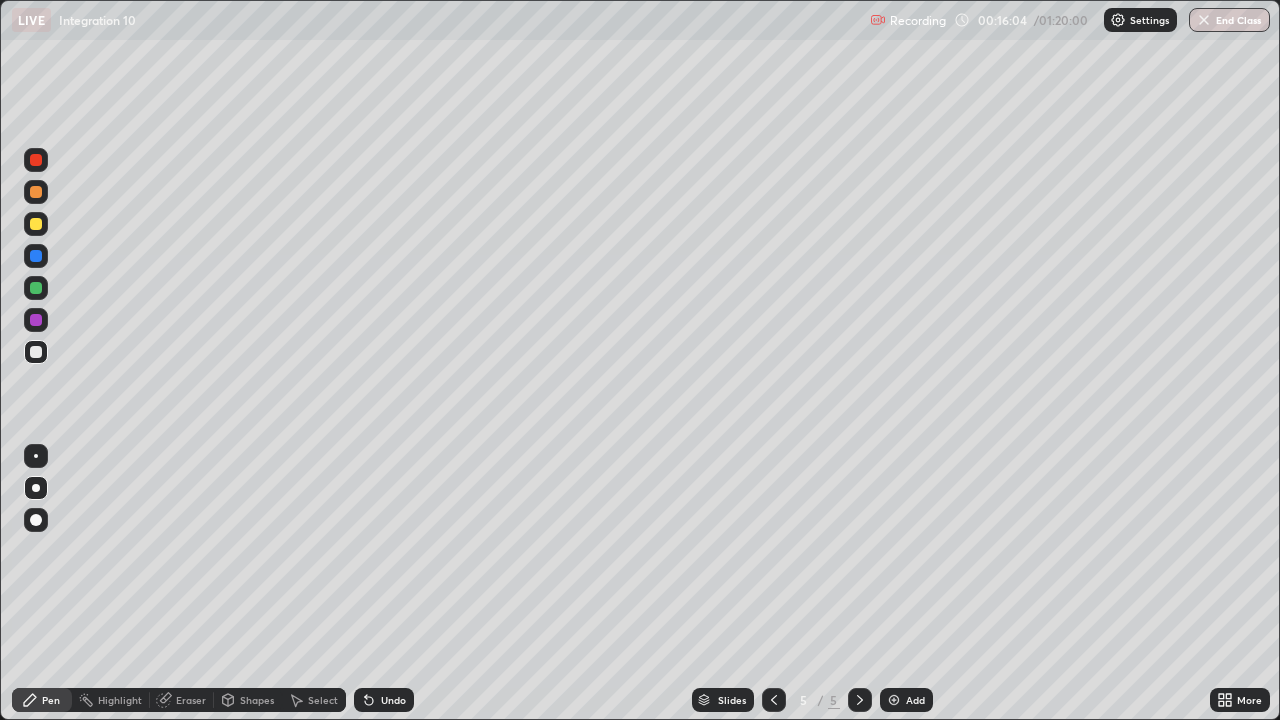 click on "Slides 5 / 5 Add" at bounding box center (812, 700) 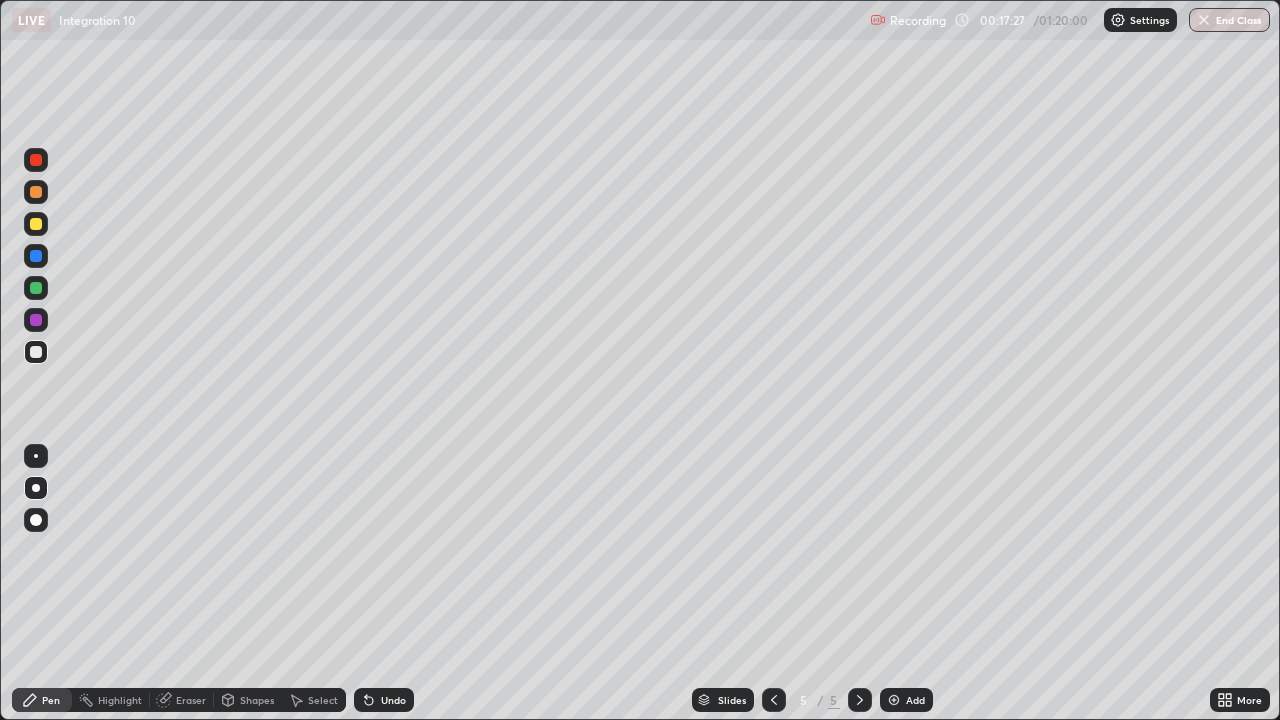 click on "Eraser" at bounding box center [191, 700] 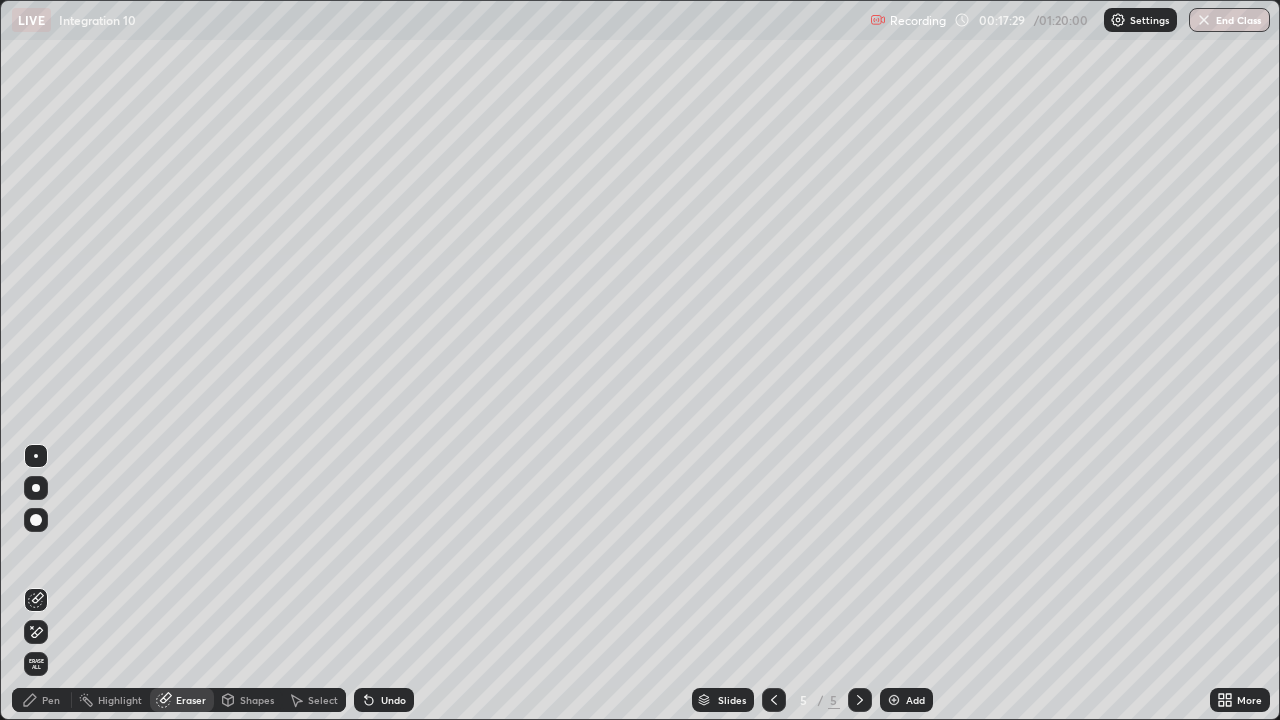 click on "Pen" at bounding box center (42, 700) 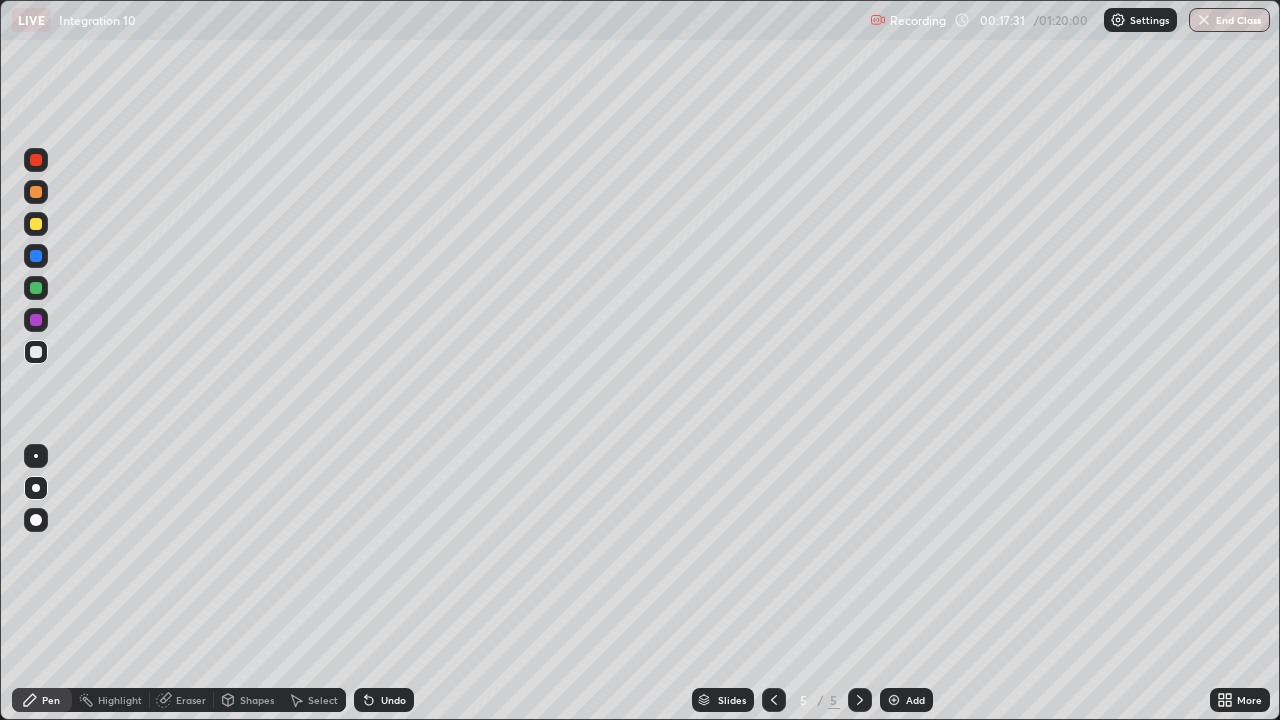 click on "Slides 5 / 5 Add" at bounding box center (812, 700) 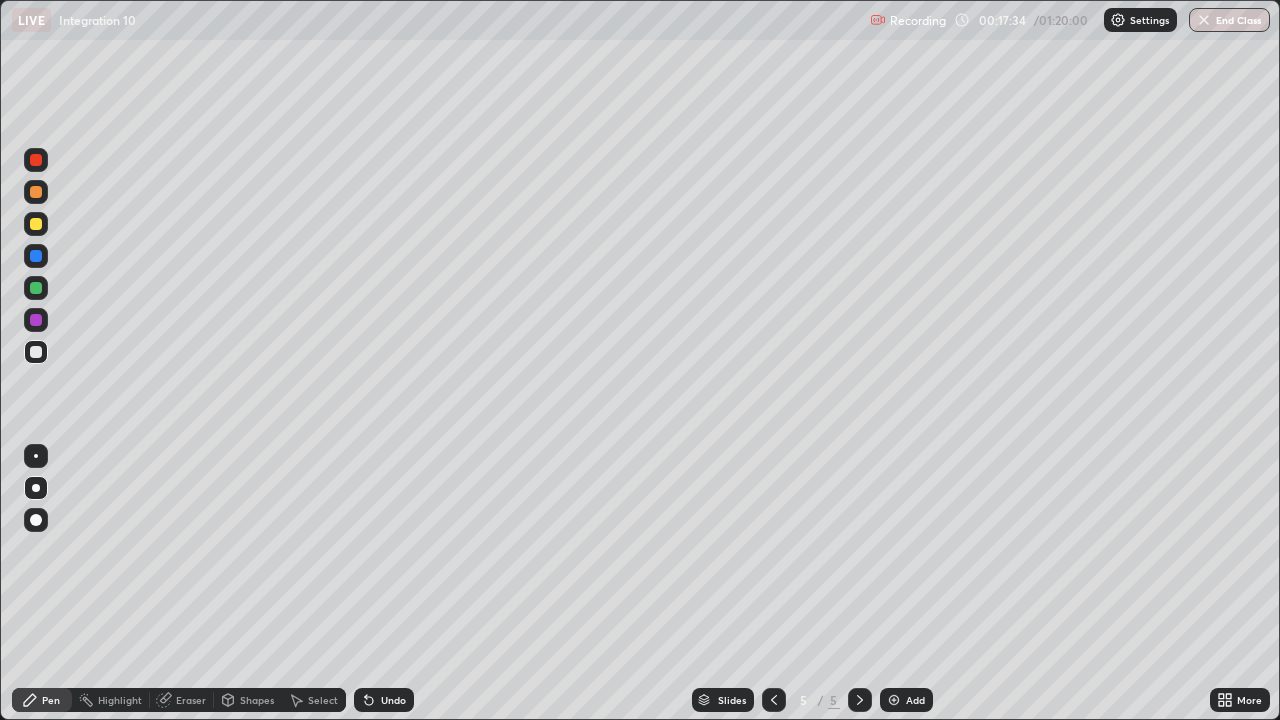 click at bounding box center [36, 224] 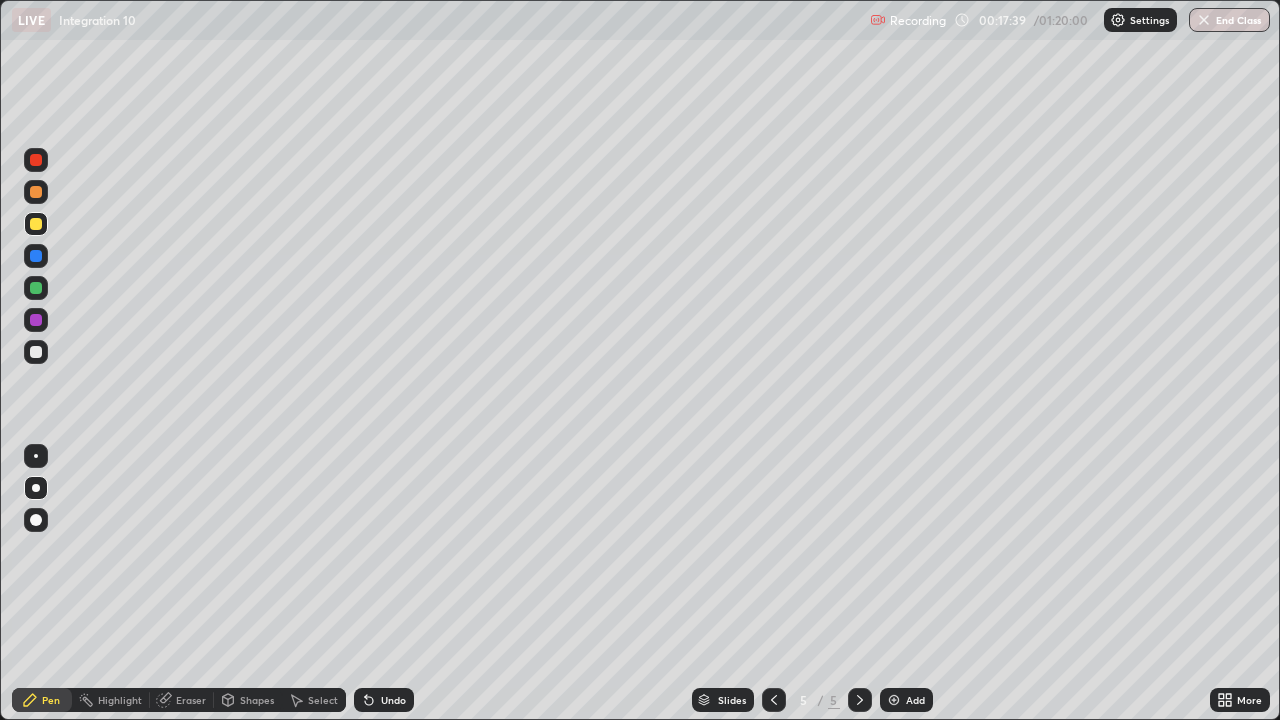 click at bounding box center [36, 320] 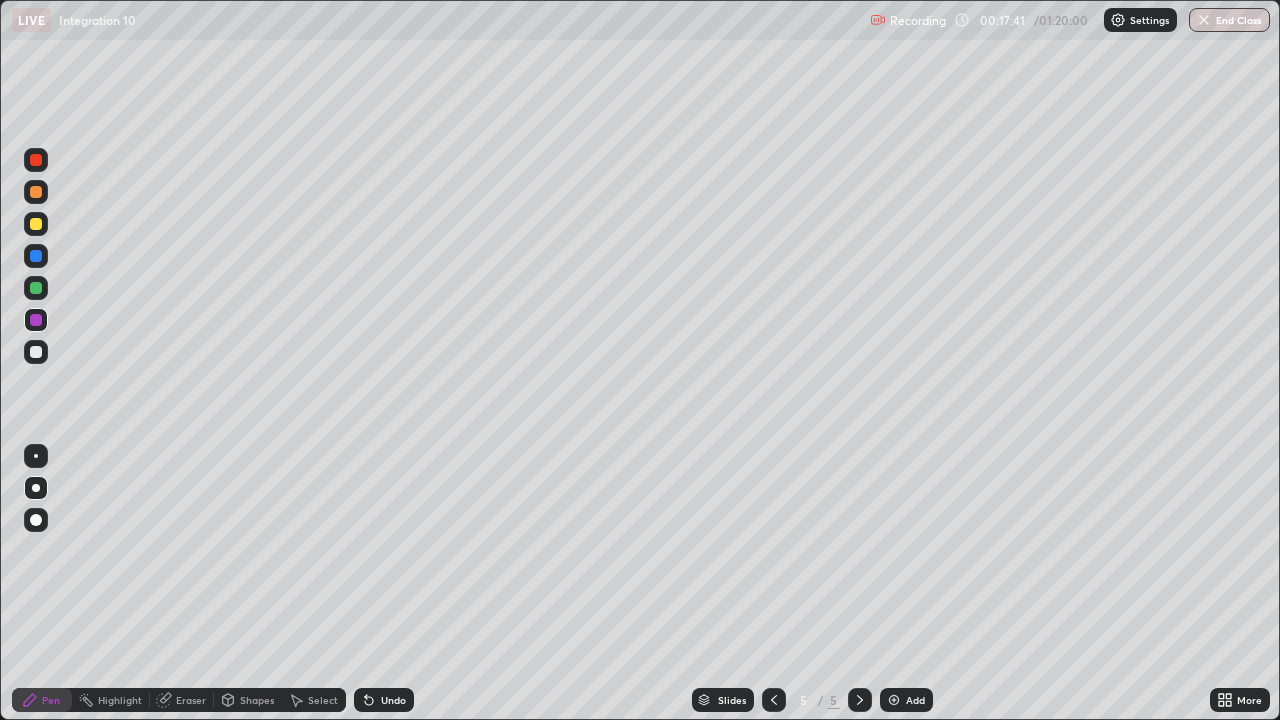 click at bounding box center (36, 288) 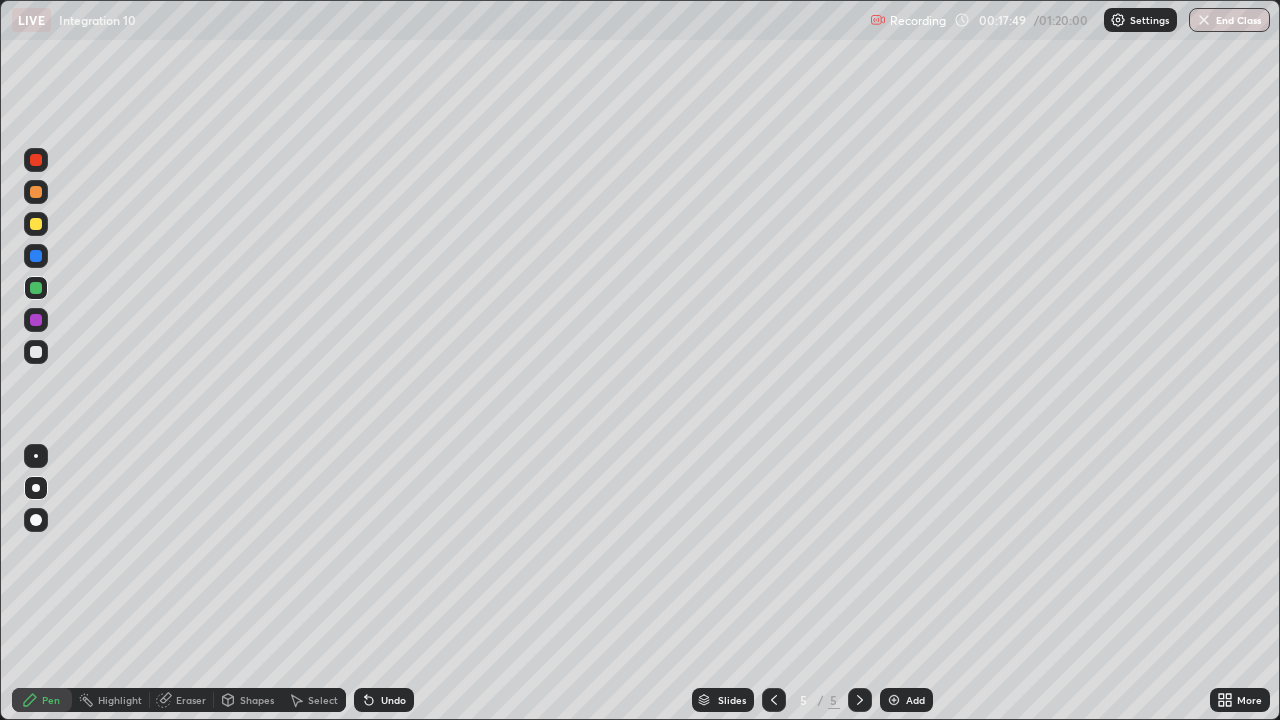 click at bounding box center (36, 352) 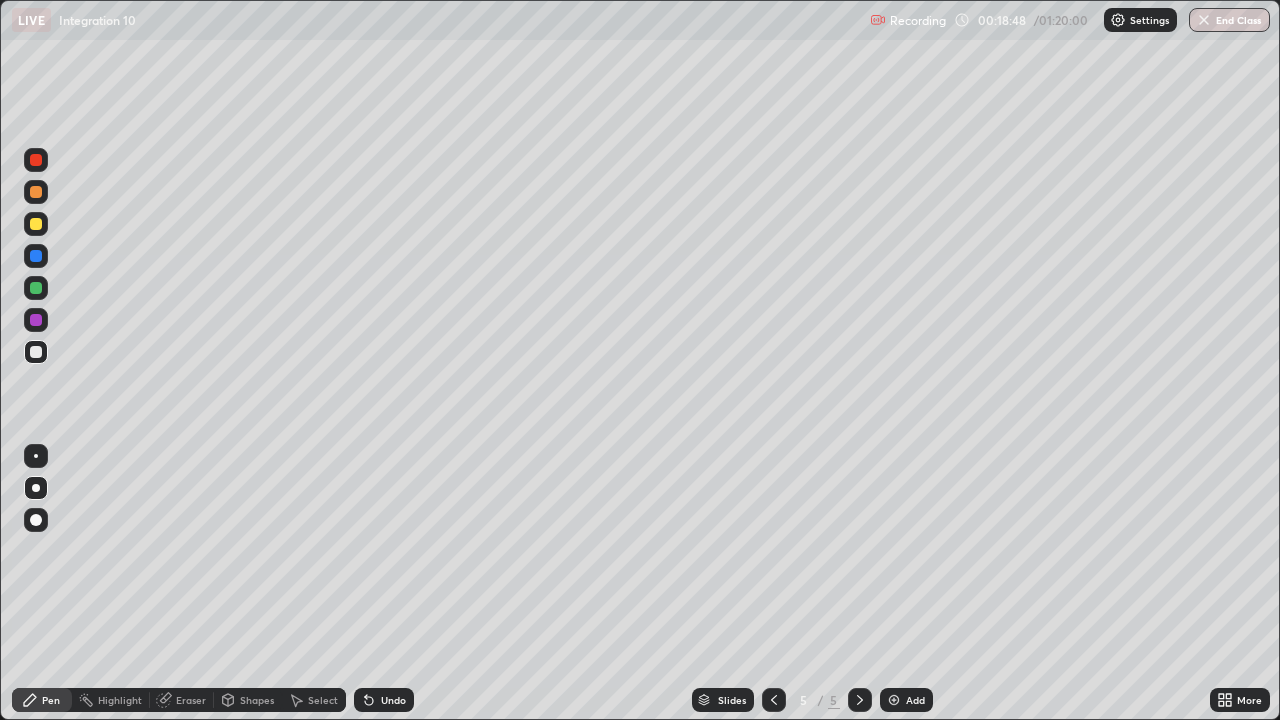 click at bounding box center (36, 224) 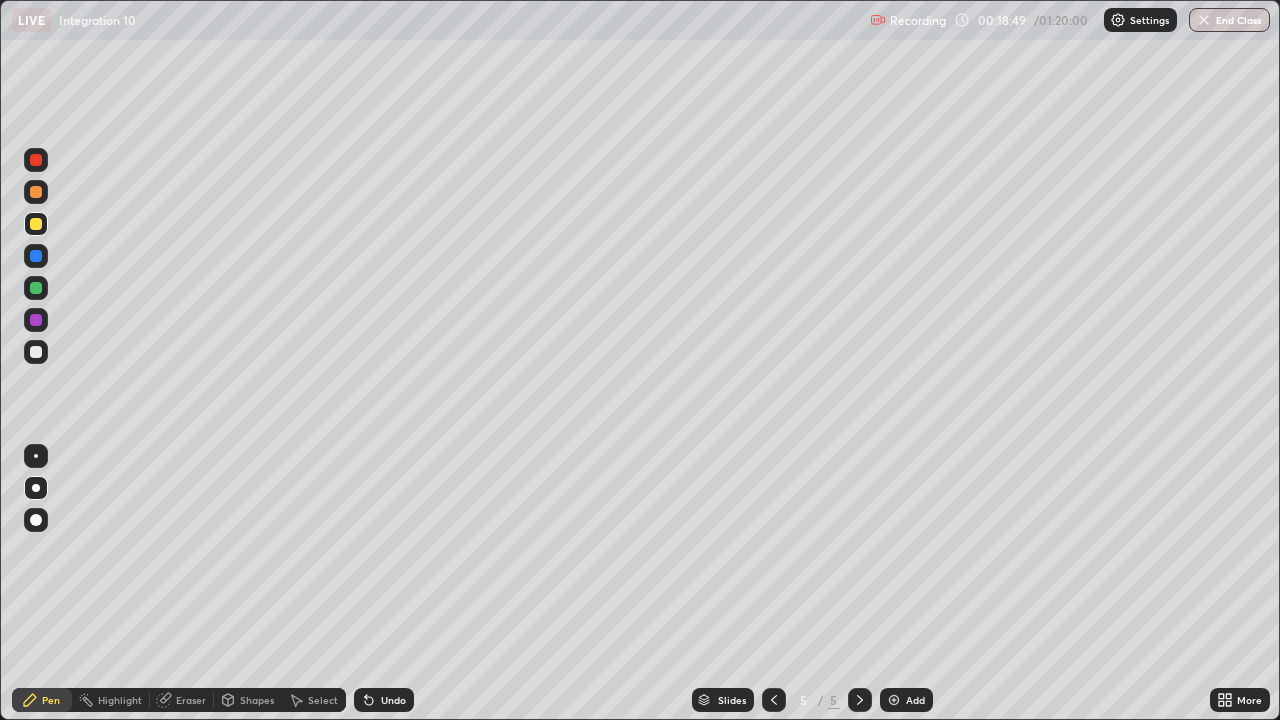 click at bounding box center [36, 488] 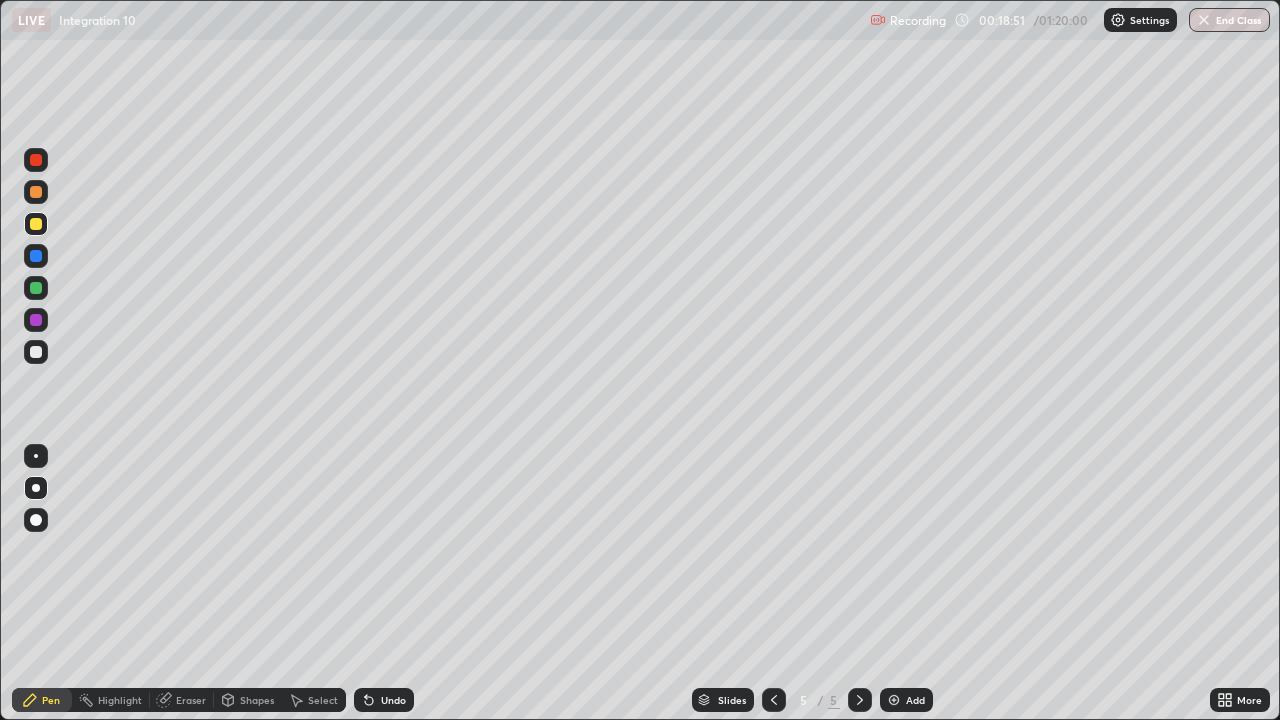 click 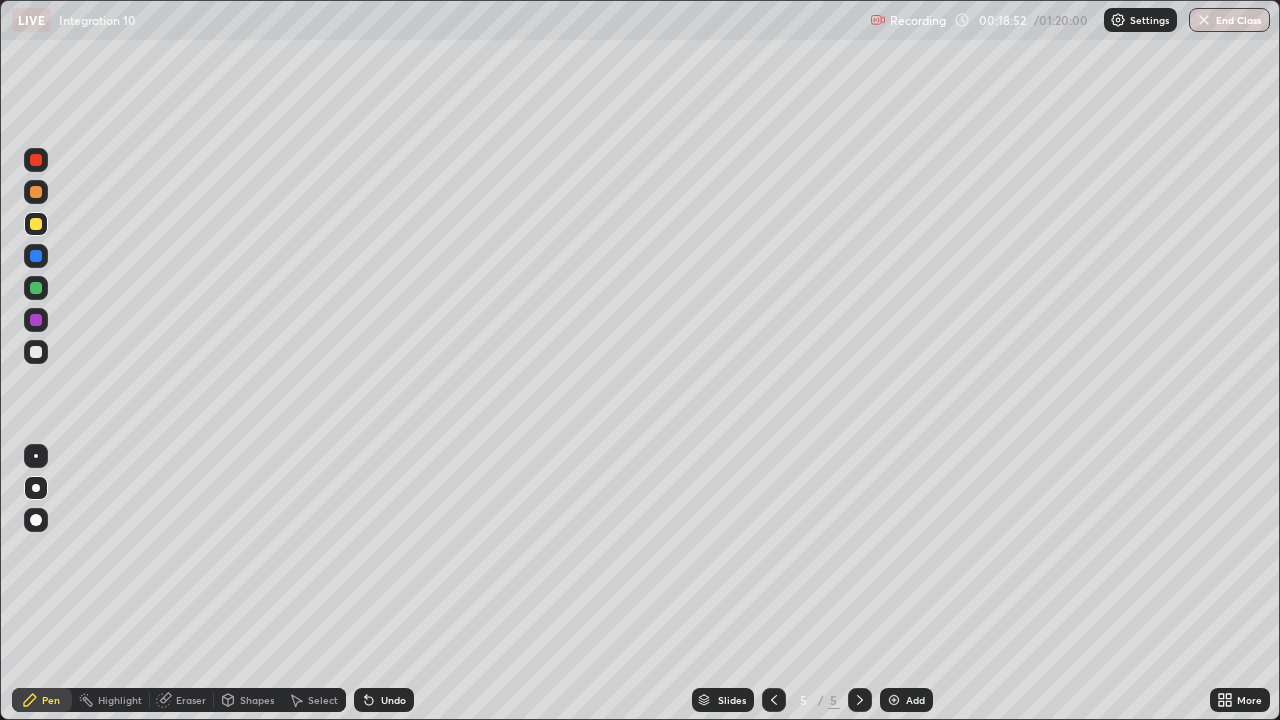 click on "Add" at bounding box center (915, 700) 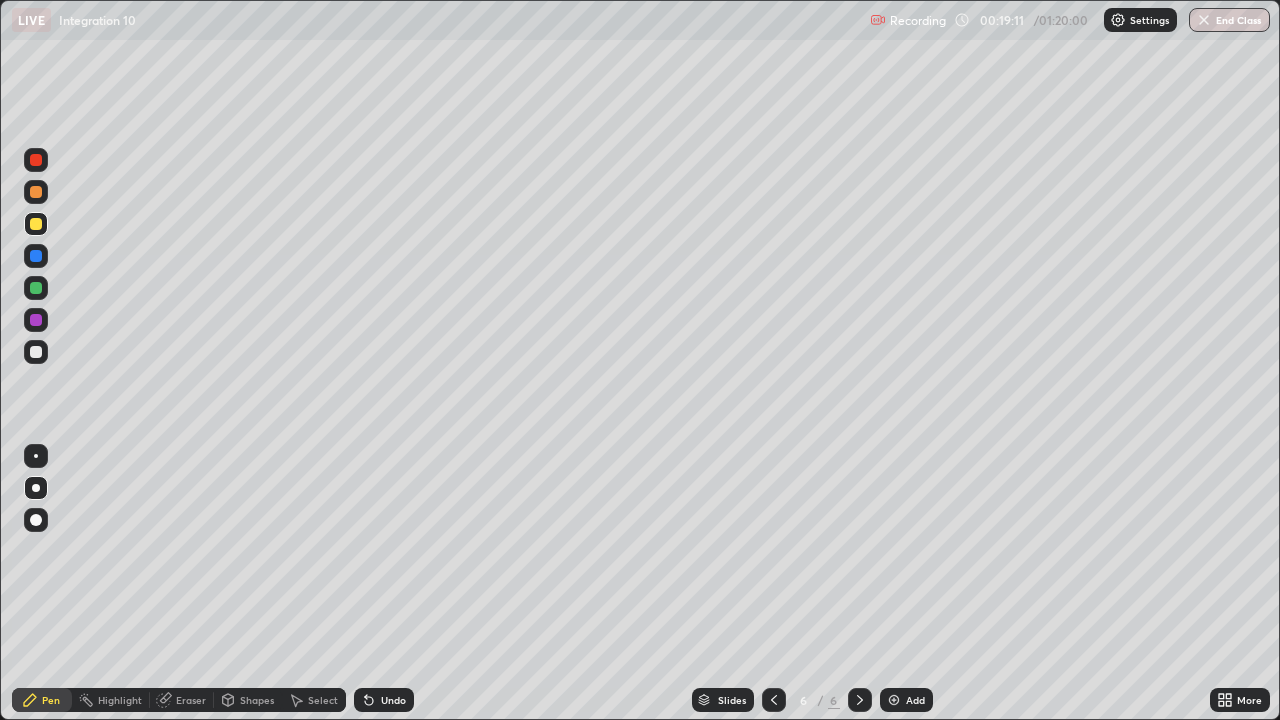 click at bounding box center [36, 352] 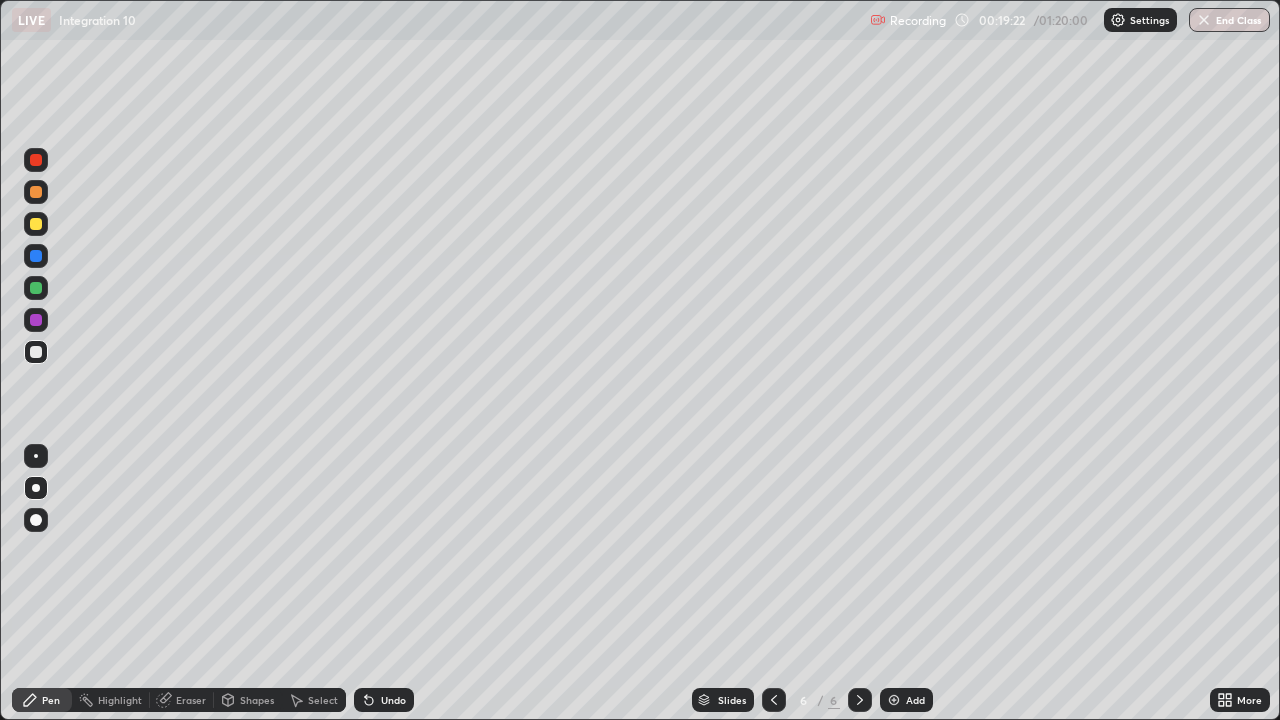 click on "Eraser" at bounding box center (191, 700) 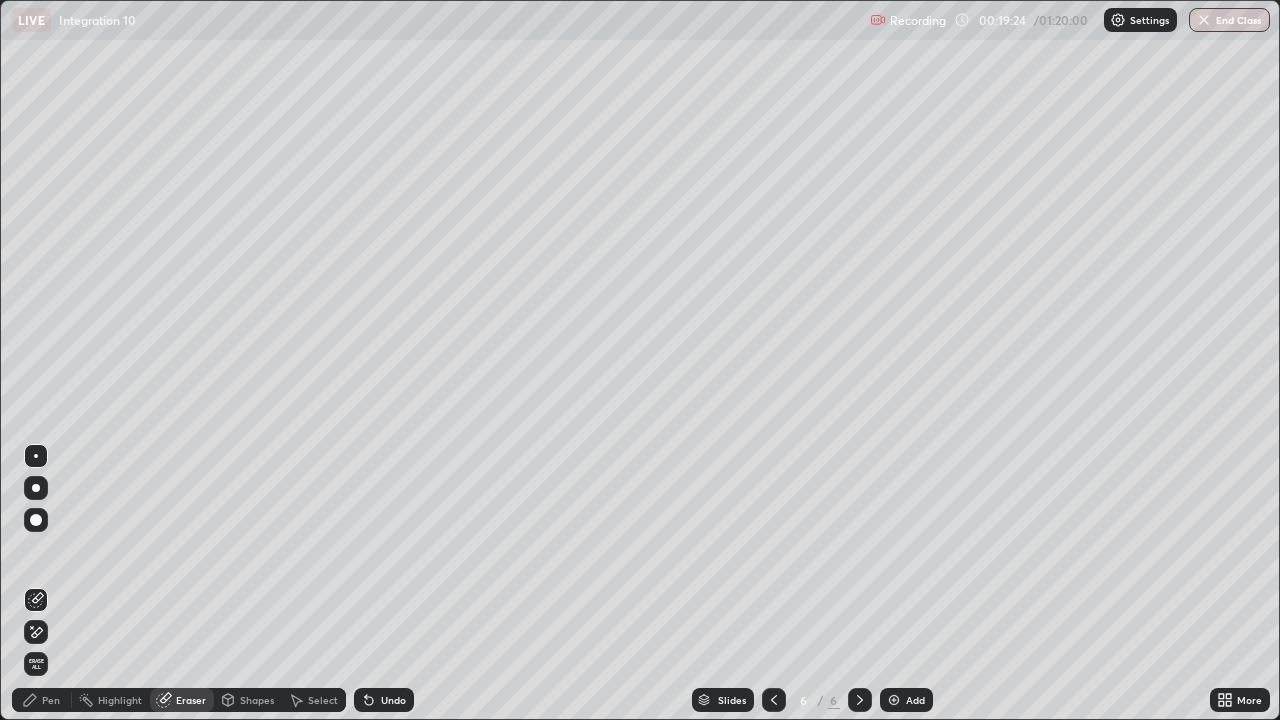 click on "Pen" at bounding box center (51, 700) 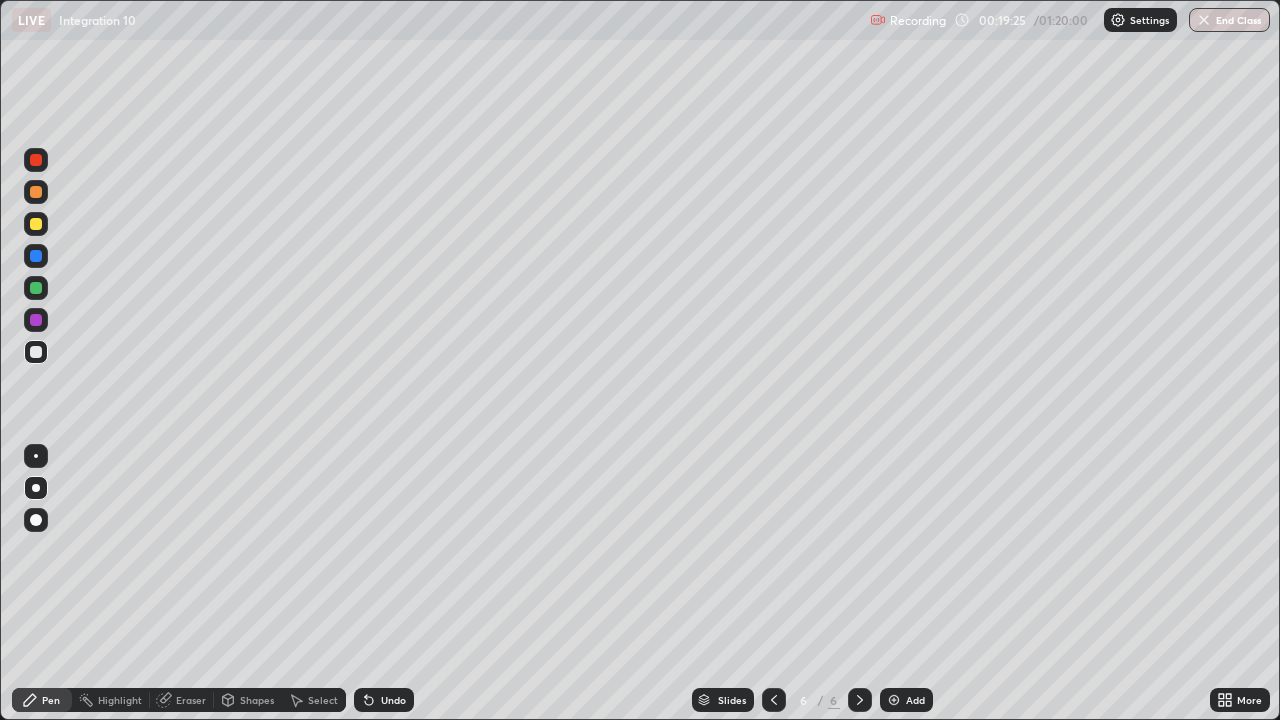 click at bounding box center [36, 224] 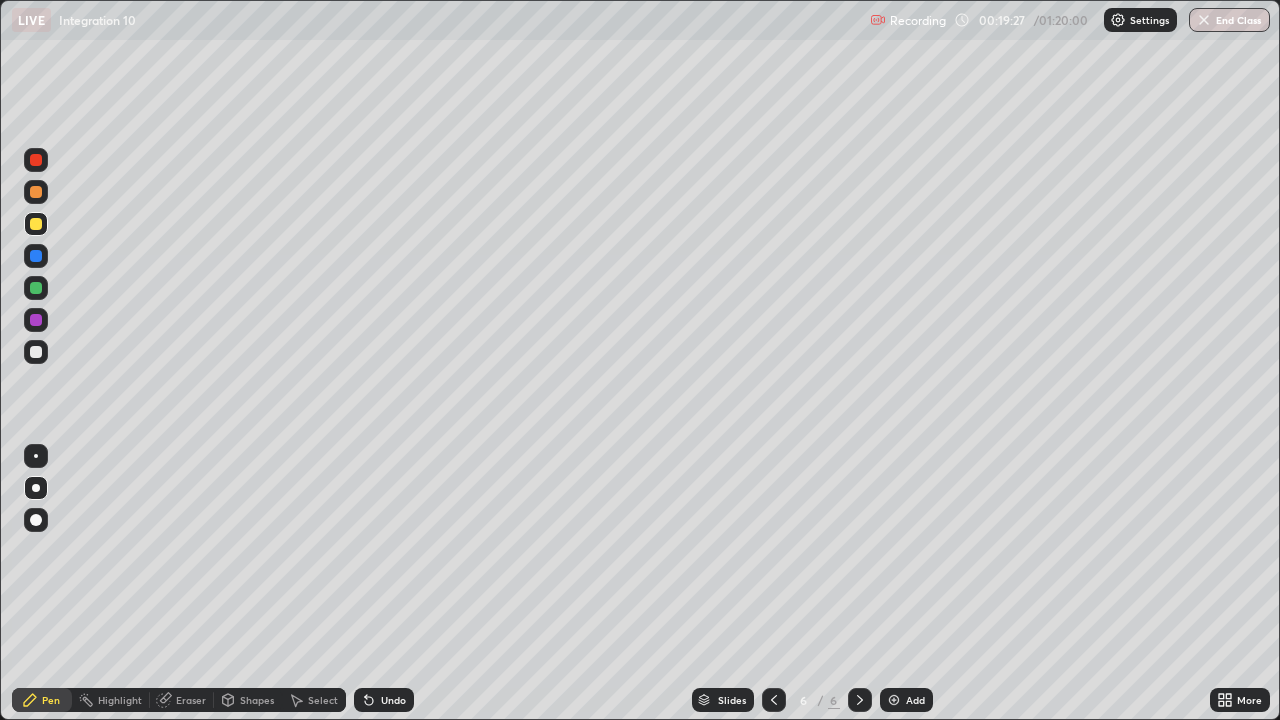 click on "Pen" at bounding box center [51, 700] 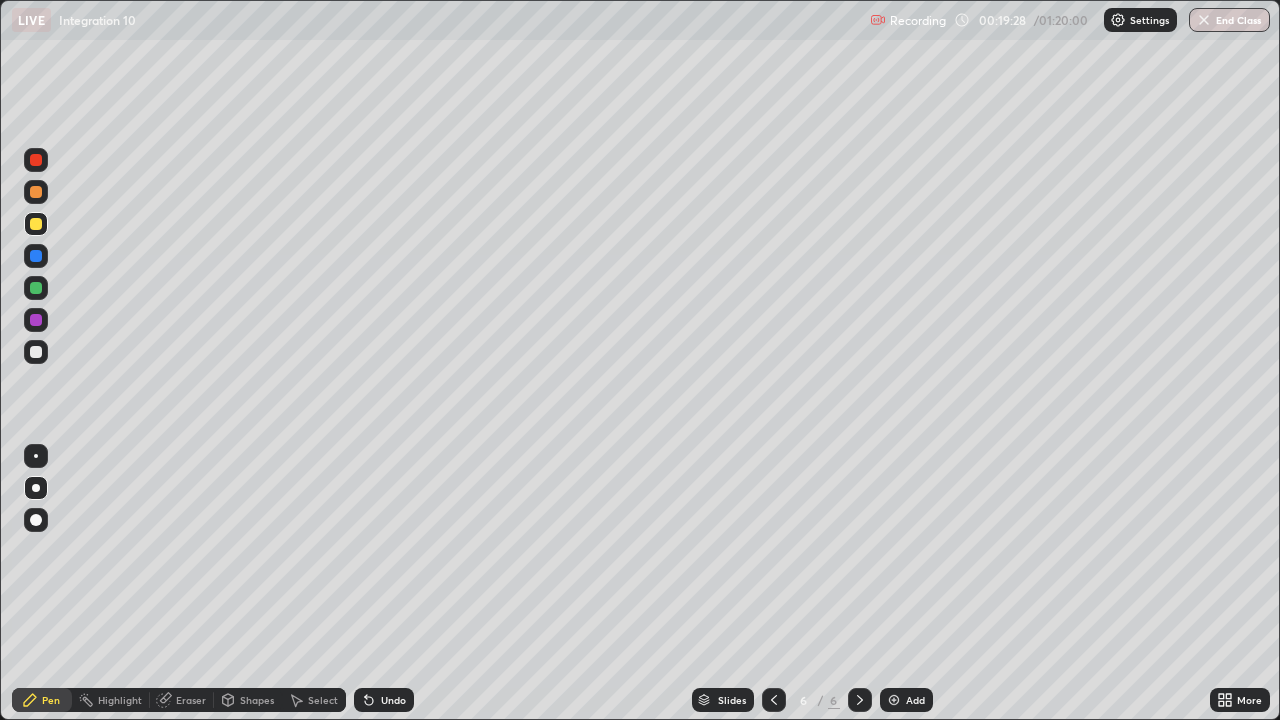 click at bounding box center (36, 352) 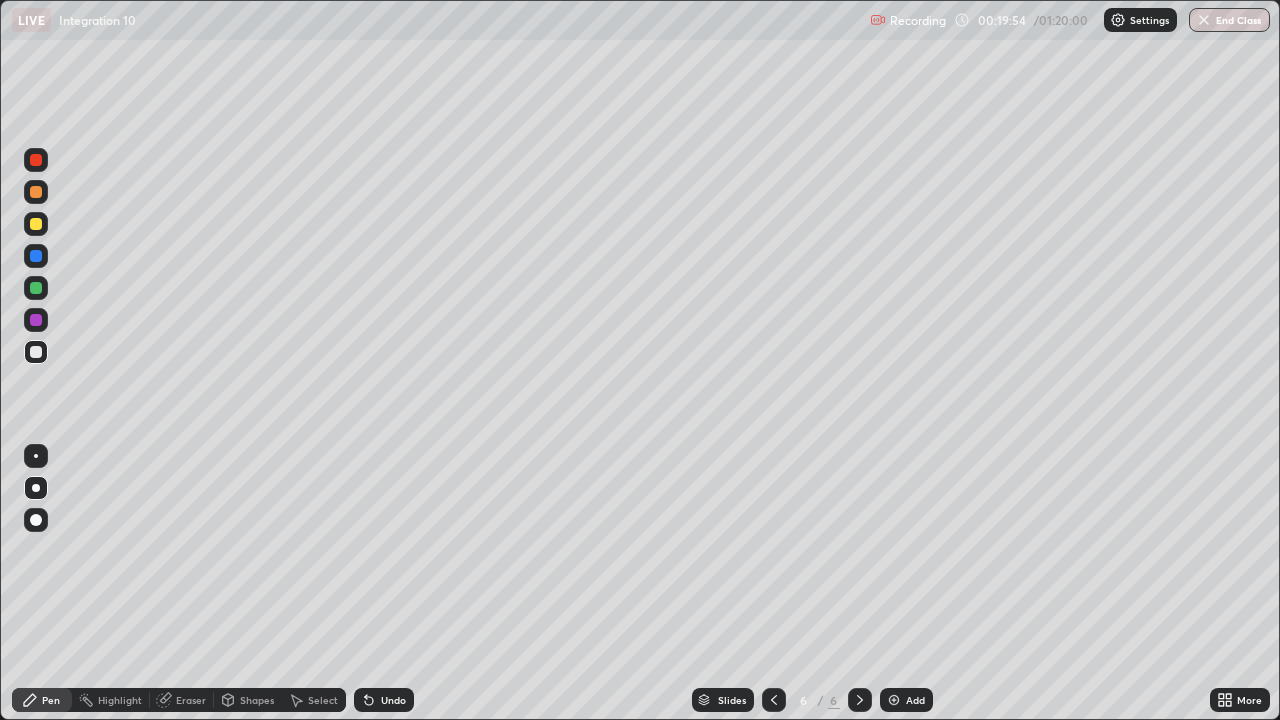 click on "Undo" at bounding box center (393, 700) 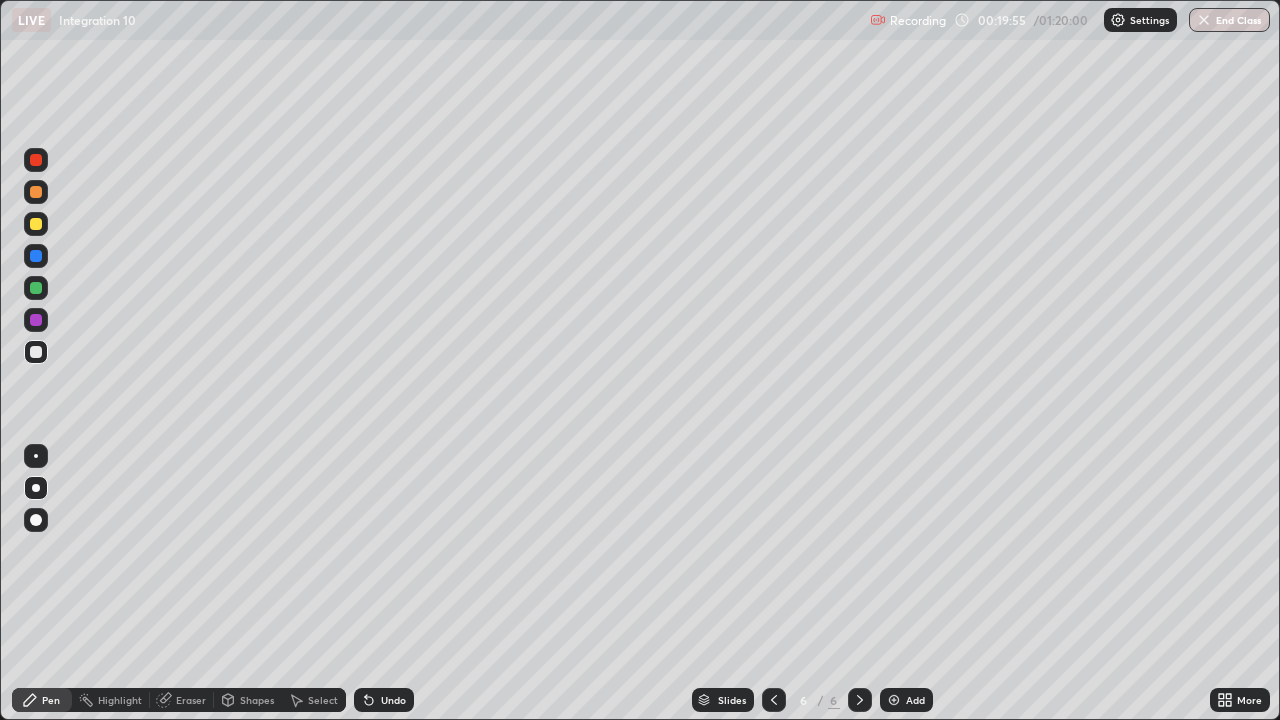 click on "Undo" at bounding box center (393, 700) 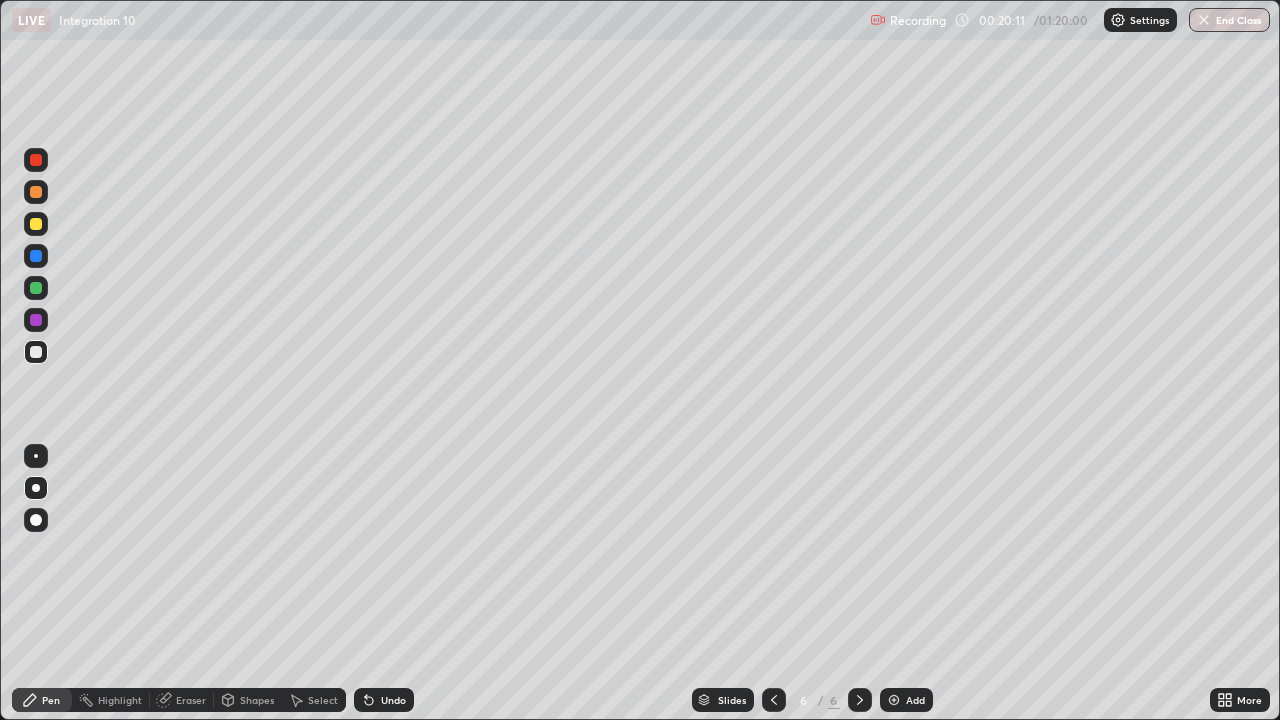 click on "Undo" at bounding box center [393, 700] 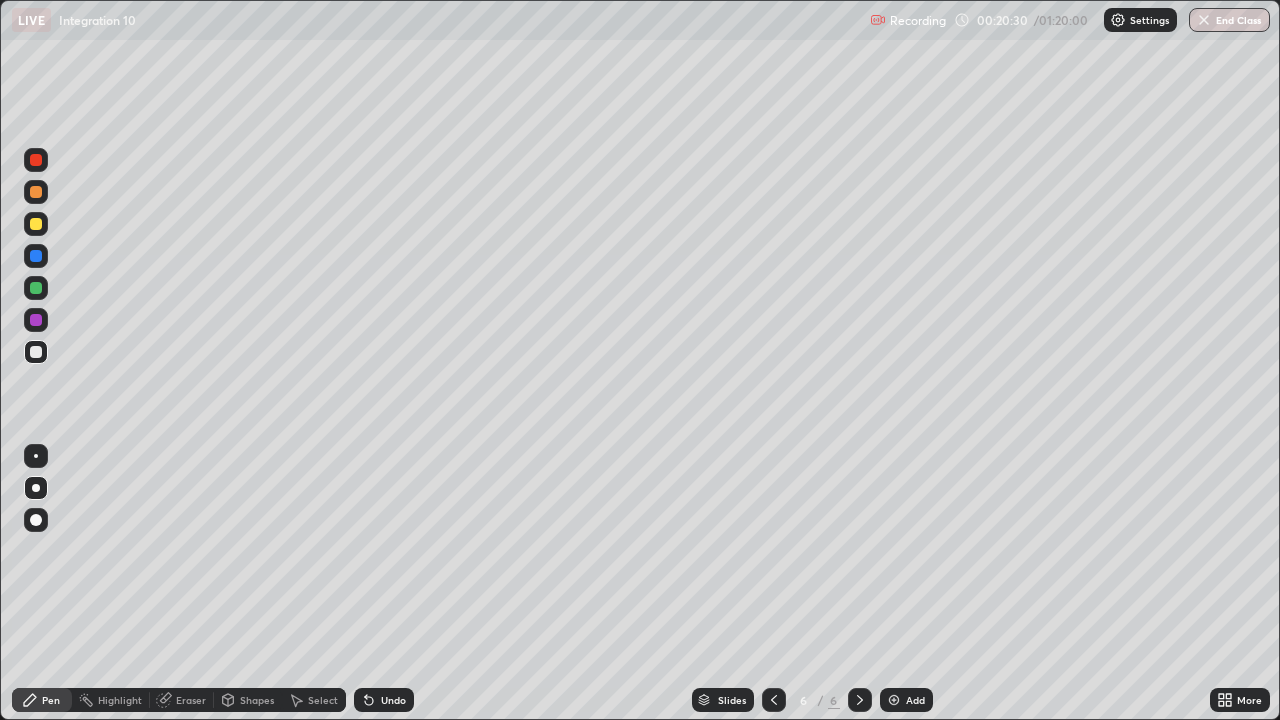 click on "Undo" at bounding box center (393, 700) 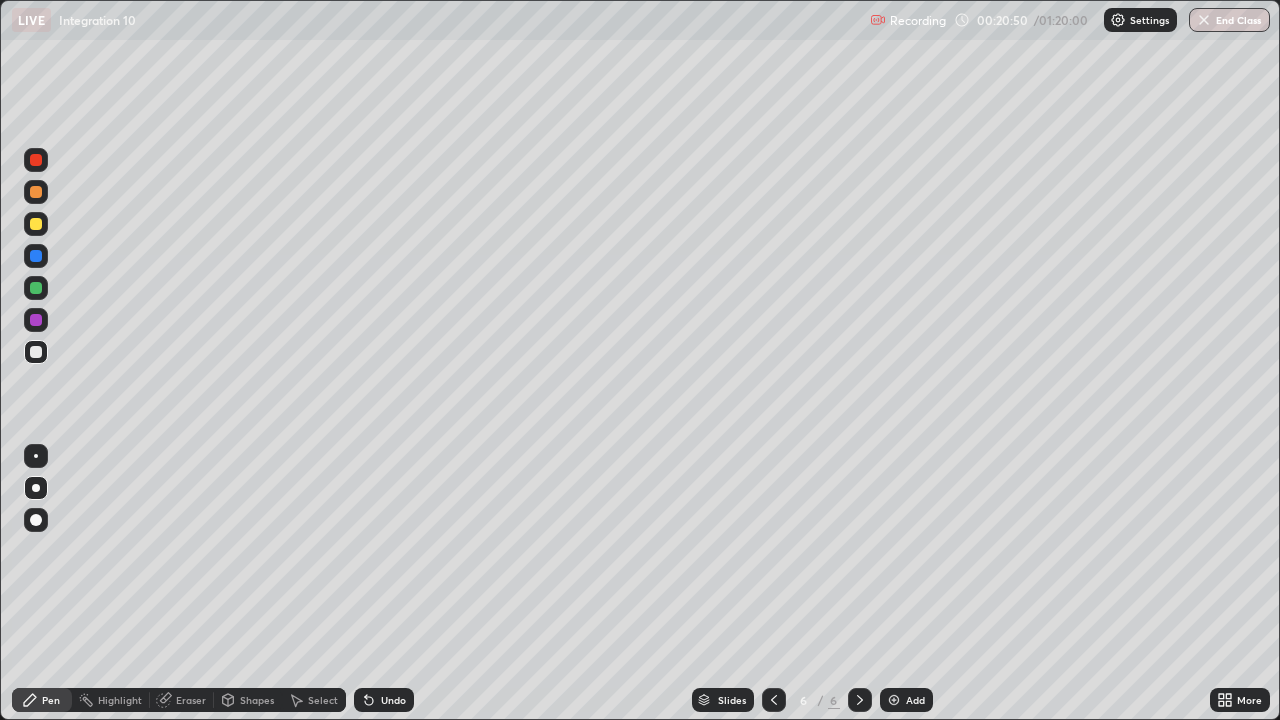 click at bounding box center [36, 320] 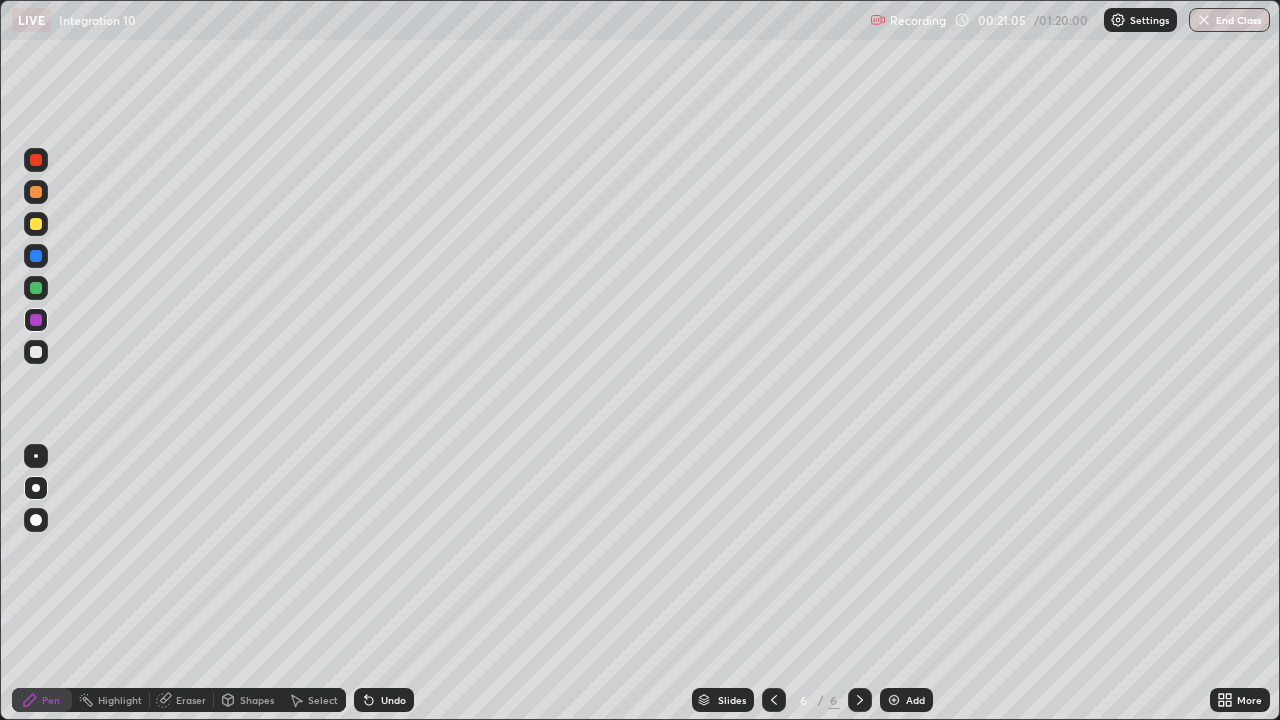 click at bounding box center [36, 352] 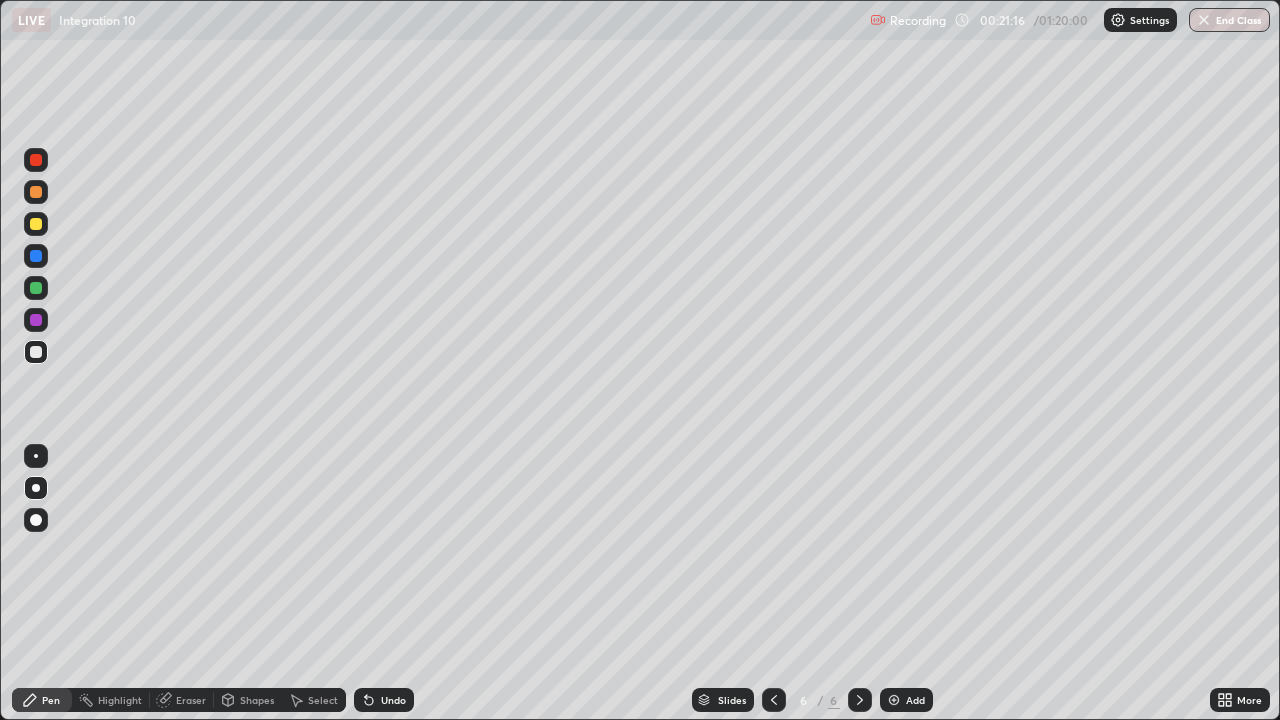 click on "Undo" at bounding box center (393, 700) 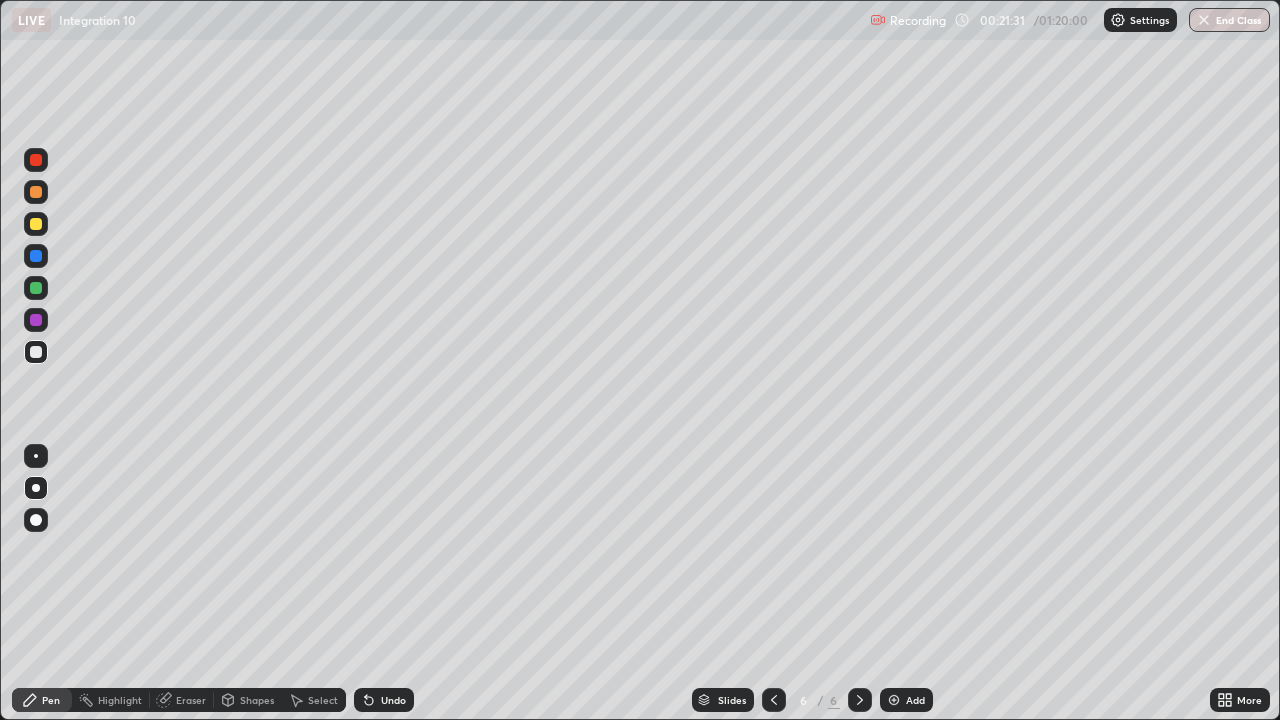 click on "Undo" at bounding box center (393, 700) 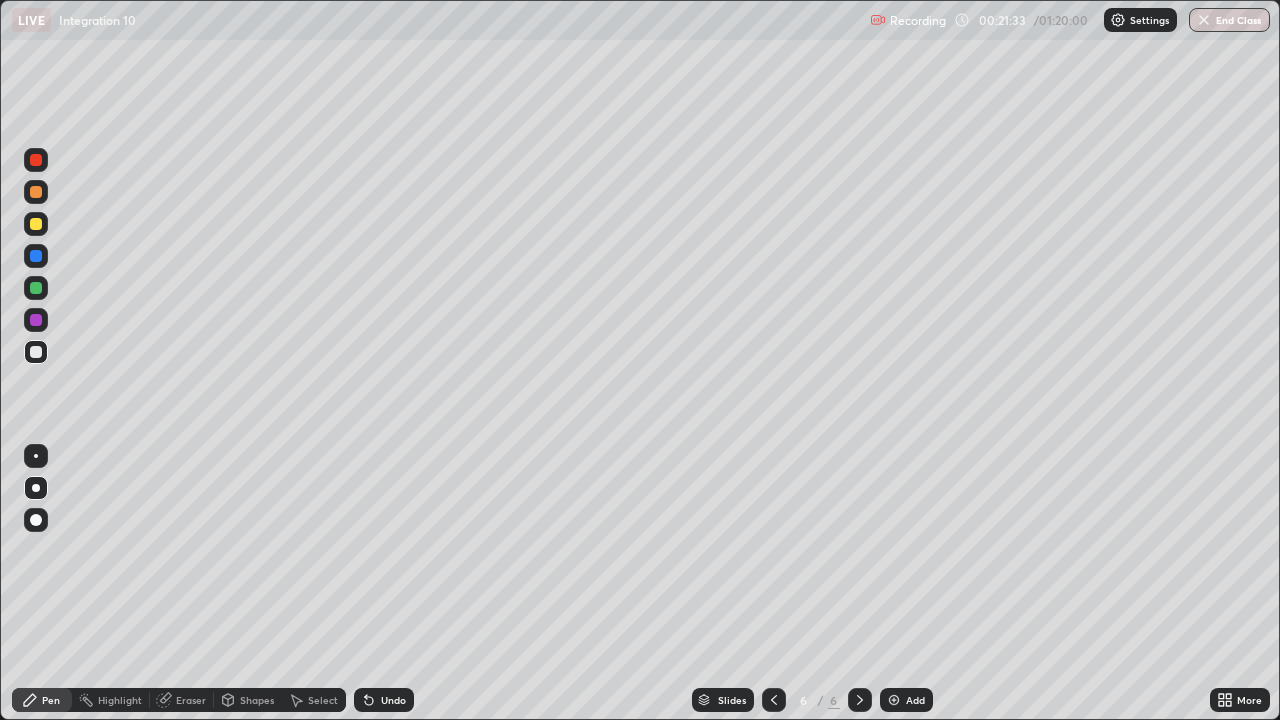 click on "Undo" at bounding box center [393, 700] 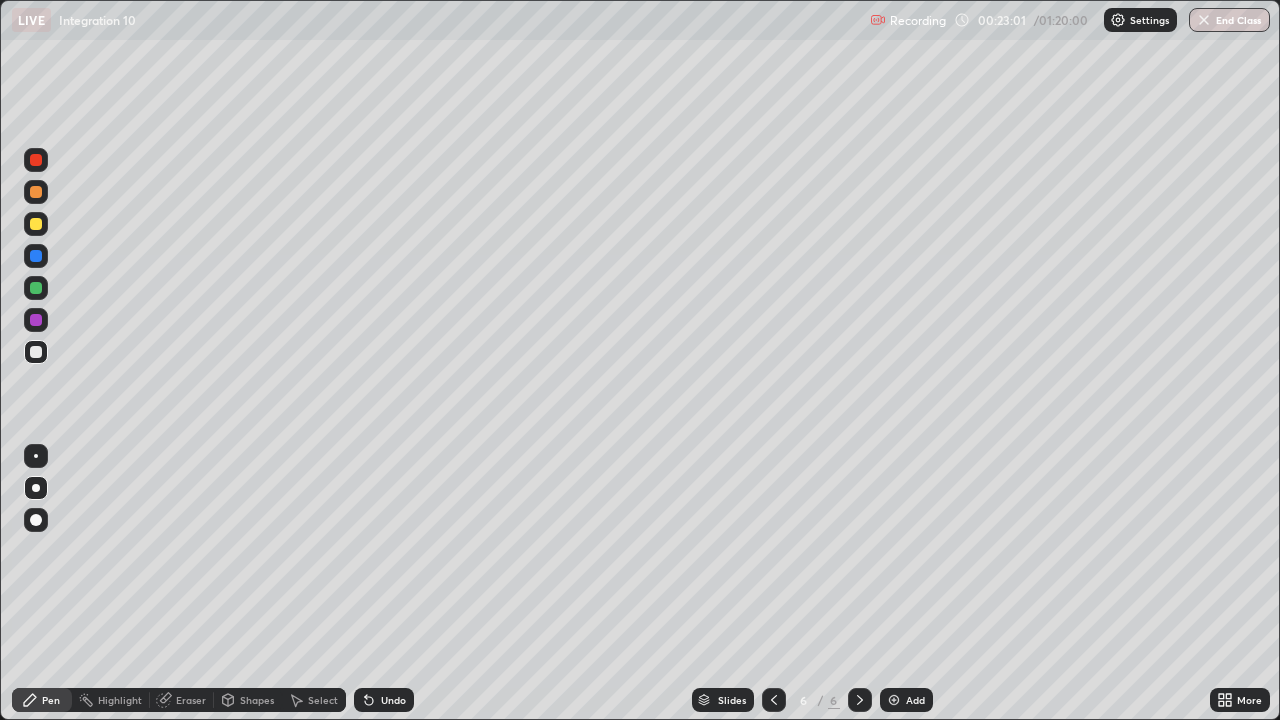 click at bounding box center (36, 224) 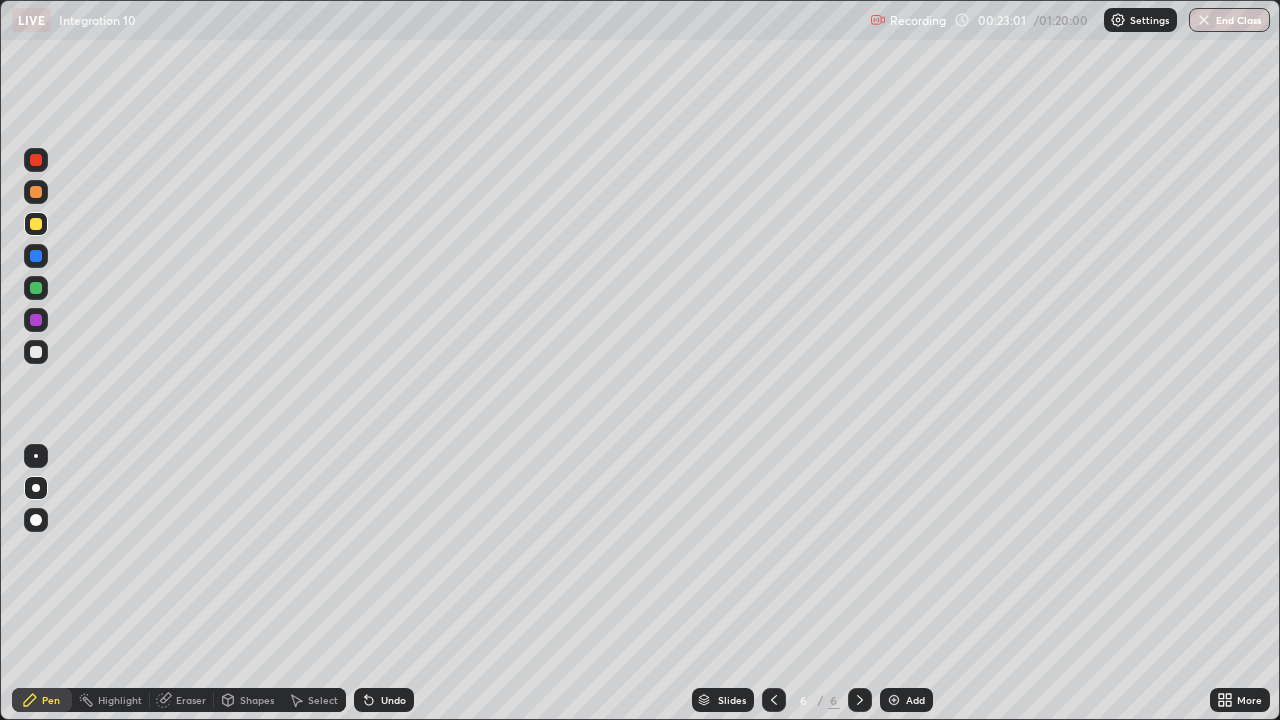 click at bounding box center (36, 488) 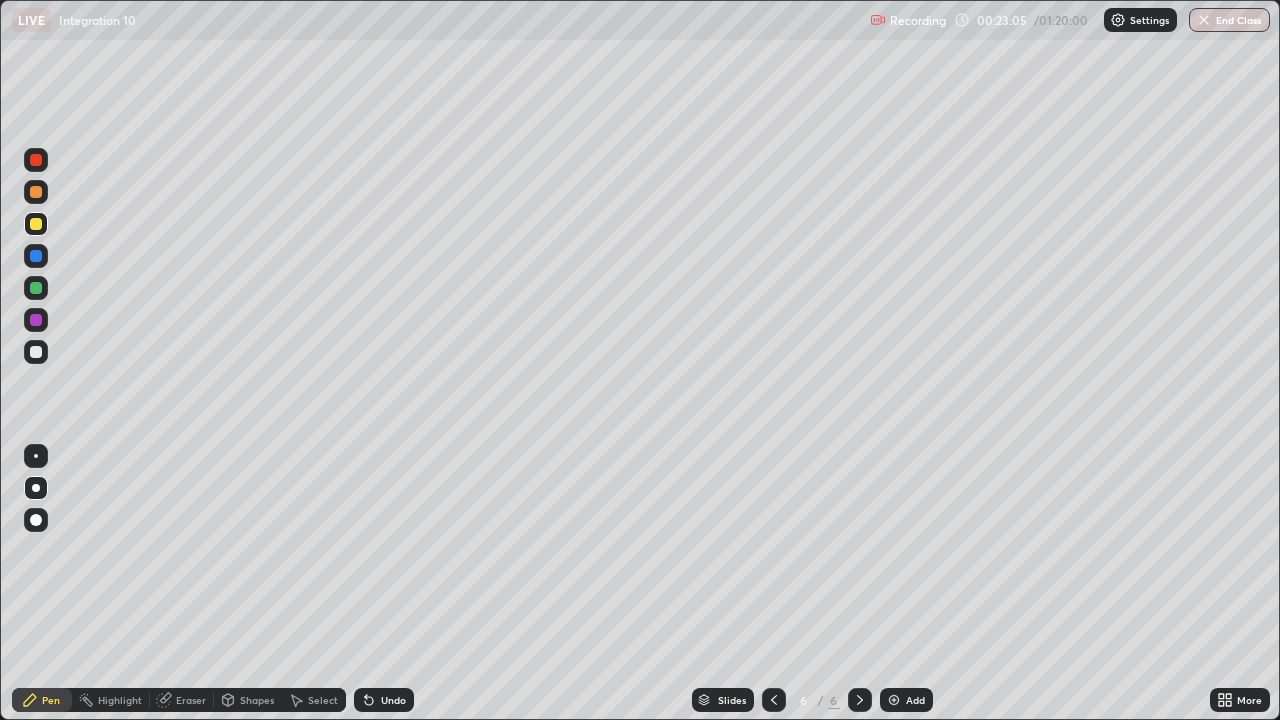 click at bounding box center [36, 224] 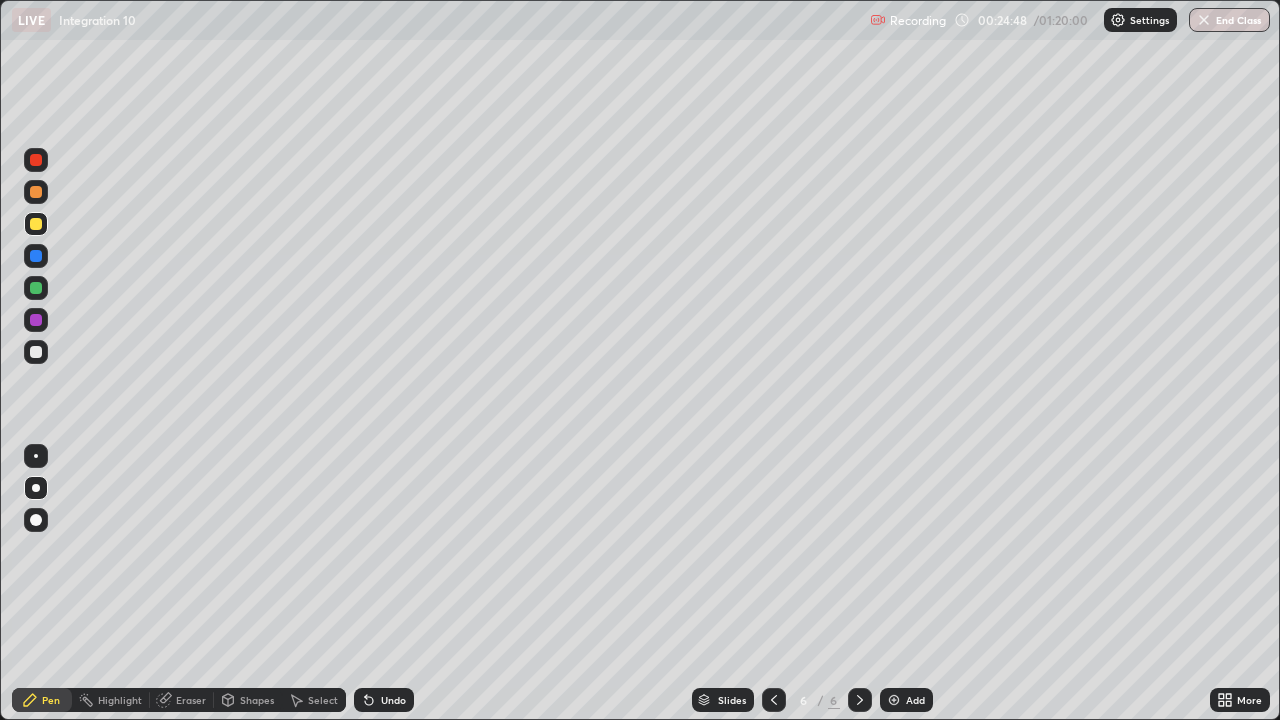 click 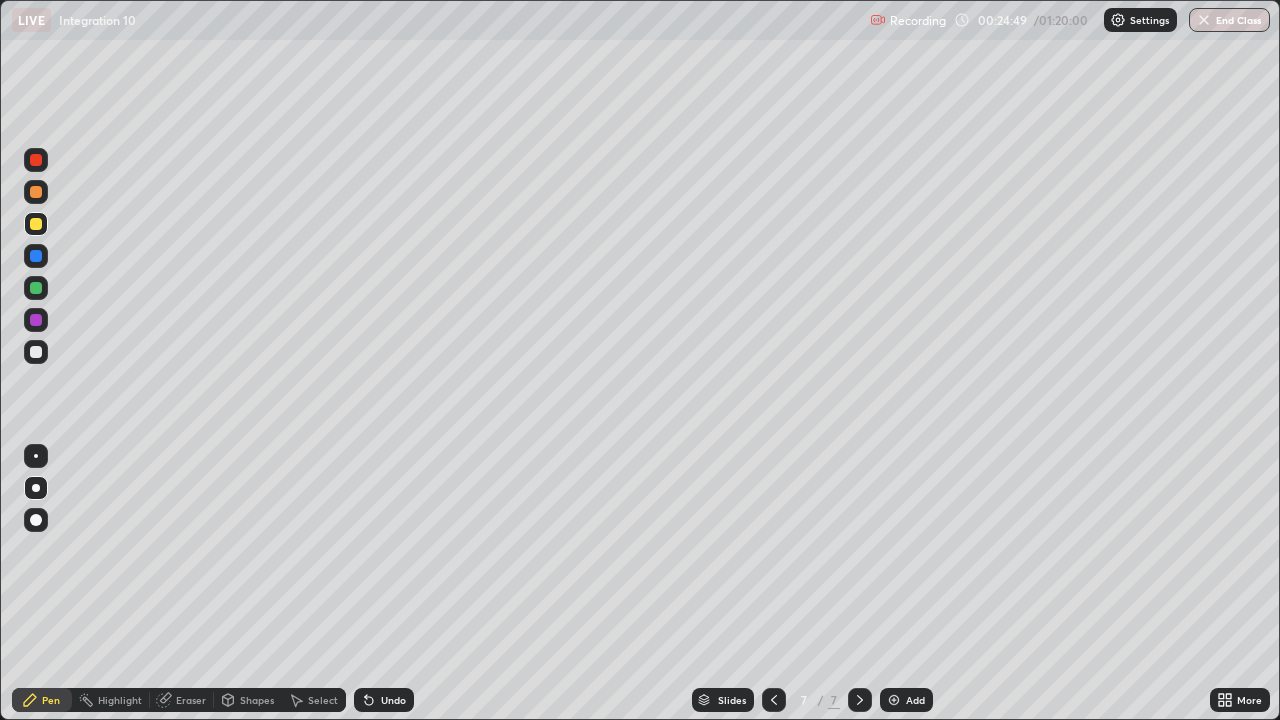 click at bounding box center (36, 224) 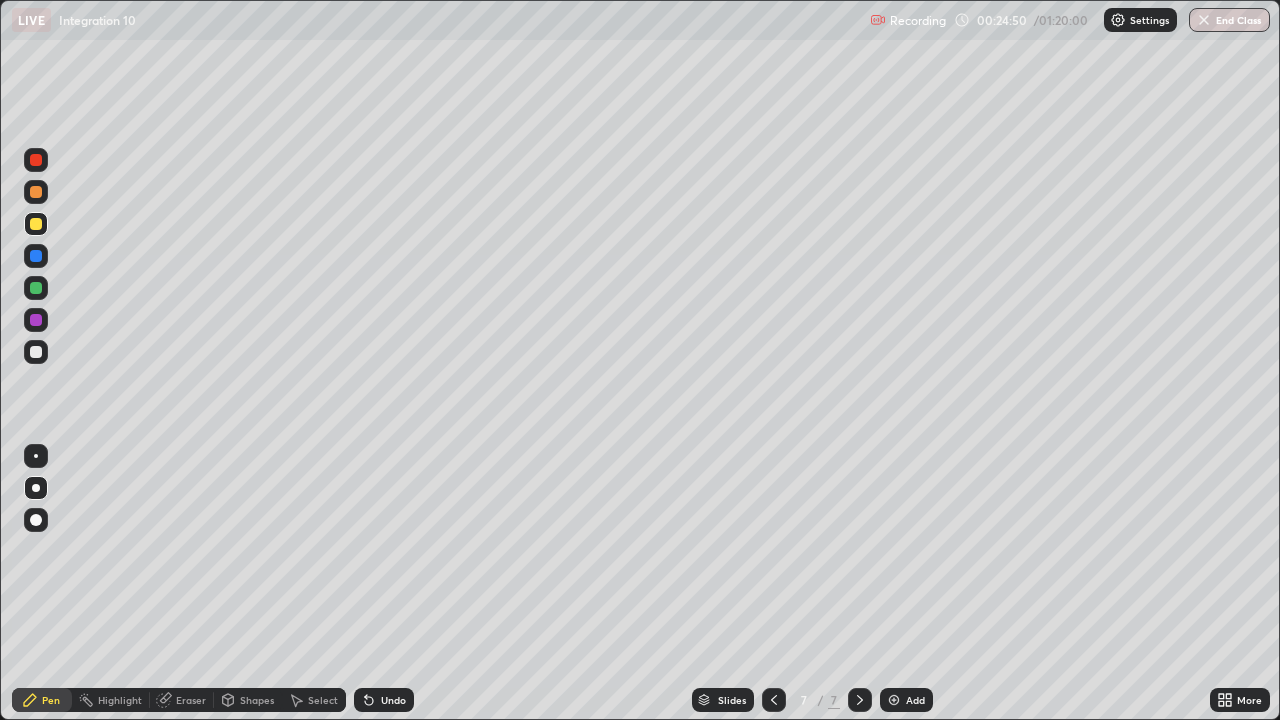 click at bounding box center [36, 520] 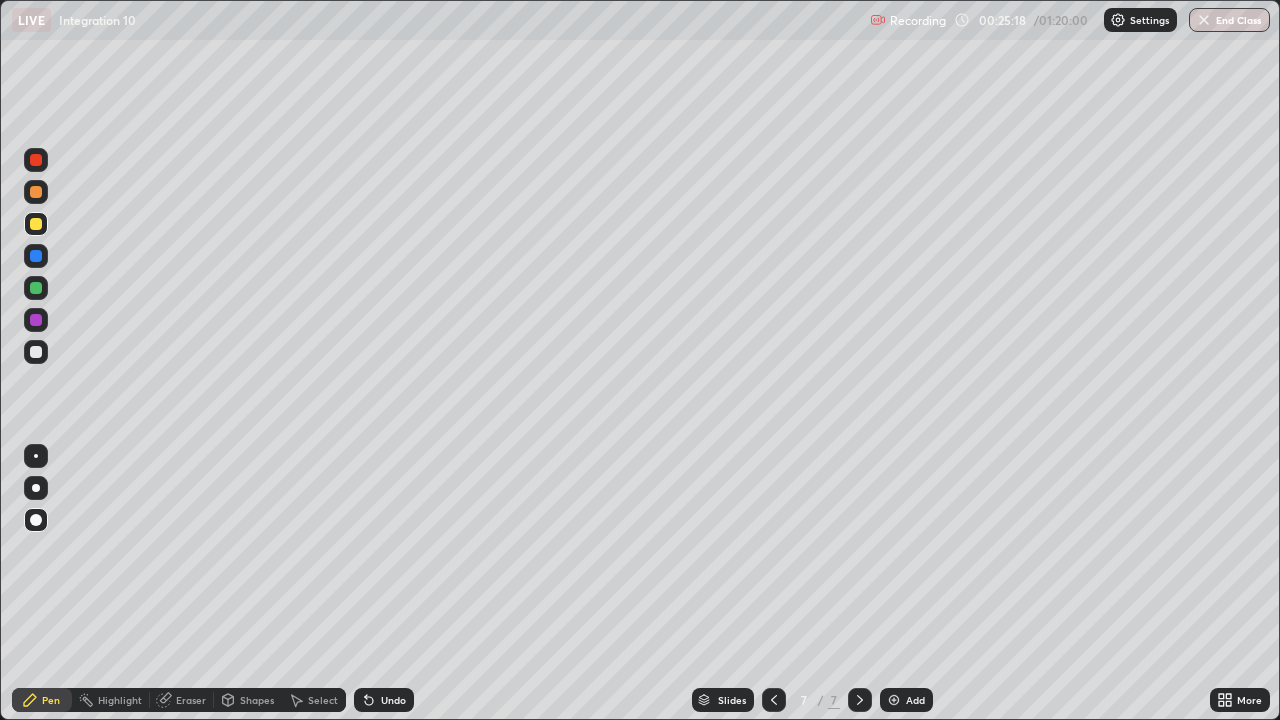 click at bounding box center [36, 352] 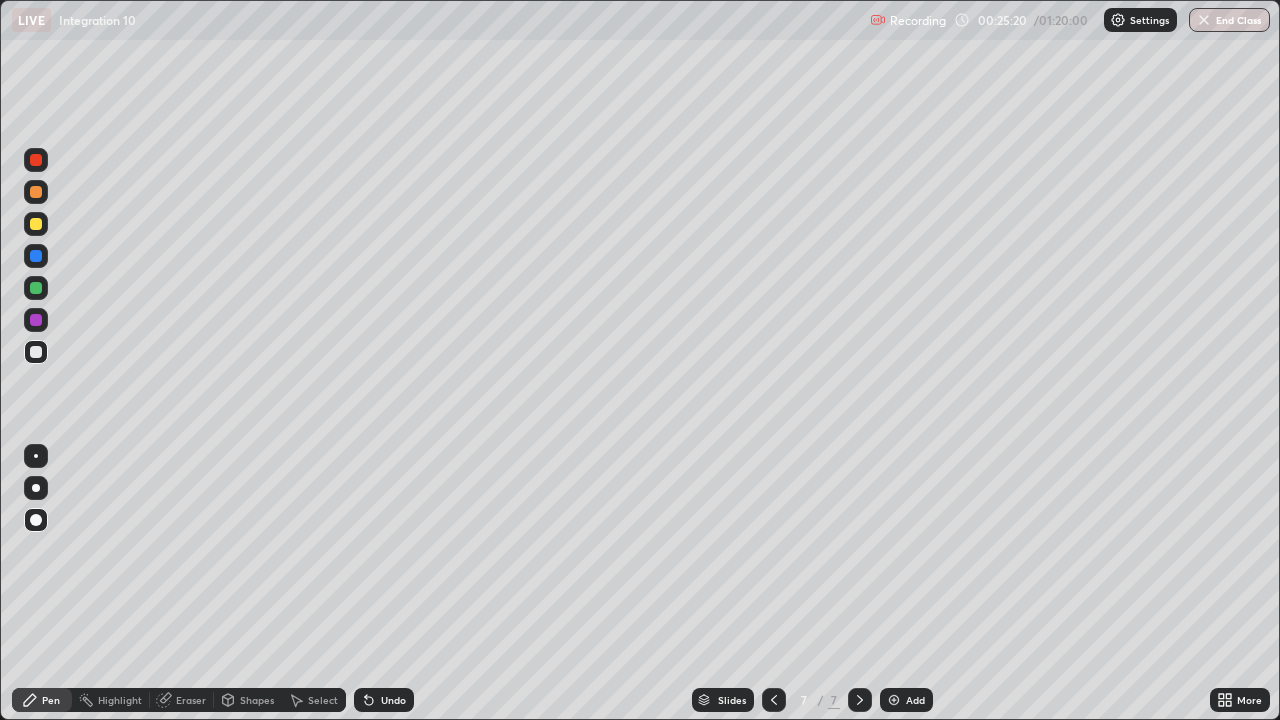 click at bounding box center [36, 224] 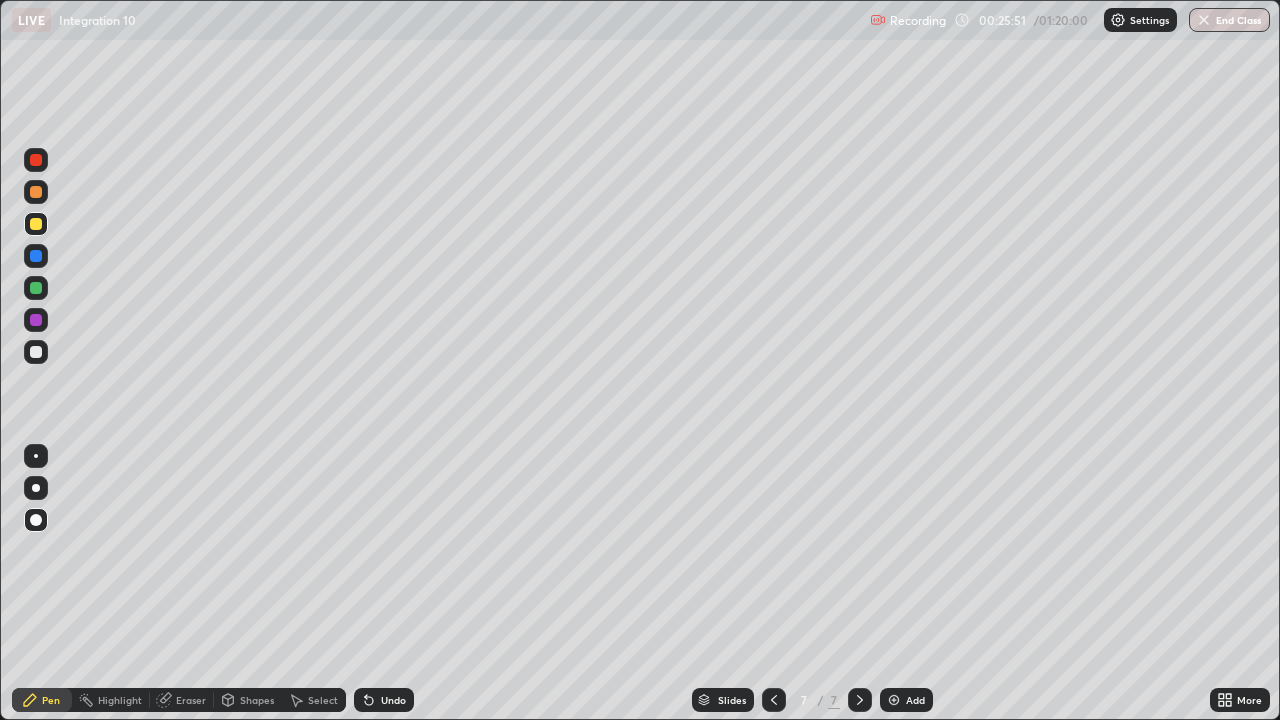 click on "Undo" at bounding box center (393, 700) 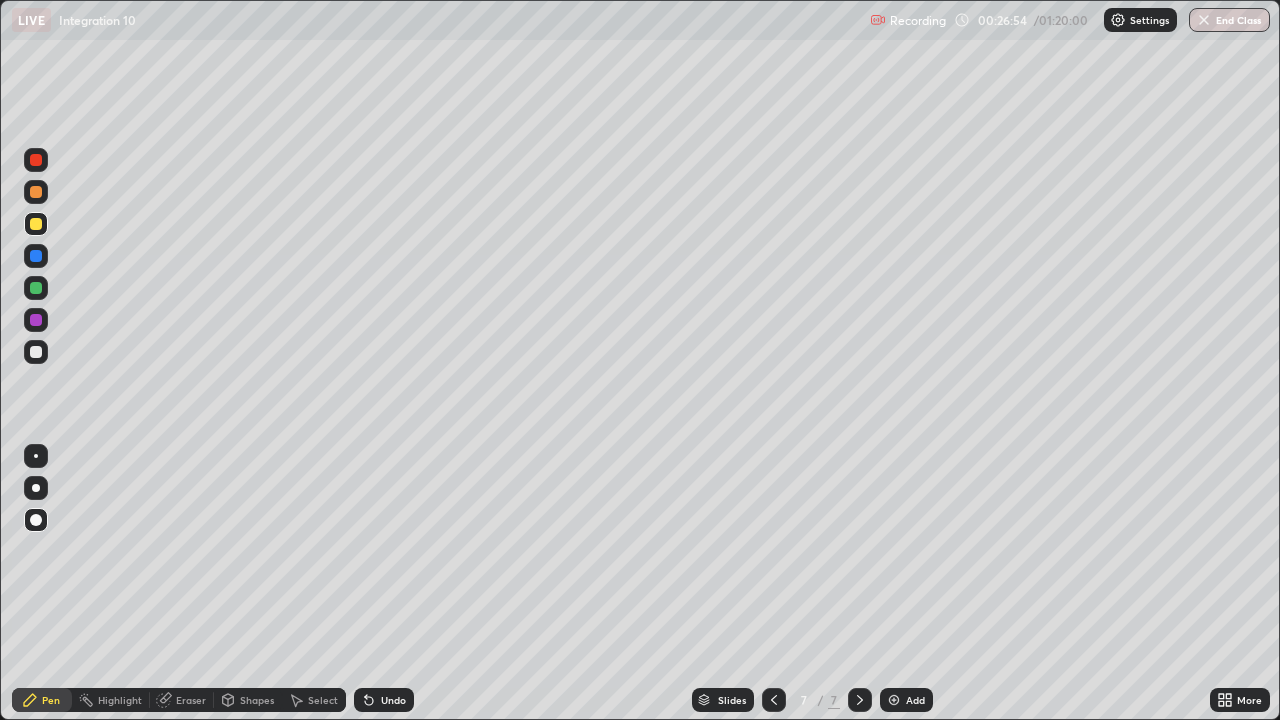 click on "Undo" at bounding box center (393, 700) 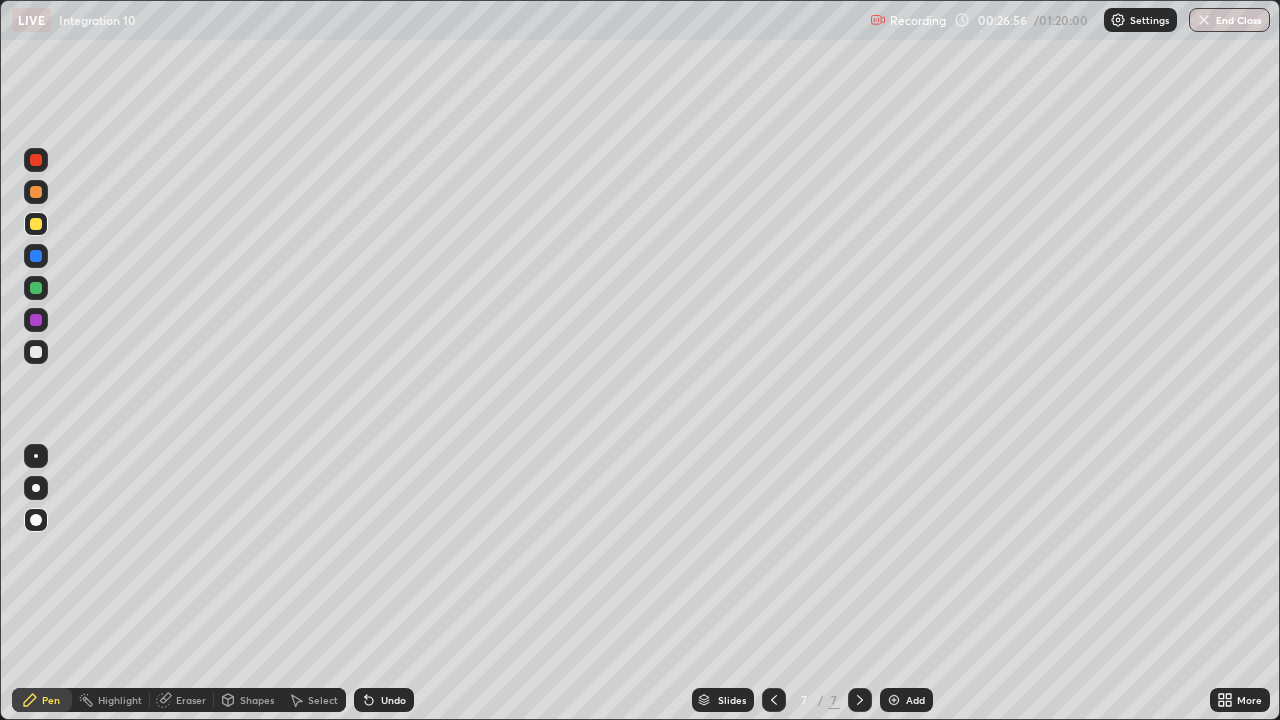 click on "Undo" at bounding box center (384, 700) 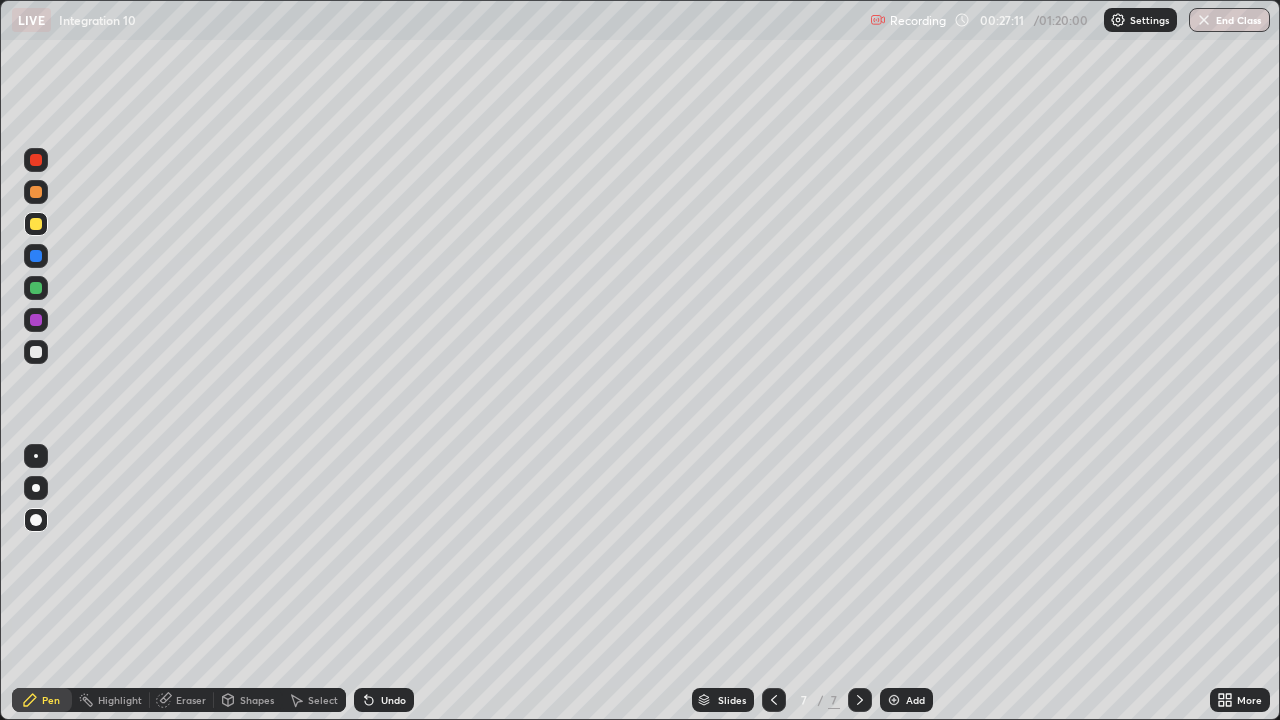 click on "Undo" at bounding box center [393, 700] 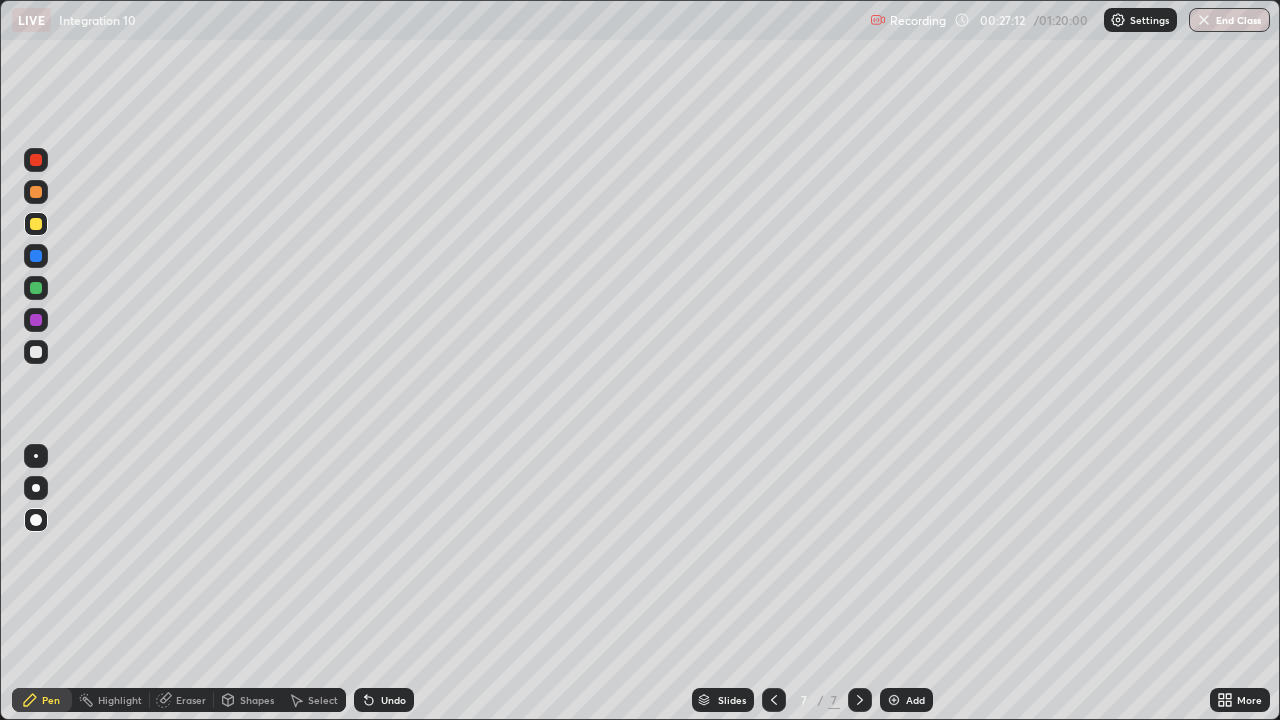 click on "Undo" at bounding box center (393, 700) 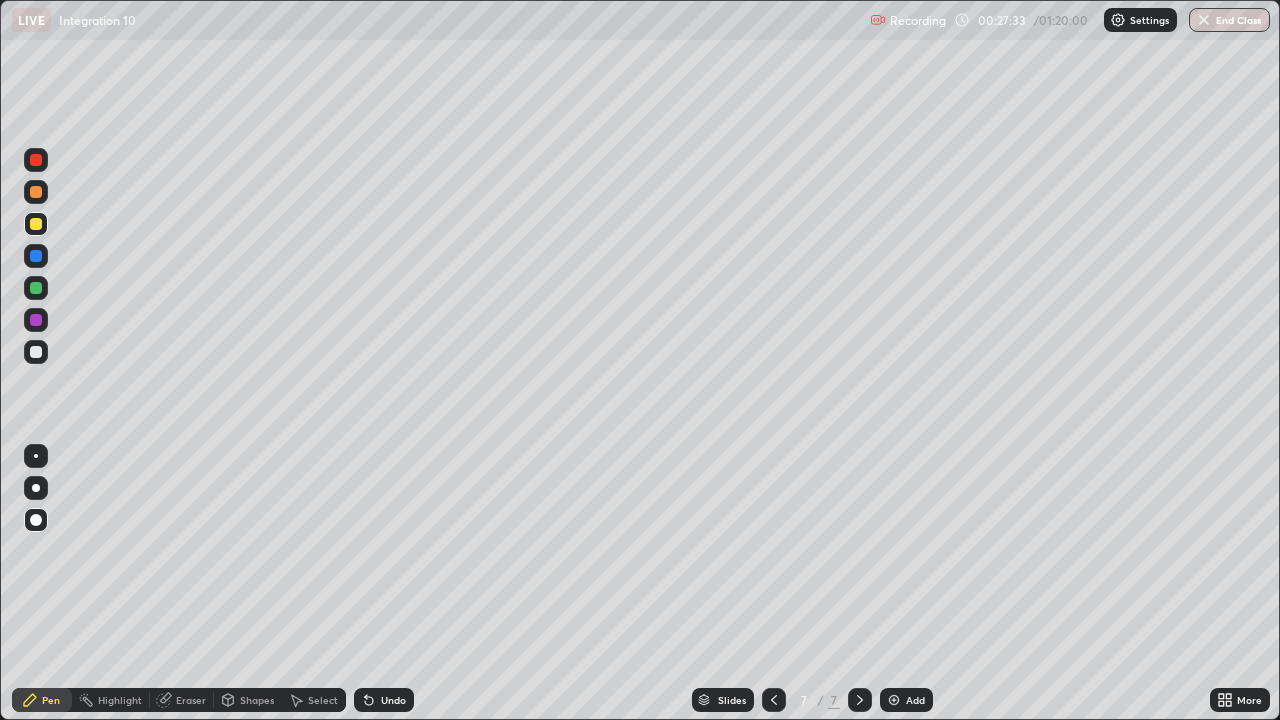 click on "Undo" at bounding box center [393, 700] 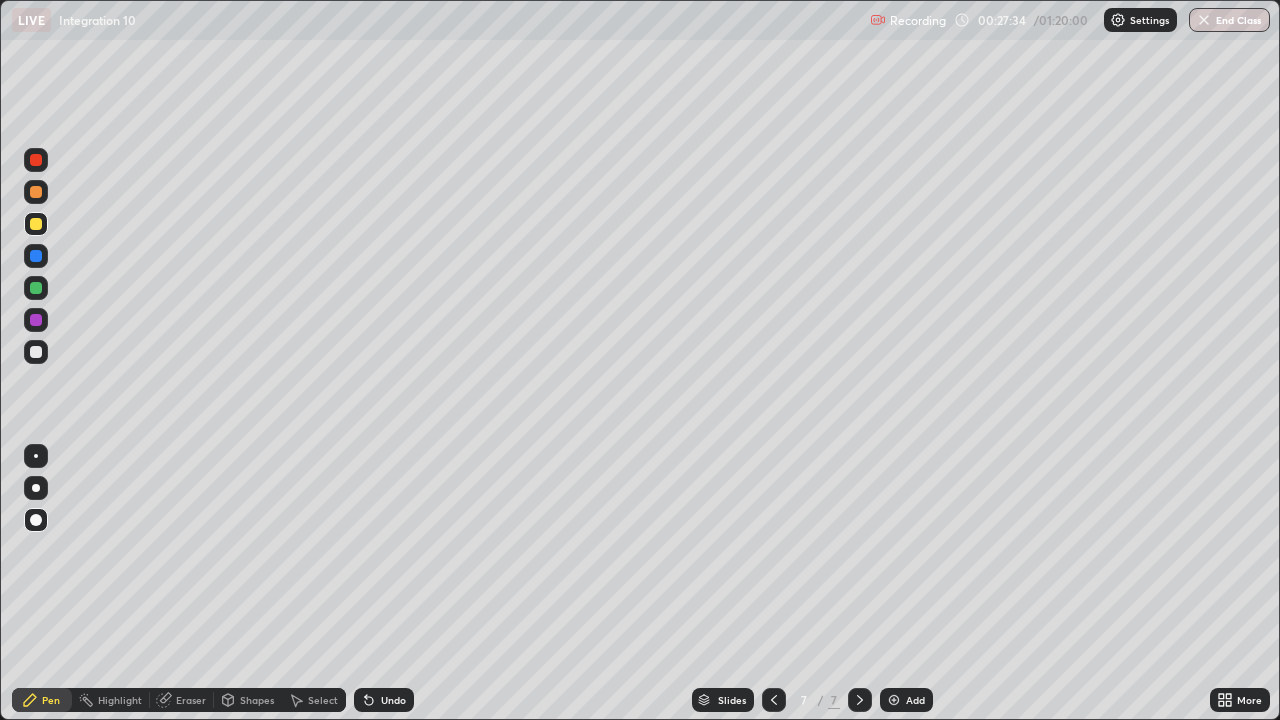 click on "Undo" at bounding box center (380, 700) 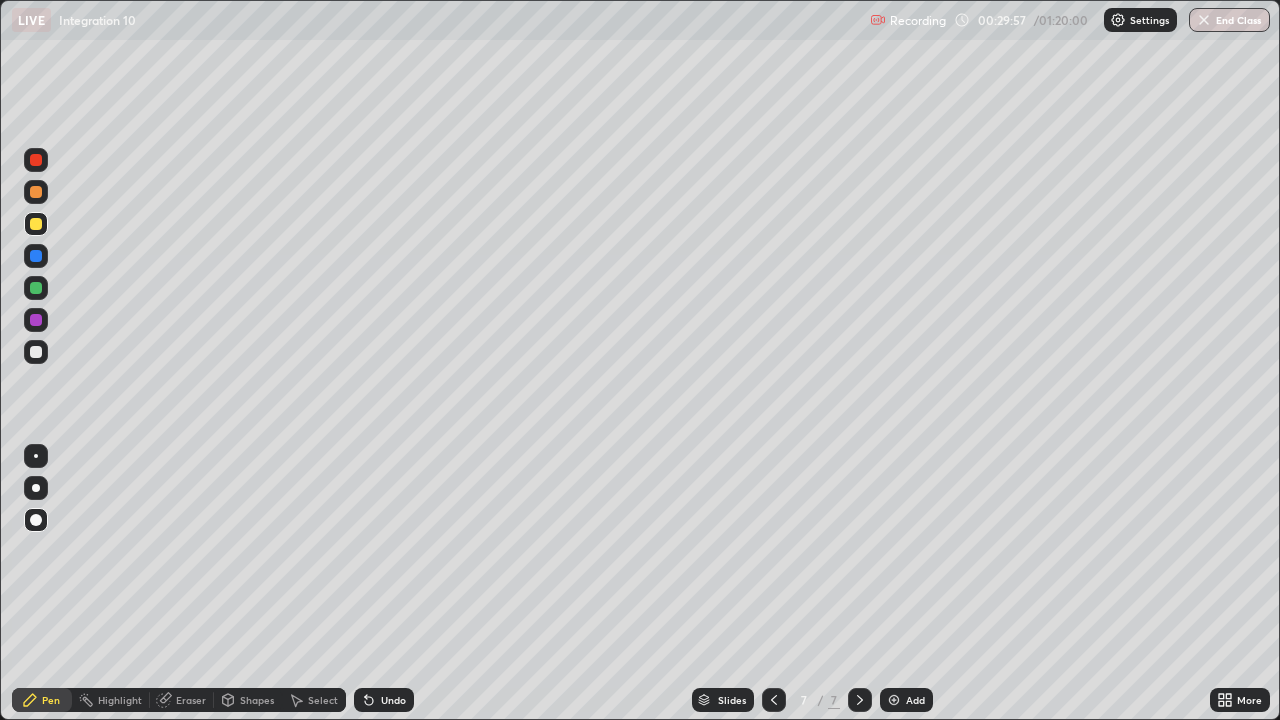 click at bounding box center (36, 224) 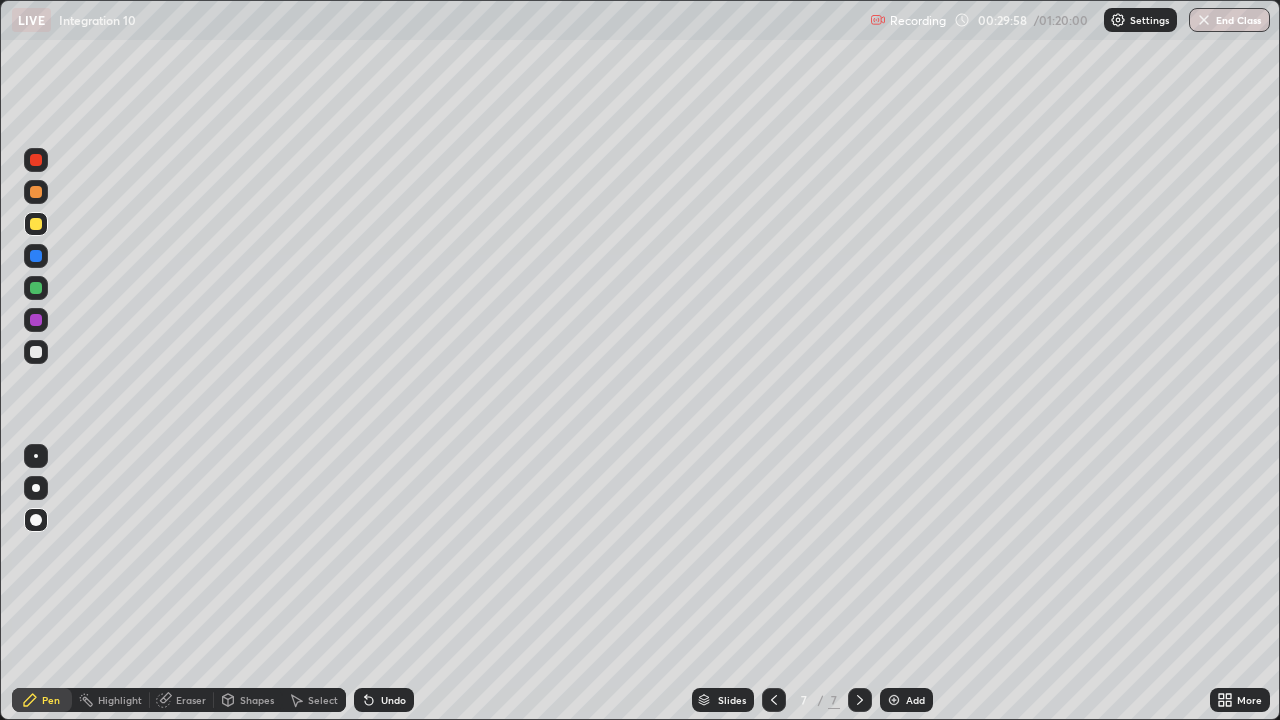 click at bounding box center [36, 456] 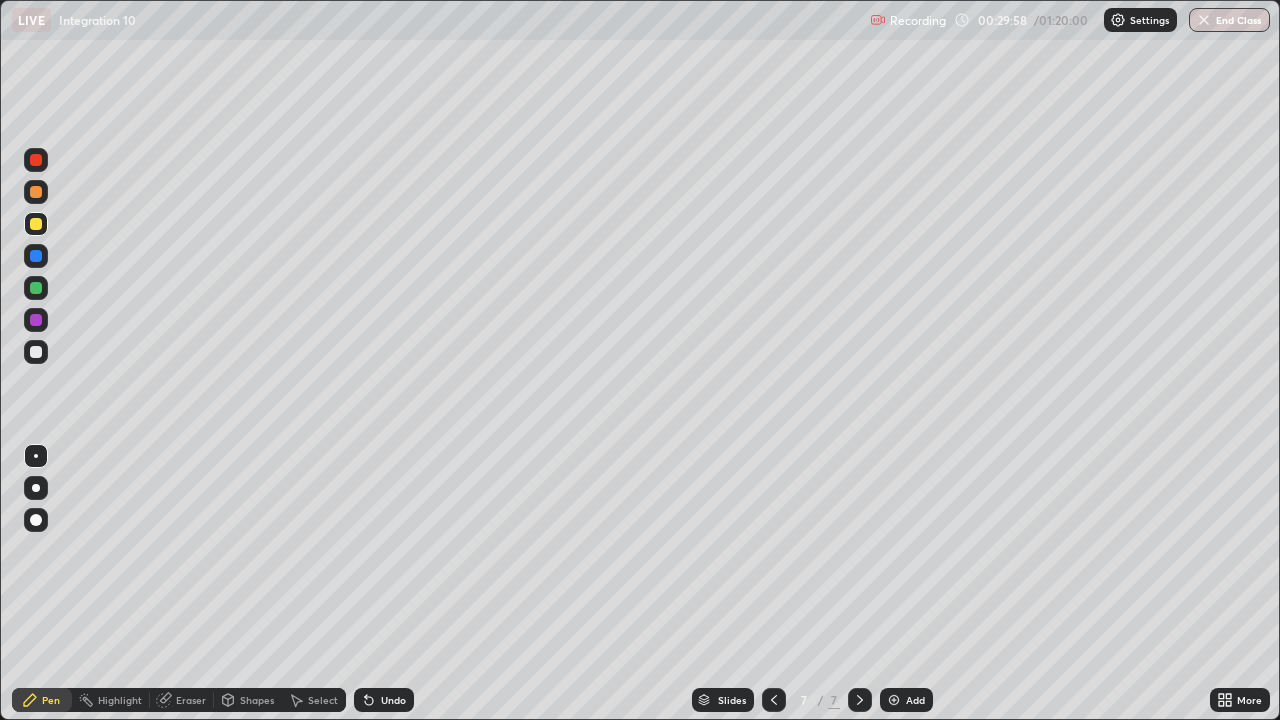 click at bounding box center (36, 488) 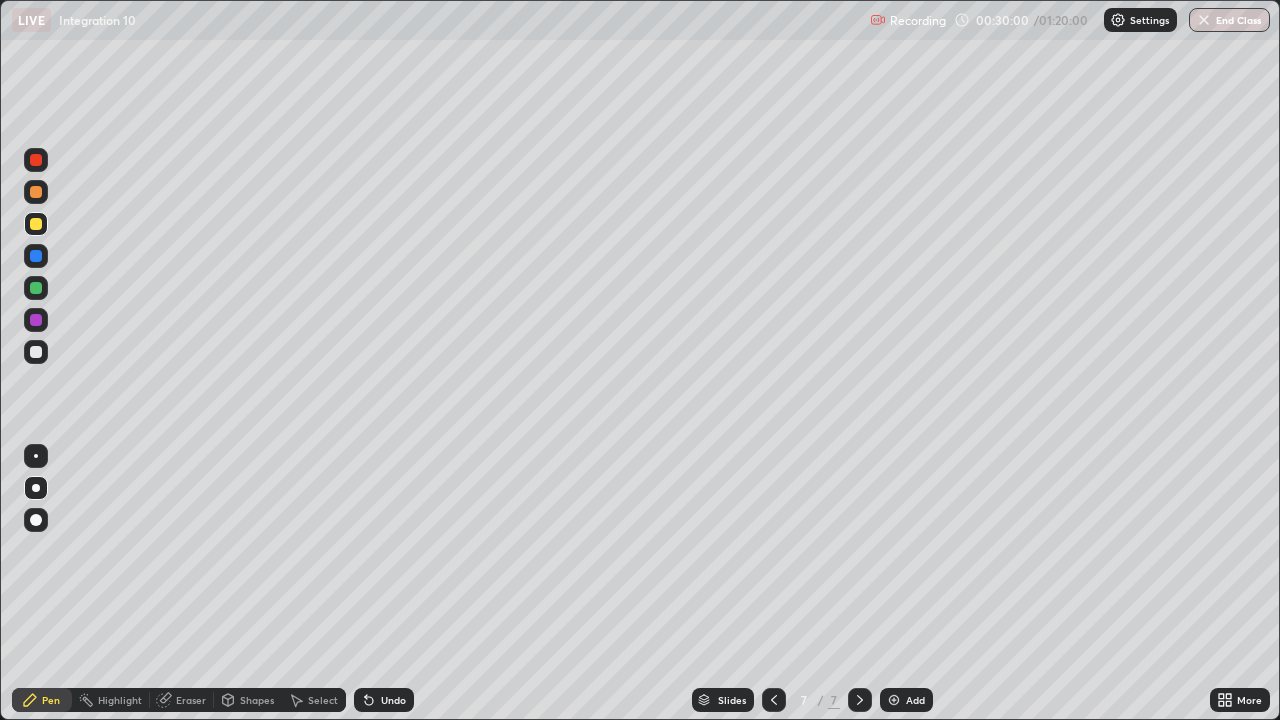 click 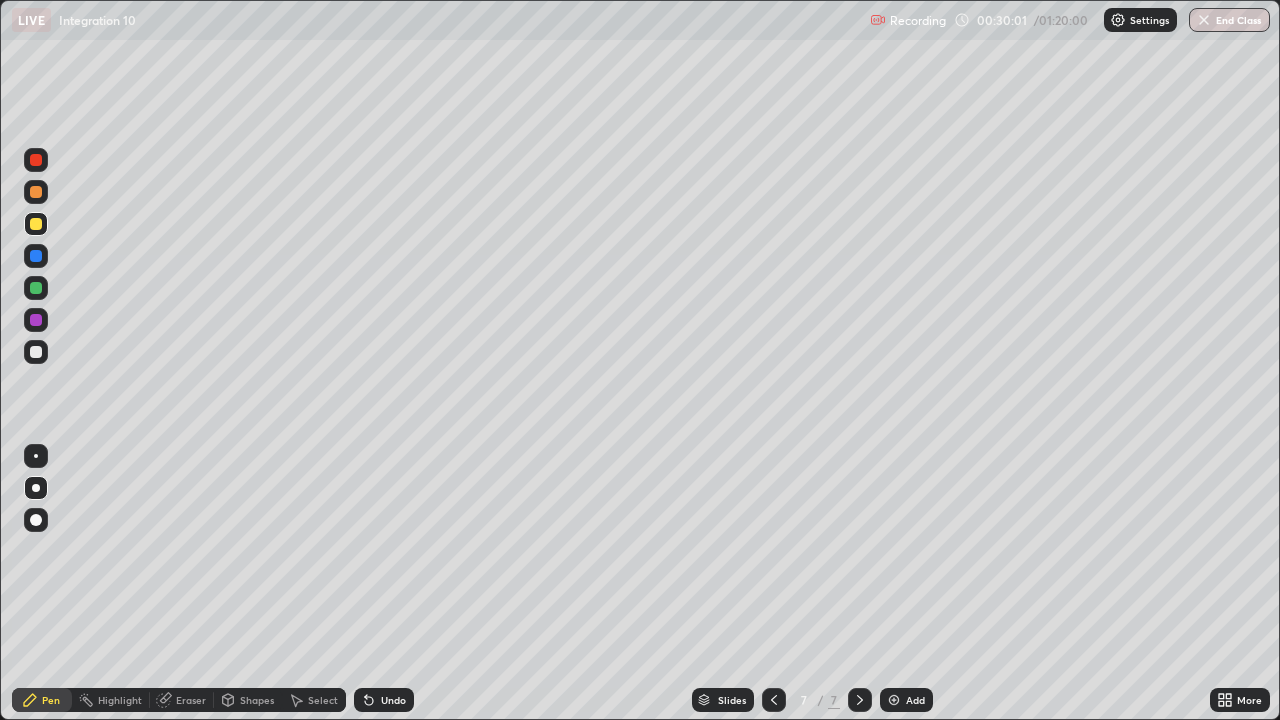 click at bounding box center [894, 700] 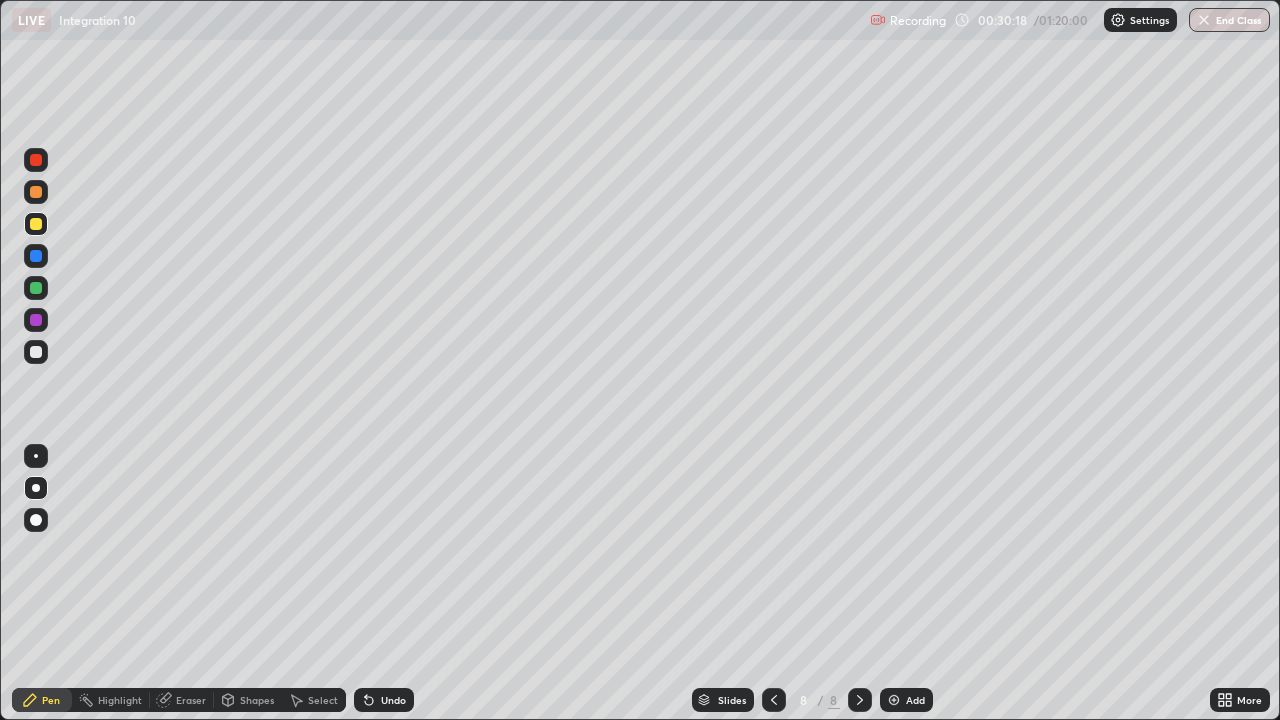 click on "Eraser" at bounding box center (191, 700) 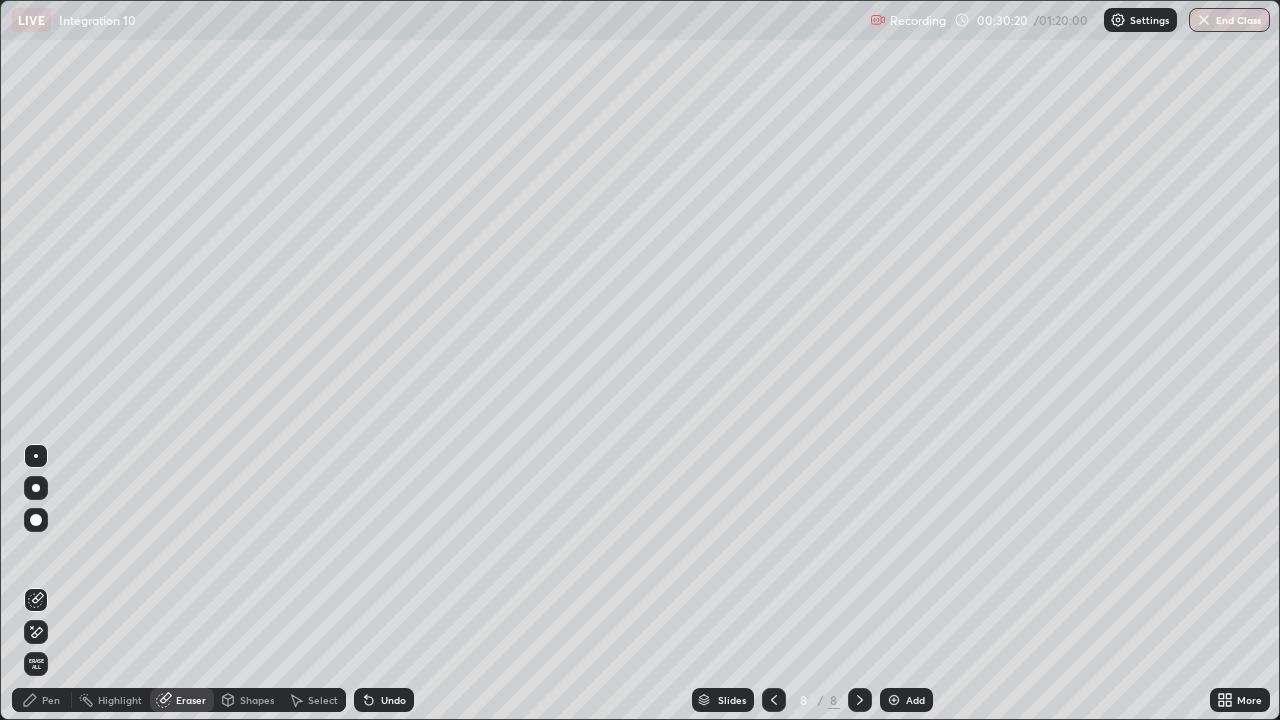 click on "Pen" at bounding box center [42, 700] 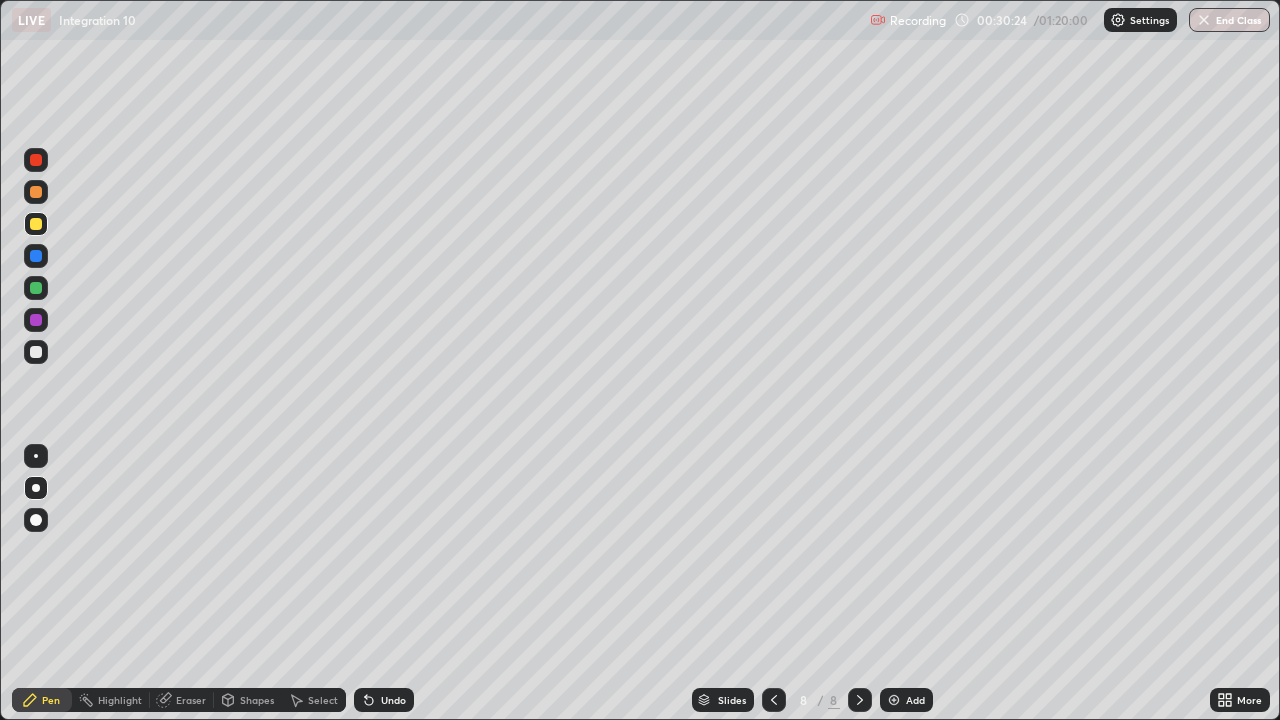 click at bounding box center [36, 352] 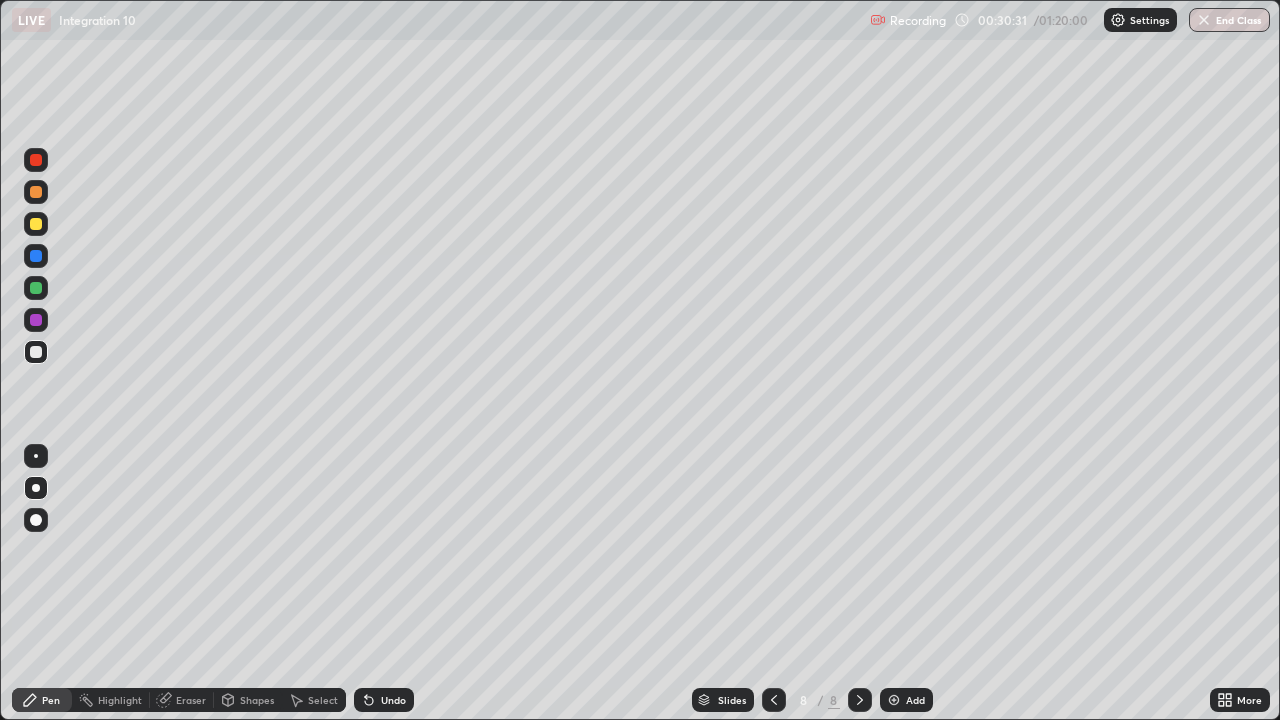 click on "Undo" at bounding box center (393, 700) 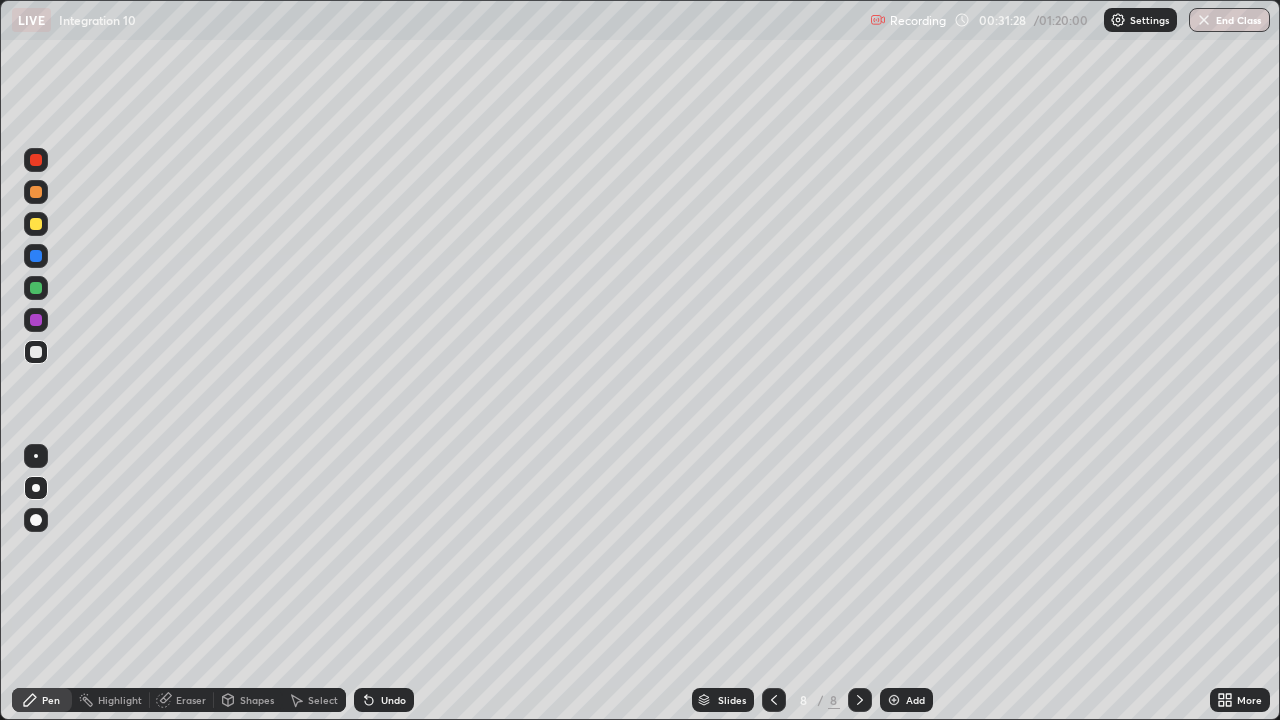click at bounding box center (36, 320) 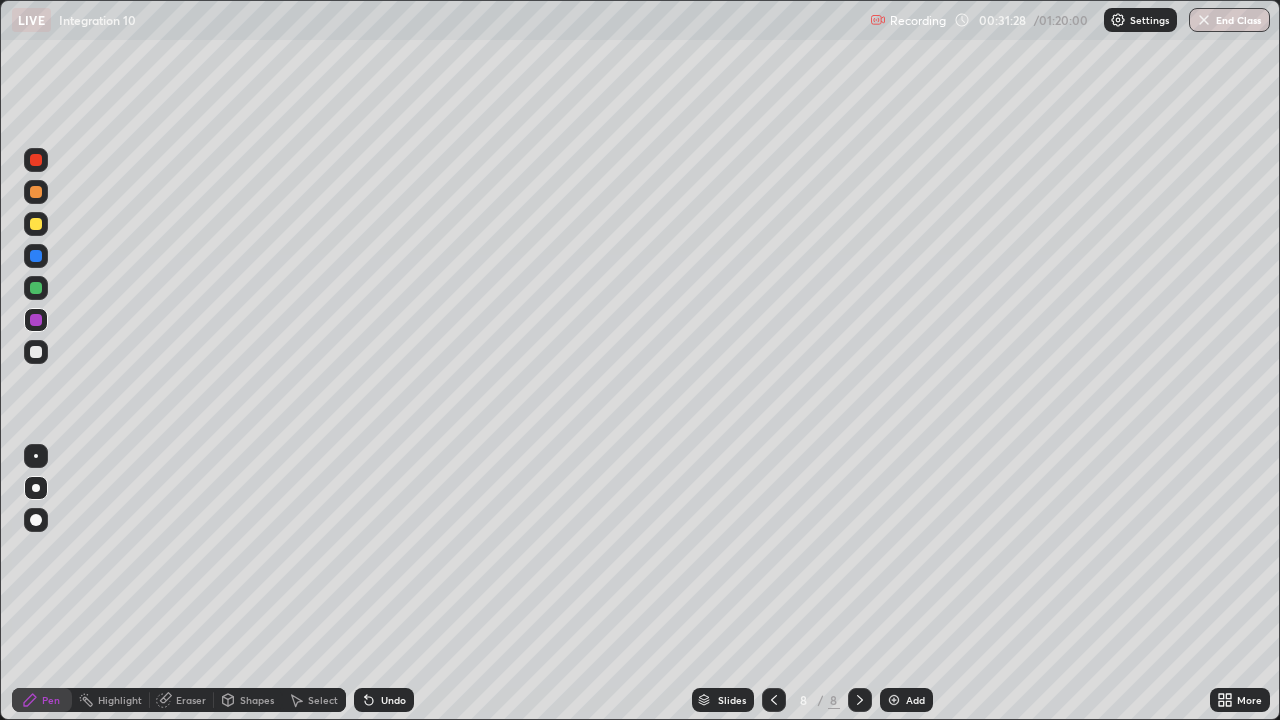click at bounding box center [36, 456] 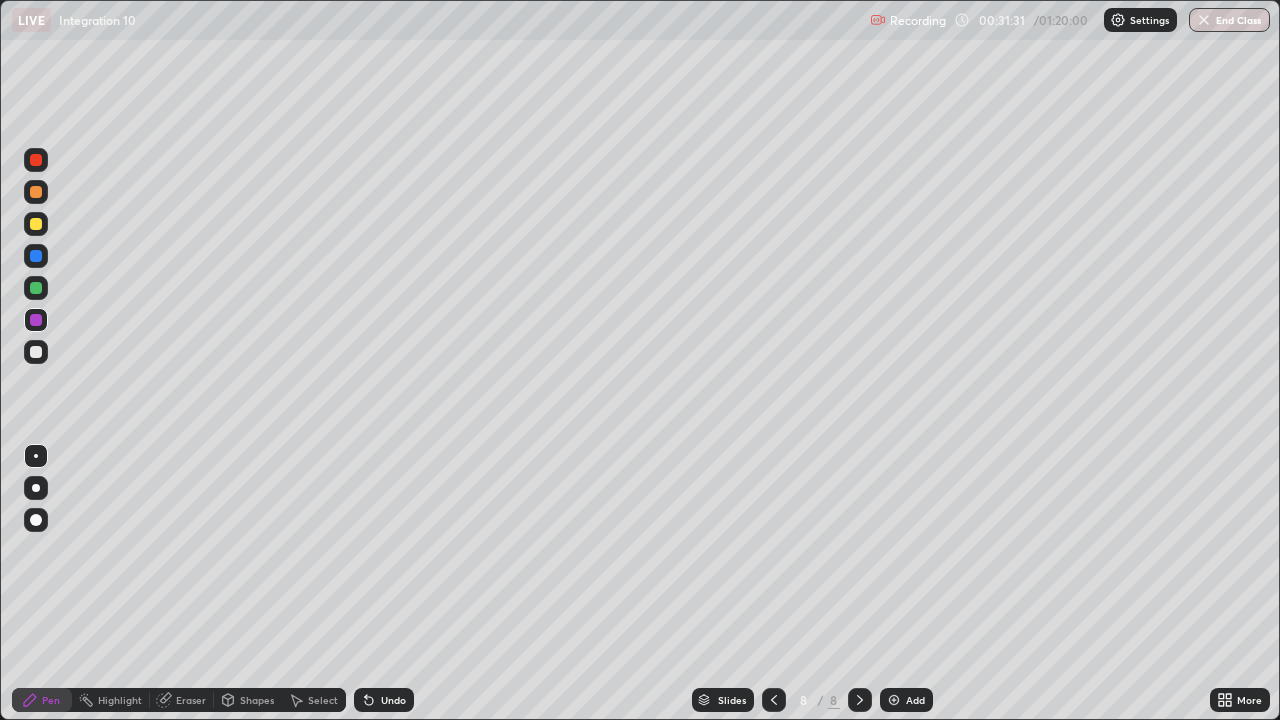 click at bounding box center (36, 352) 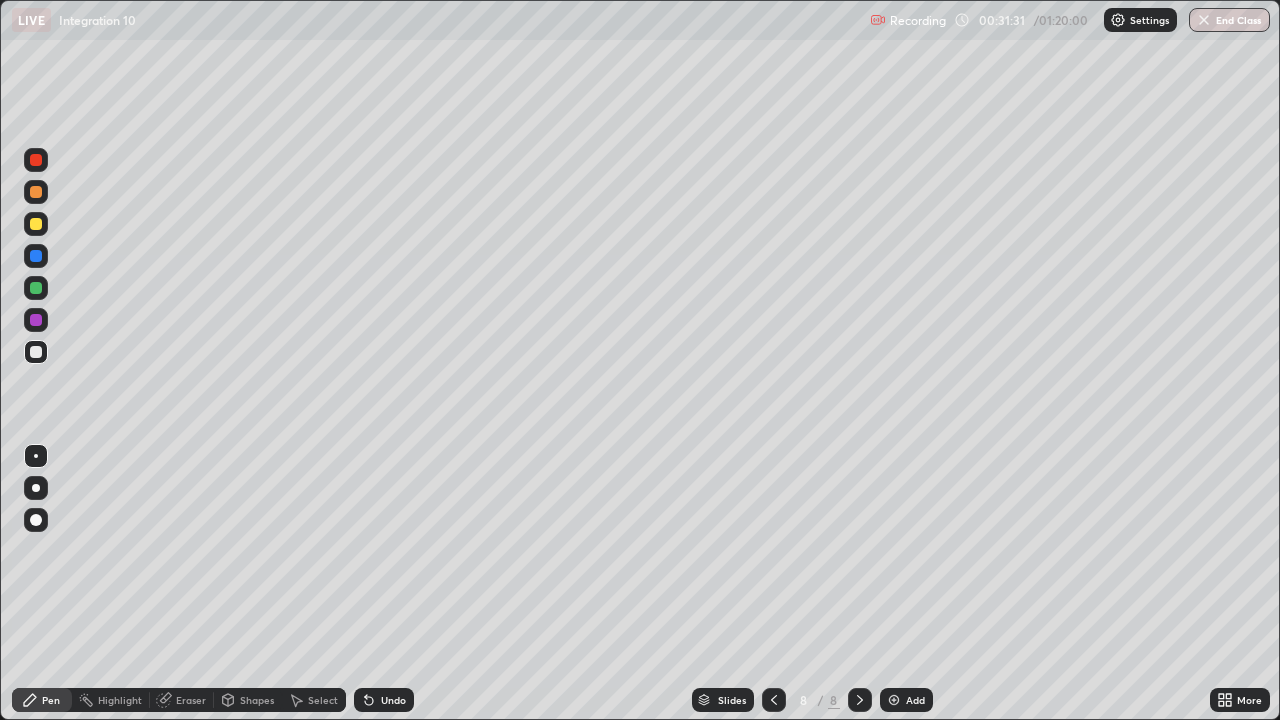 click at bounding box center [36, 488] 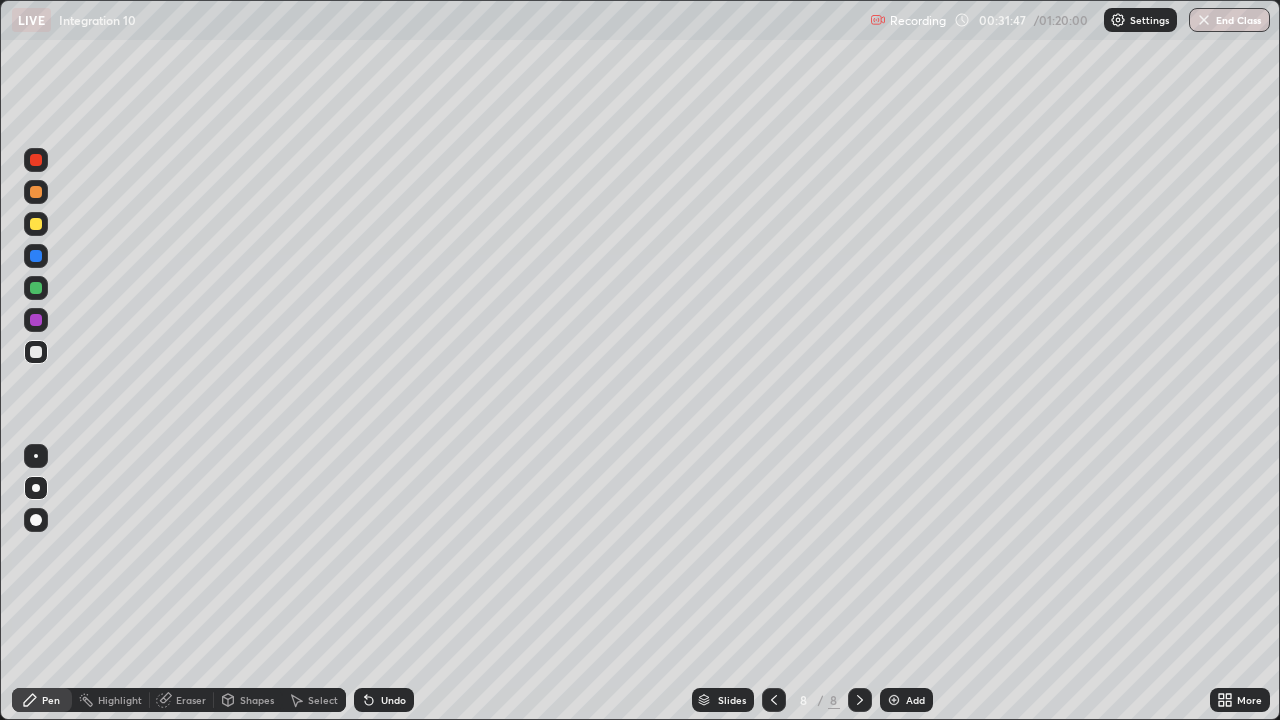 click at bounding box center [36, 320] 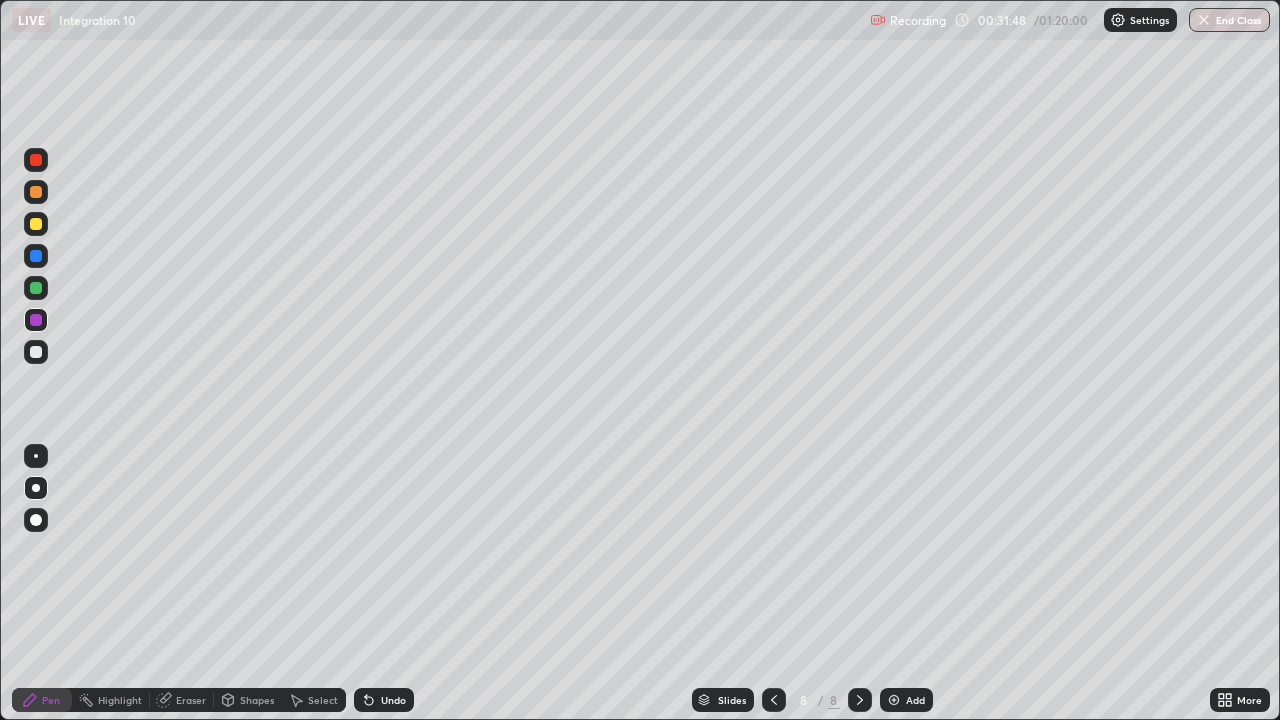 click at bounding box center (36, 288) 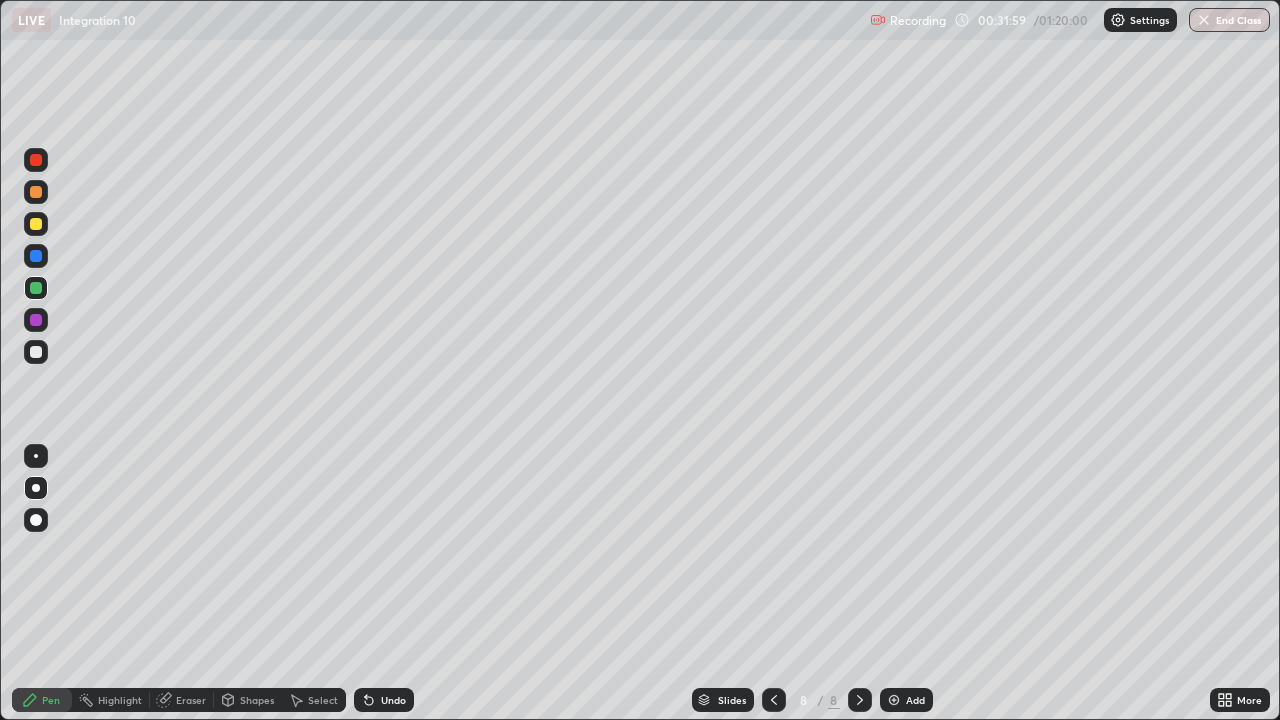 click at bounding box center [36, 320] 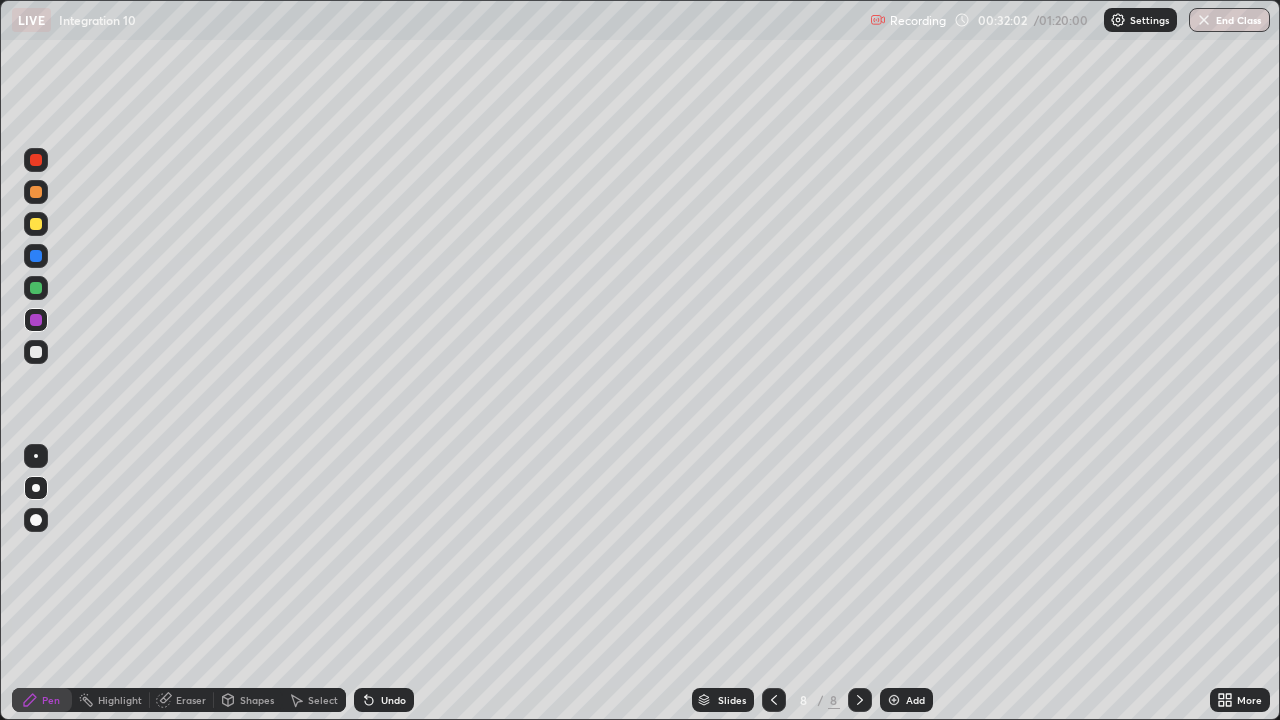 click on "Undo" at bounding box center (393, 700) 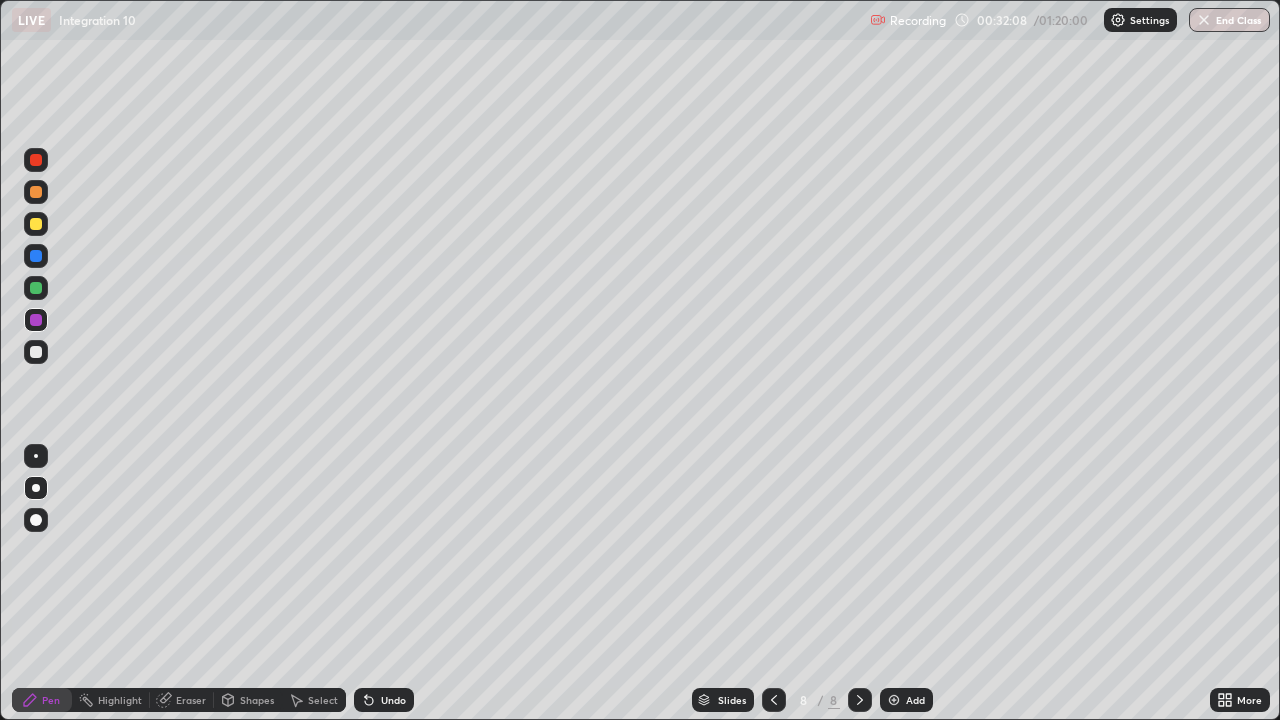 click at bounding box center (36, 288) 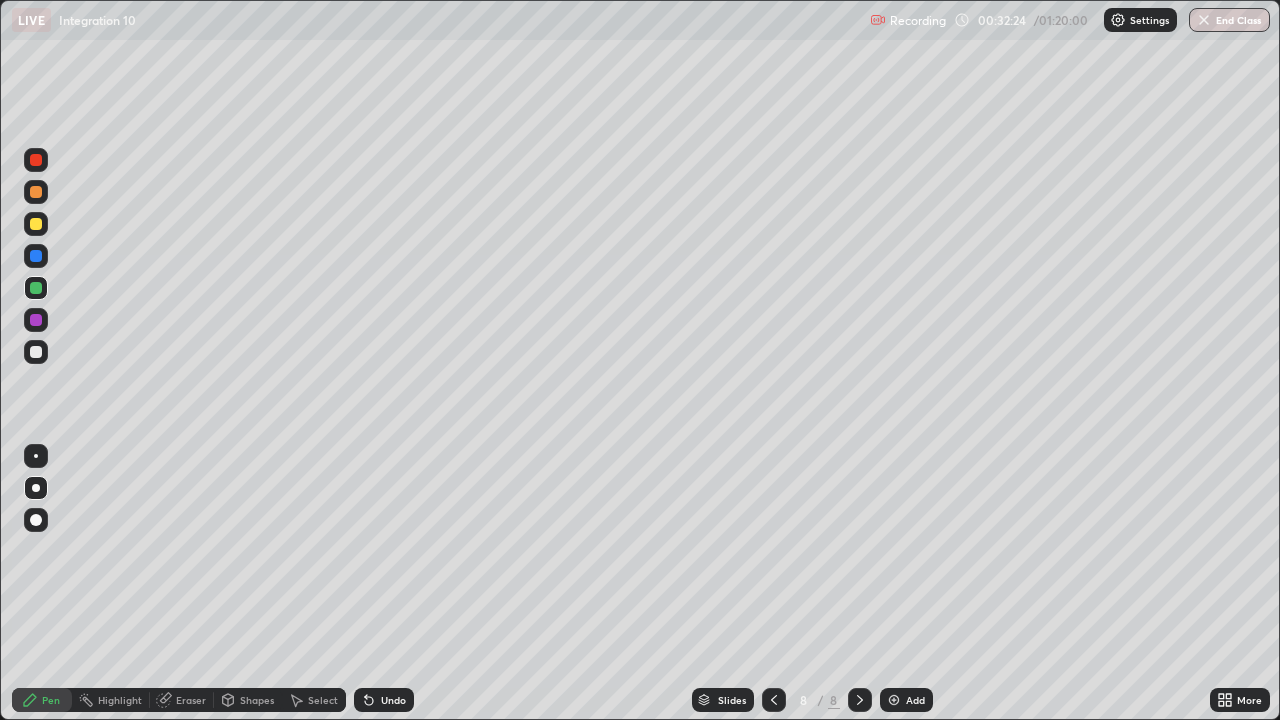 click at bounding box center [36, 320] 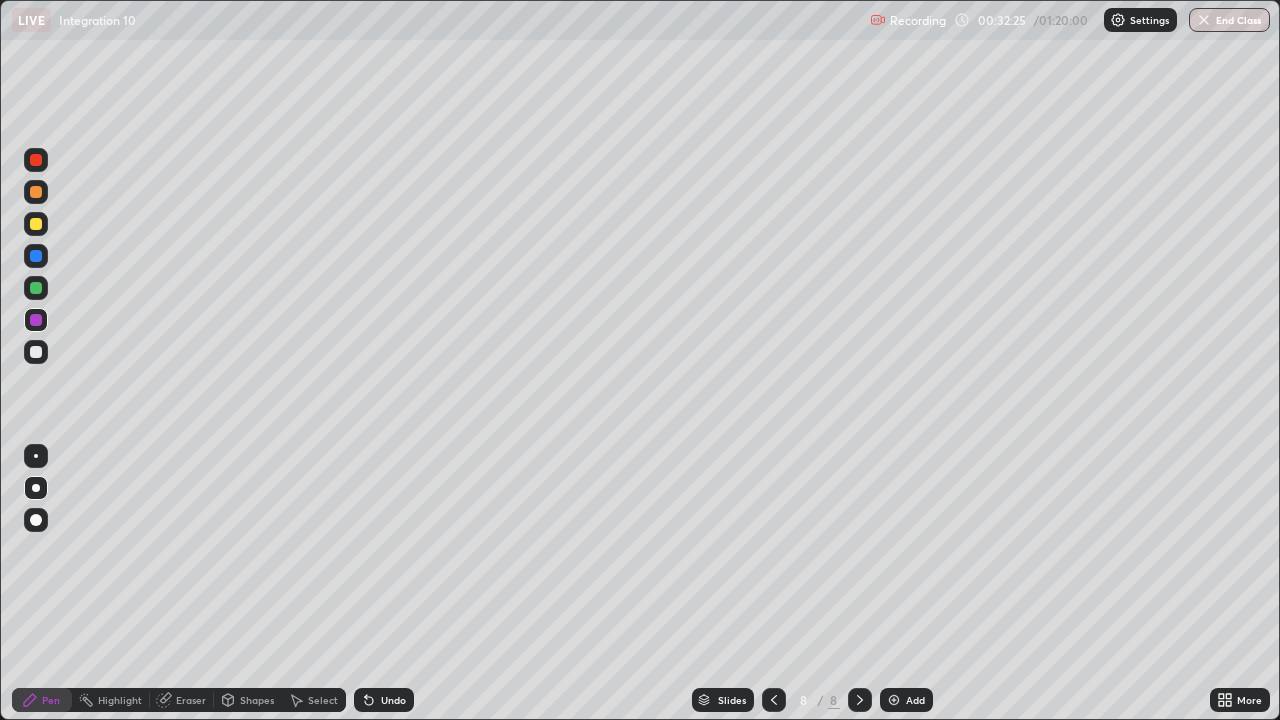 click at bounding box center (36, 160) 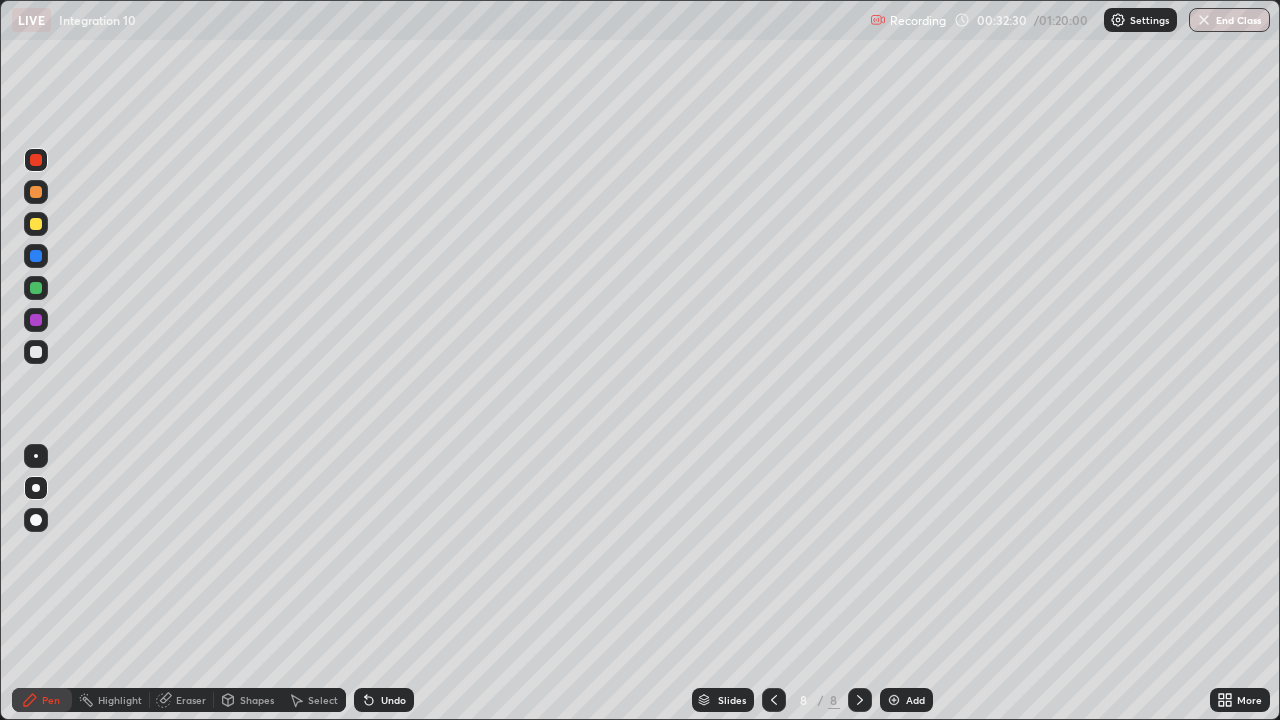 click on "Undo" at bounding box center (393, 700) 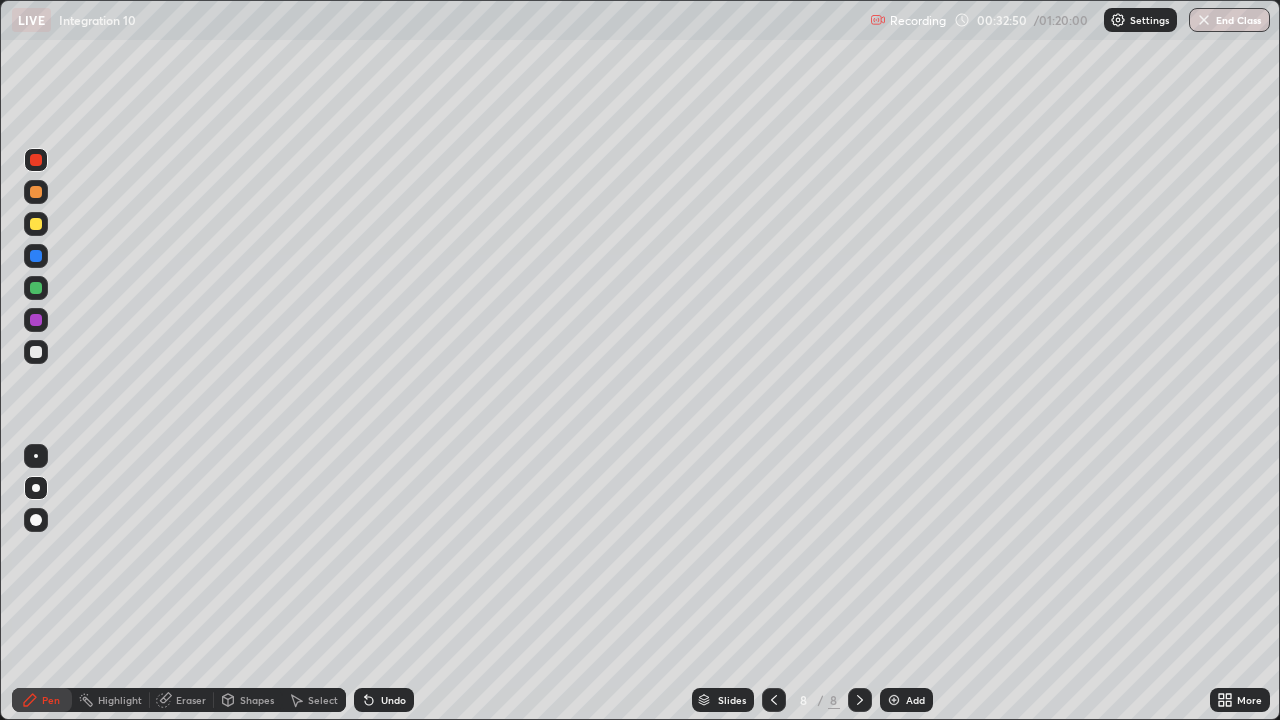 click at bounding box center (36, 288) 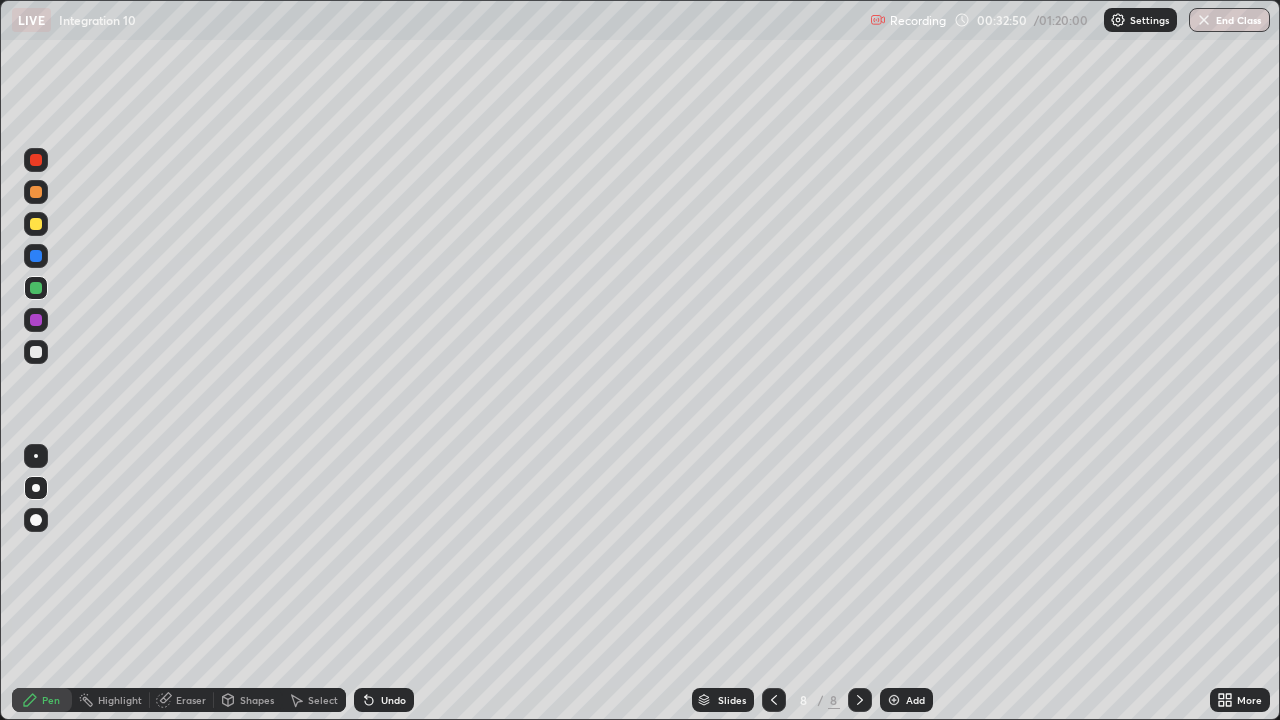 click at bounding box center (36, 256) 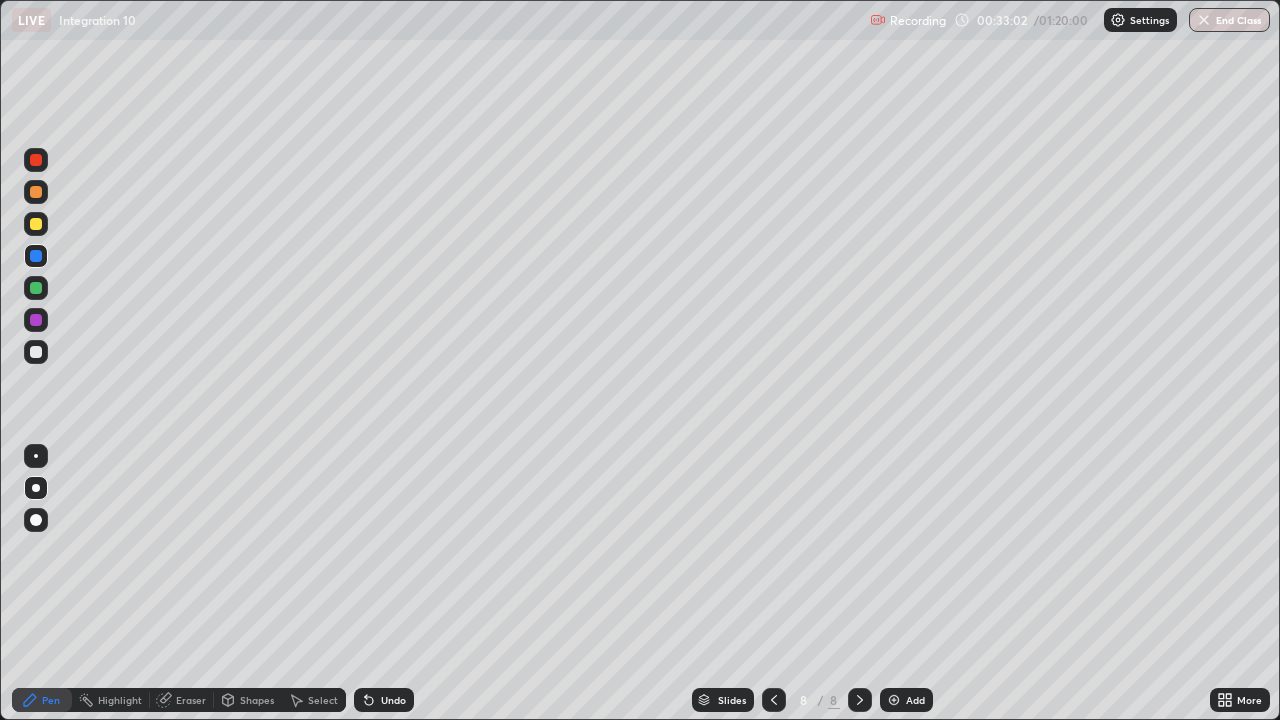 click at bounding box center (36, 352) 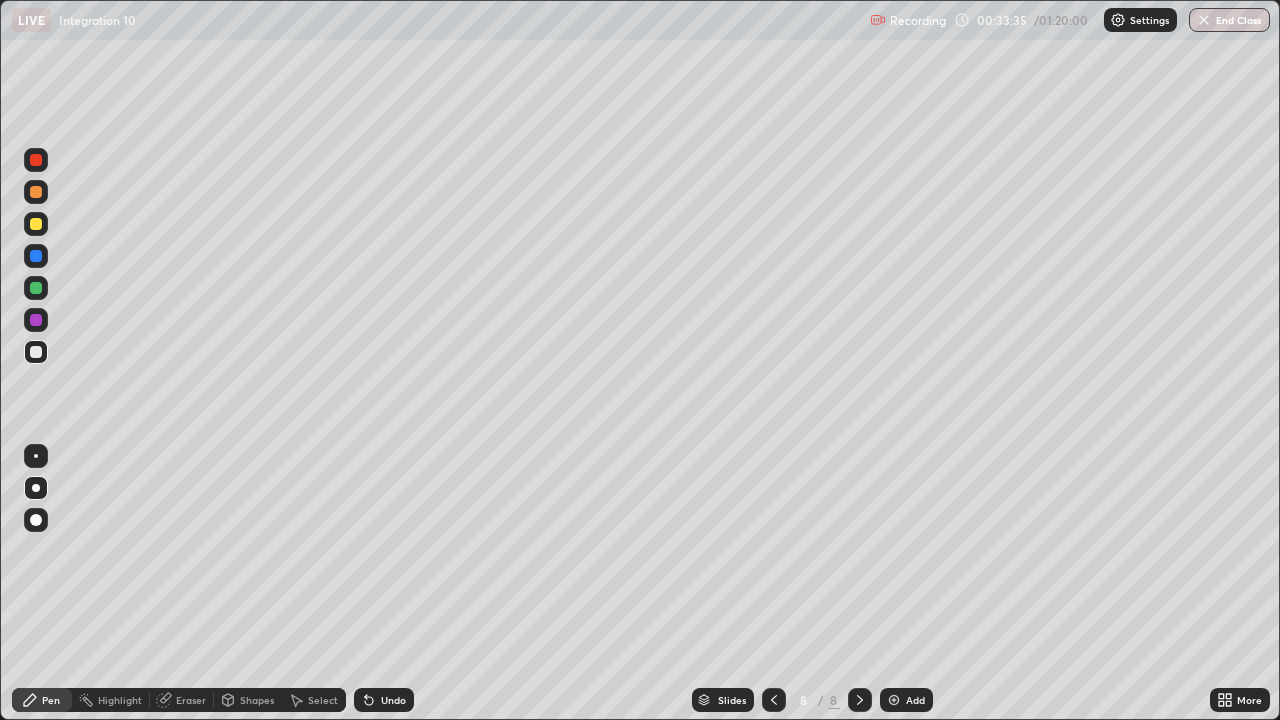 click on "Undo" at bounding box center [393, 700] 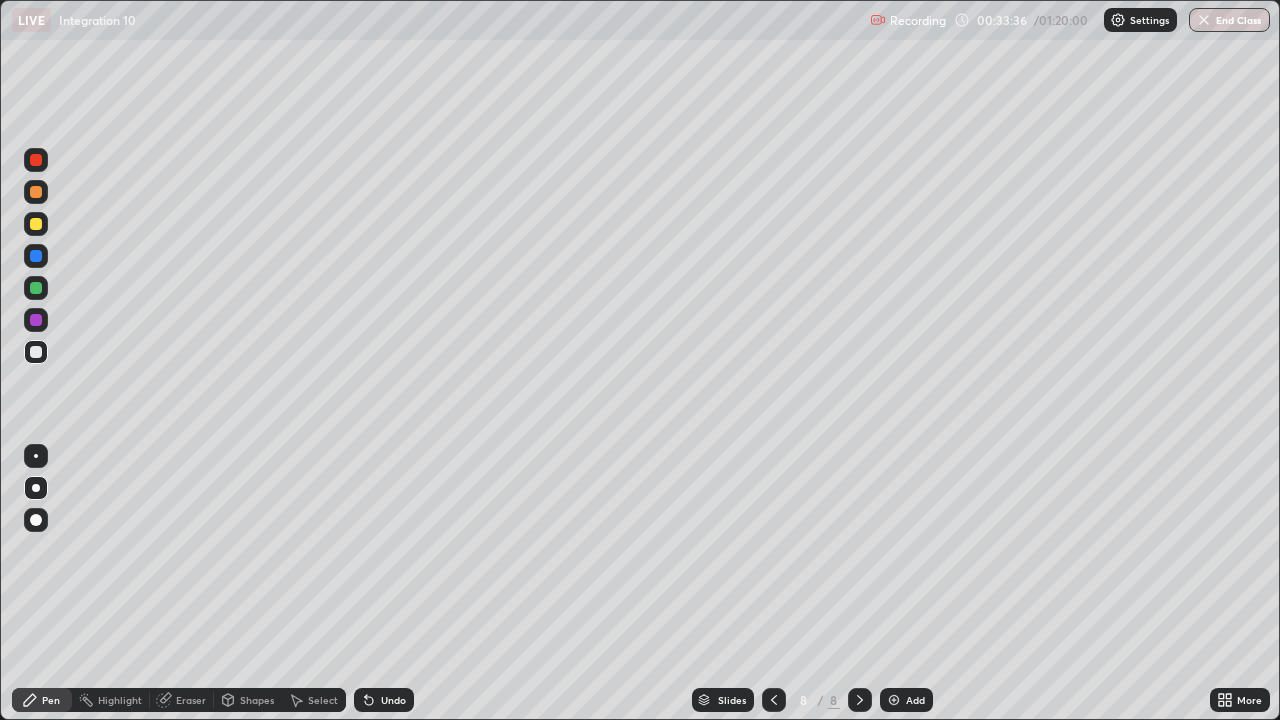 click on "Undo" at bounding box center (384, 700) 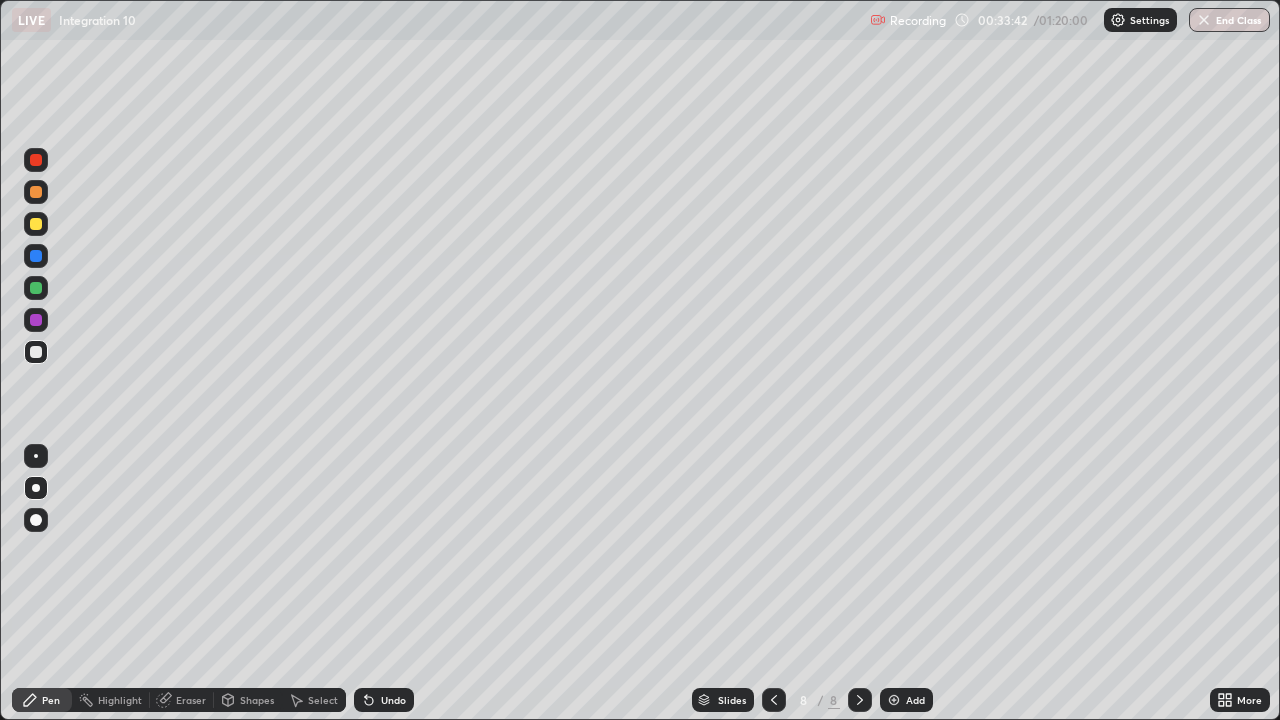 click on "Undo" at bounding box center [393, 700] 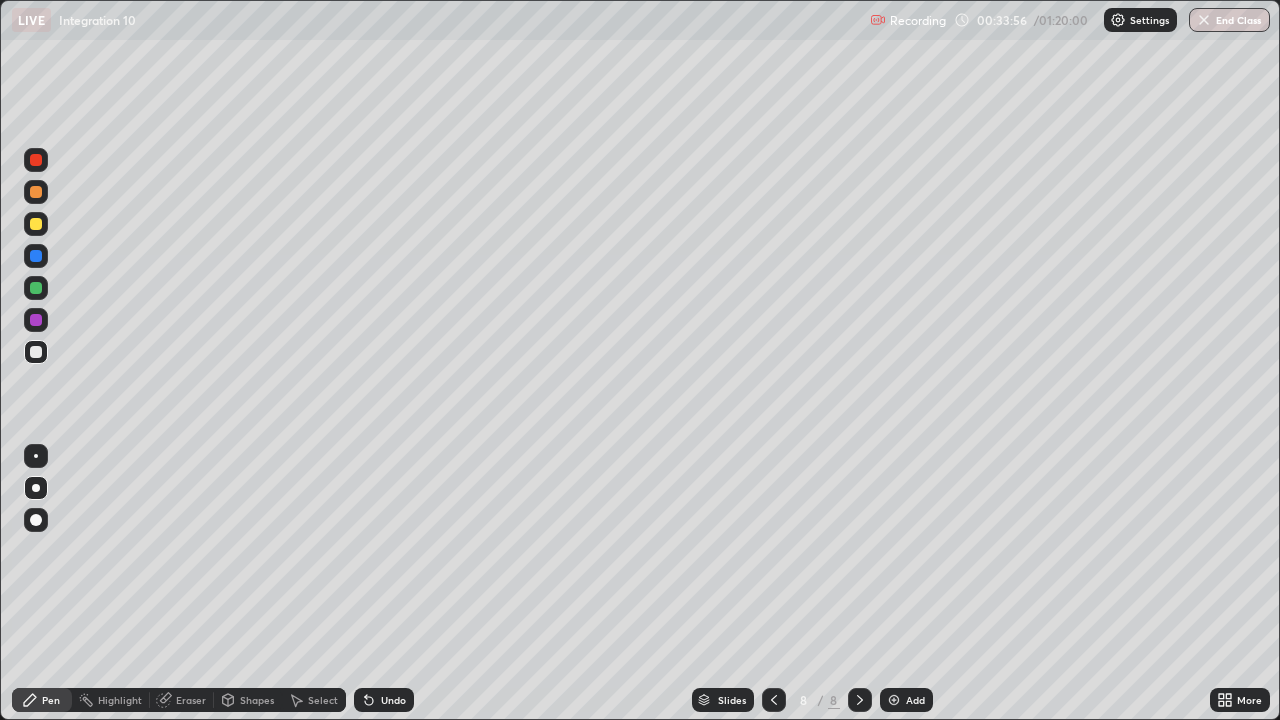 click at bounding box center (36, 288) 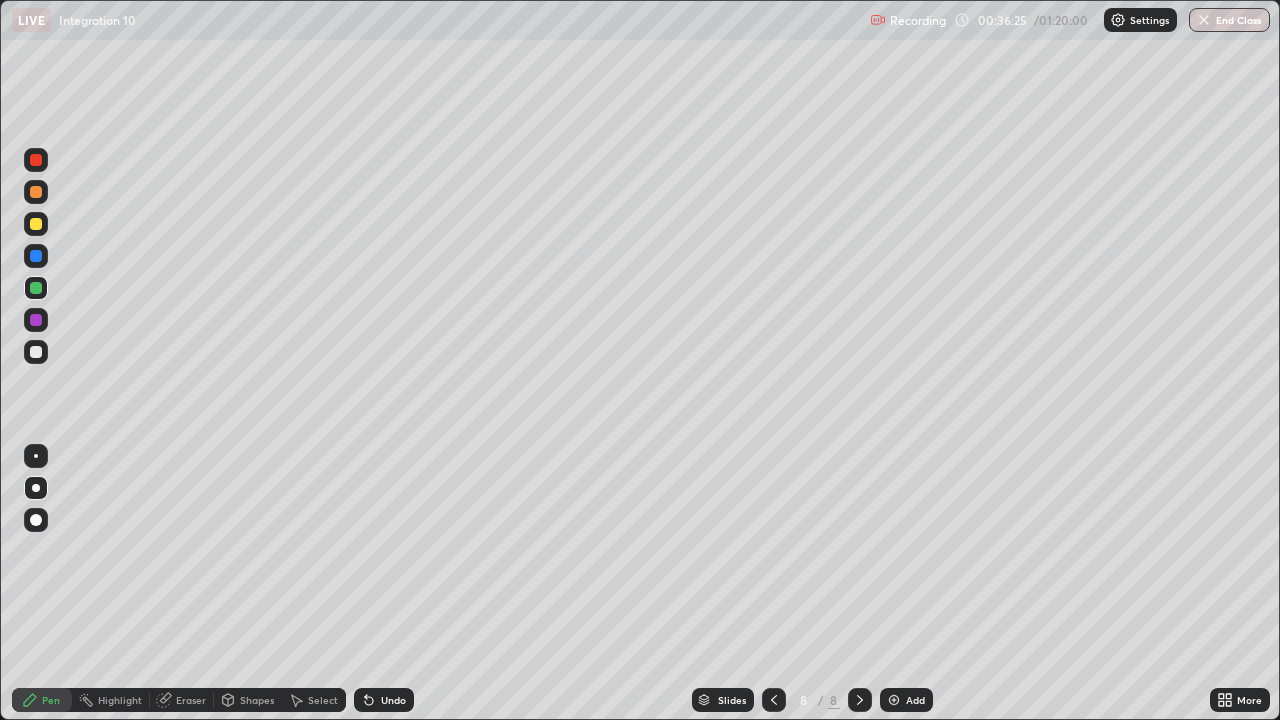 click at bounding box center (36, 160) 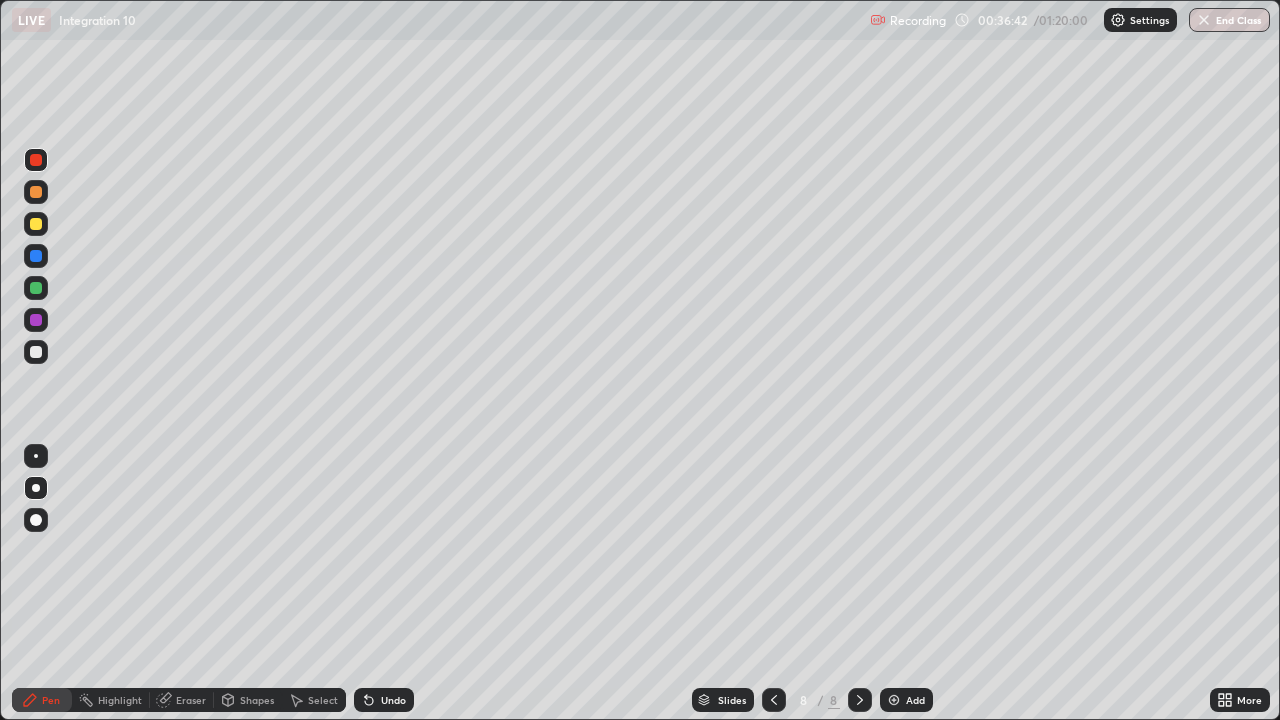 click at bounding box center (36, 224) 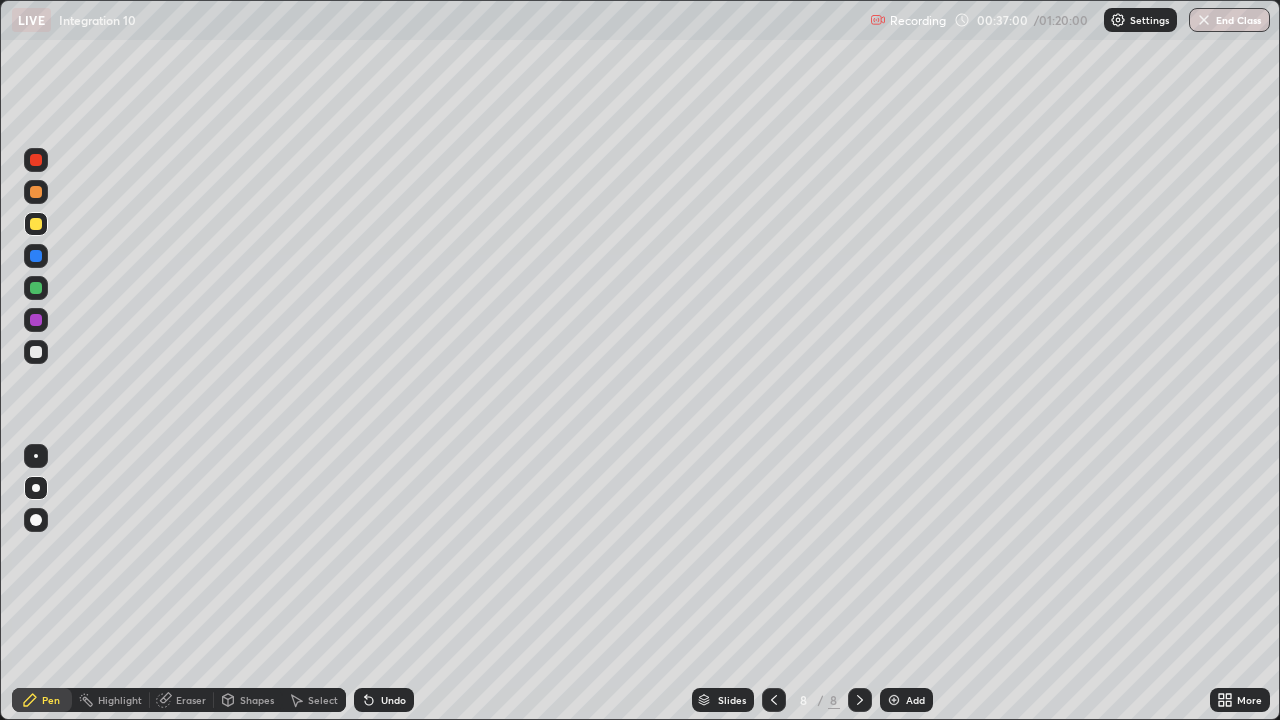 click on "Select" at bounding box center (323, 700) 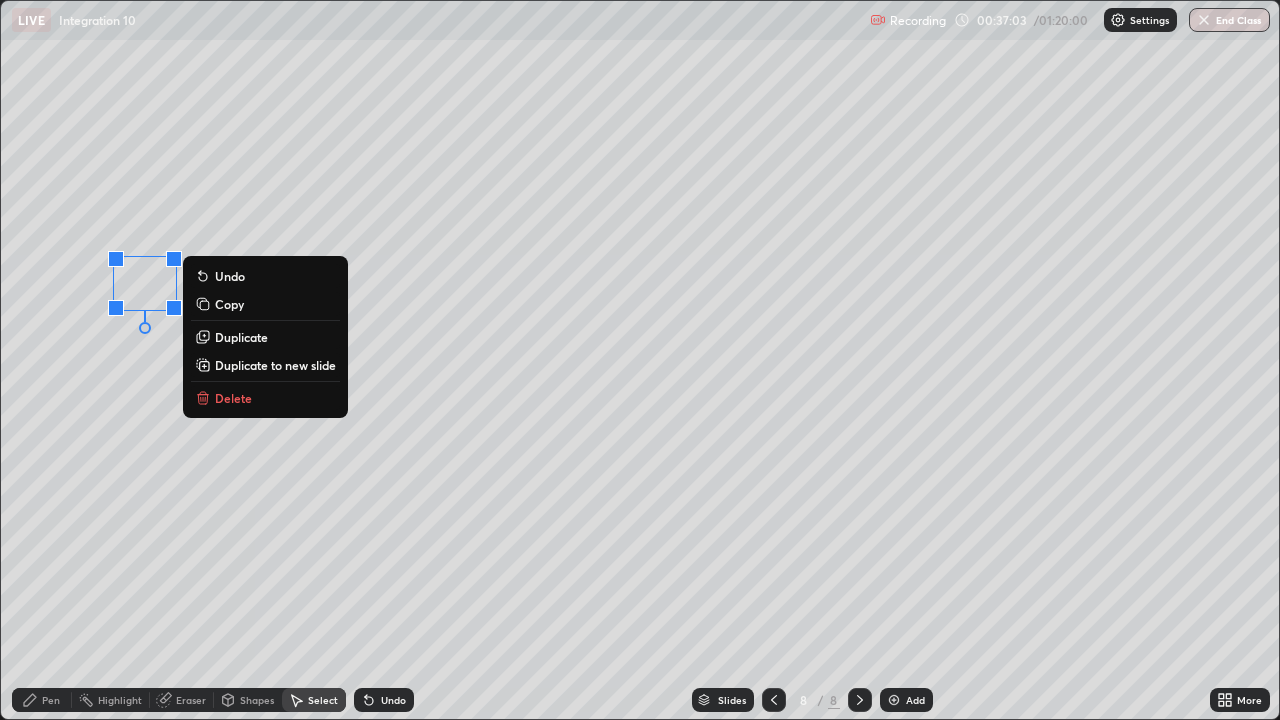 click on "0 ° Undo Copy Duplicate Duplicate to new slide Delete" at bounding box center (640, 360) 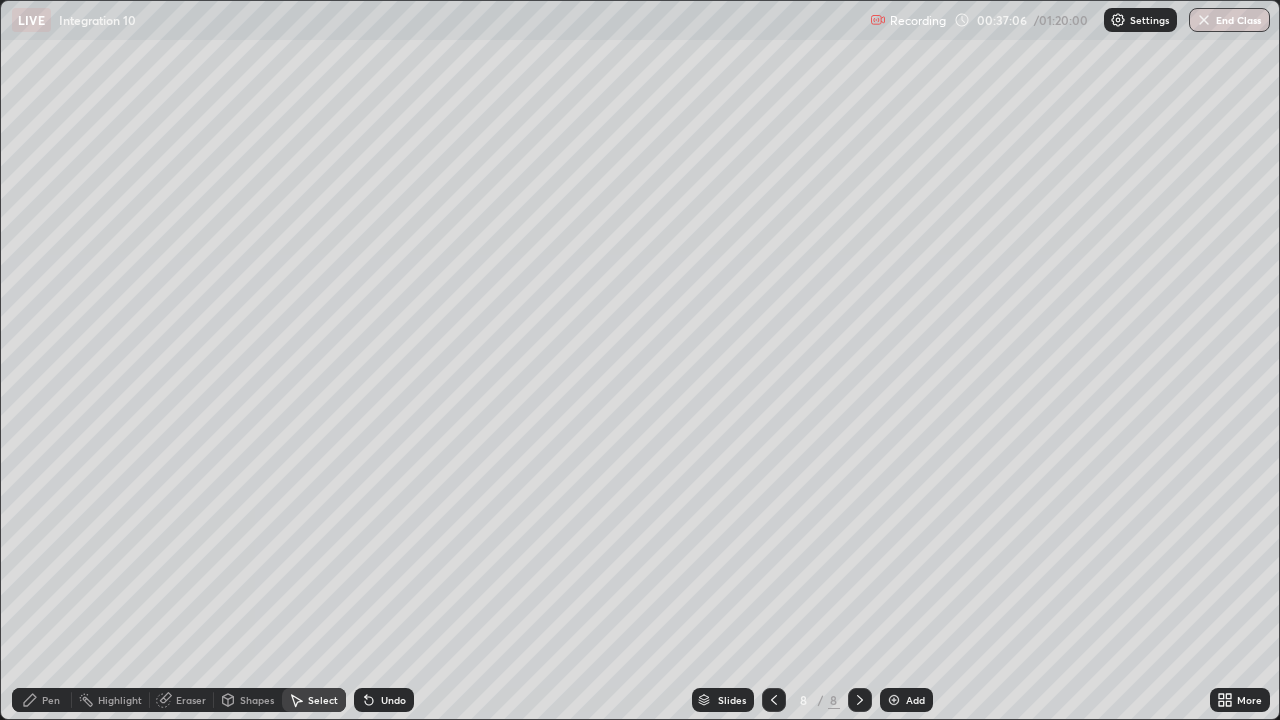 click on "Select" at bounding box center (314, 700) 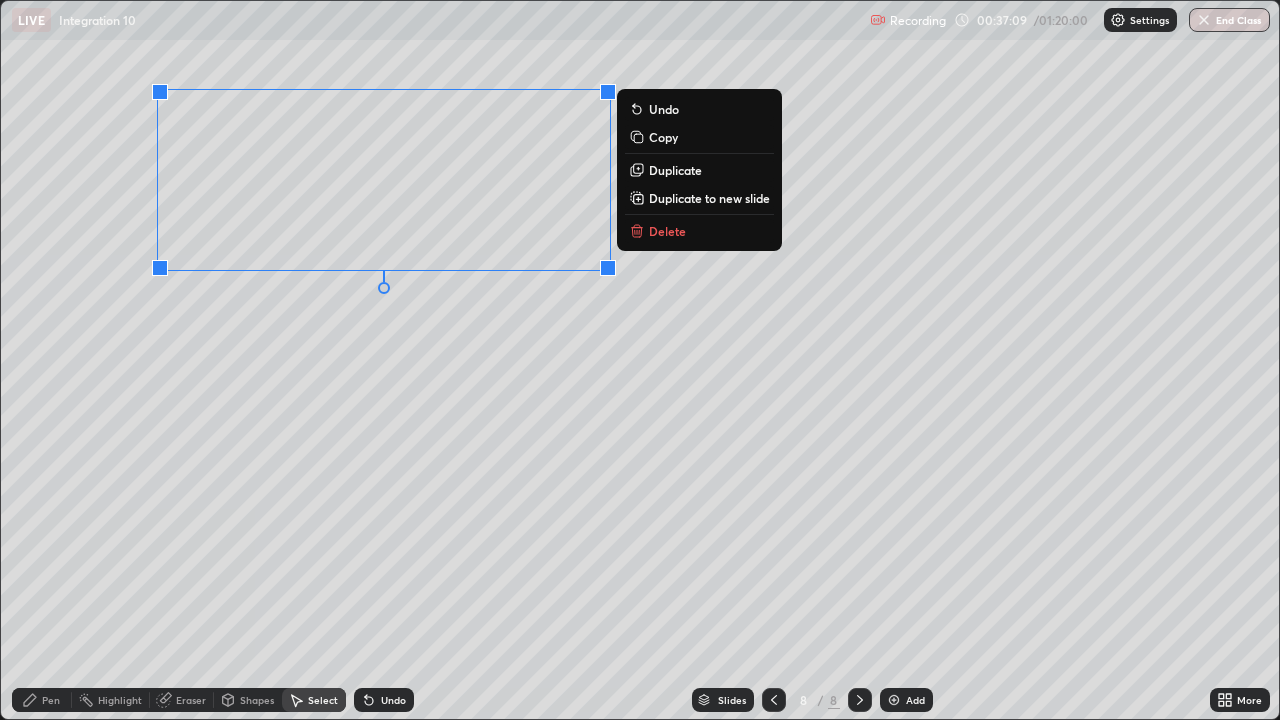 click on "0 ° Undo Copy Duplicate Duplicate to new slide Delete" at bounding box center (640, 360) 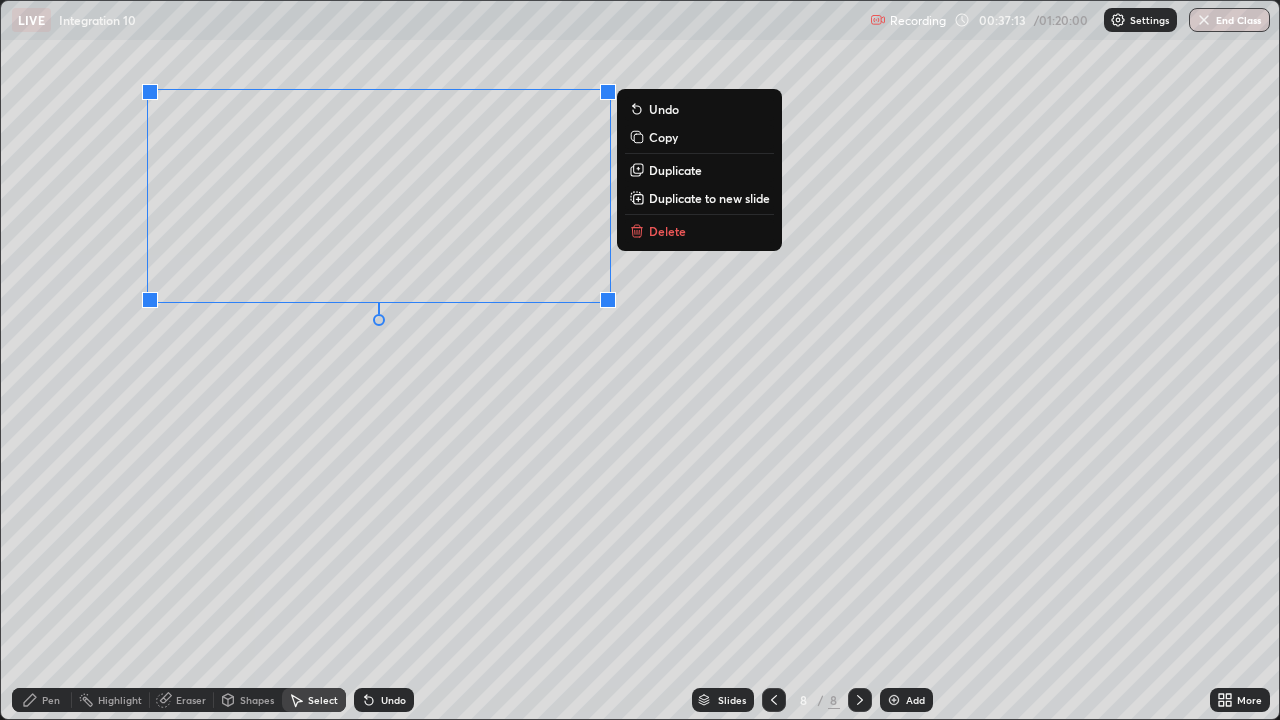 click on "Duplicate to new slide" at bounding box center (709, 198) 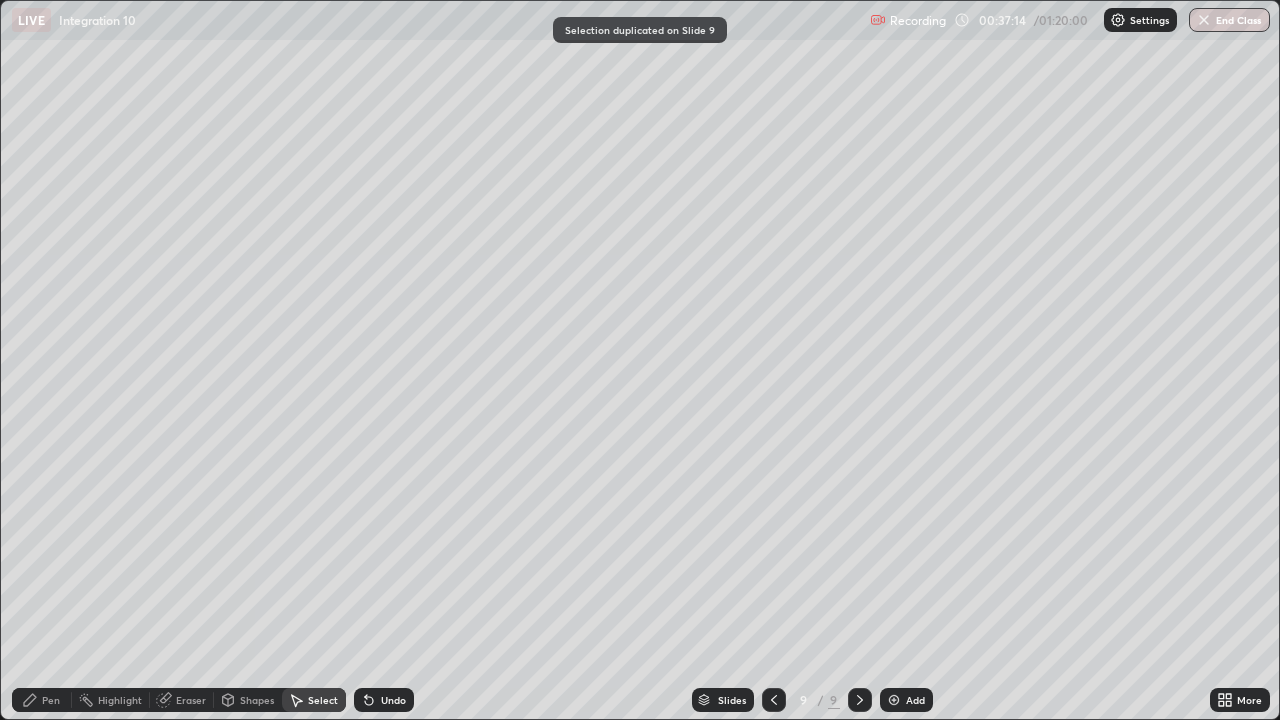 click on "Pen" at bounding box center [51, 700] 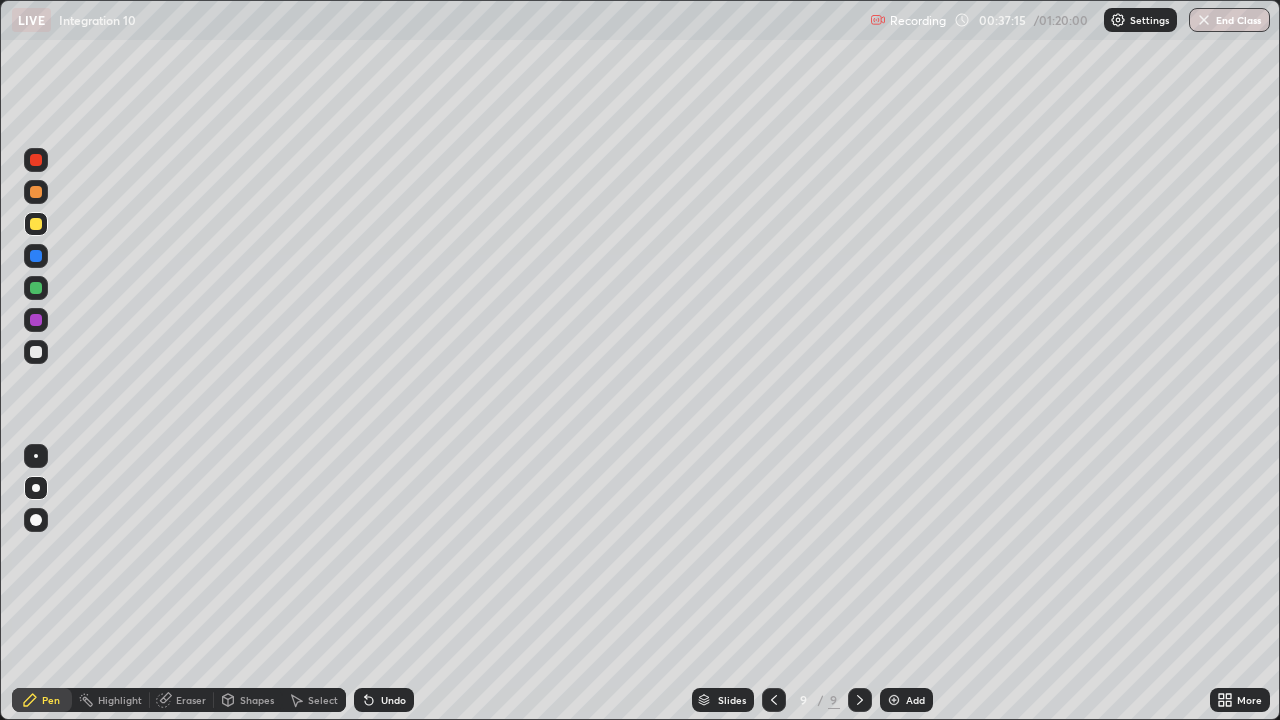 click at bounding box center [36, 352] 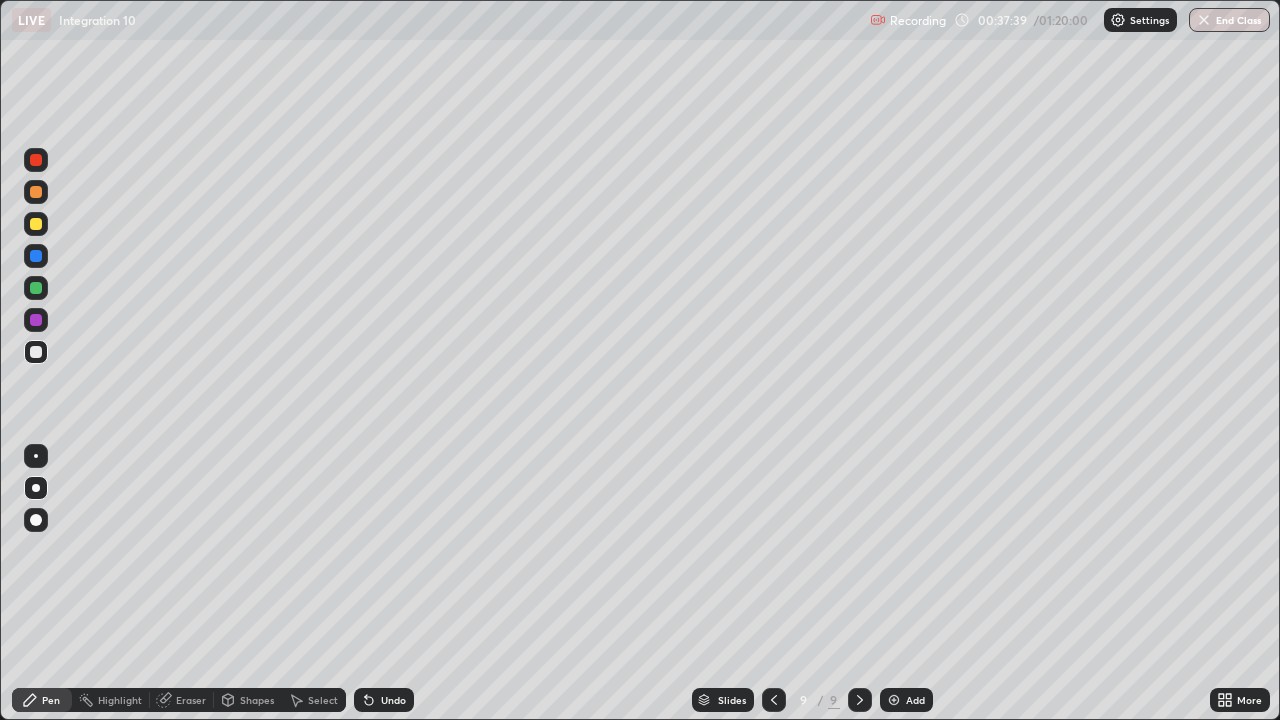 click at bounding box center [36, 320] 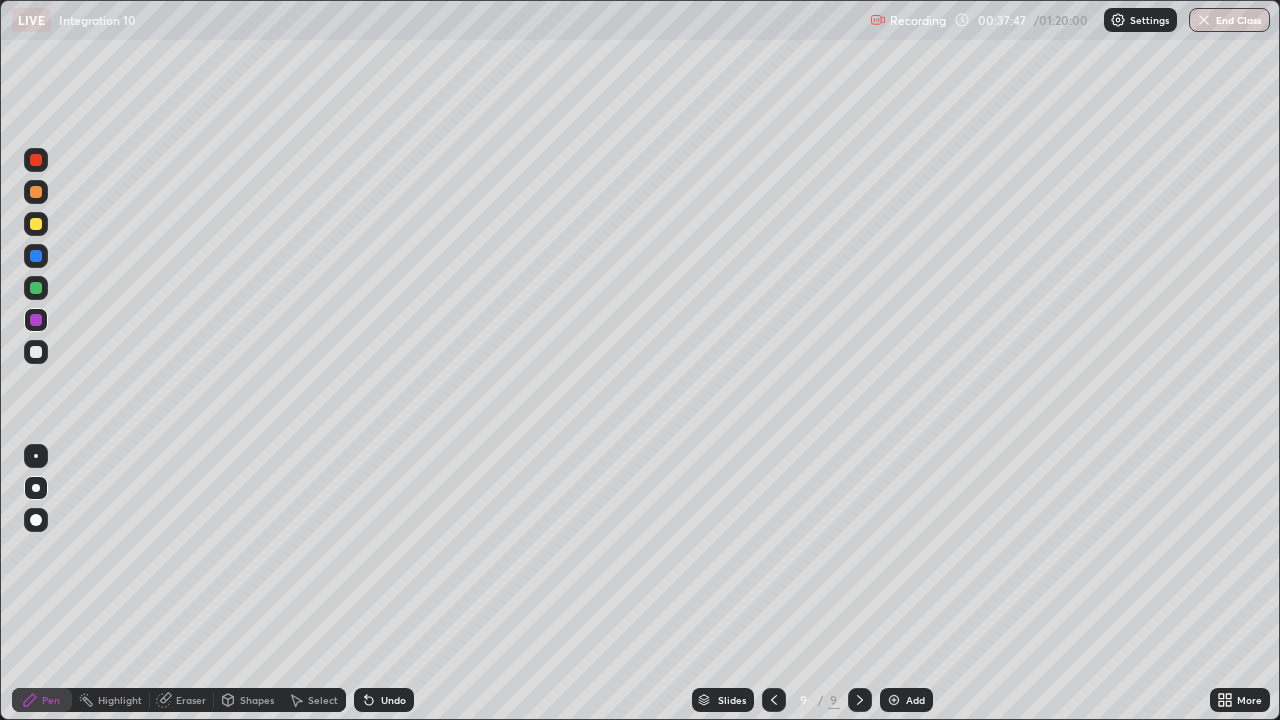 click at bounding box center (36, 352) 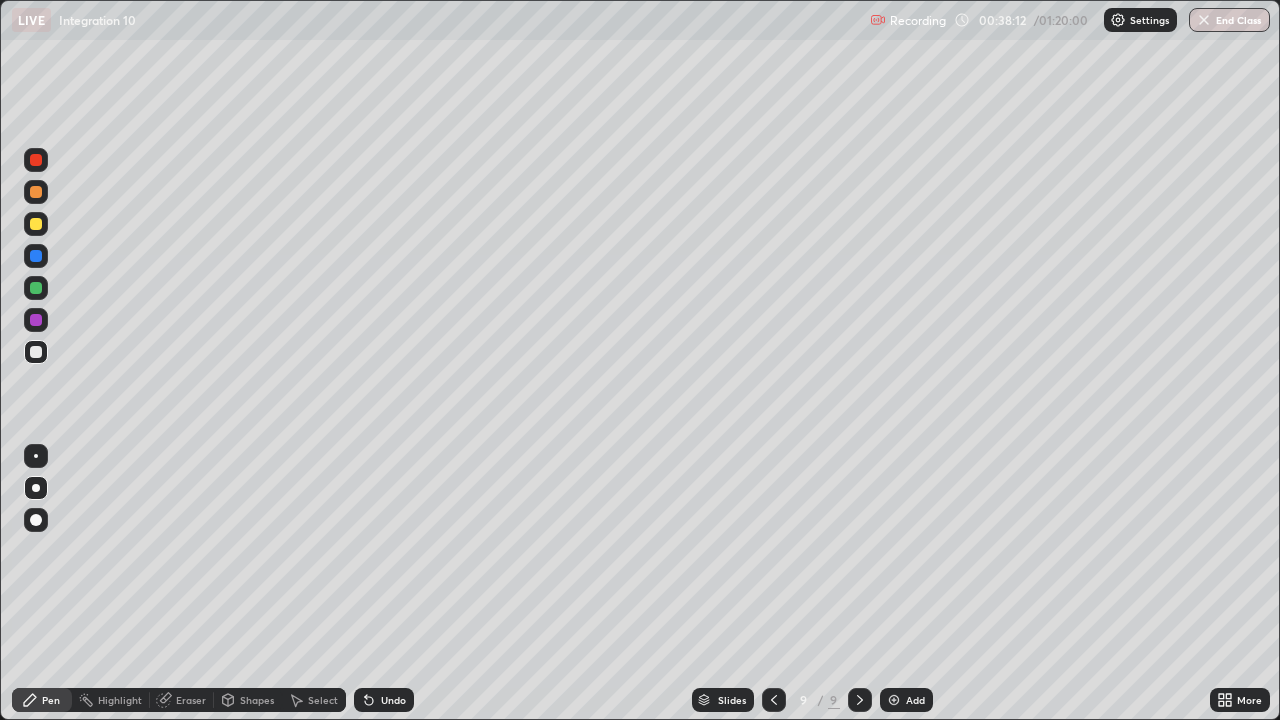 click at bounding box center (36, 288) 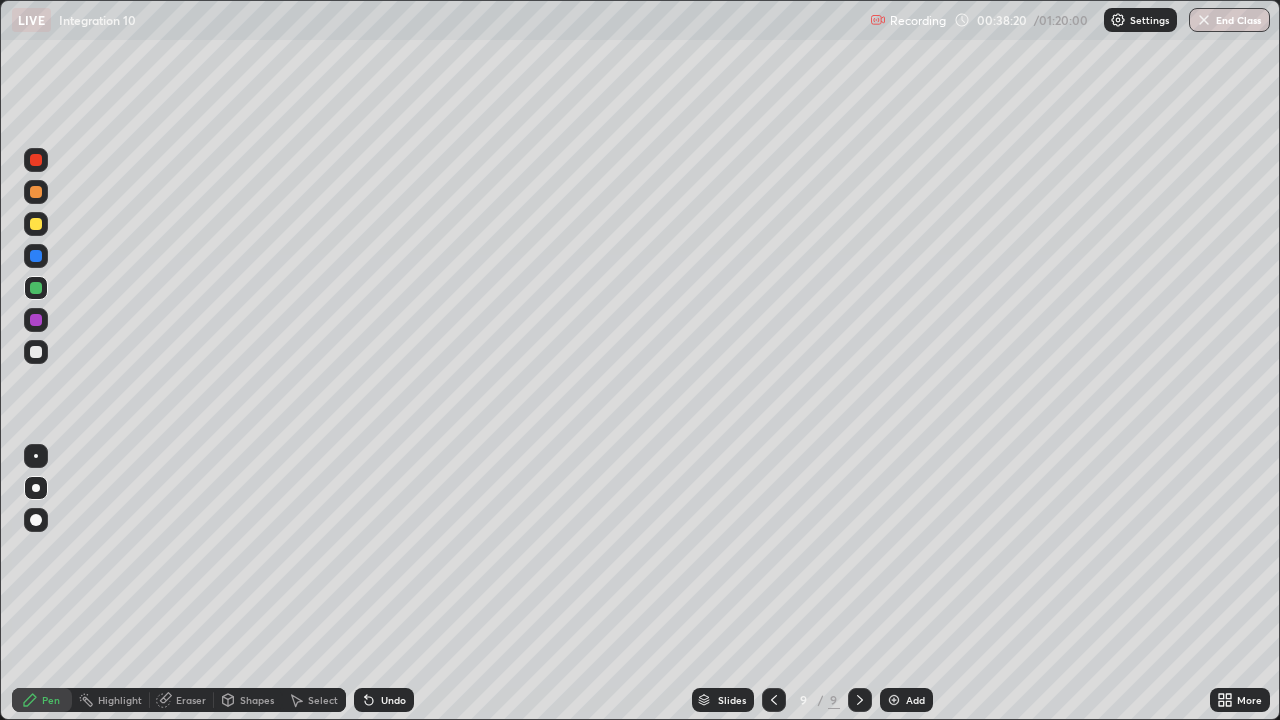 click at bounding box center (36, 352) 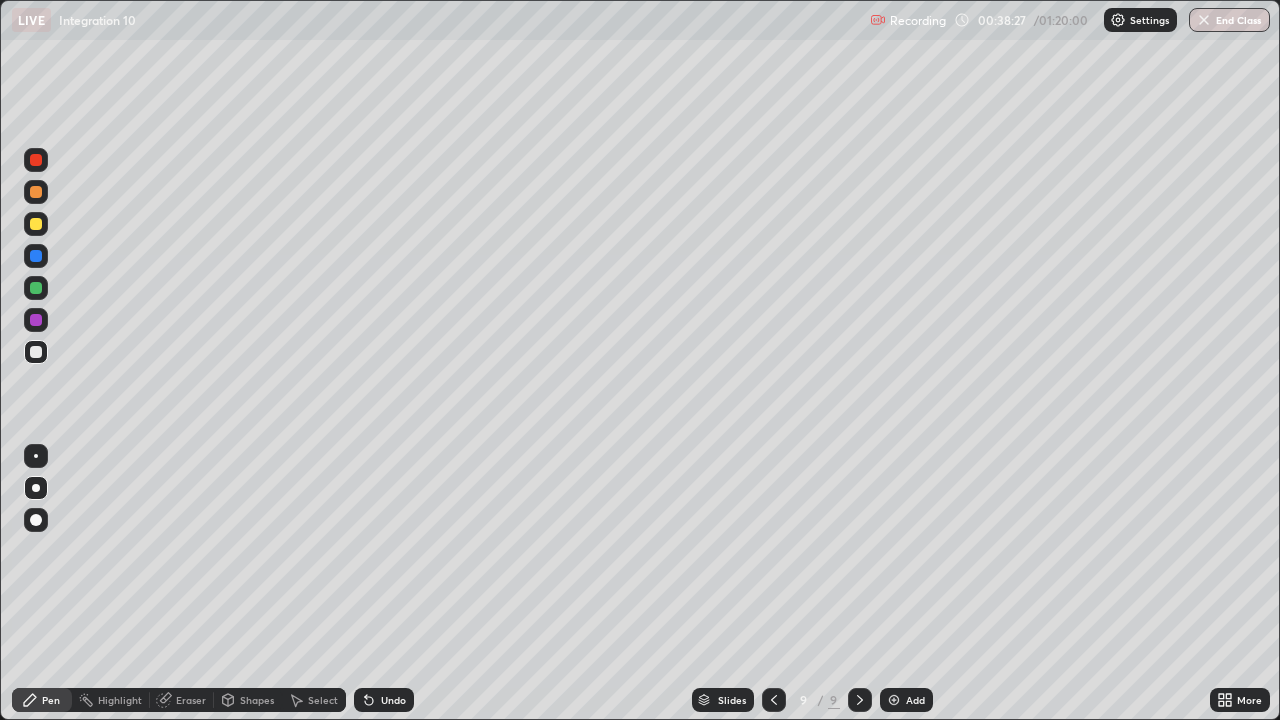 click on "Undo" at bounding box center [393, 700] 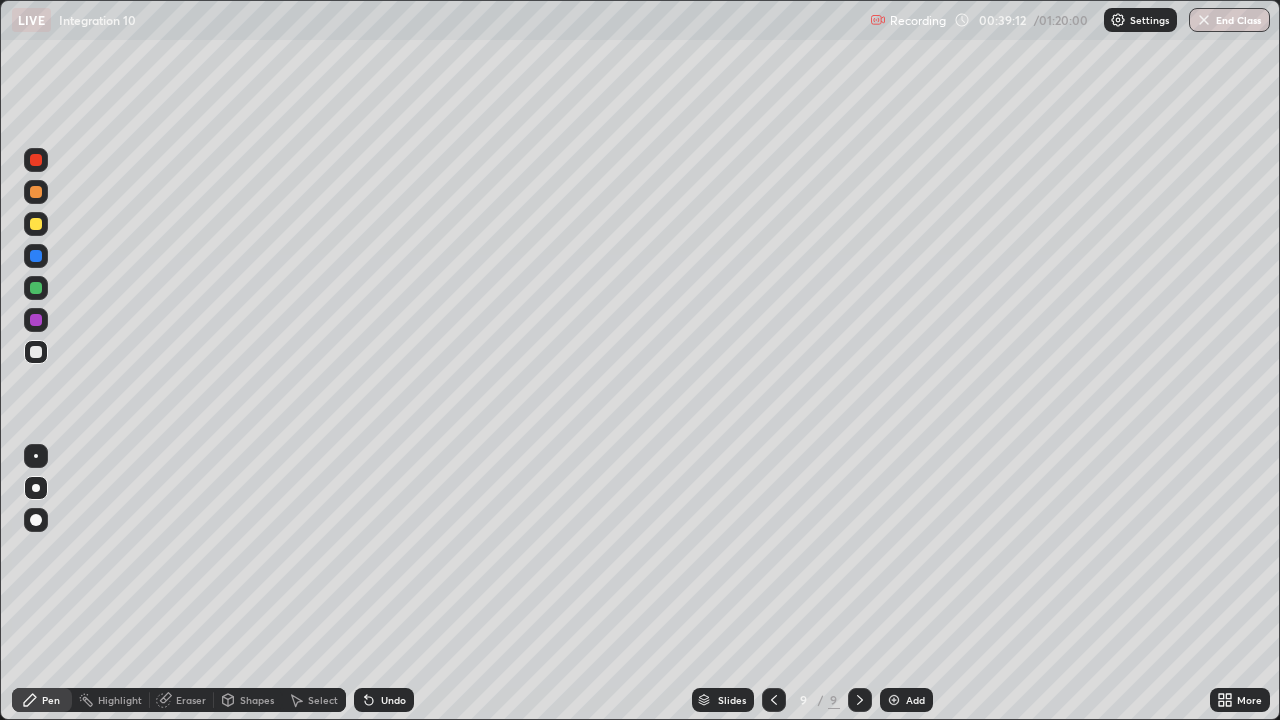 click at bounding box center [36, 224] 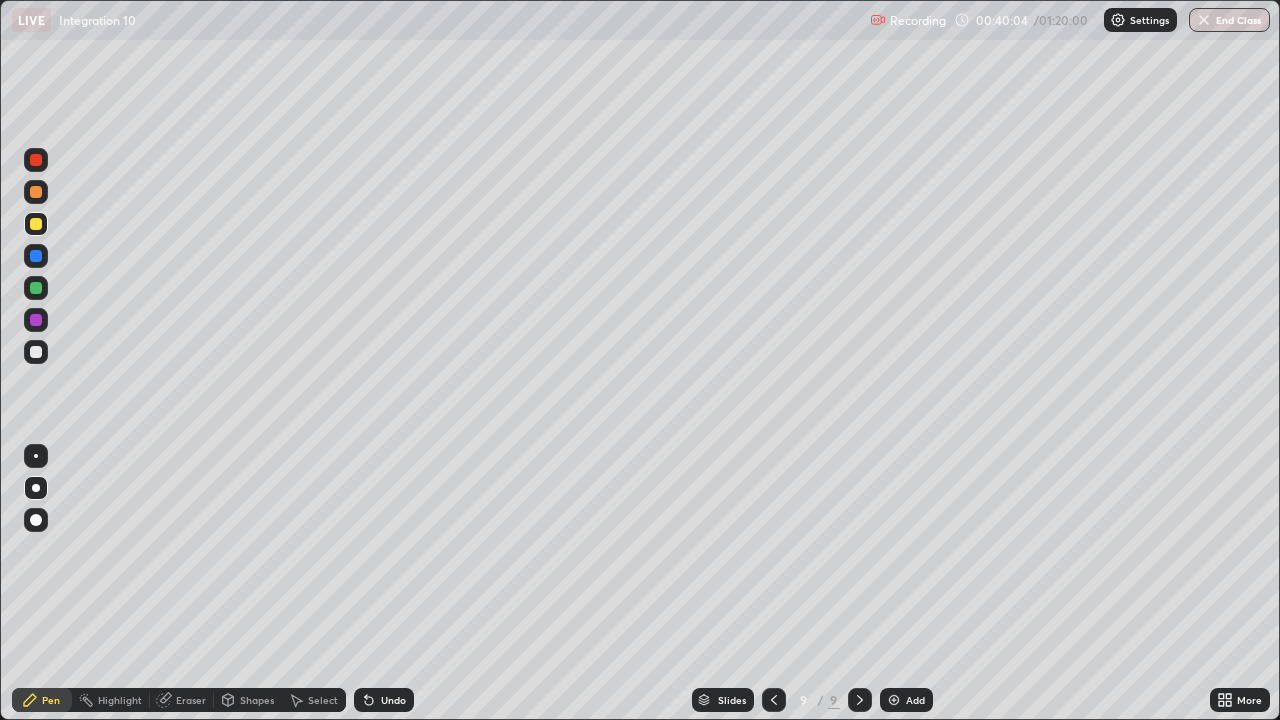 click 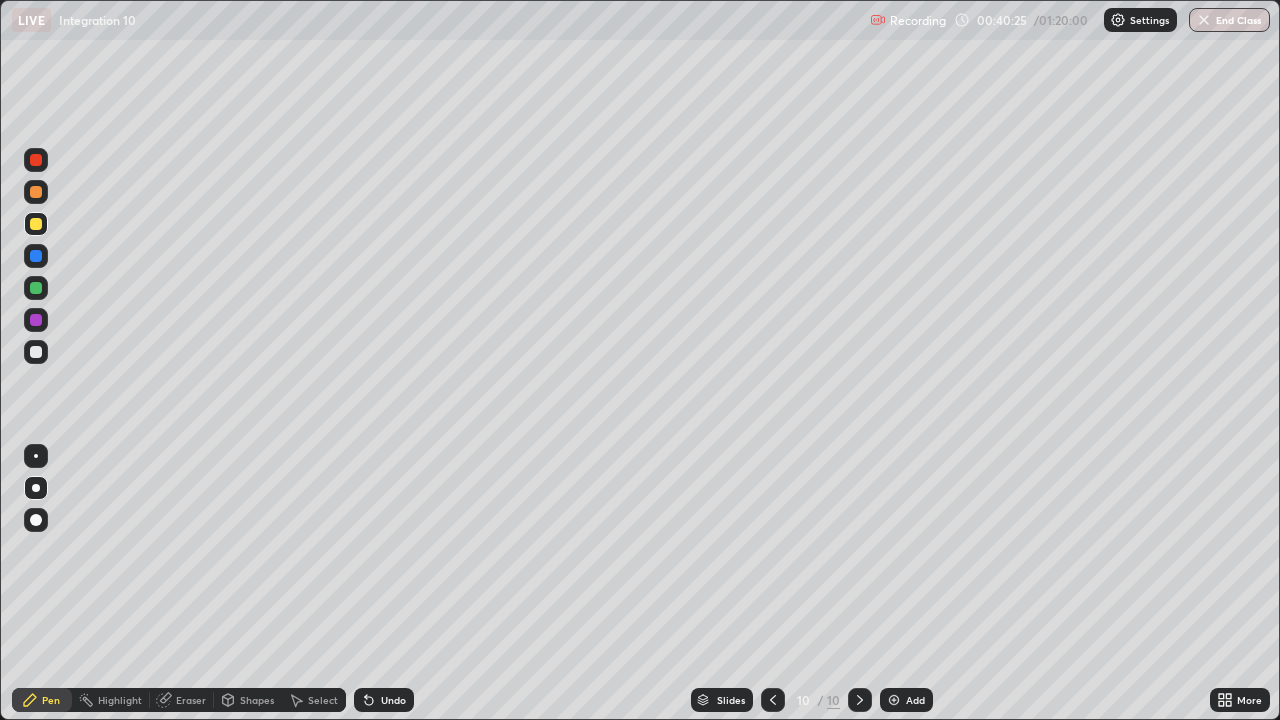 click at bounding box center [36, 320] 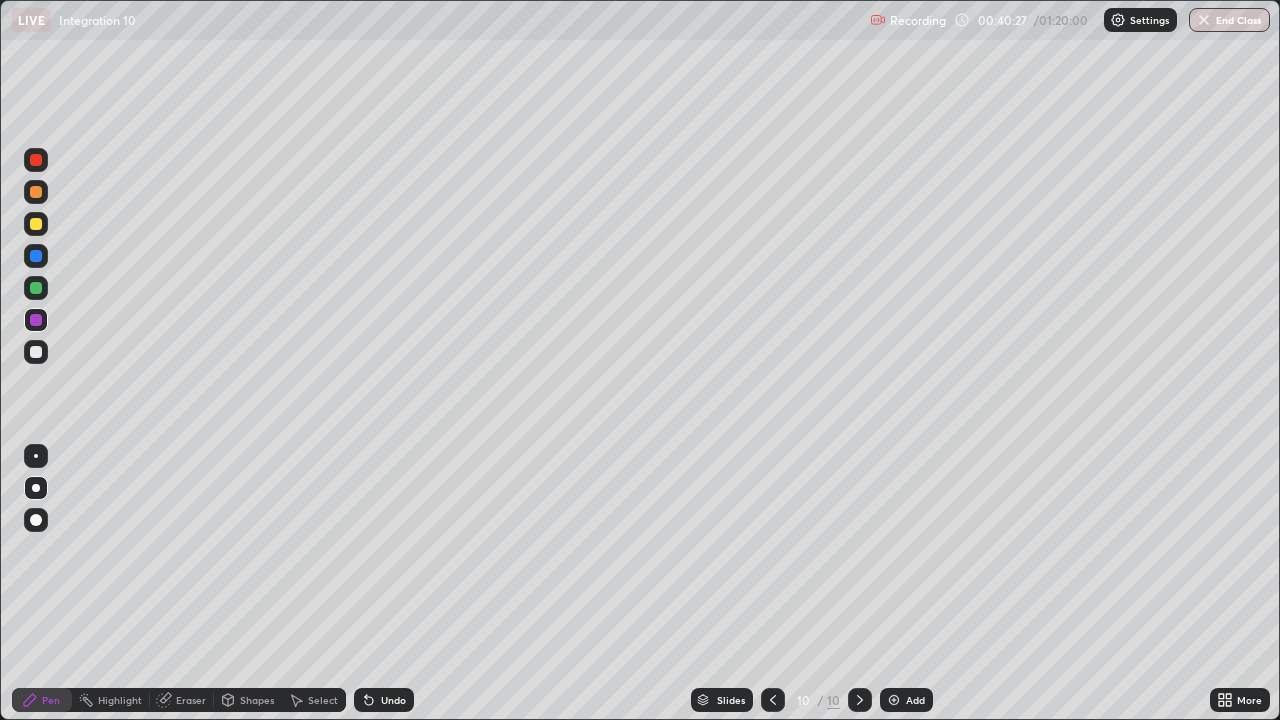 click at bounding box center (36, 352) 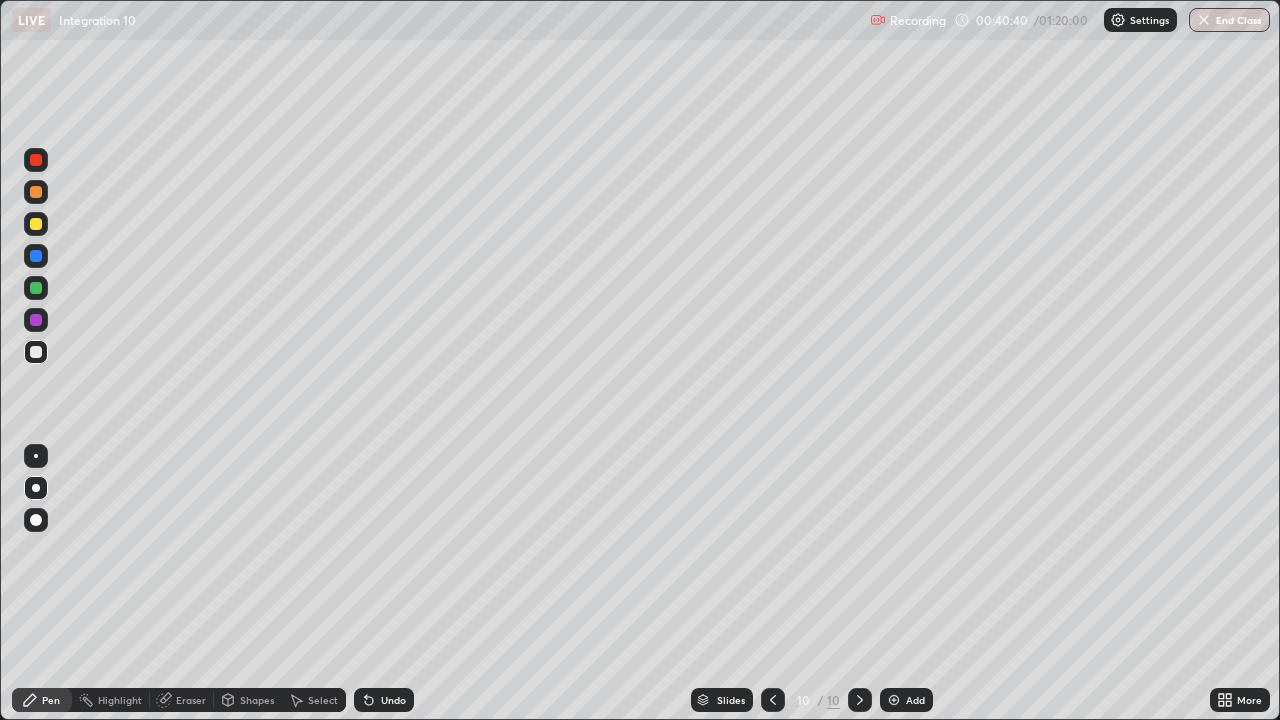 click on "Undo" at bounding box center (393, 700) 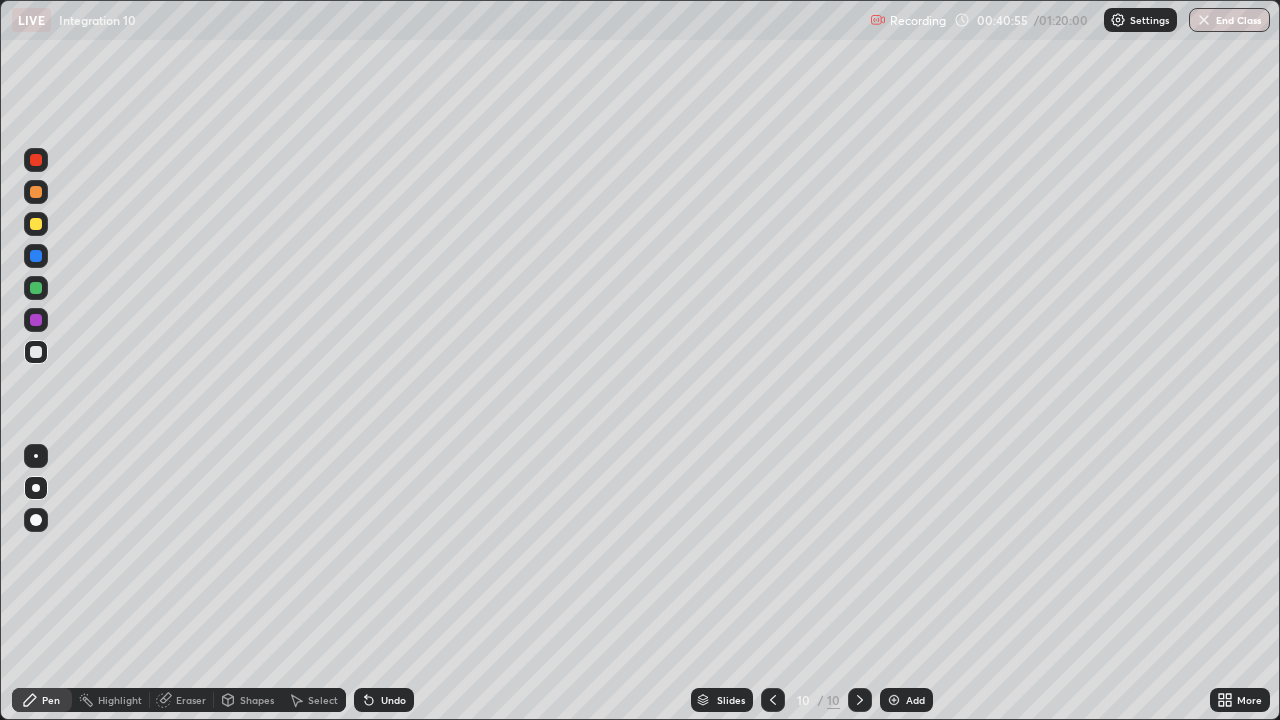 click on "Undo" at bounding box center [393, 700] 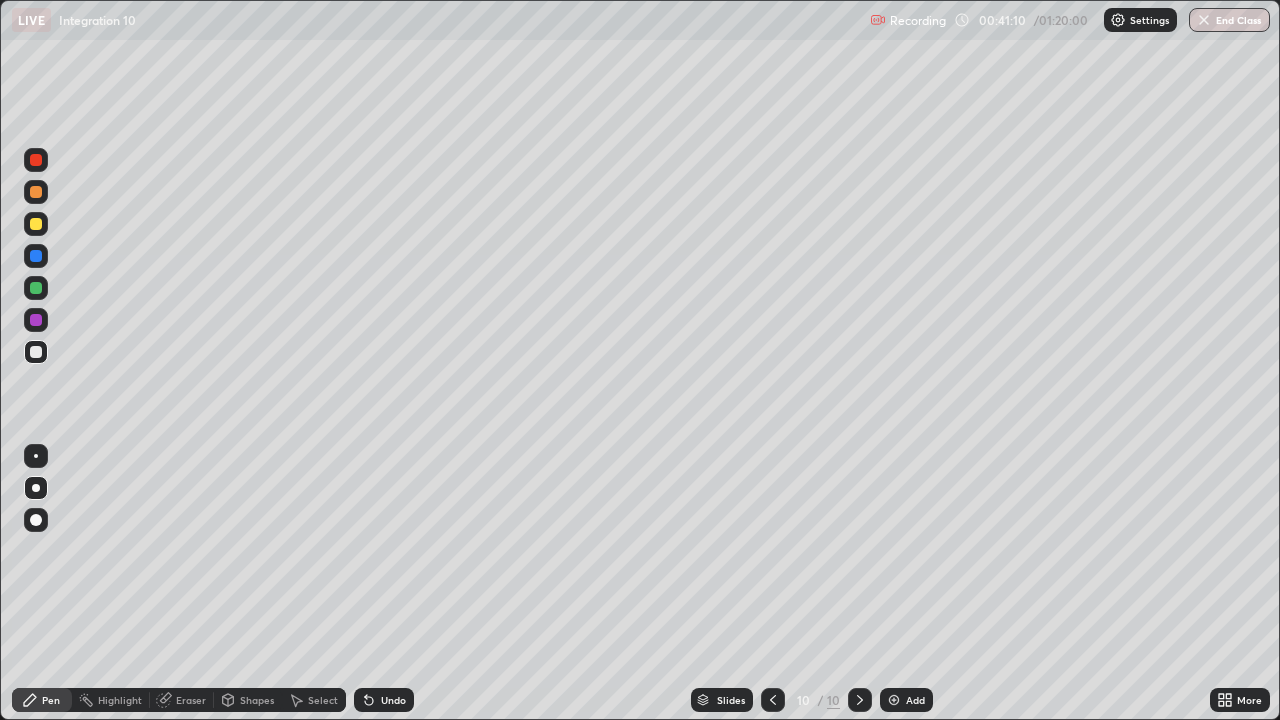 click on "Undo" at bounding box center (384, 700) 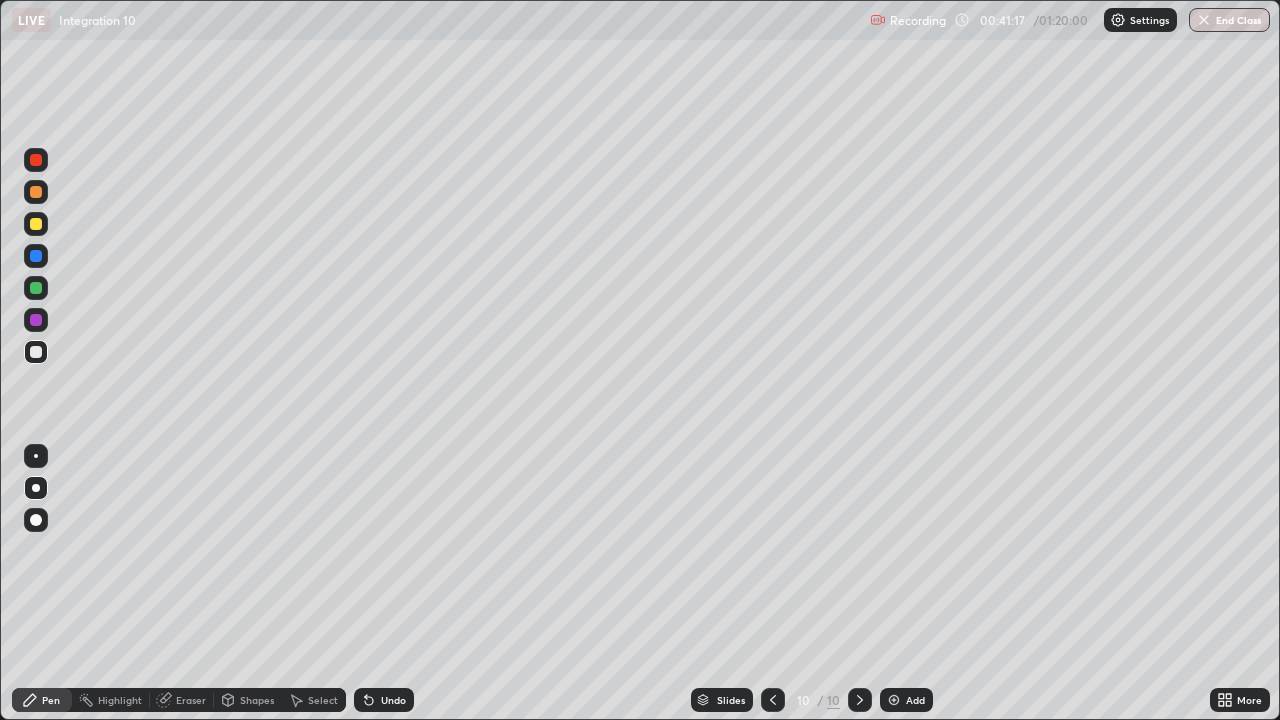click on "Undo" at bounding box center [393, 700] 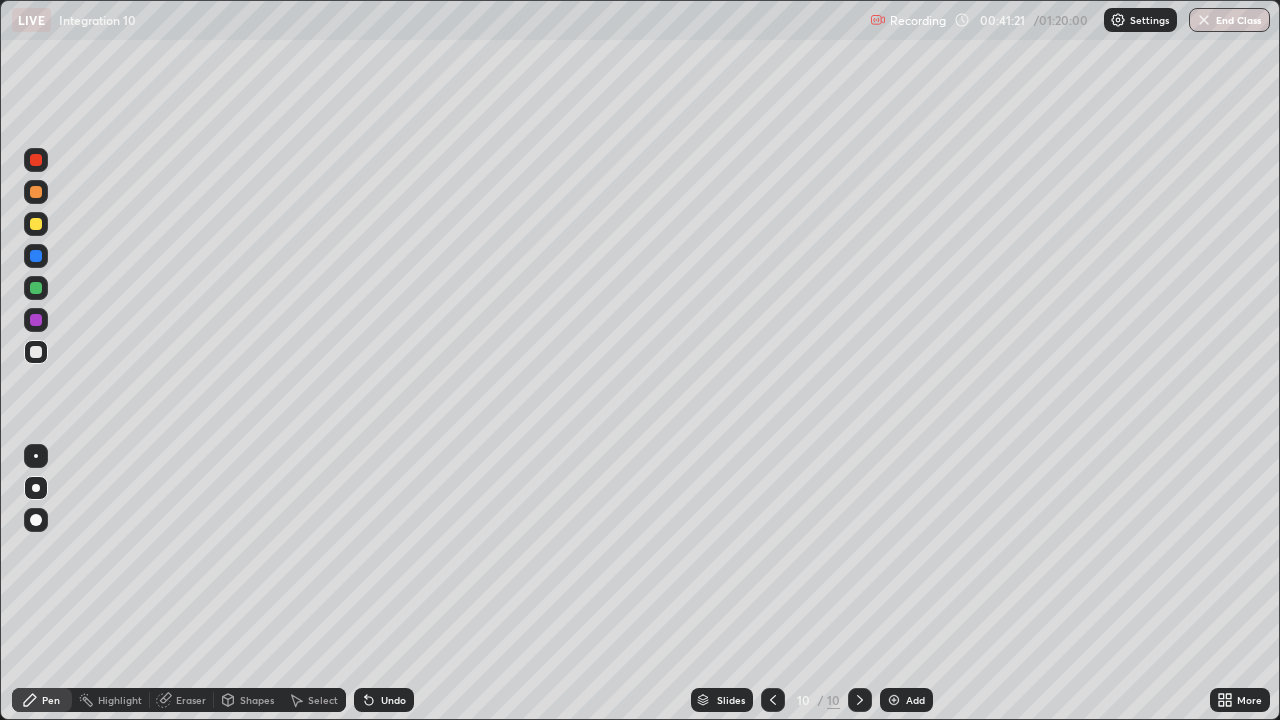 click at bounding box center [36, 320] 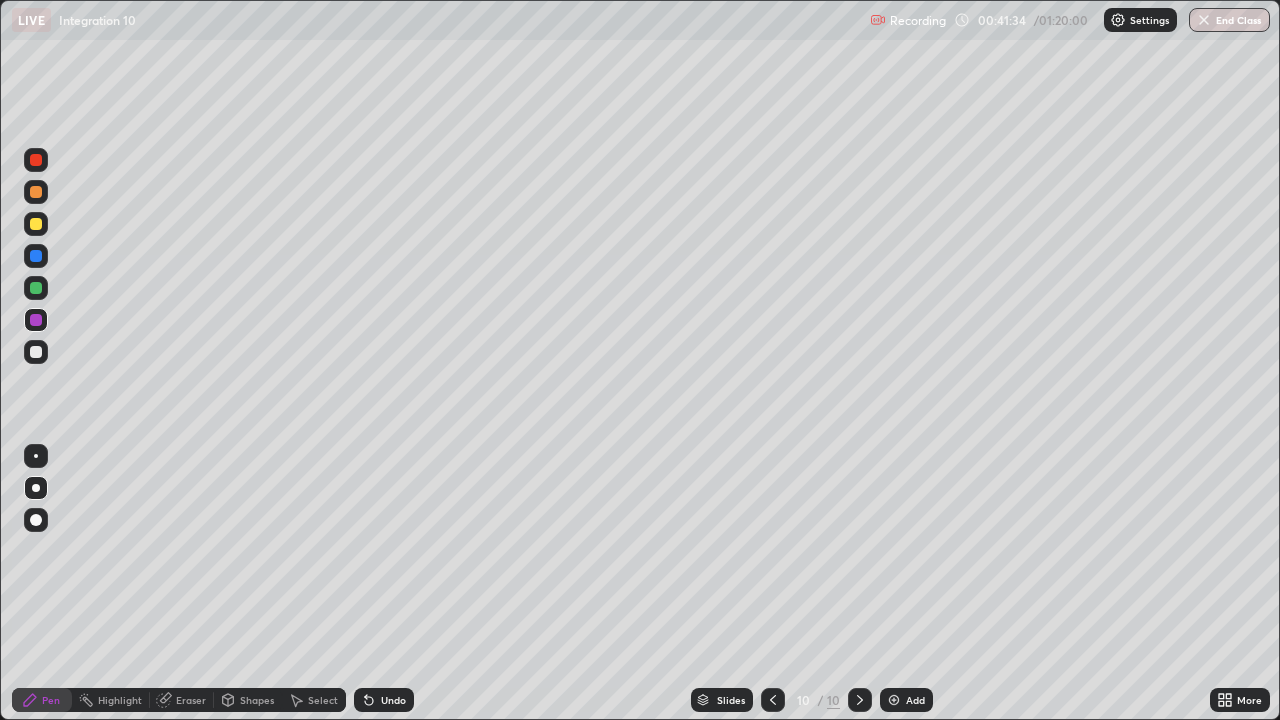 click on "Undo" at bounding box center (393, 700) 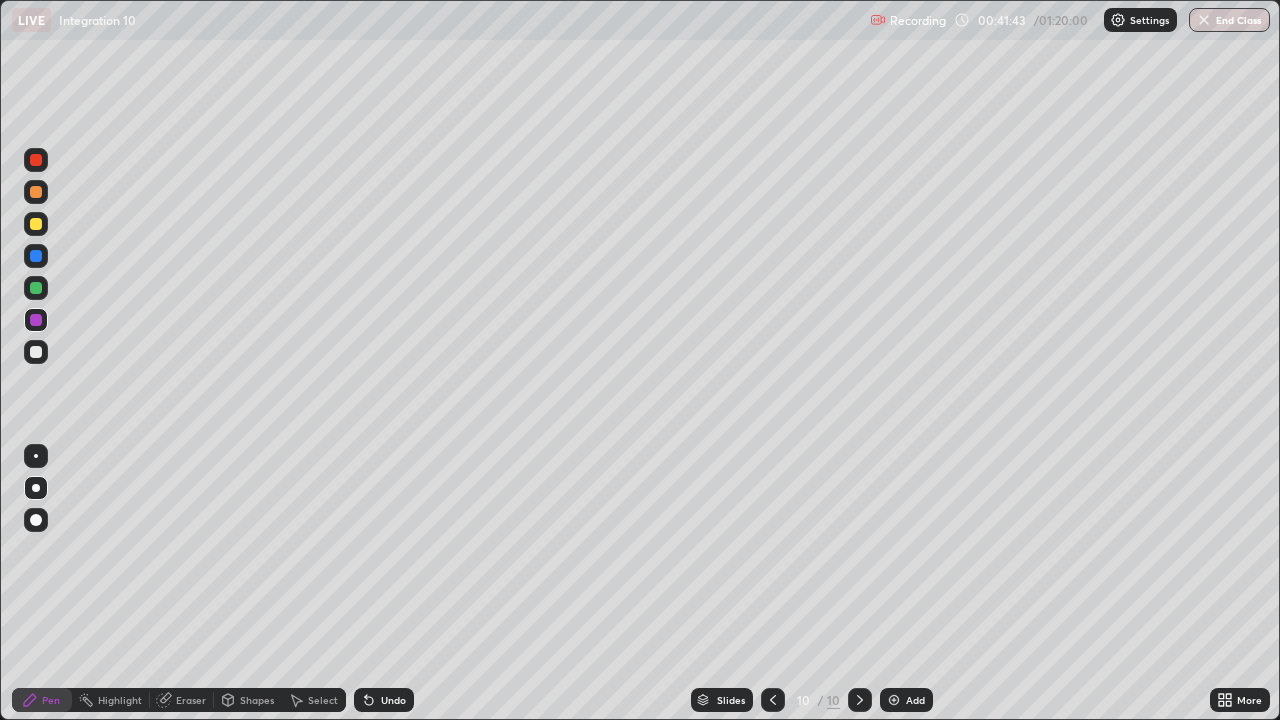 click at bounding box center [36, 288] 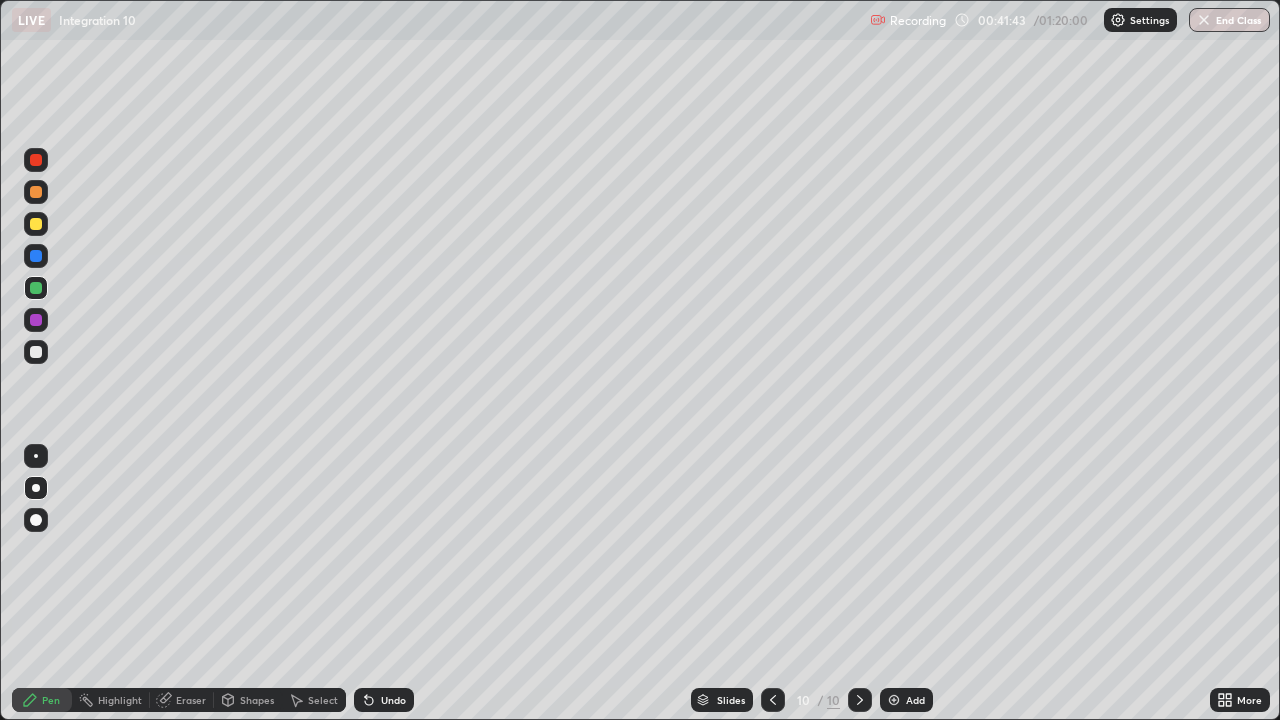 click at bounding box center [36, 456] 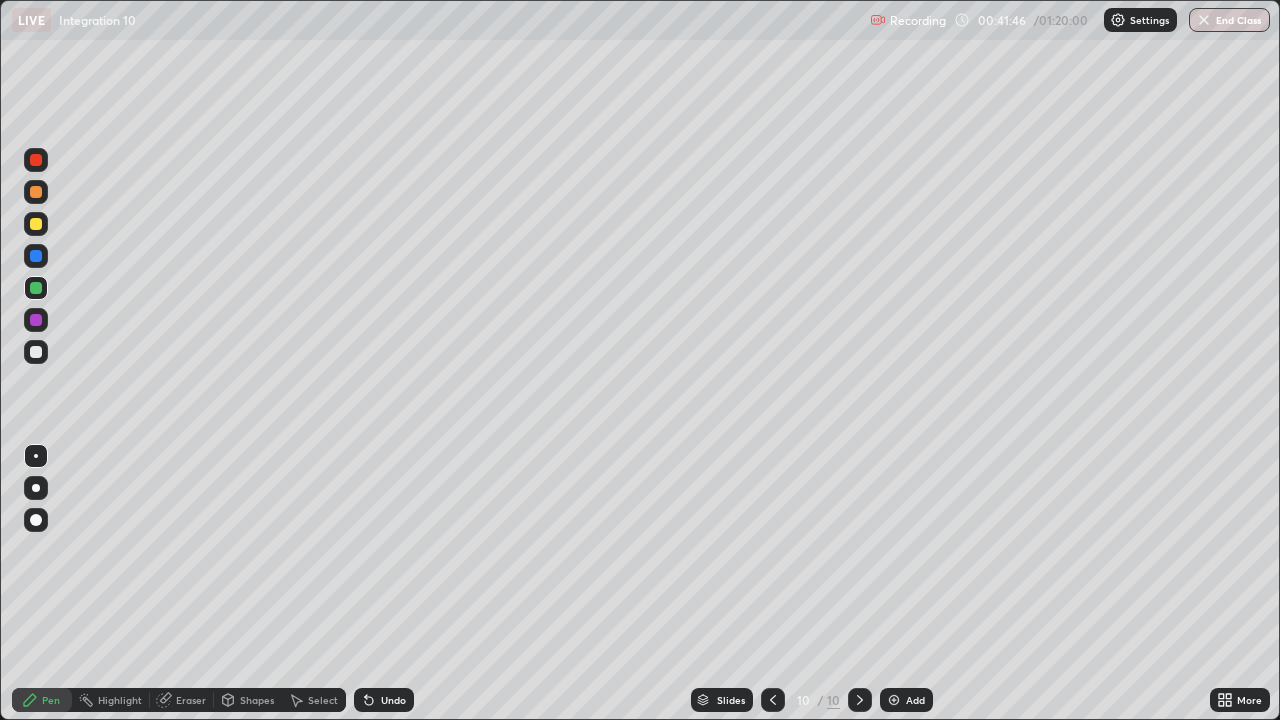 click at bounding box center (36, 320) 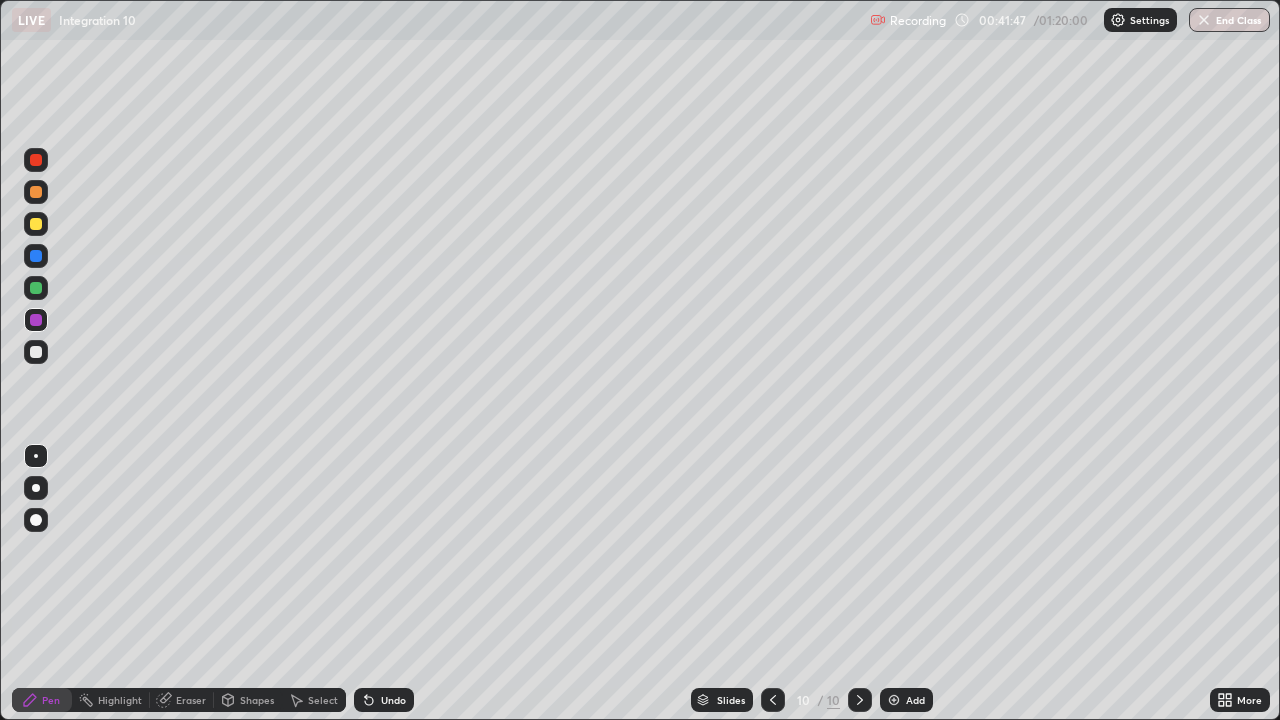 click at bounding box center [36, 488] 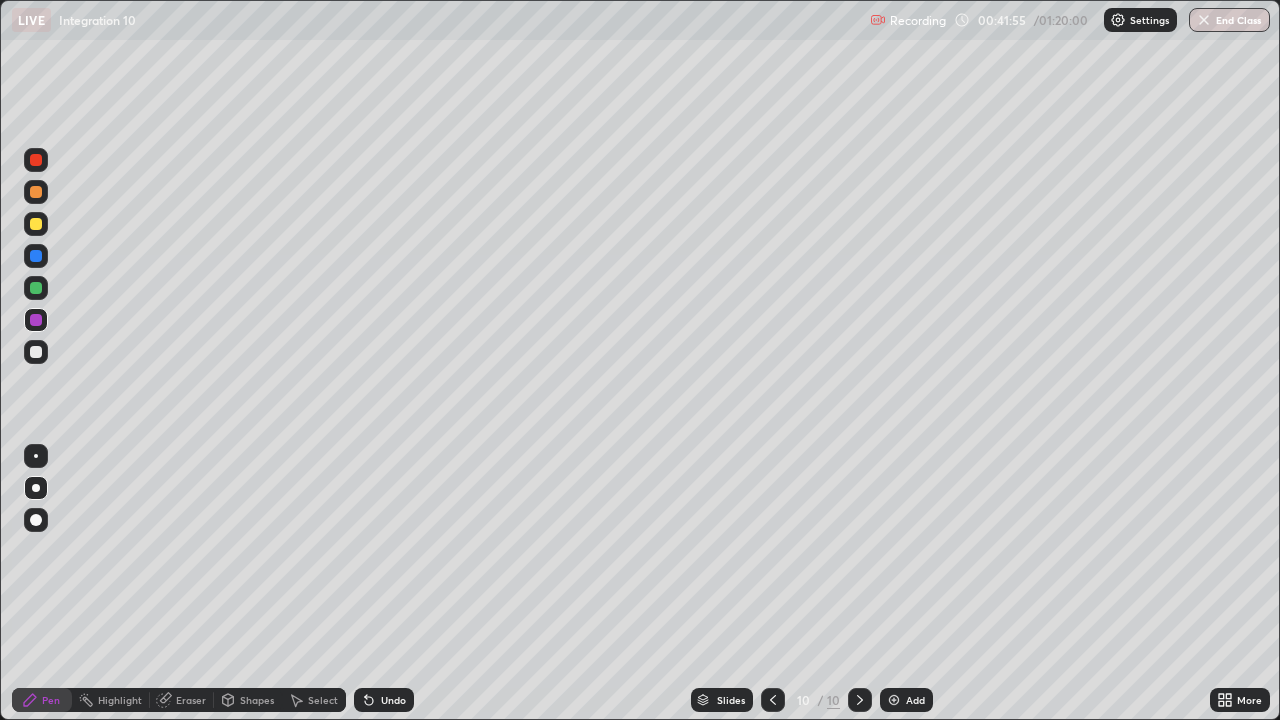 click 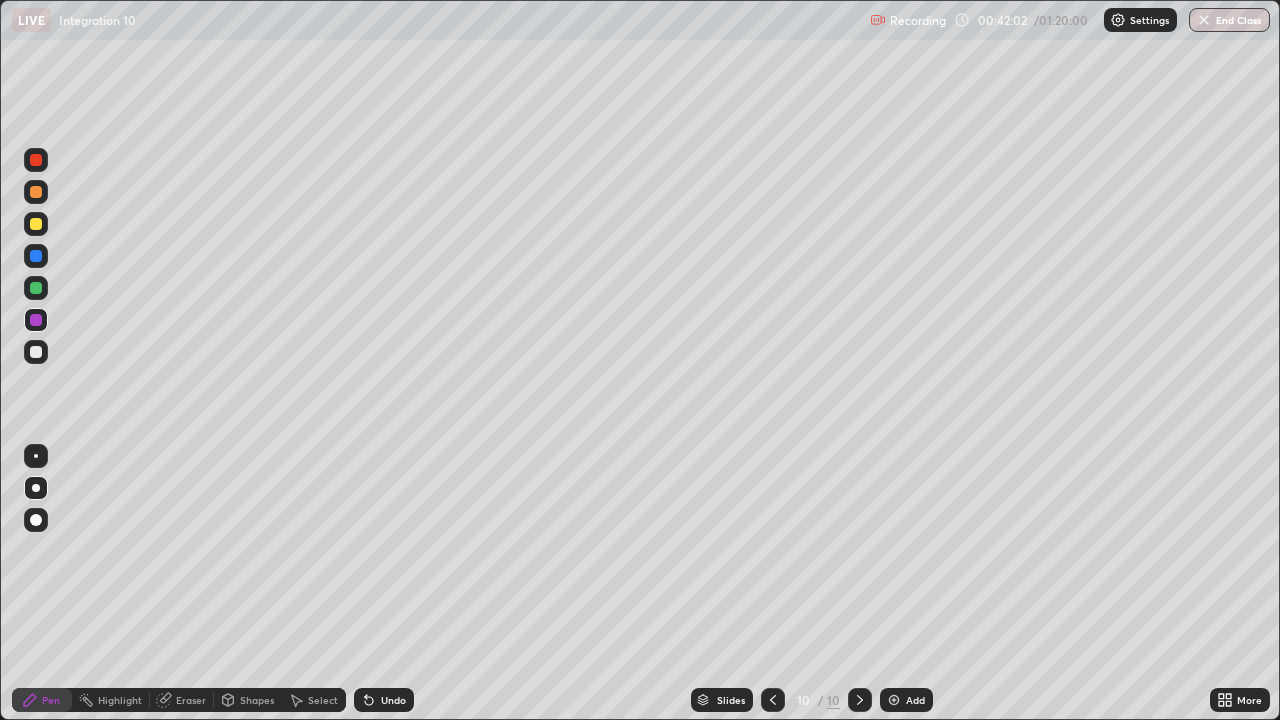 click on "Undo" at bounding box center [393, 700] 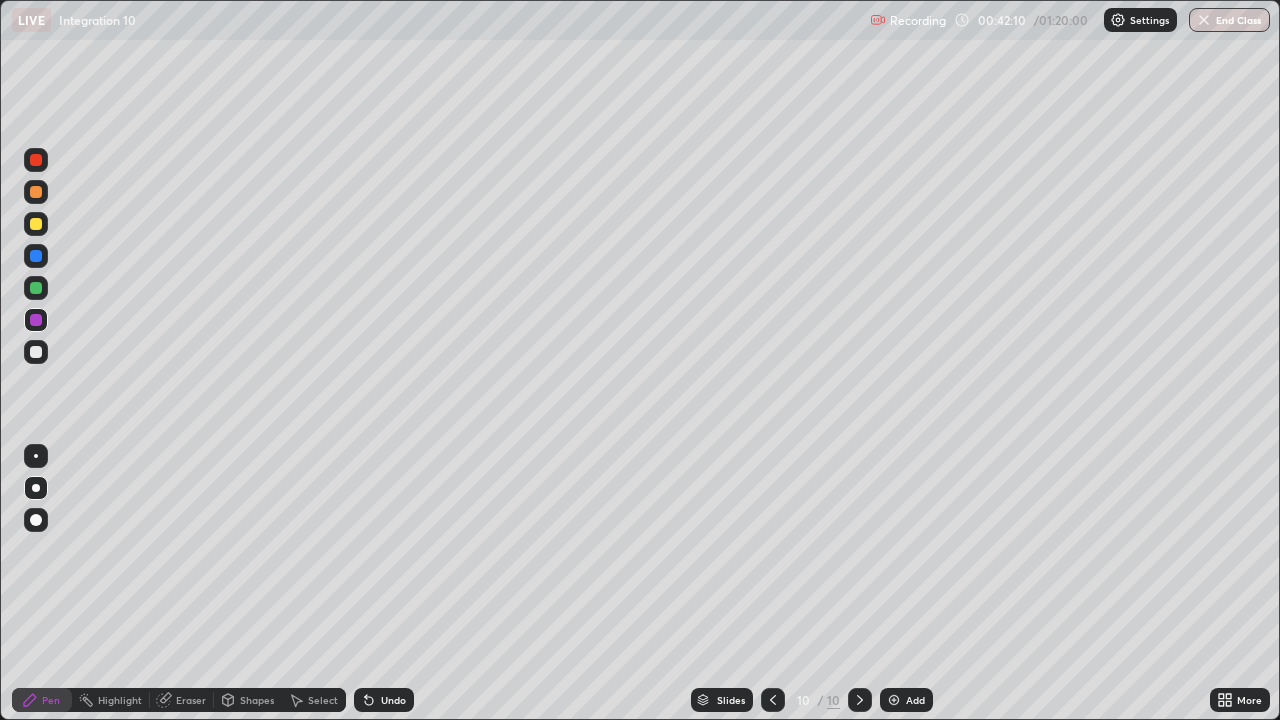 click on "Eraser" at bounding box center (191, 700) 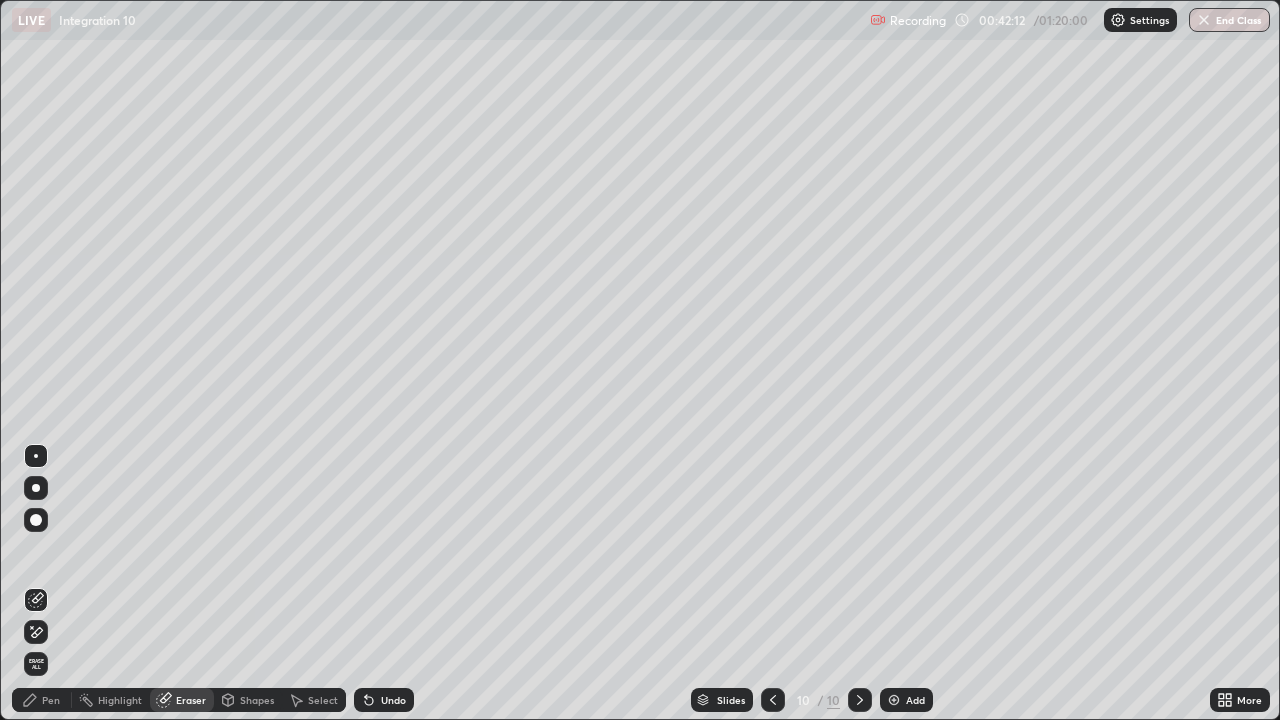 click on "Pen" at bounding box center [42, 700] 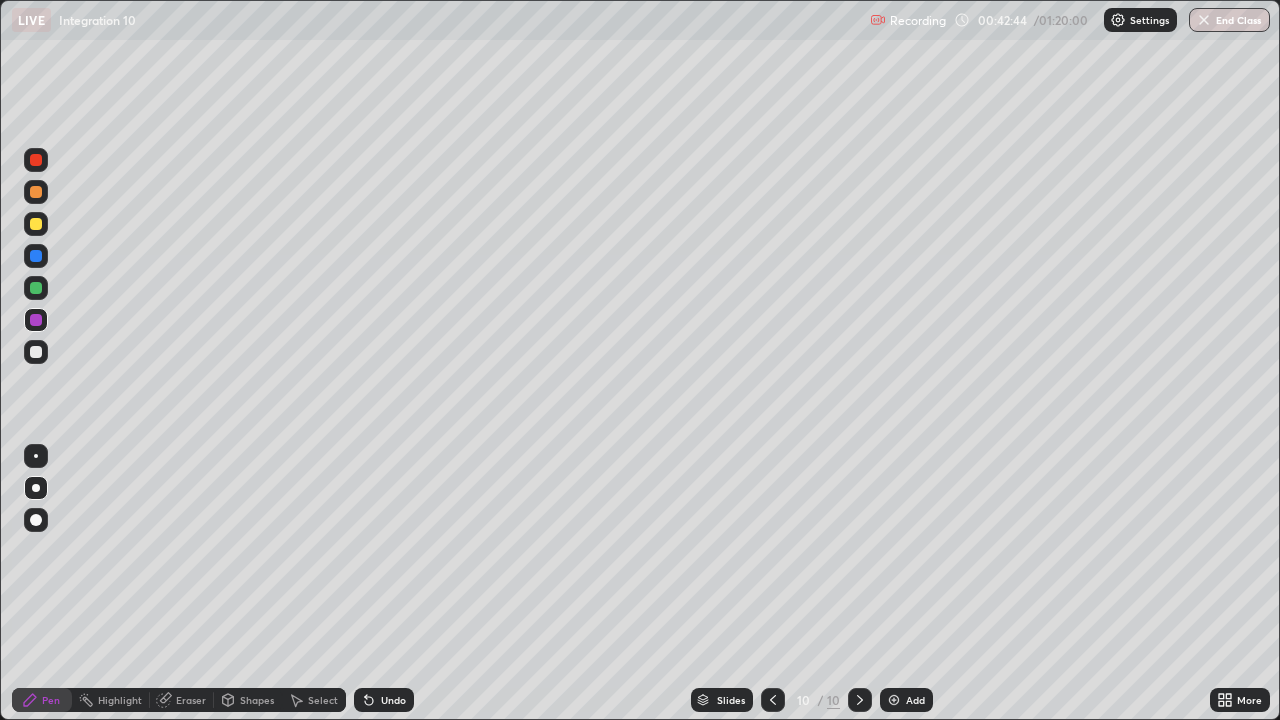click at bounding box center (36, 256) 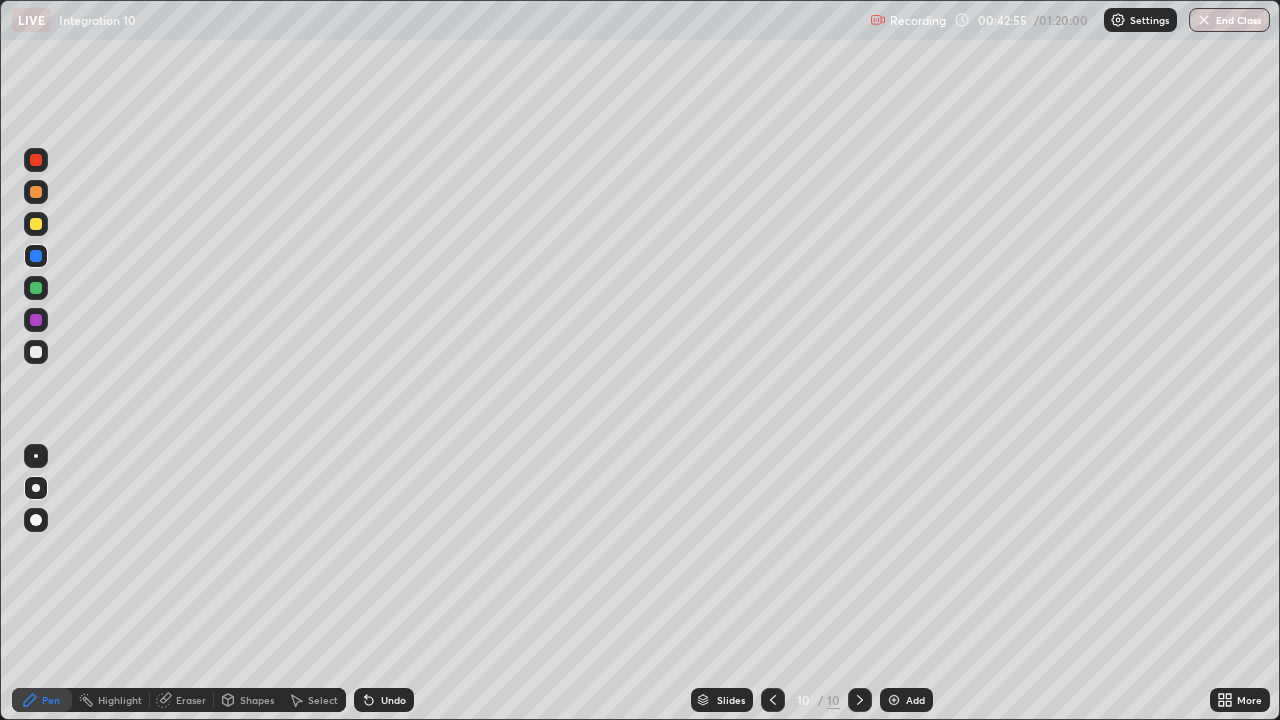click on "Undo" at bounding box center (384, 700) 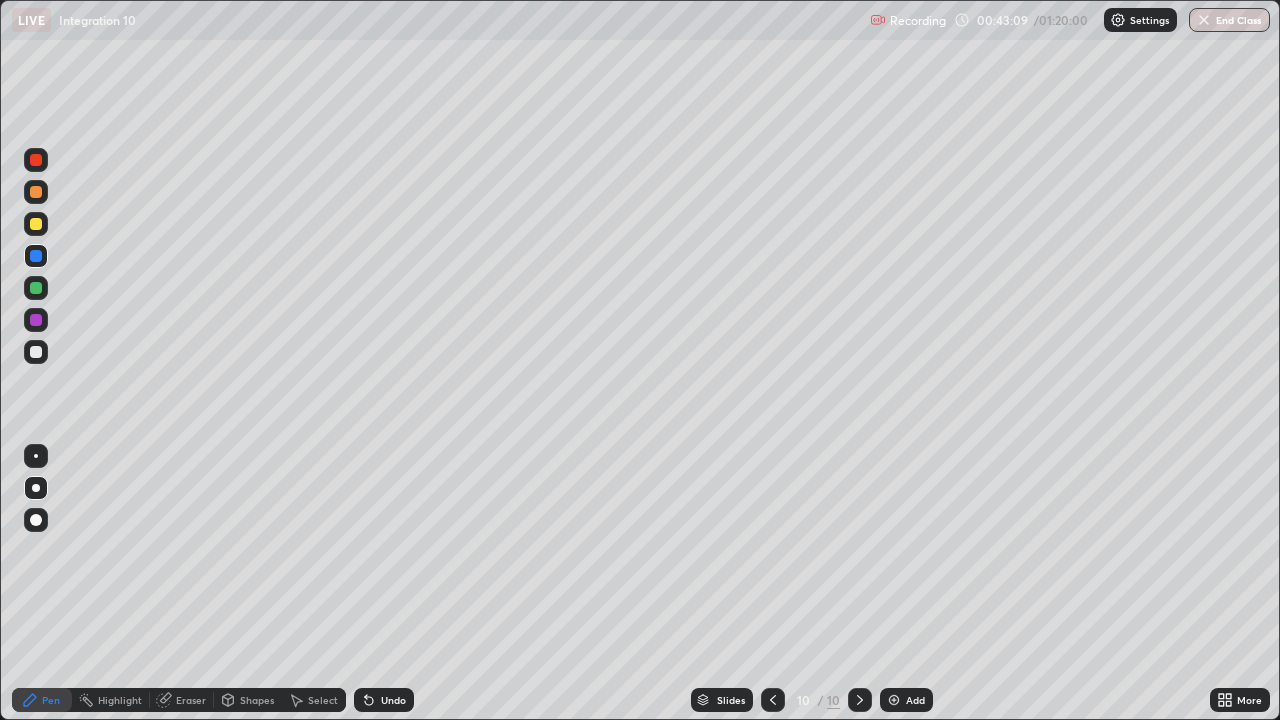 click on "Undo" at bounding box center (393, 700) 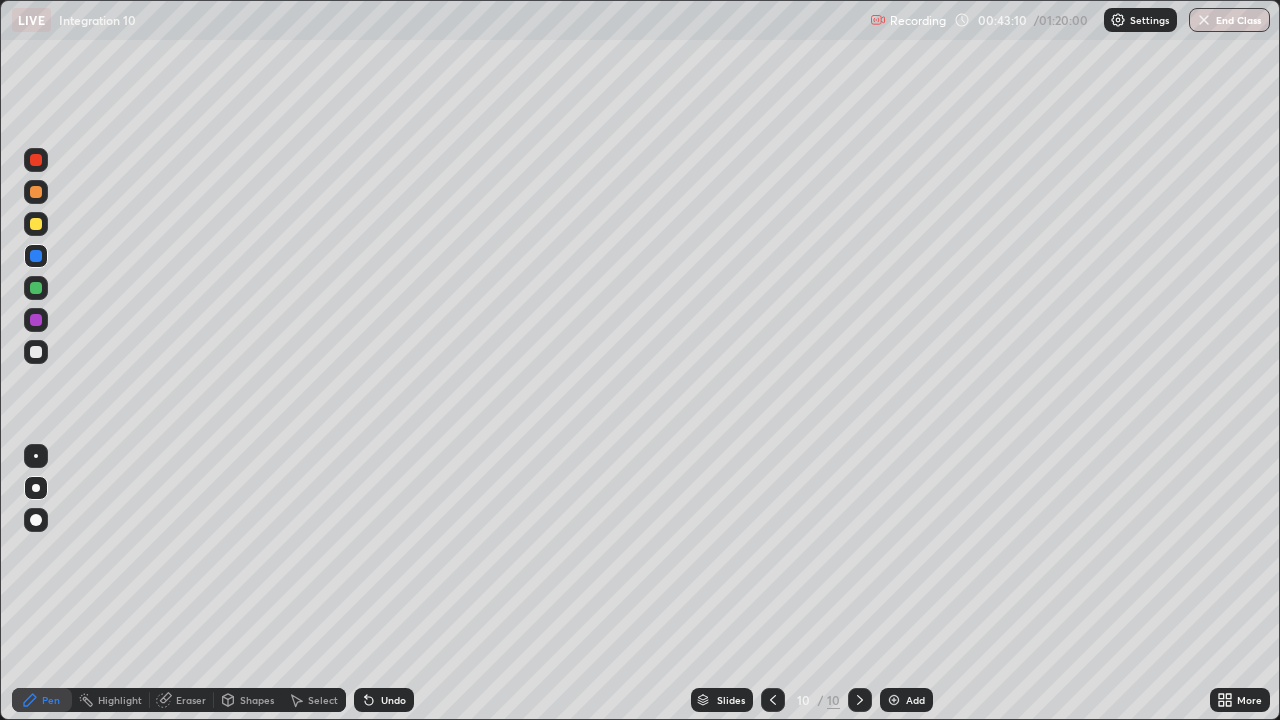 click on "Undo" at bounding box center [380, 700] 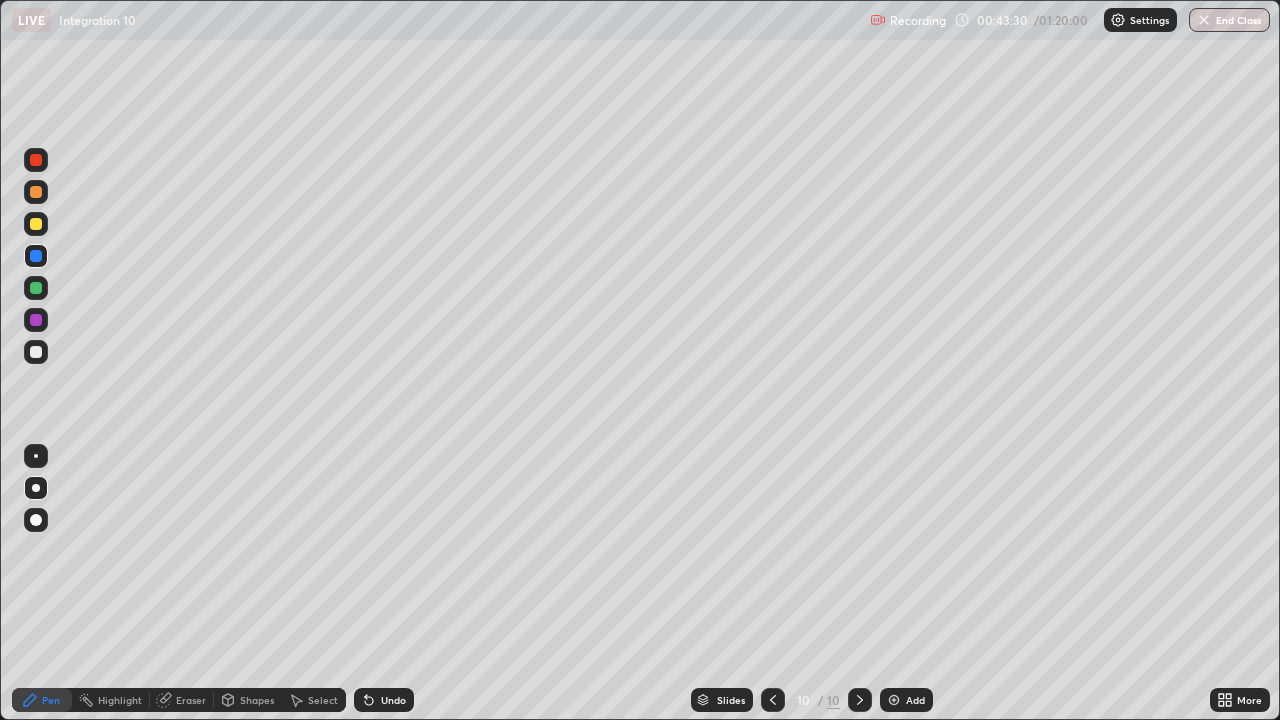 click at bounding box center [36, 352] 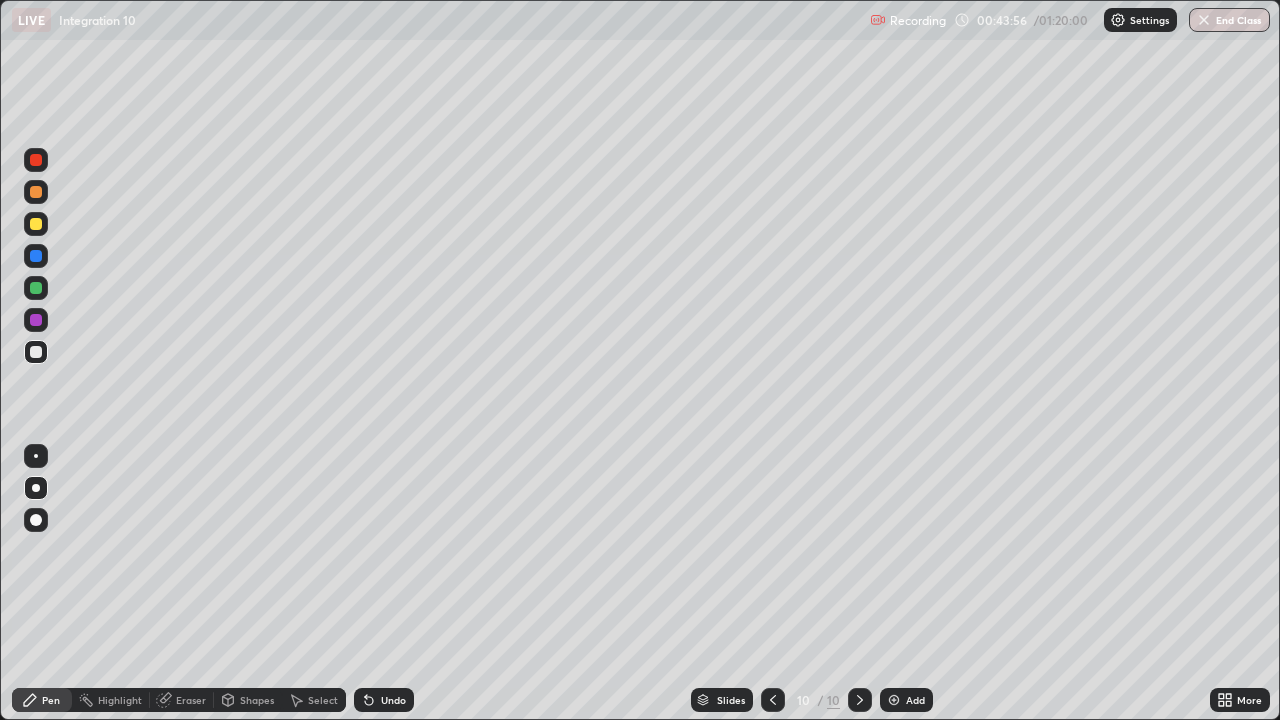click on "Undo" at bounding box center (393, 700) 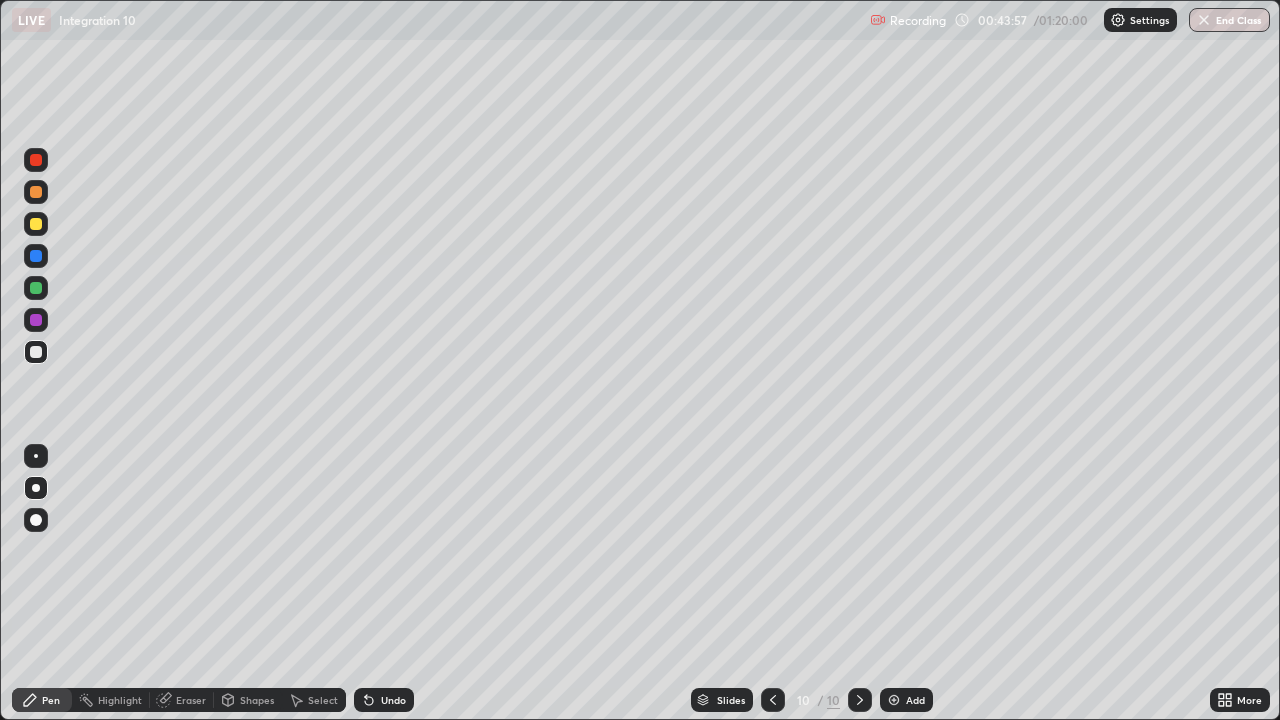 click on "Undo" at bounding box center [380, 700] 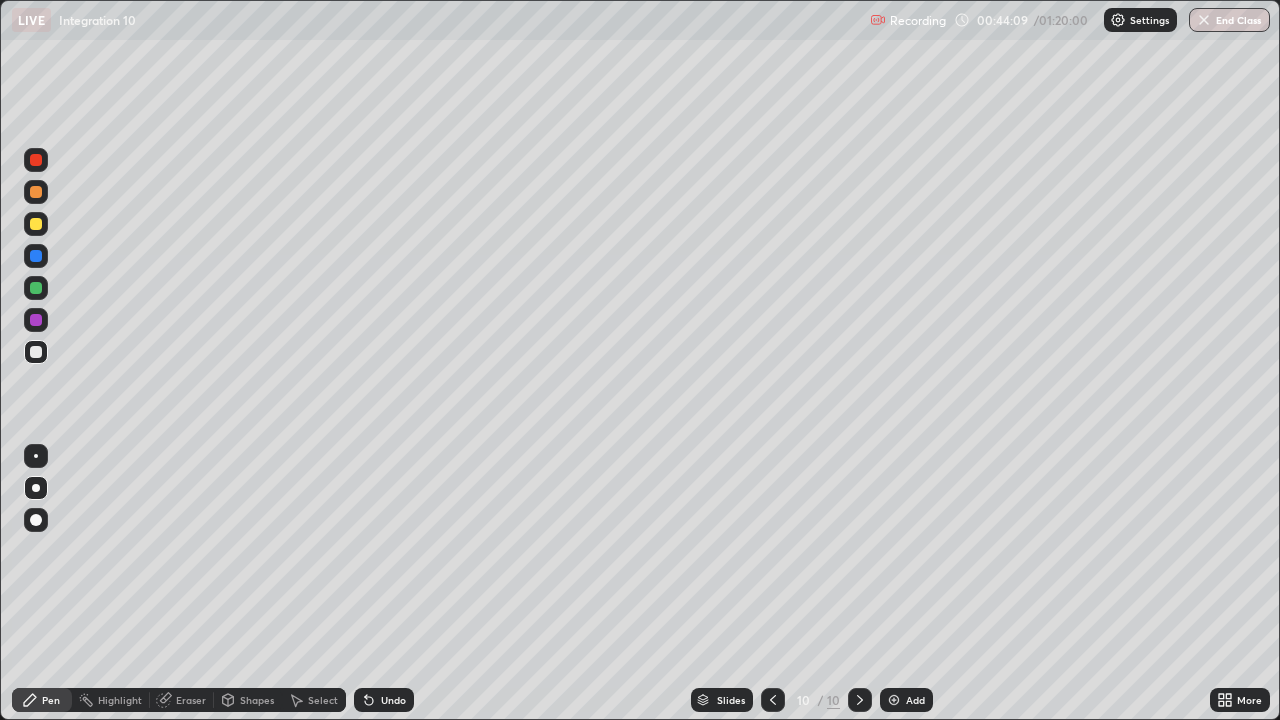 click at bounding box center (36, 288) 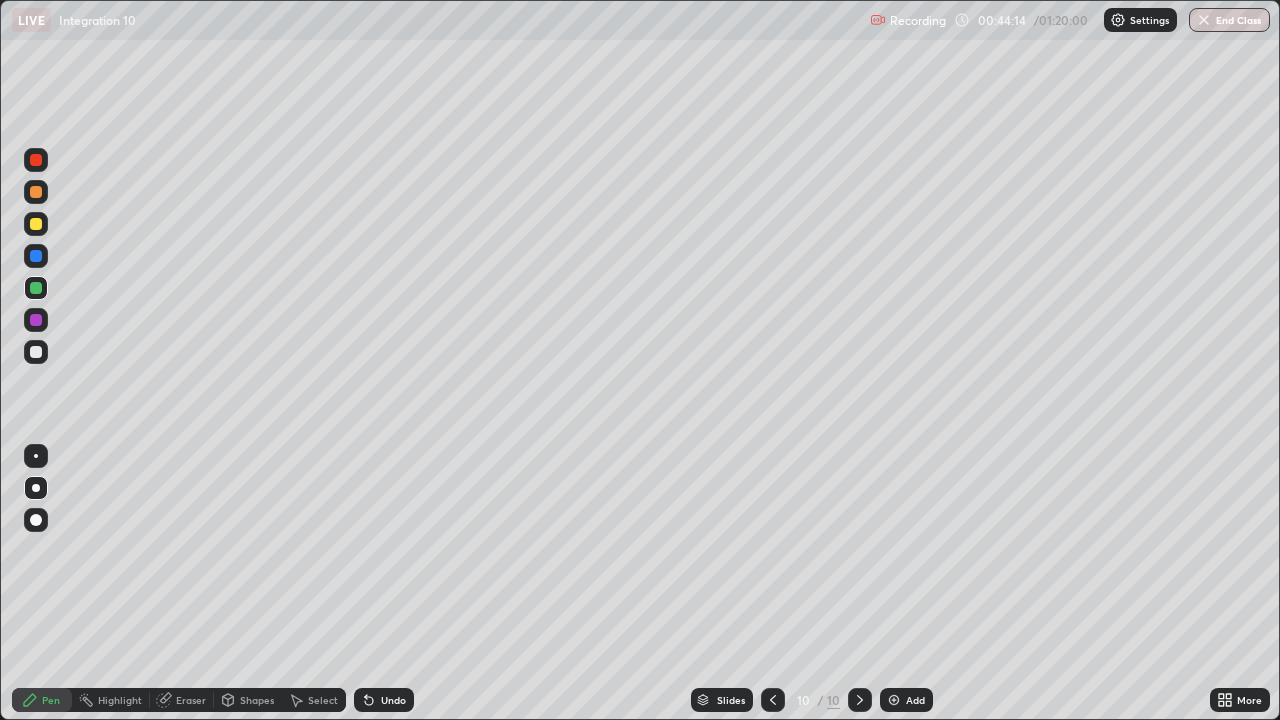 click on "Undo" at bounding box center (393, 700) 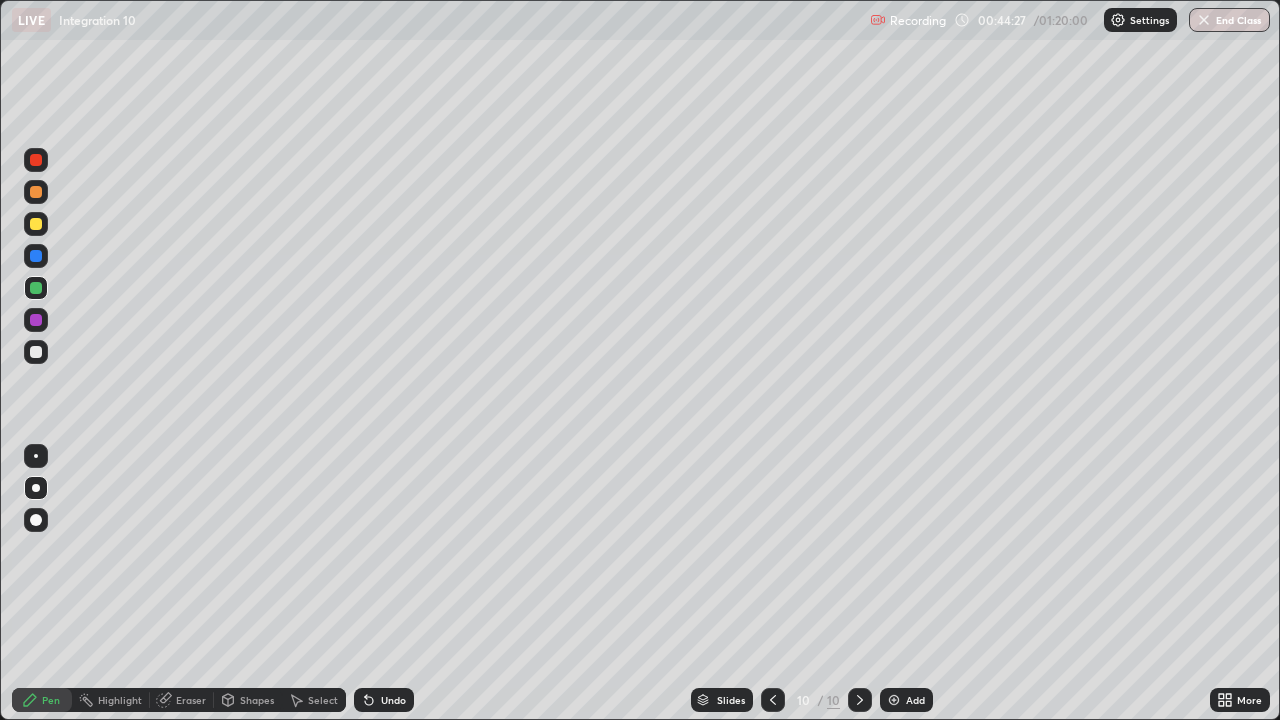 click on "Undo" at bounding box center (393, 700) 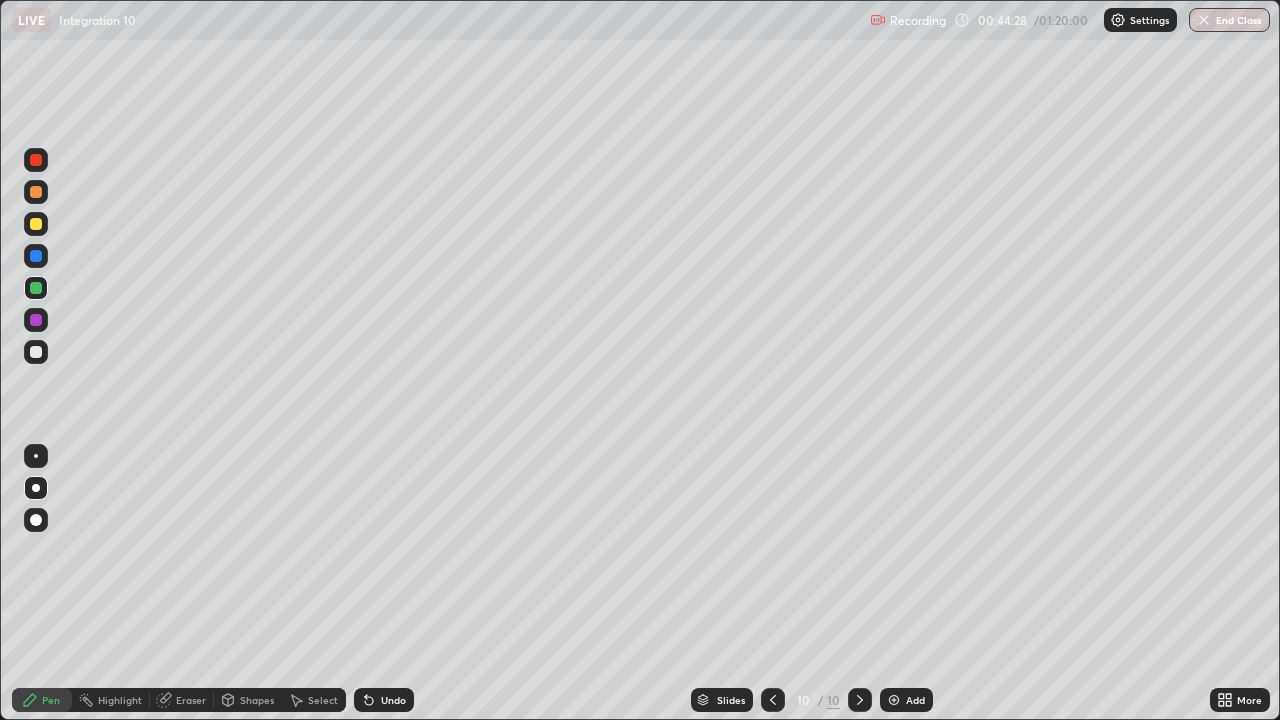click on "Undo" at bounding box center [380, 700] 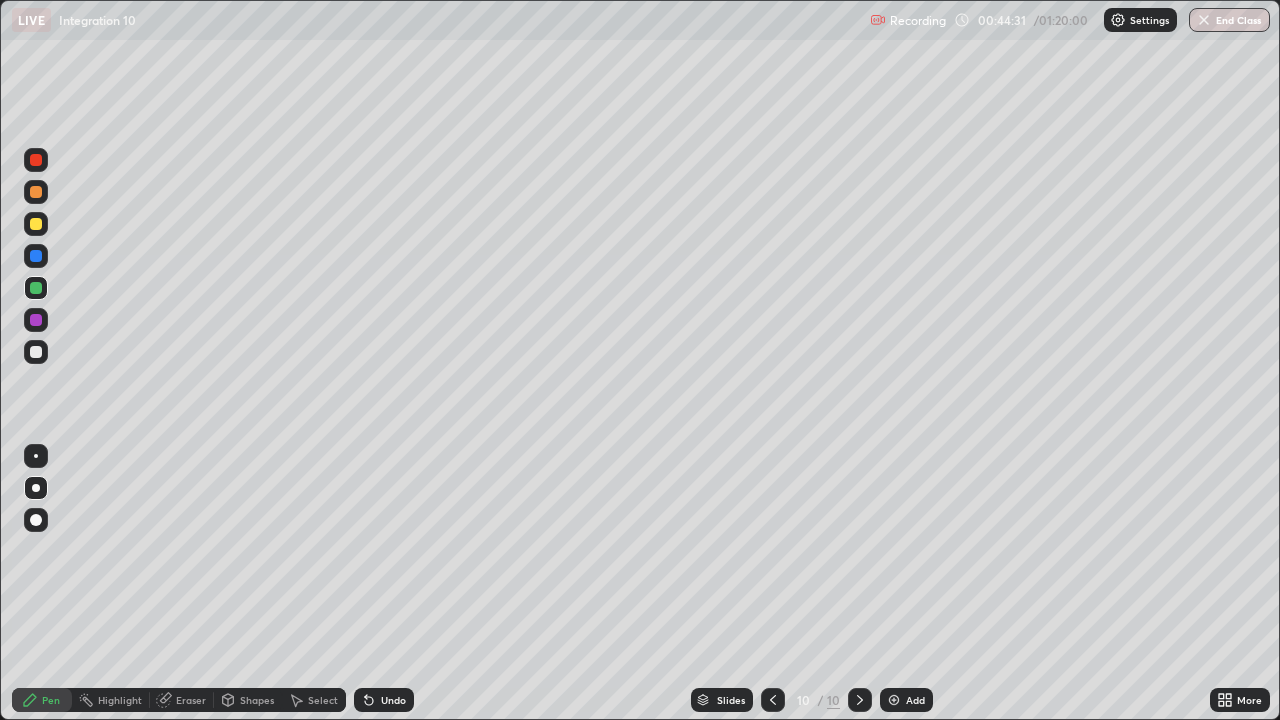 click on "Undo" at bounding box center [393, 700] 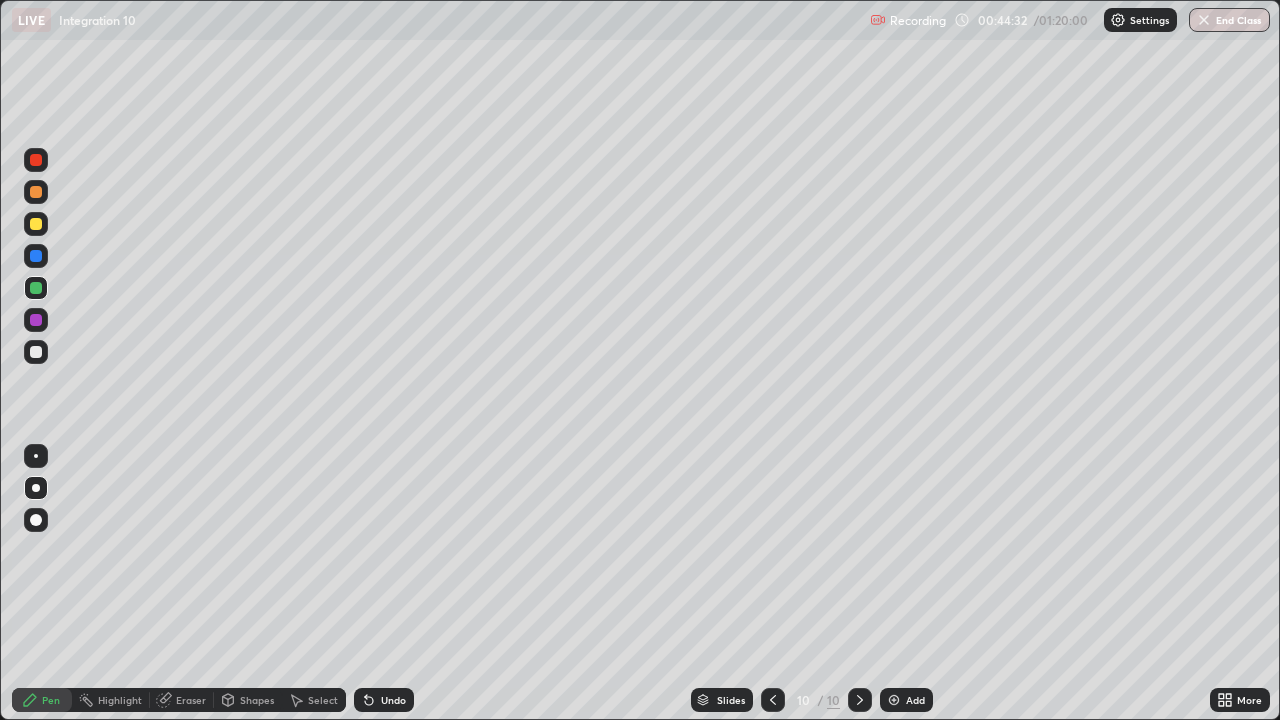 click on "Undo" at bounding box center (393, 700) 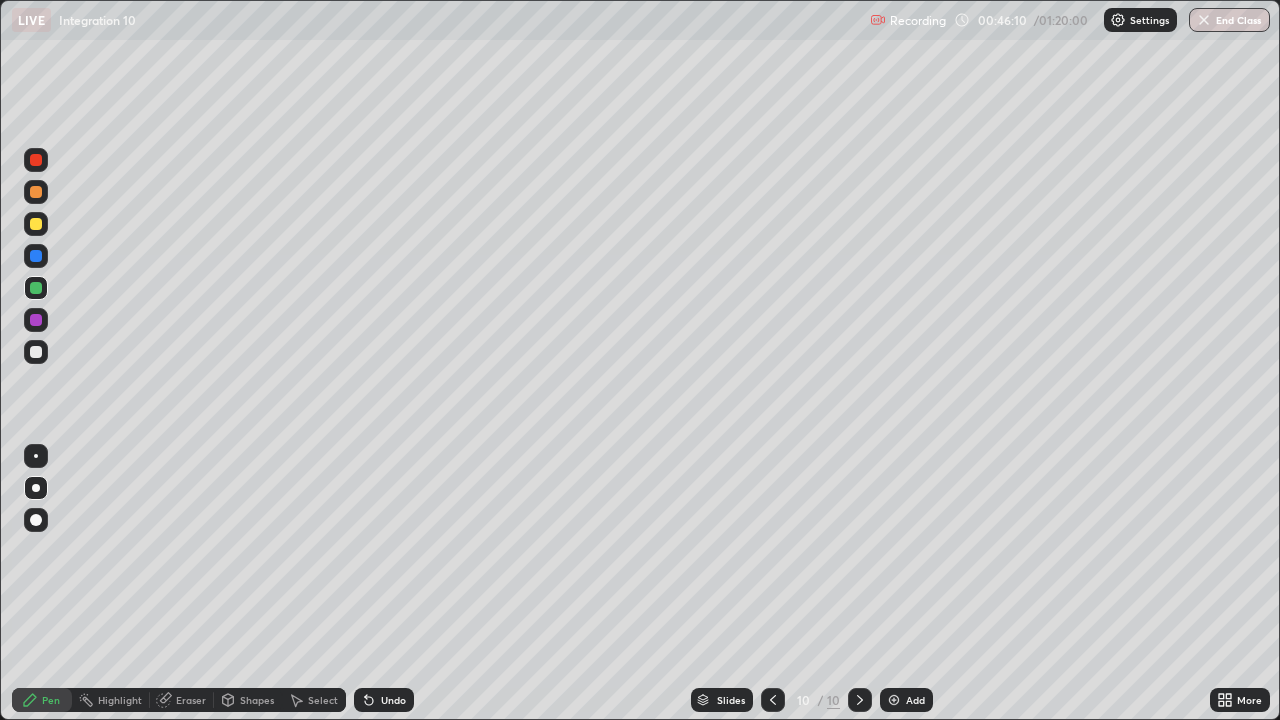click on "Select" at bounding box center [323, 700] 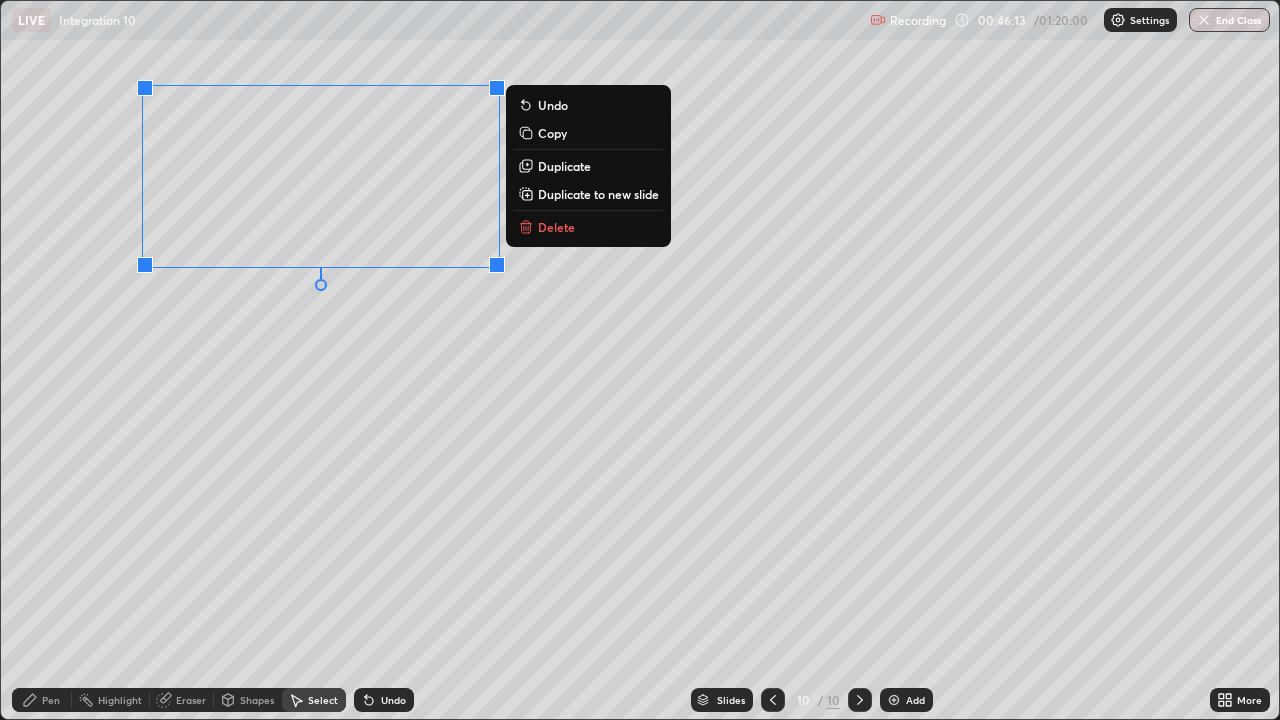 click on "Duplicate to new slide" at bounding box center [598, 194] 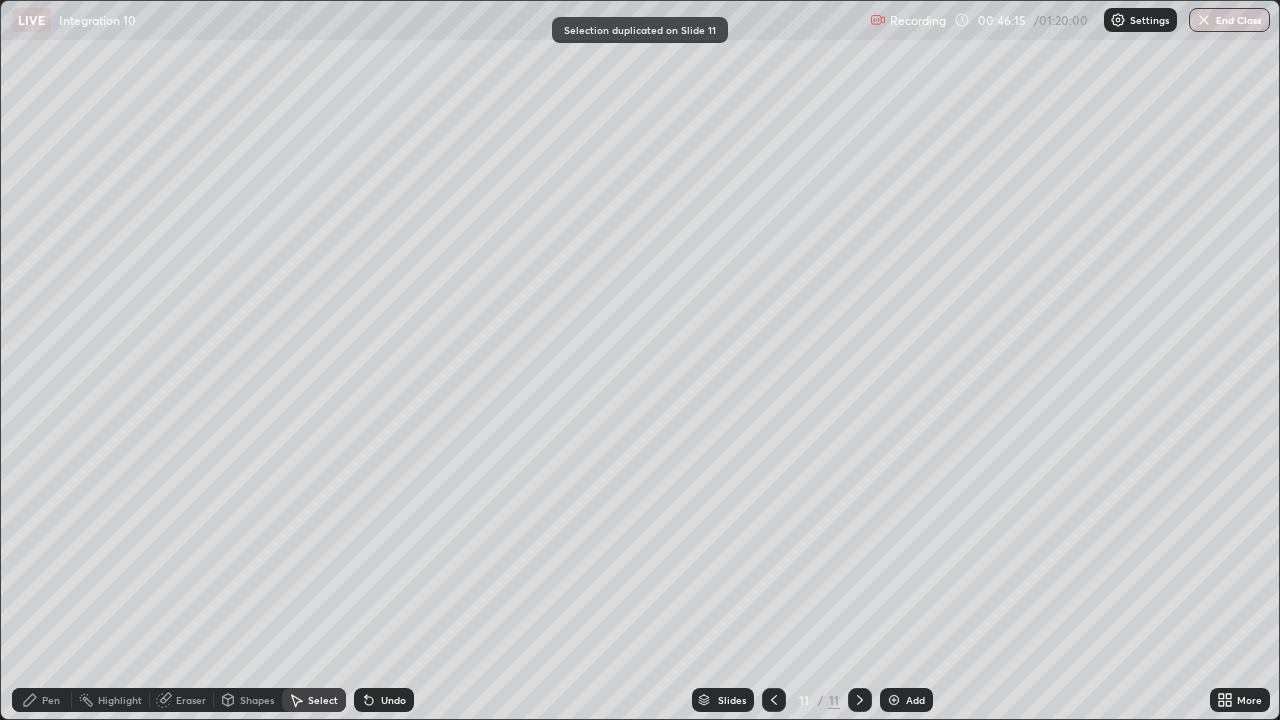 click on "Pen" at bounding box center (51, 700) 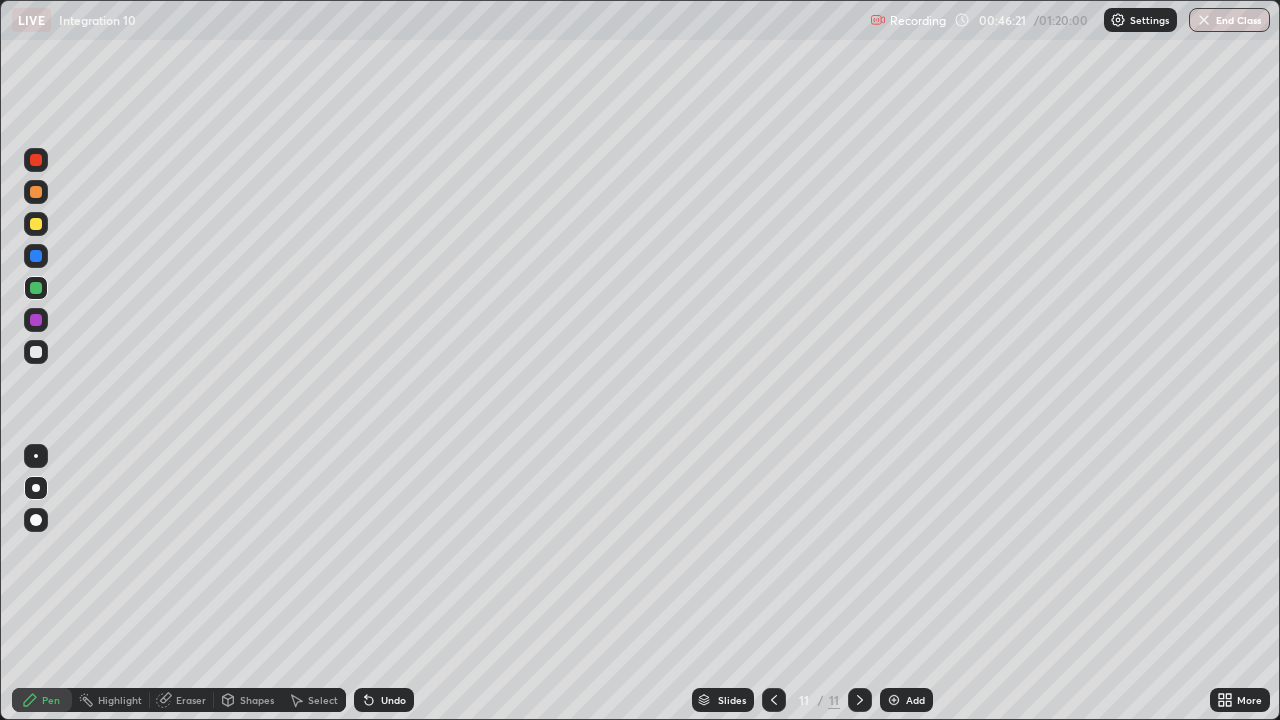click at bounding box center [36, 352] 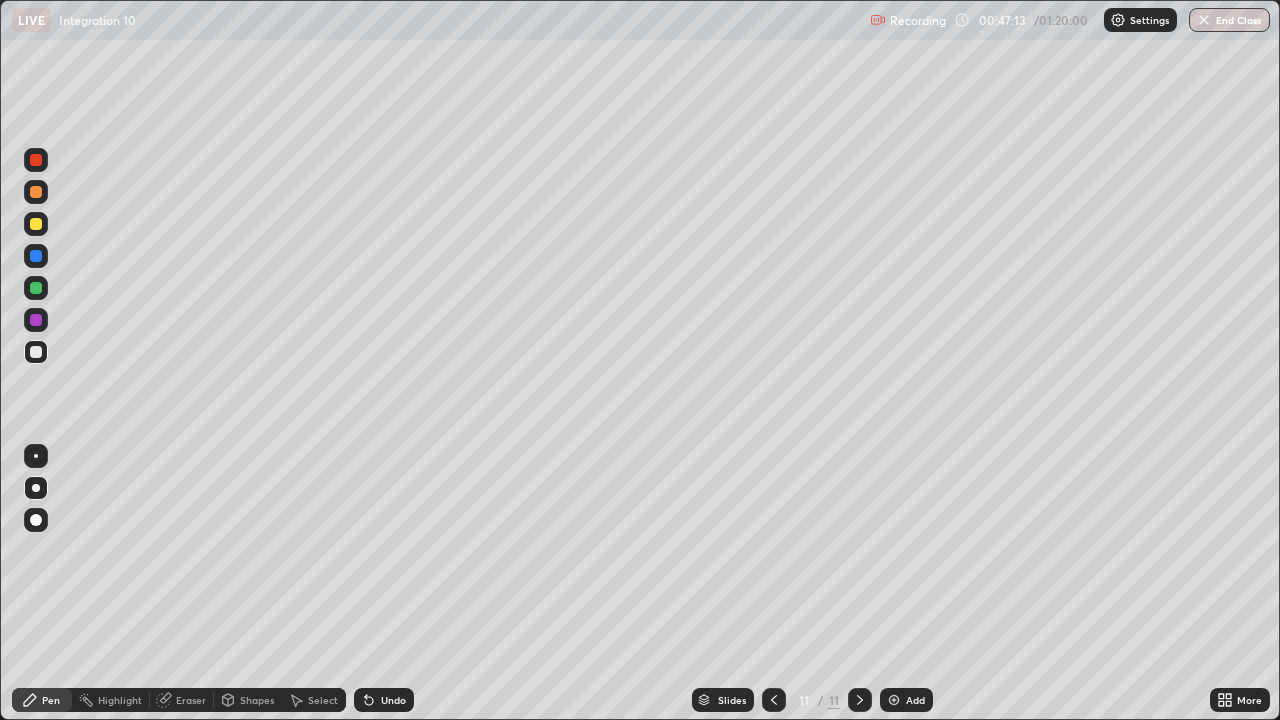 click on "Undo" at bounding box center [393, 700] 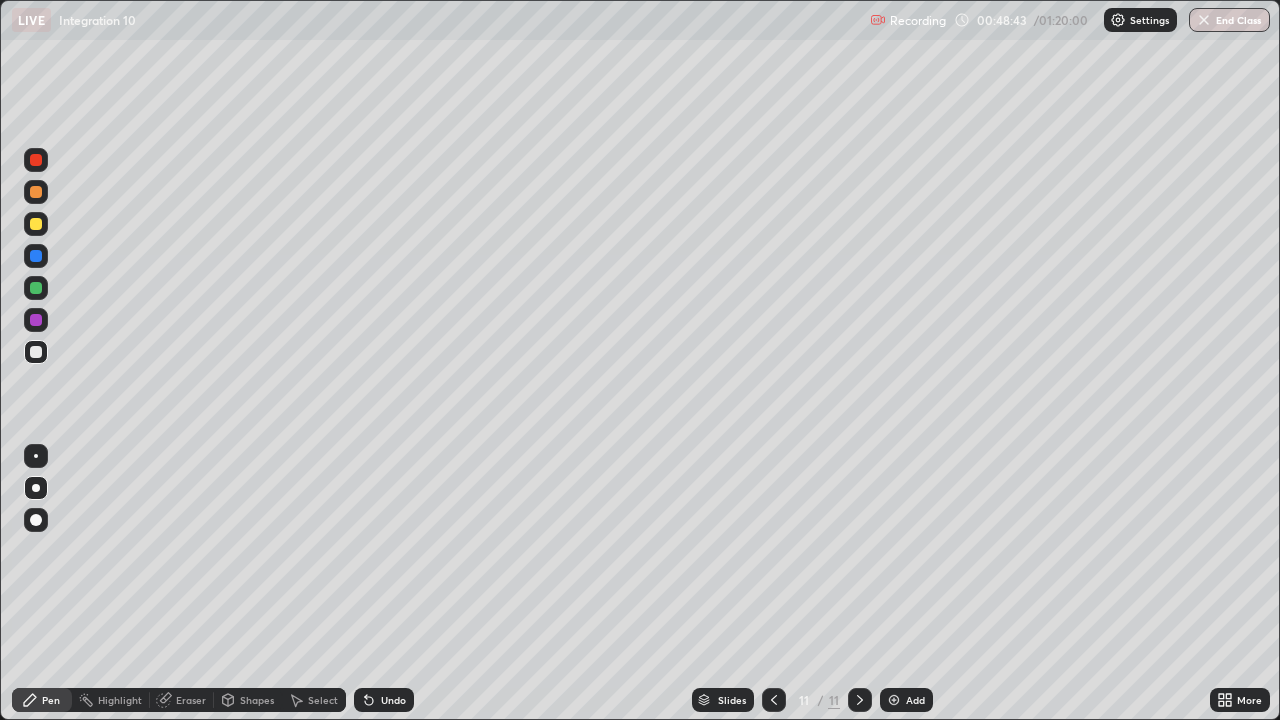 click at bounding box center (36, 224) 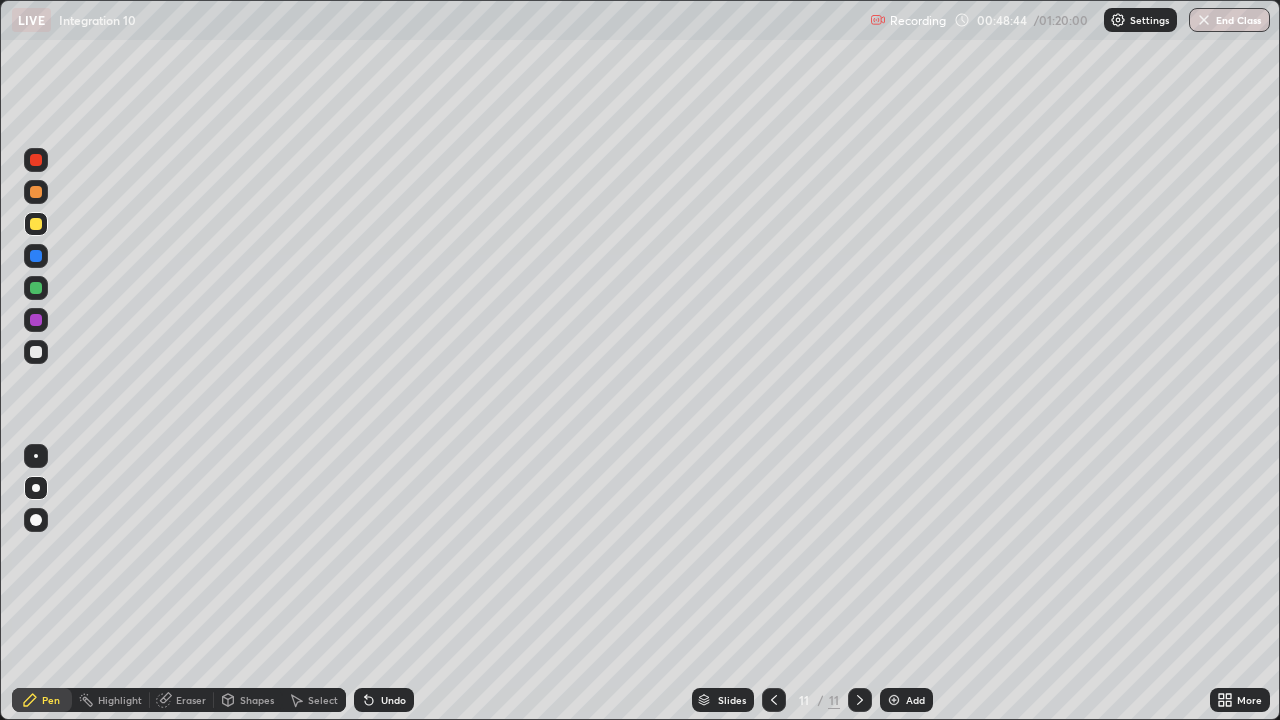 click at bounding box center (36, 488) 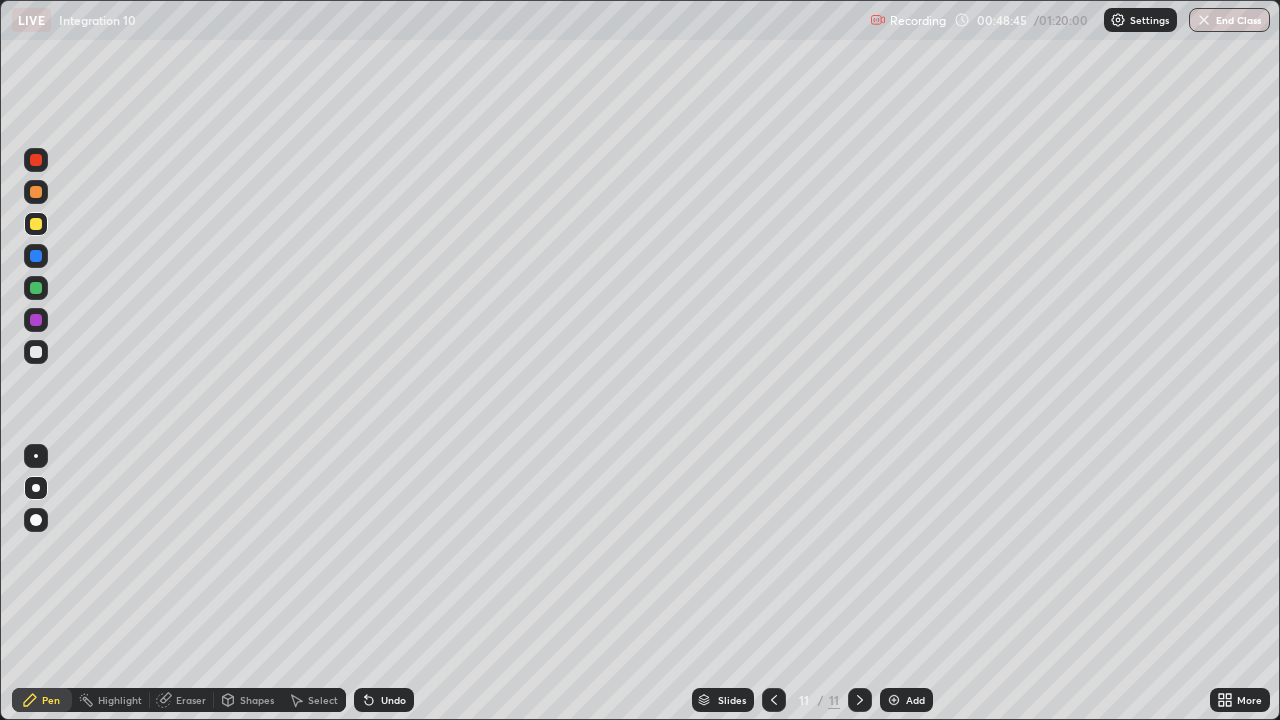 click 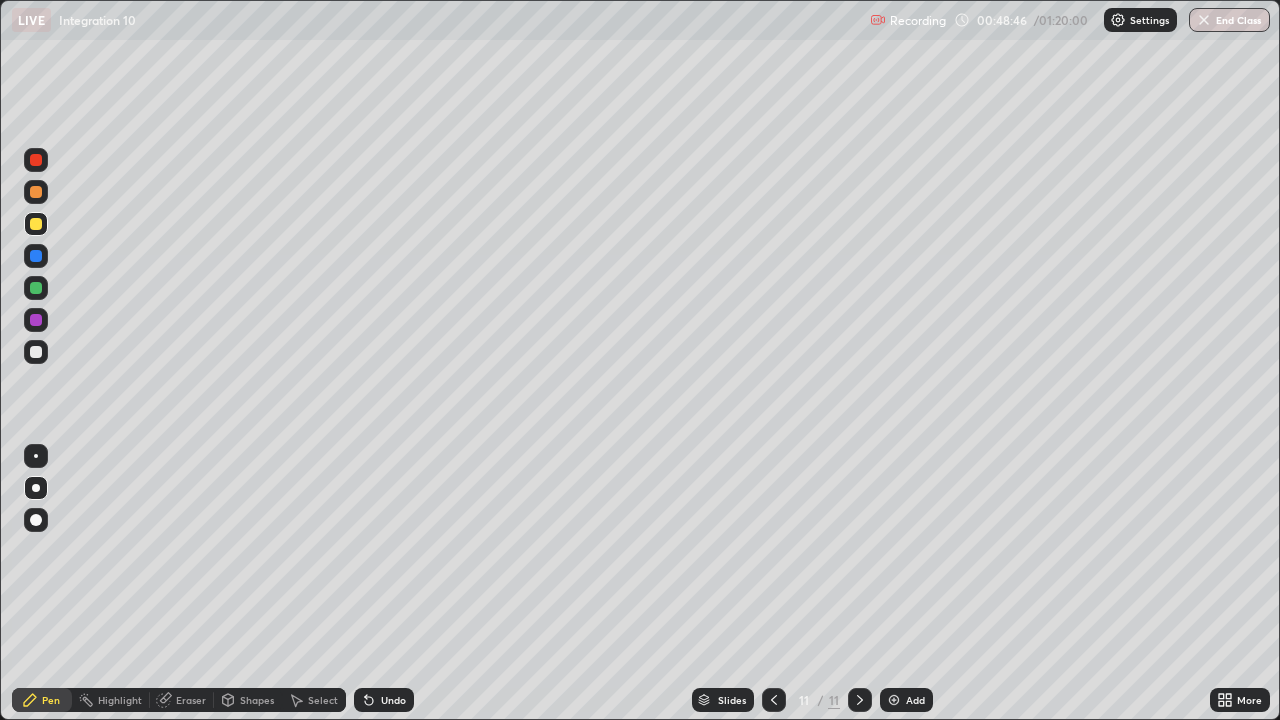 click on "Add" at bounding box center (915, 700) 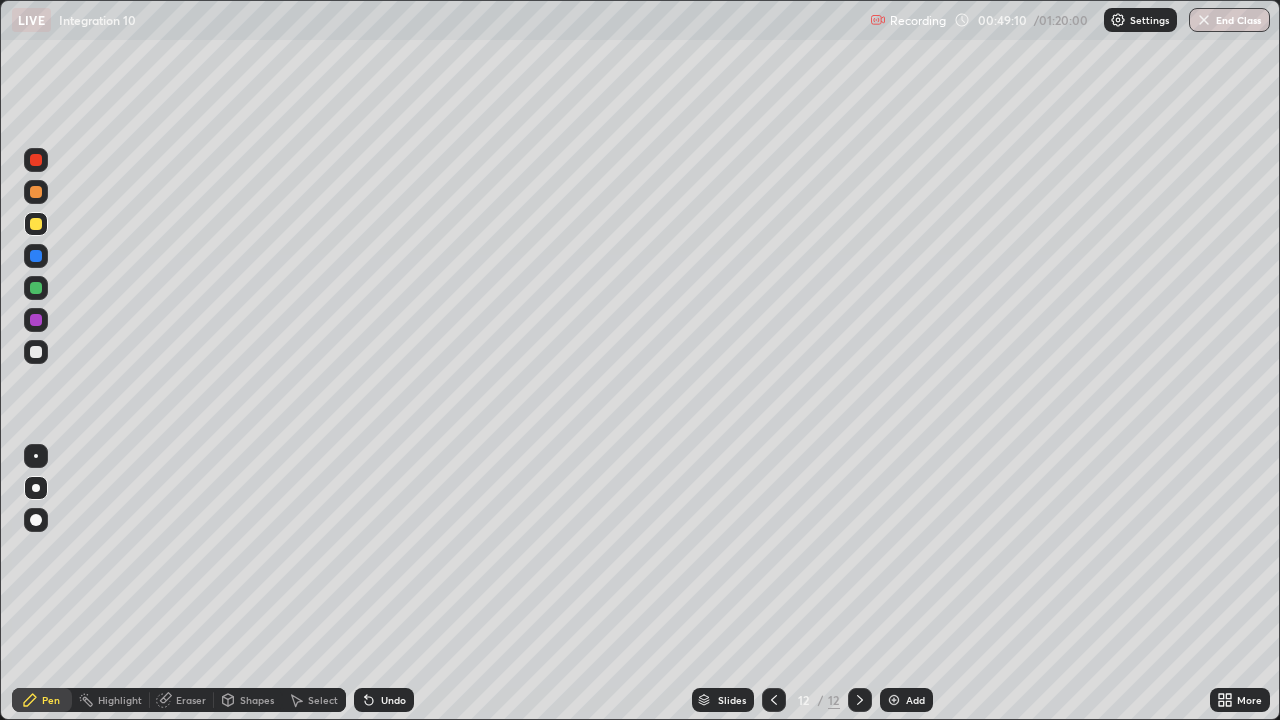 click at bounding box center [36, 352] 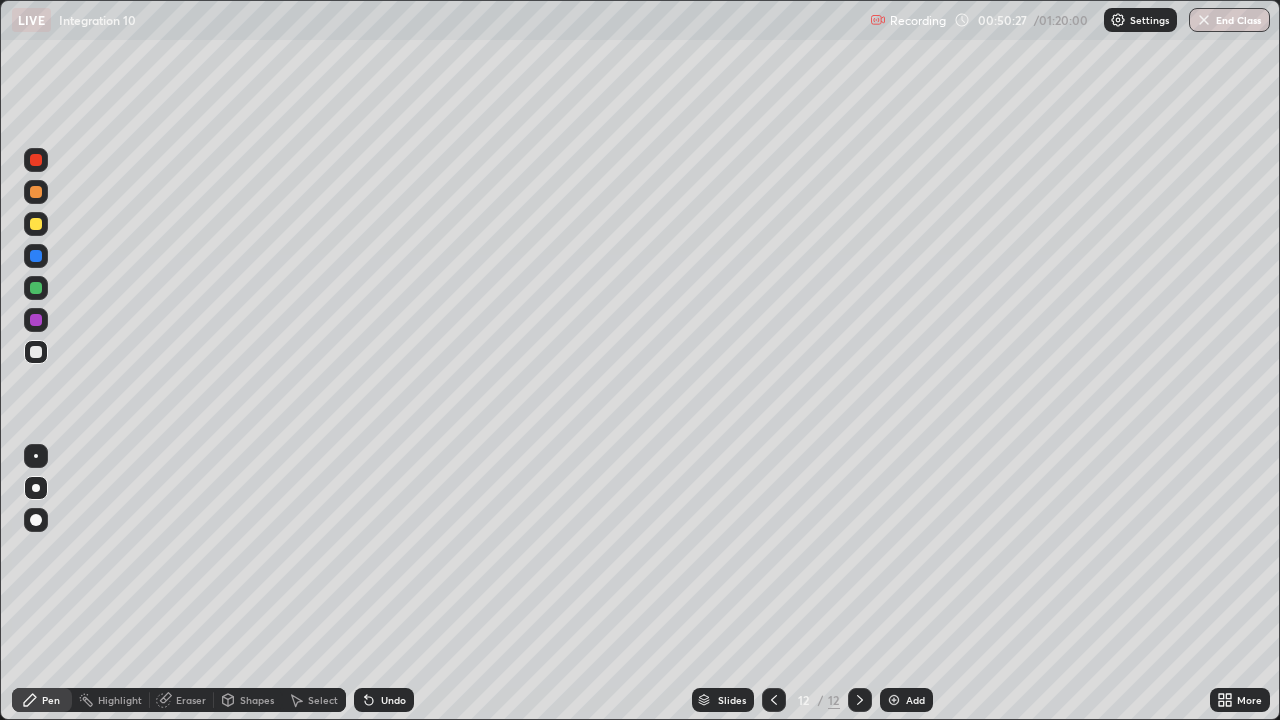 click at bounding box center (36, 320) 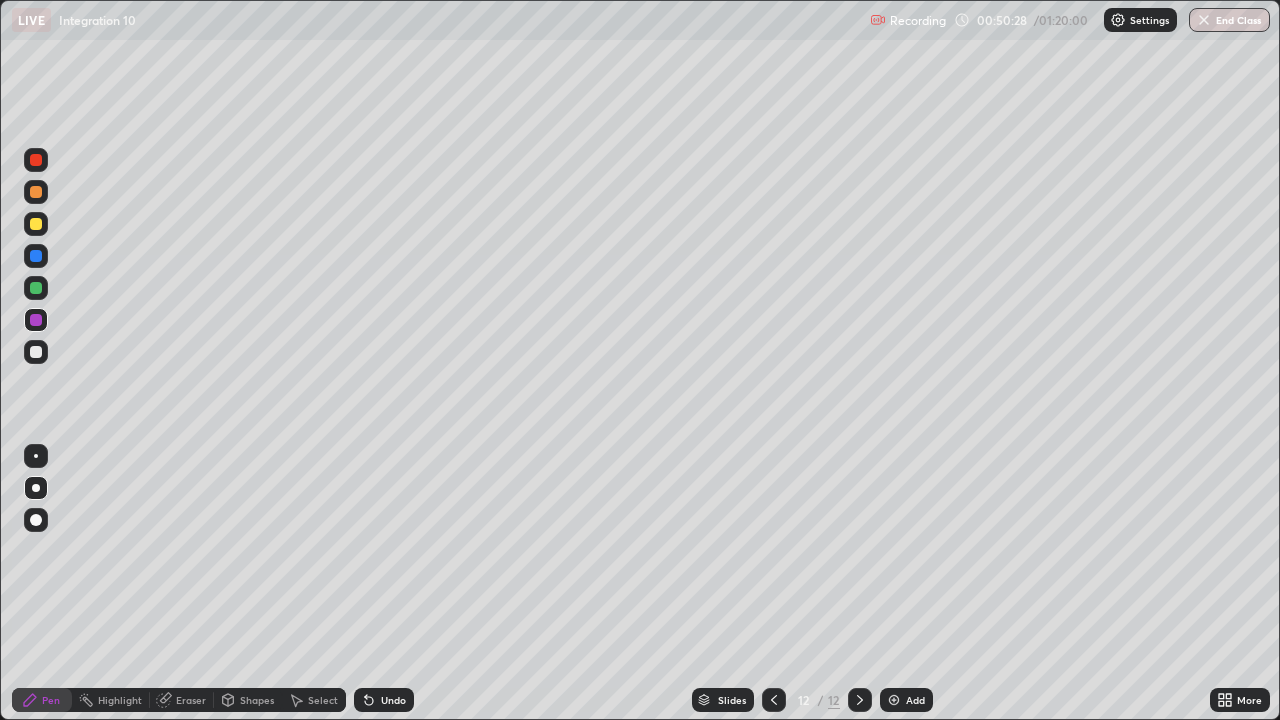 click at bounding box center (36, 456) 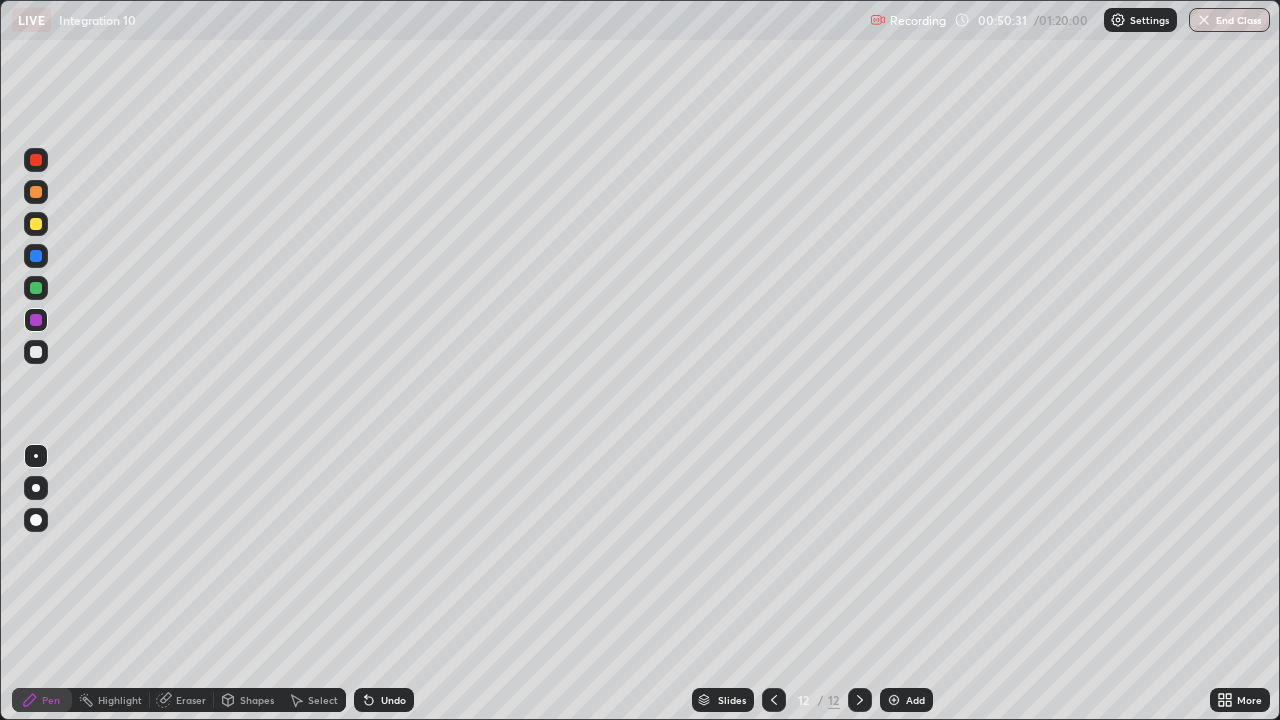 click at bounding box center [36, 352] 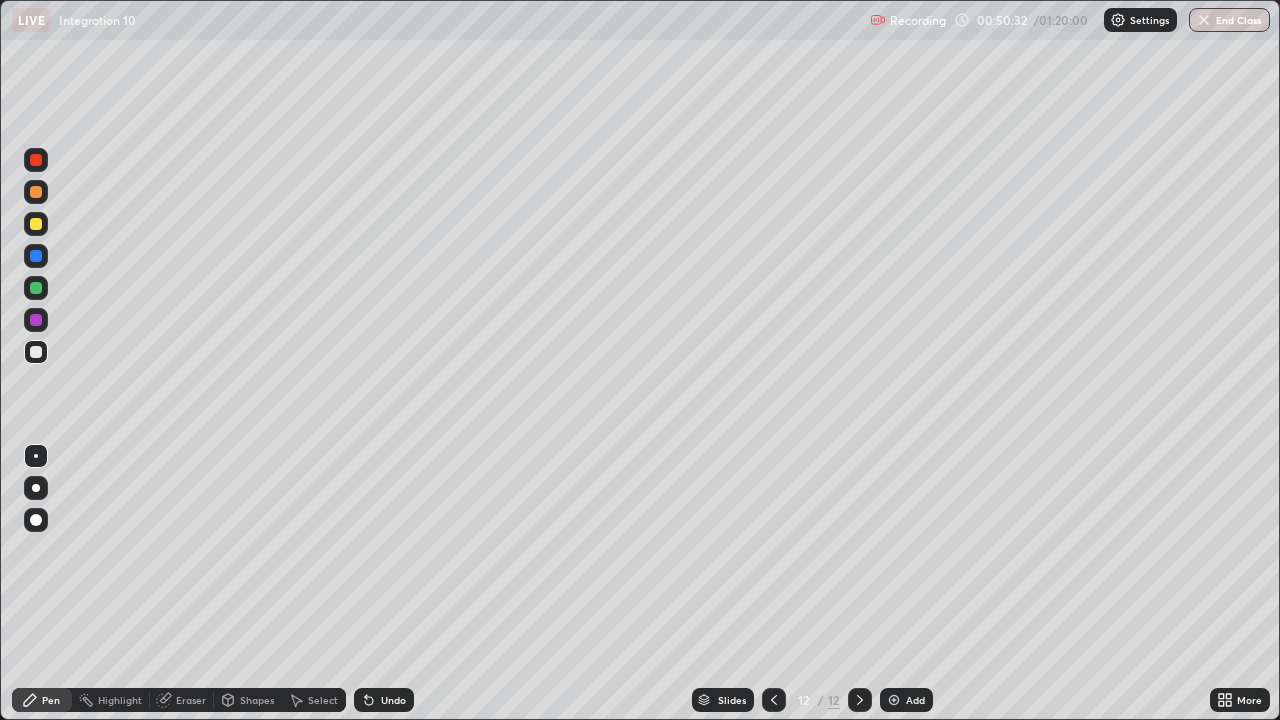 click at bounding box center [36, 488] 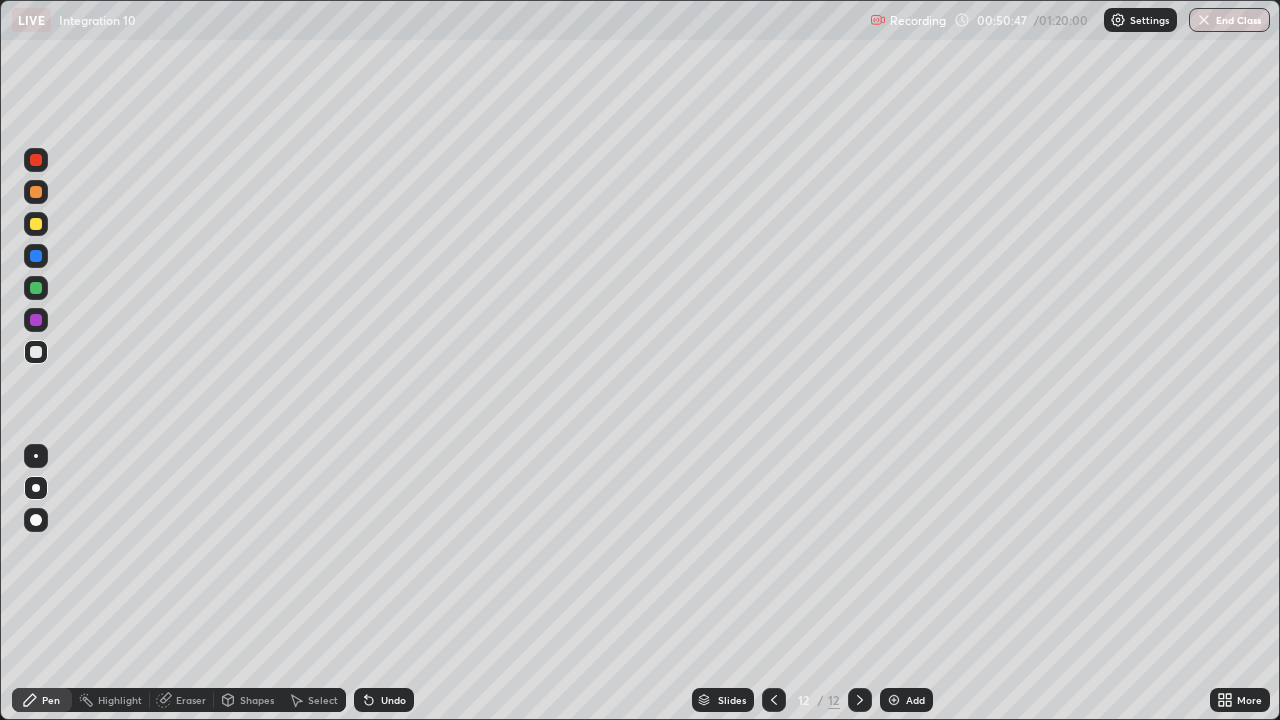 click on "Undo" at bounding box center (393, 700) 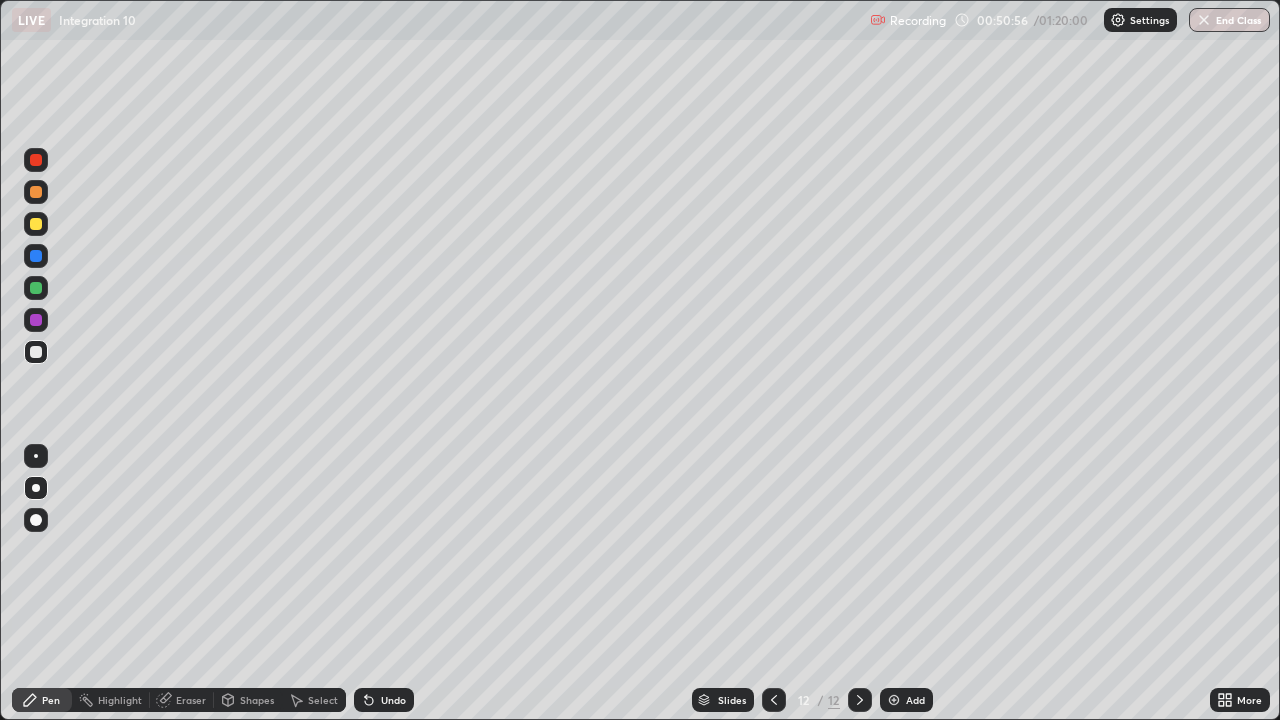 click on "Undo" at bounding box center [393, 700] 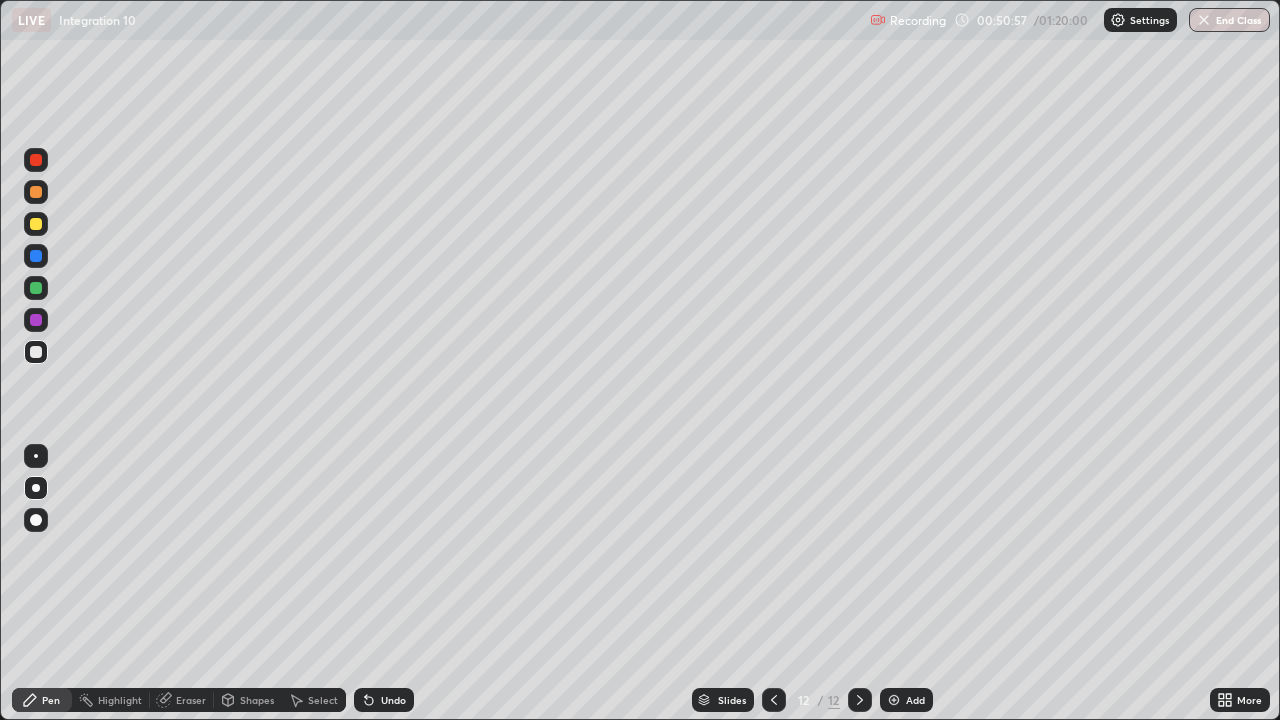 click on "Undo" at bounding box center (393, 700) 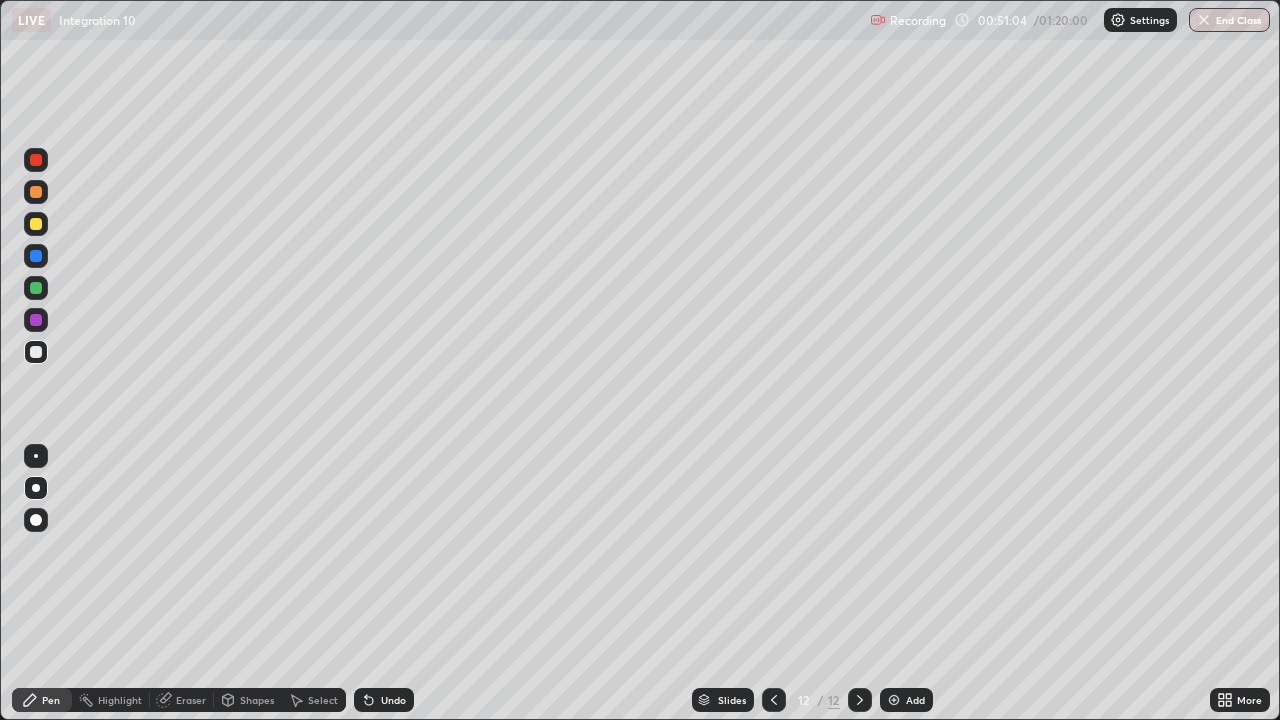 click at bounding box center [36, 320] 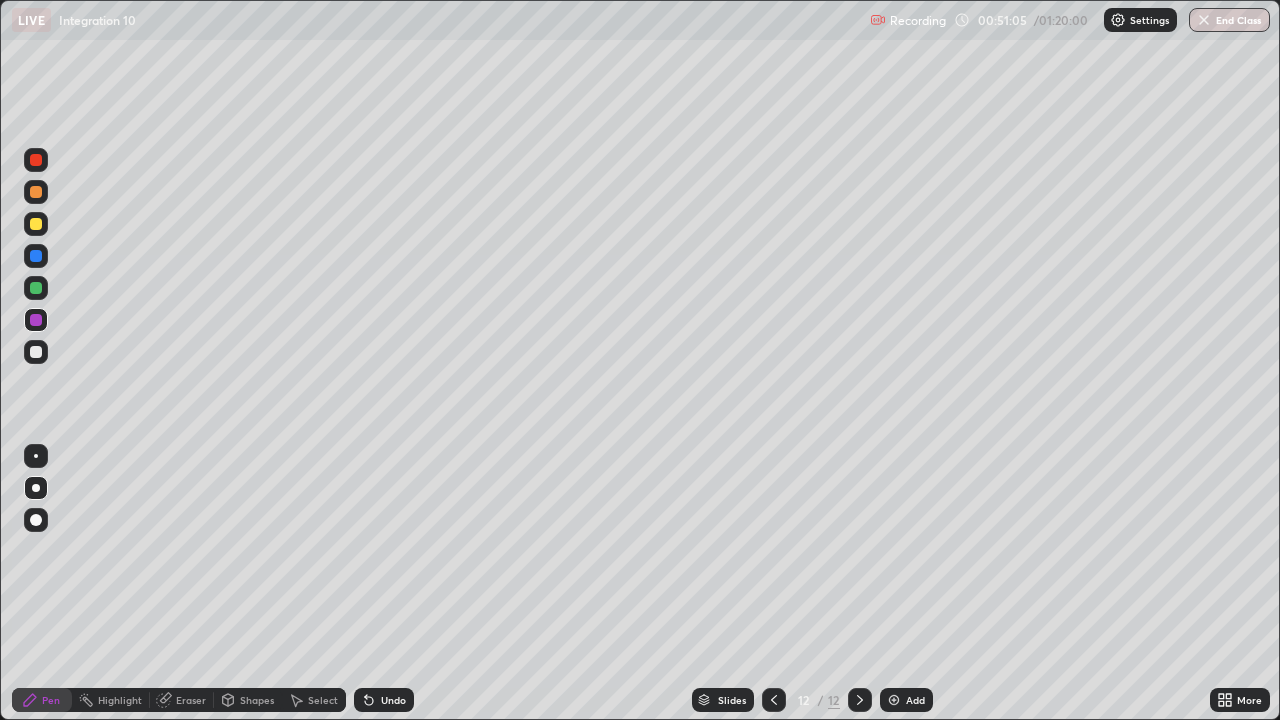 click at bounding box center (36, 288) 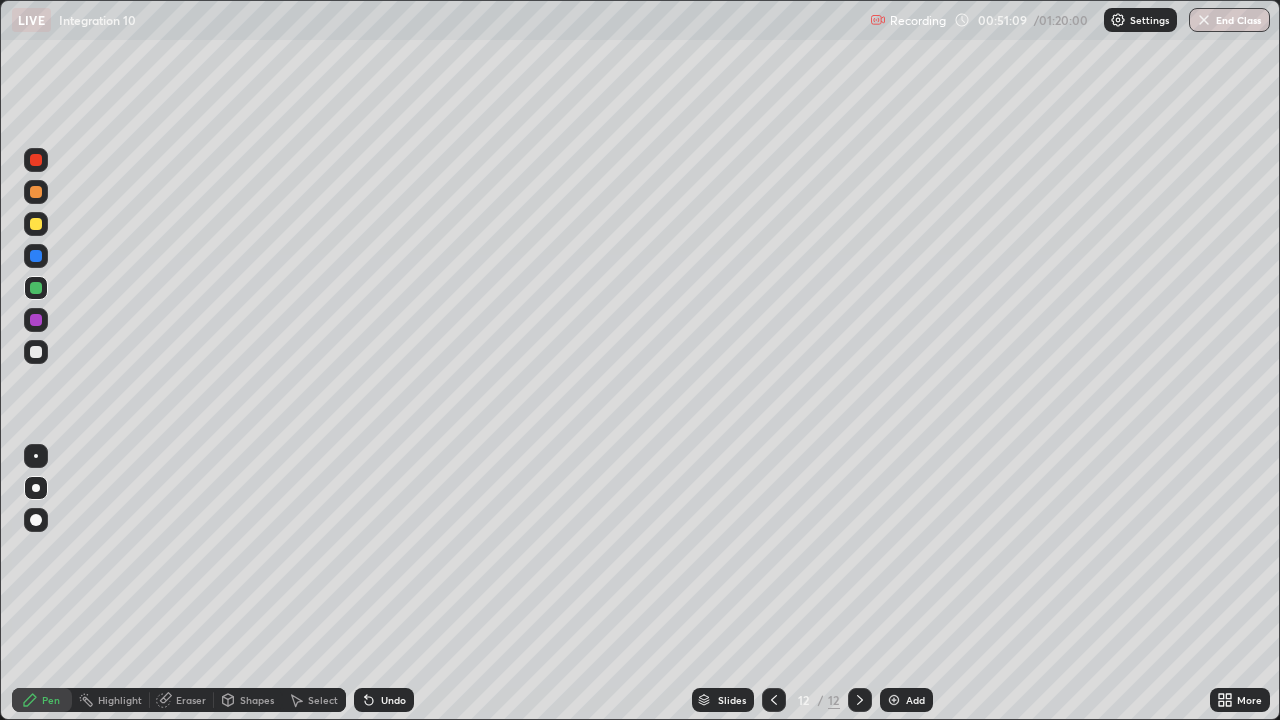 click at bounding box center (36, 352) 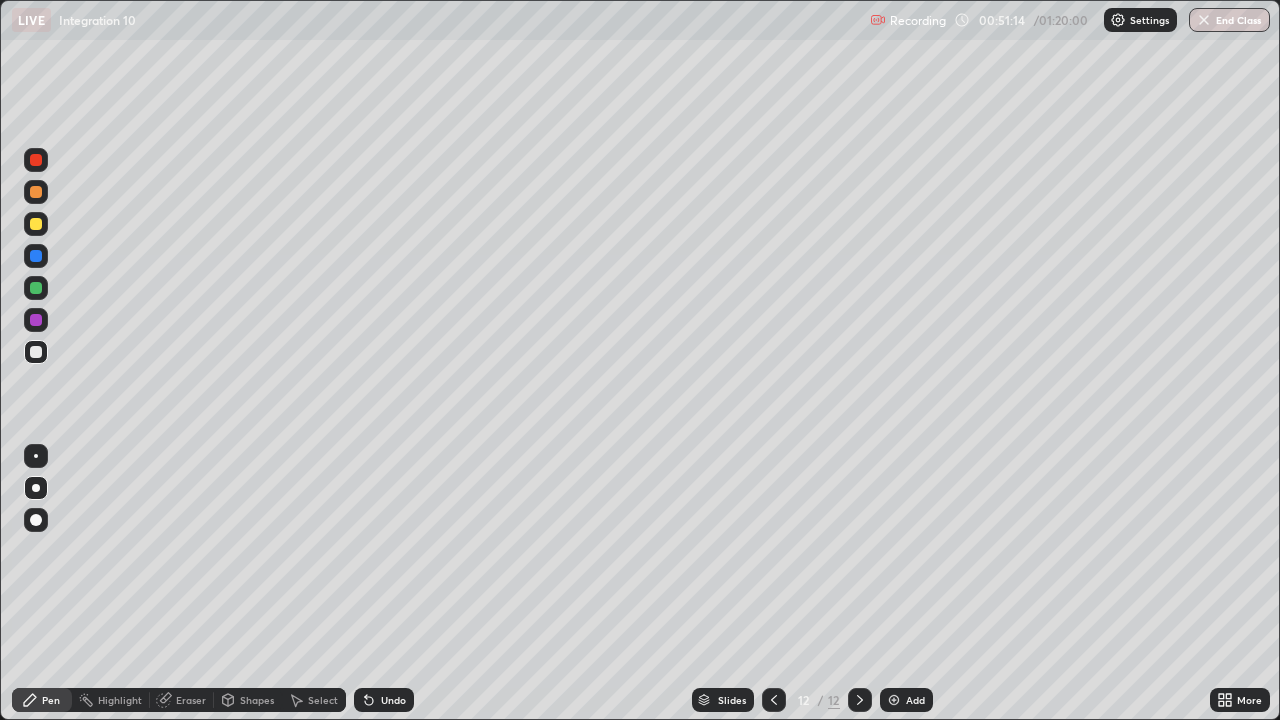 click on "Eraser" at bounding box center (182, 700) 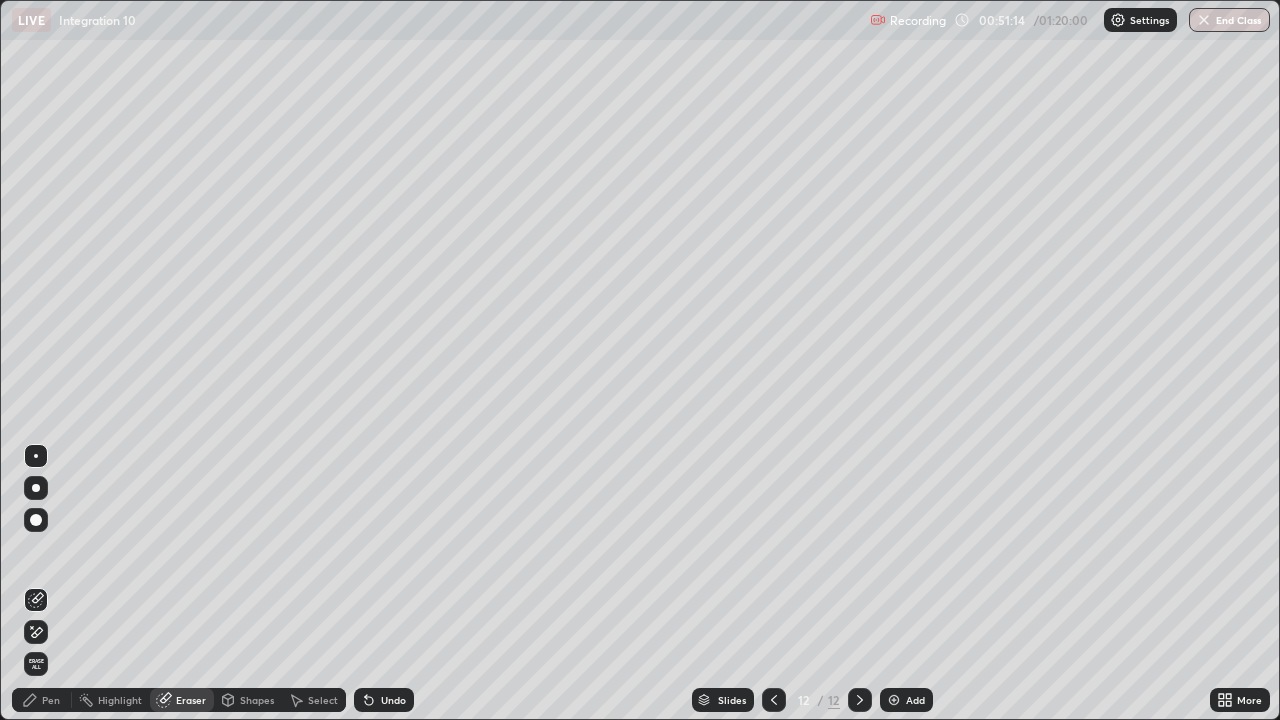 click on "Eraser" at bounding box center (191, 700) 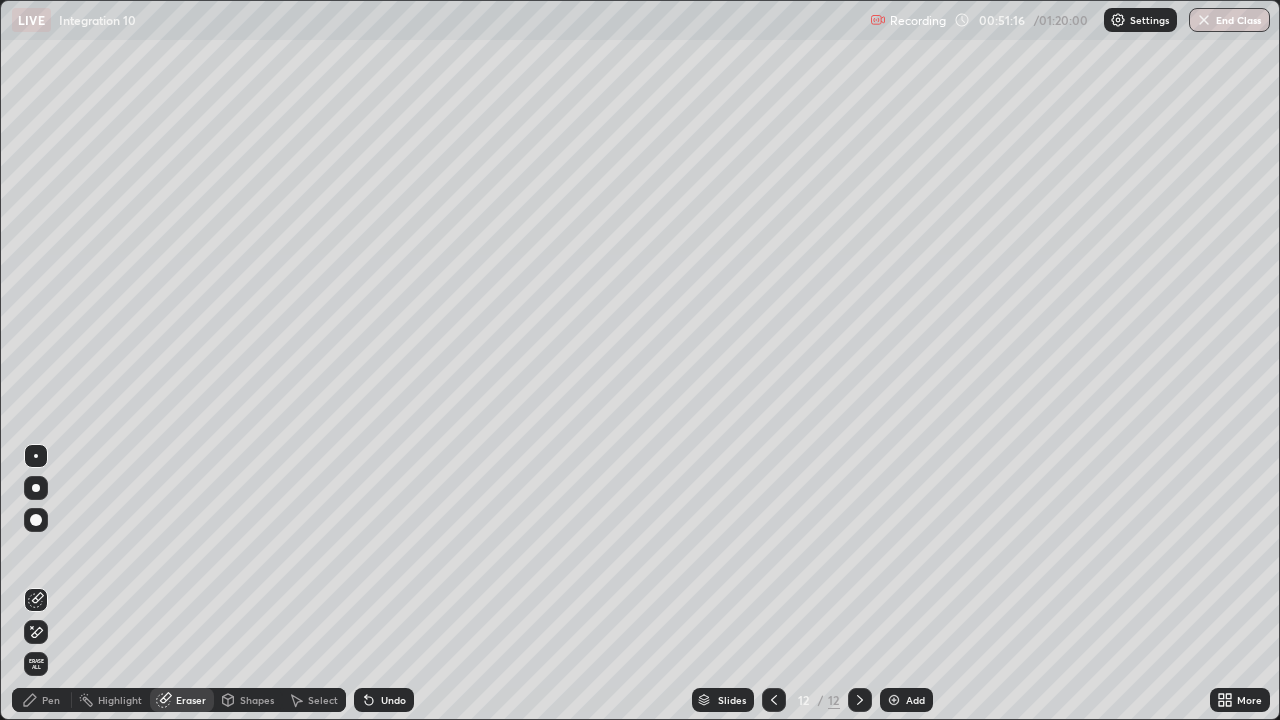 click 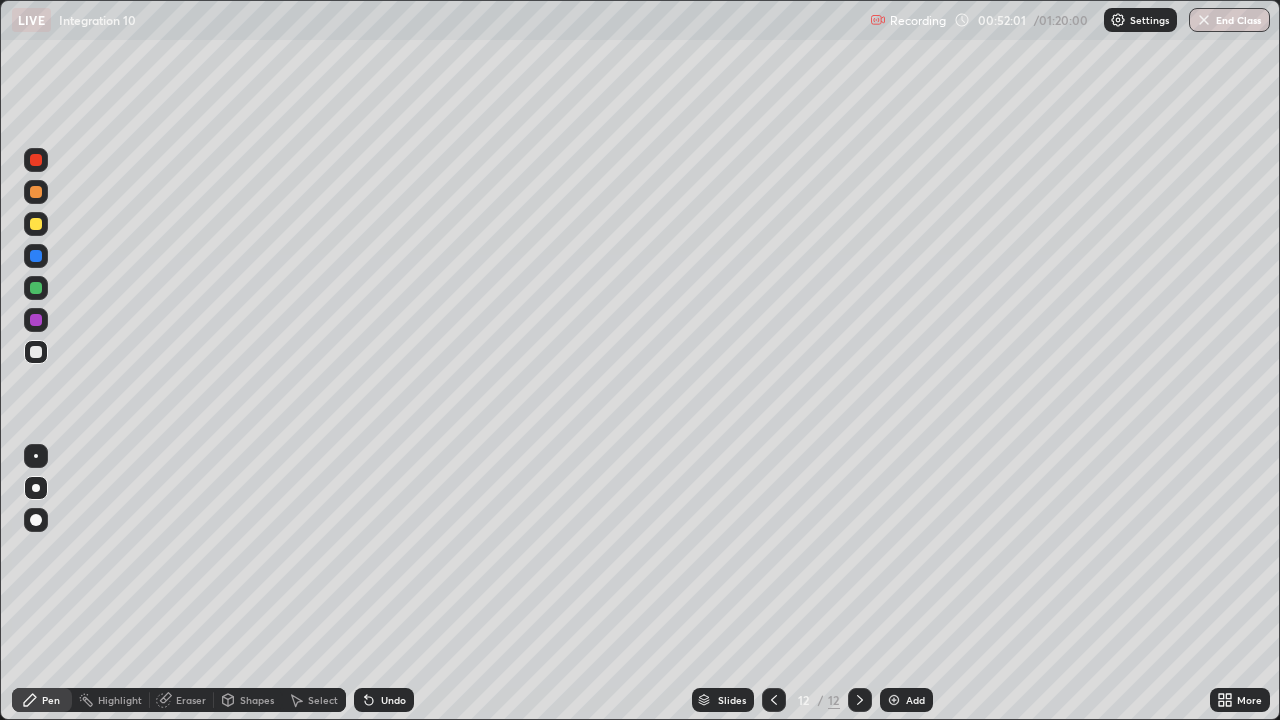 click on "Eraser" at bounding box center (191, 700) 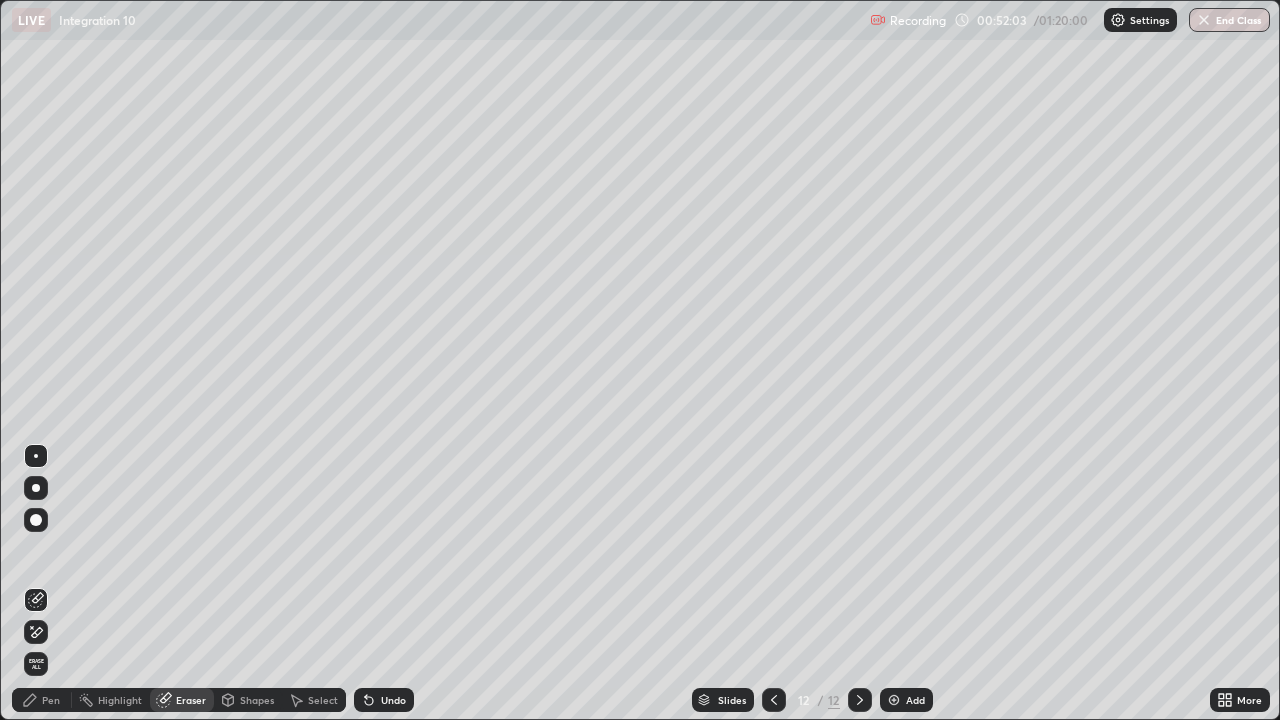 click on "Pen" at bounding box center [51, 700] 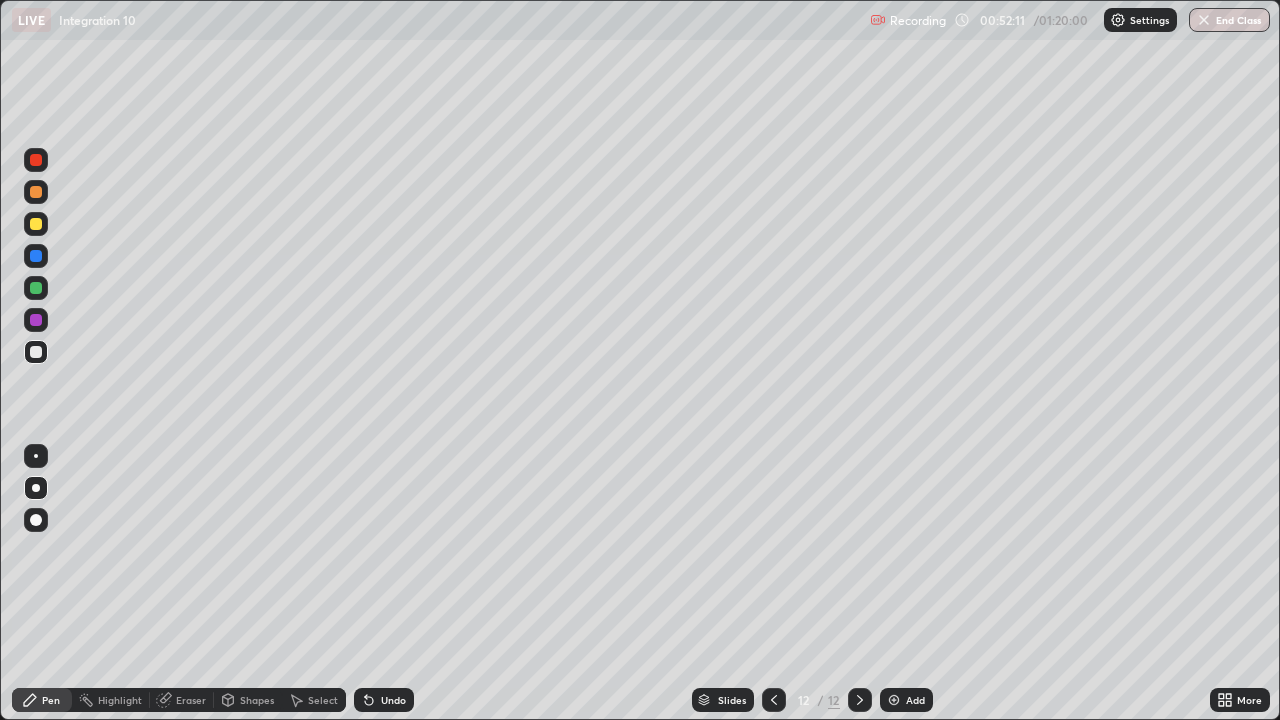 click at bounding box center [36, 256] 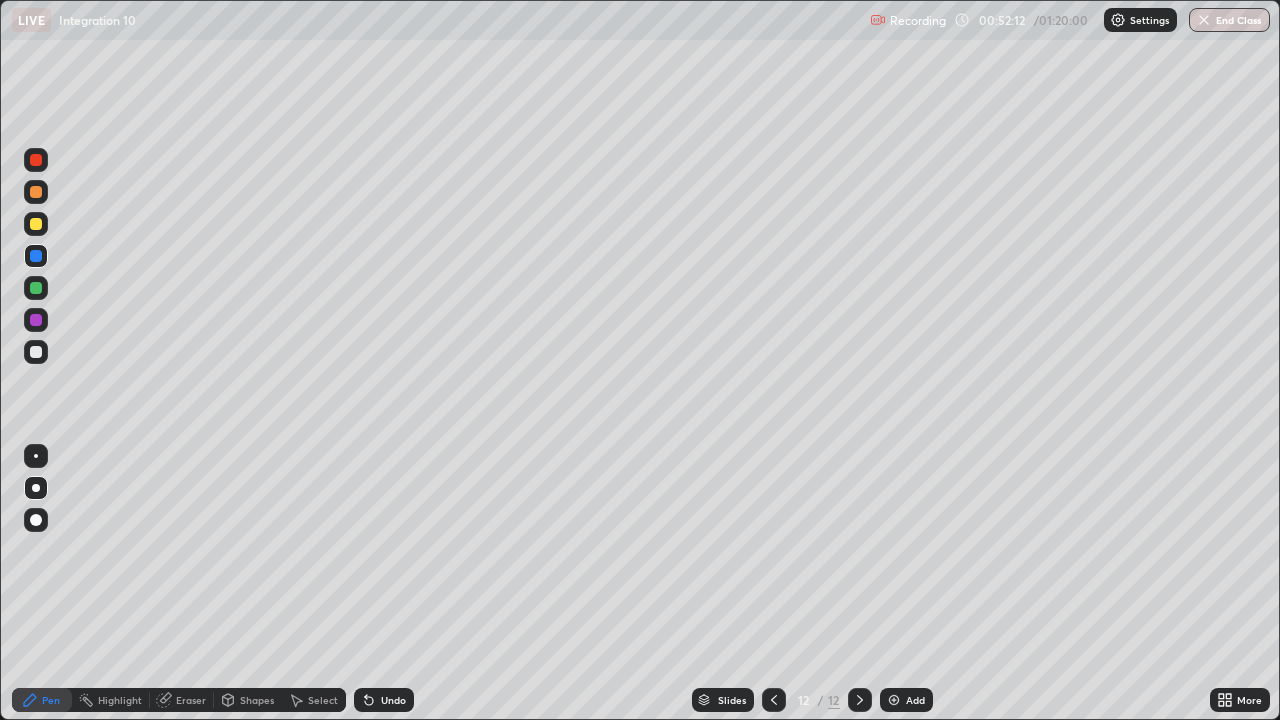 click at bounding box center (36, 160) 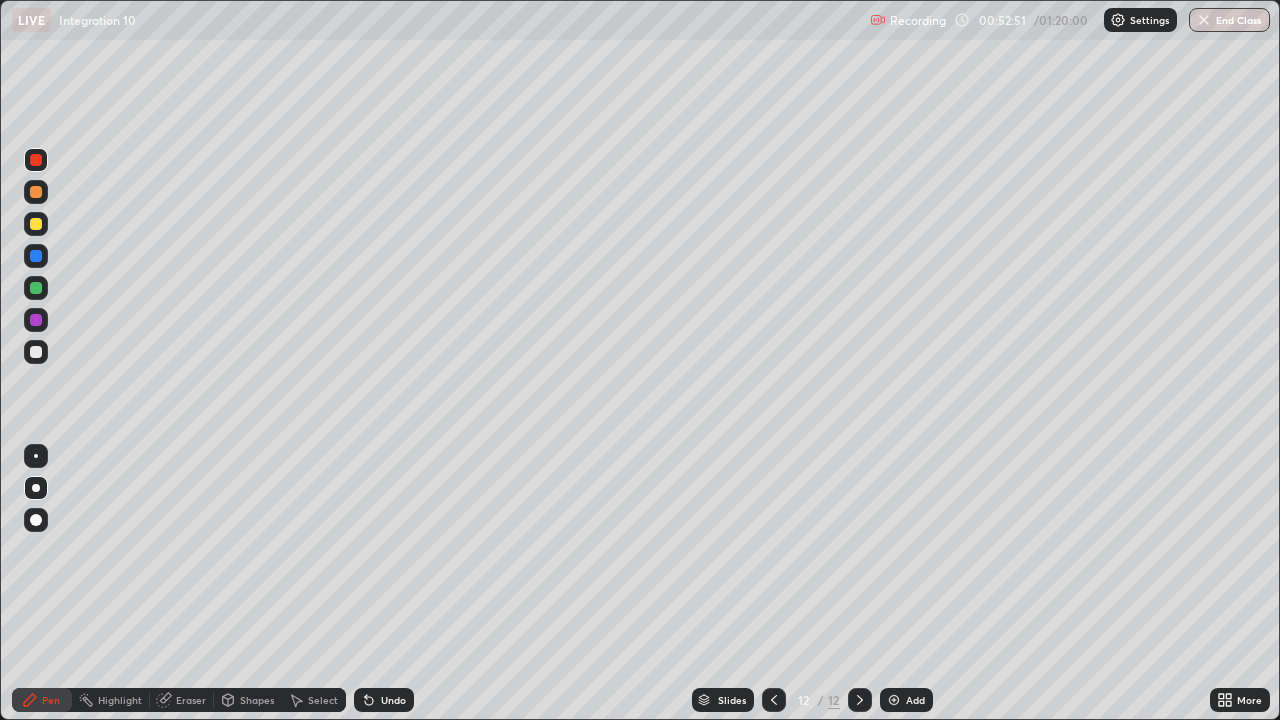click at bounding box center [36, 288] 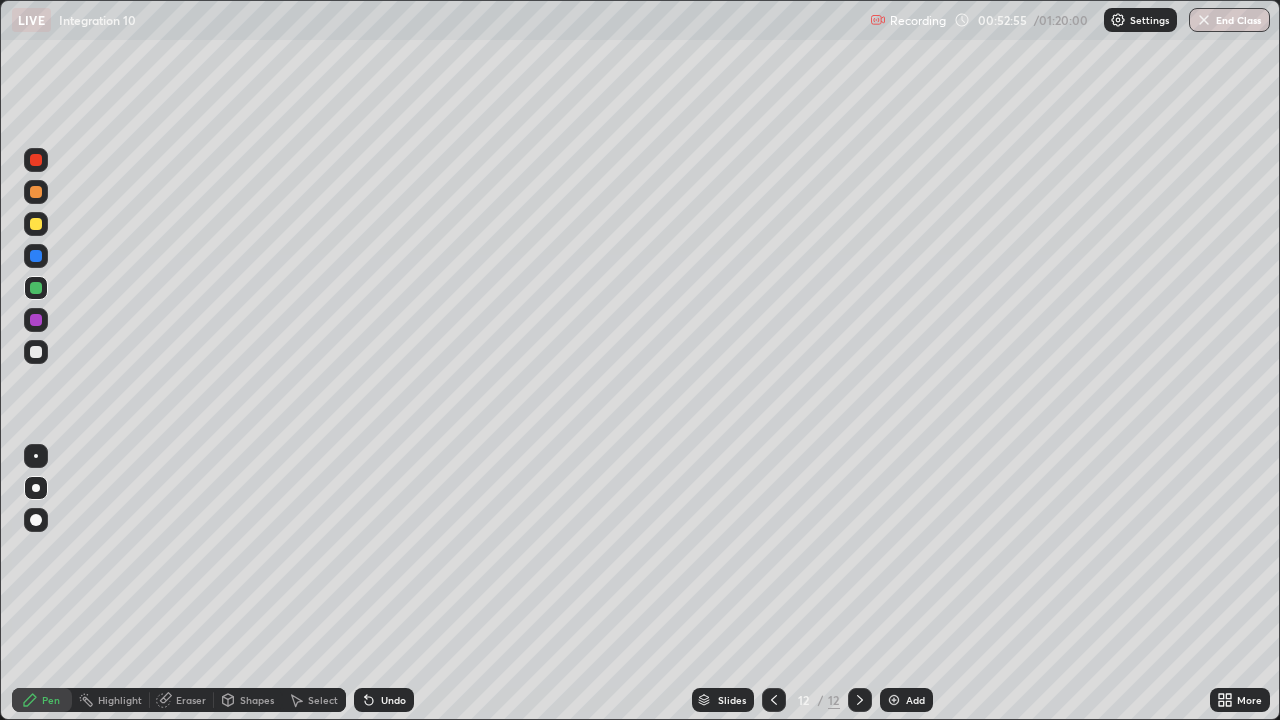 click on "Undo" at bounding box center (393, 700) 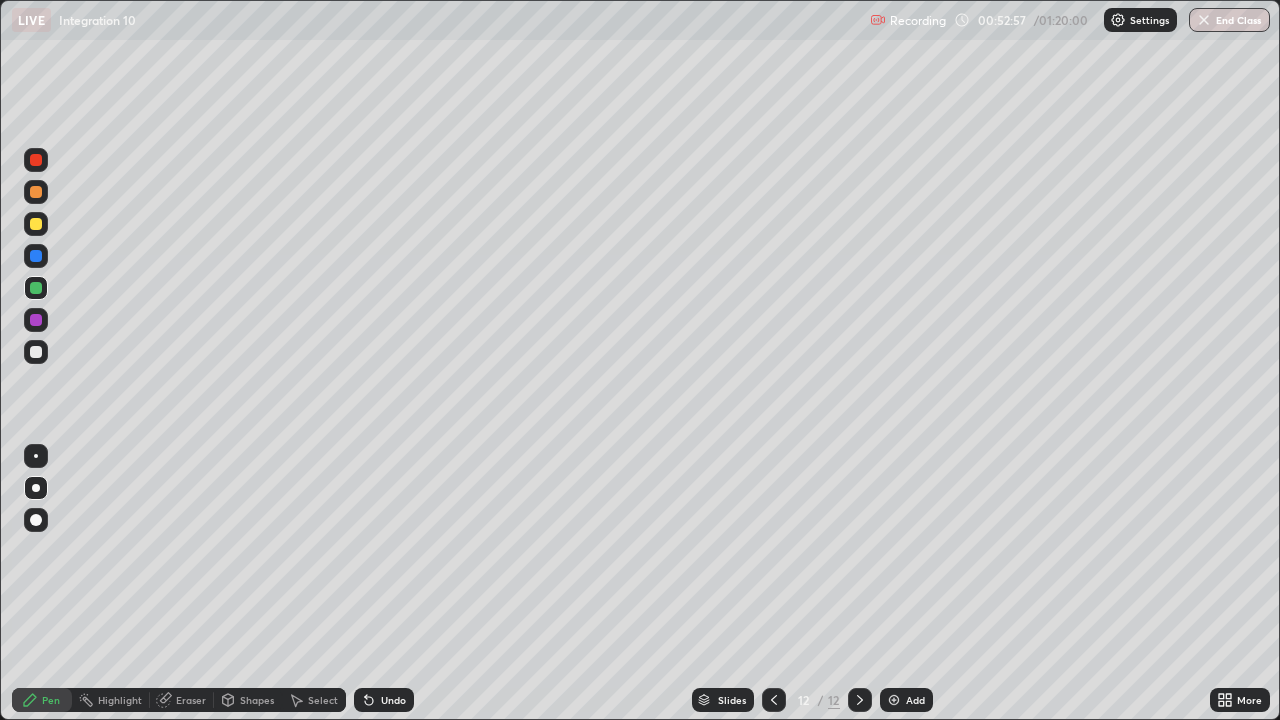 click on "Undo" at bounding box center (393, 700) 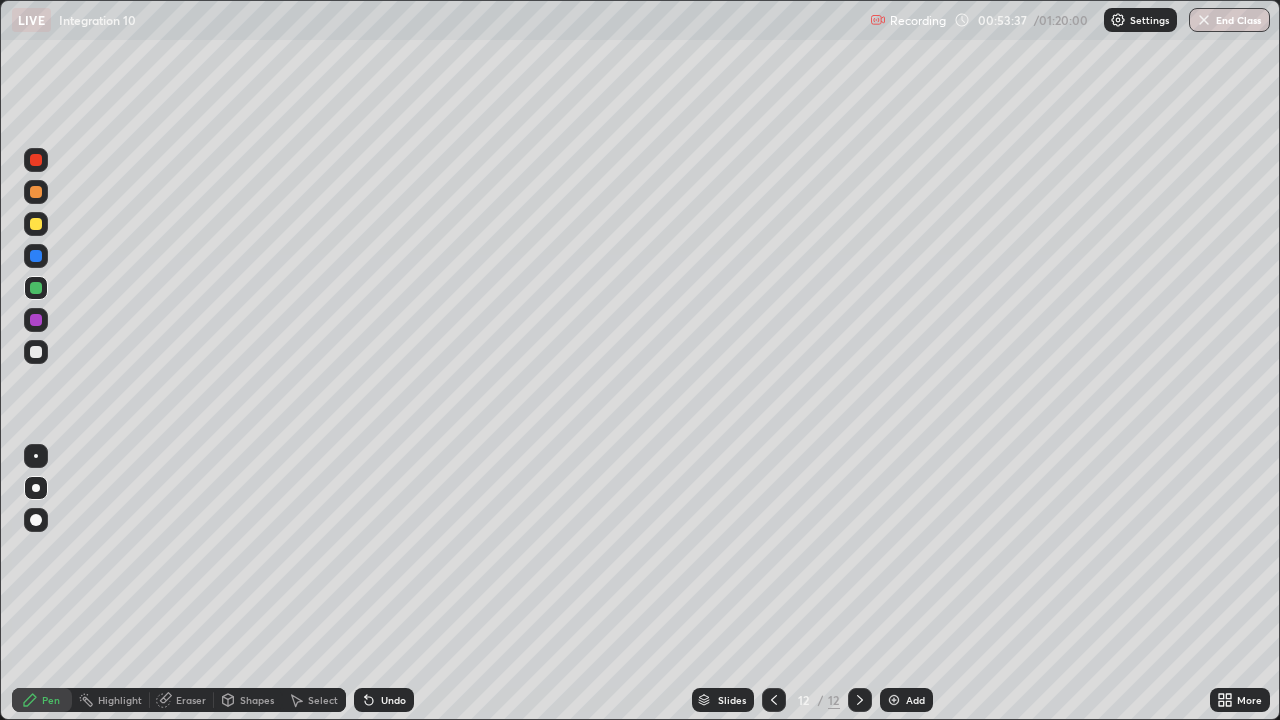 click on "Undo" at bounding box center [393, 700] 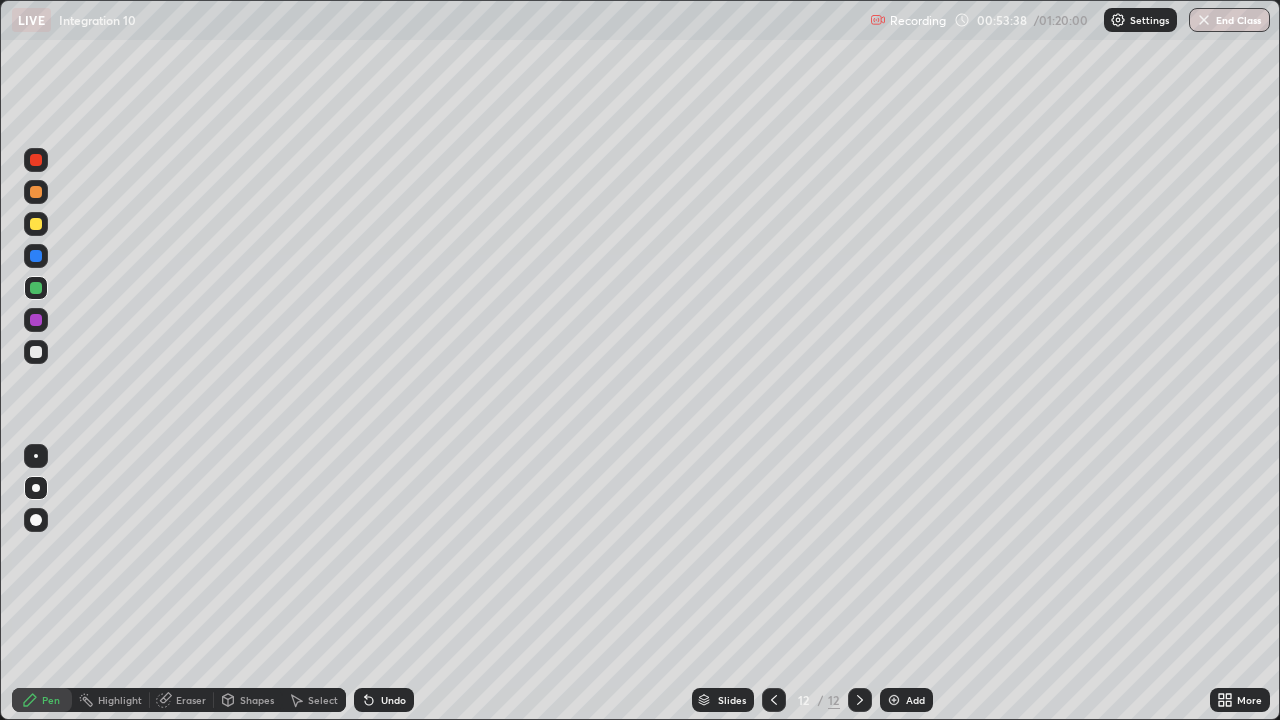 click on "Undo" at bounding box center [393, 700] 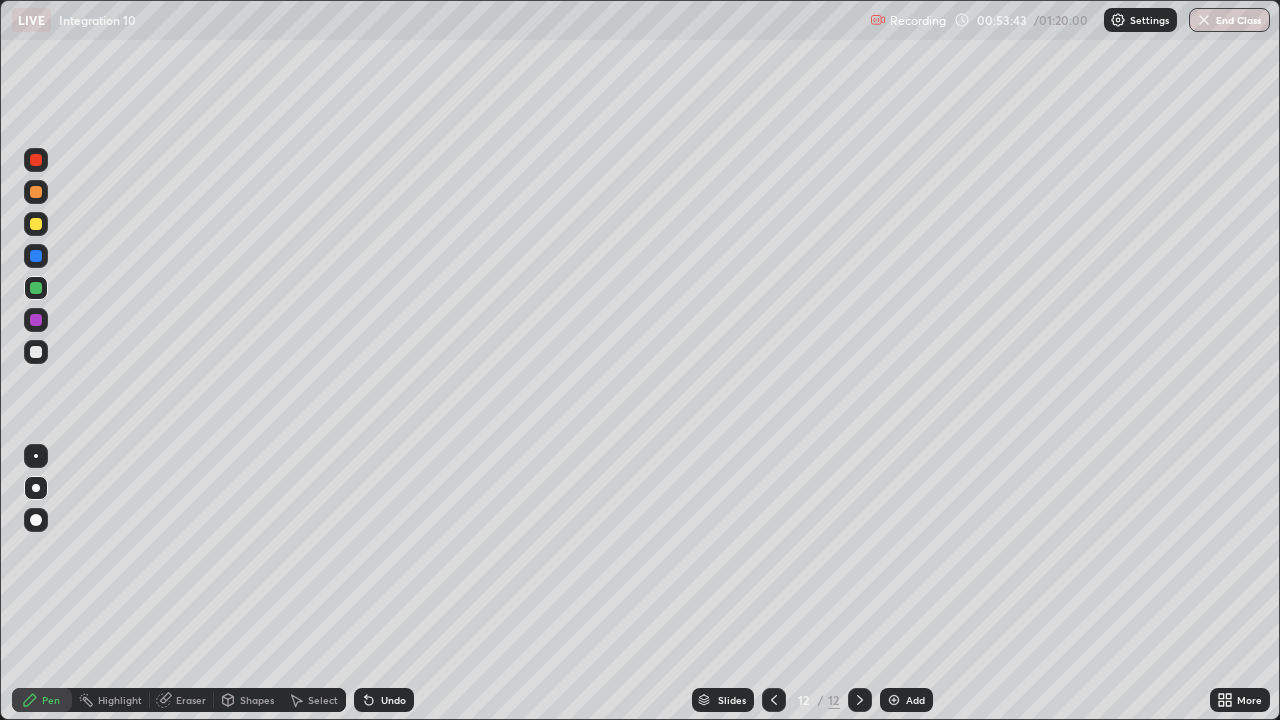 click on "Undo" at bounding box center [393, 700] 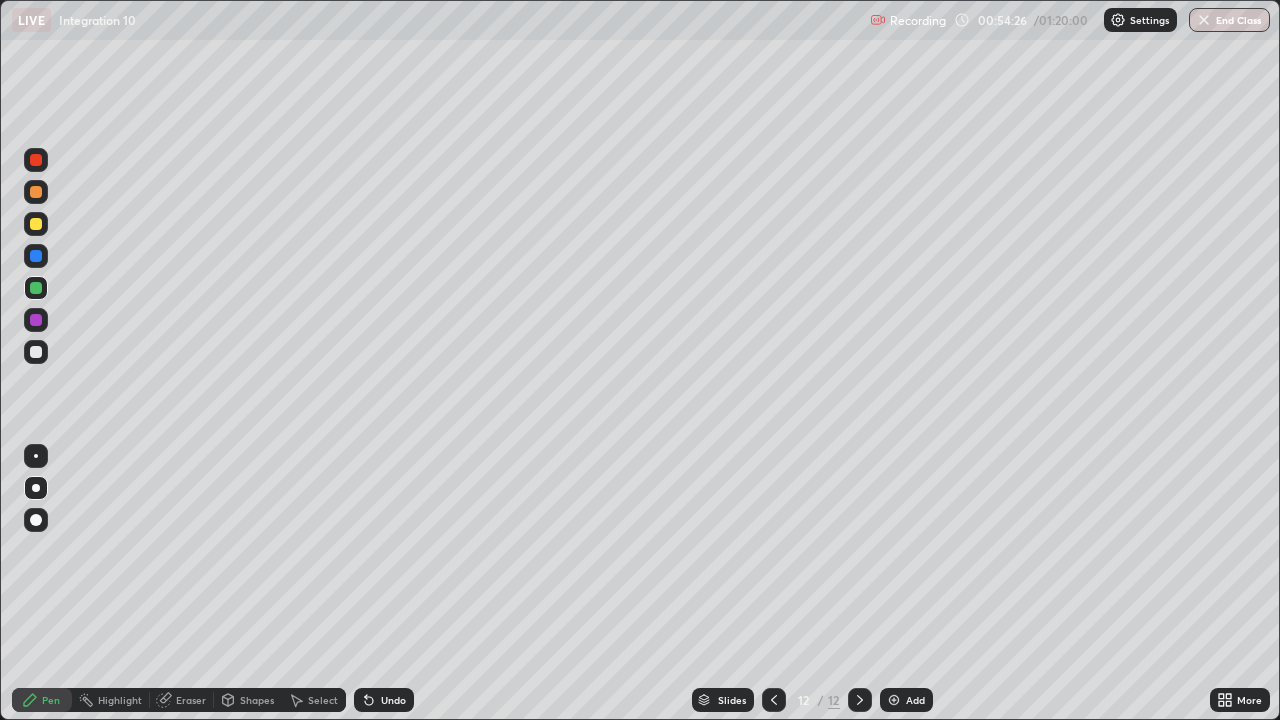click at bounding box center (36, 352) 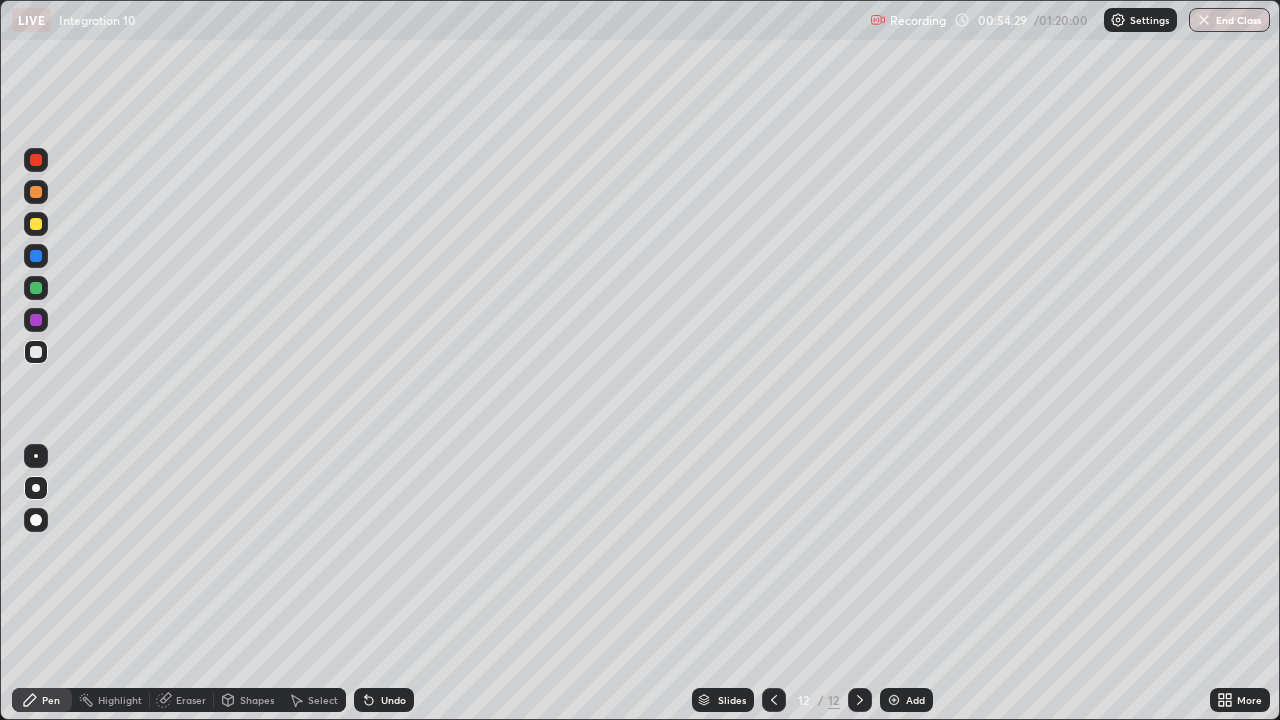 click at bounding box center (36, 192) 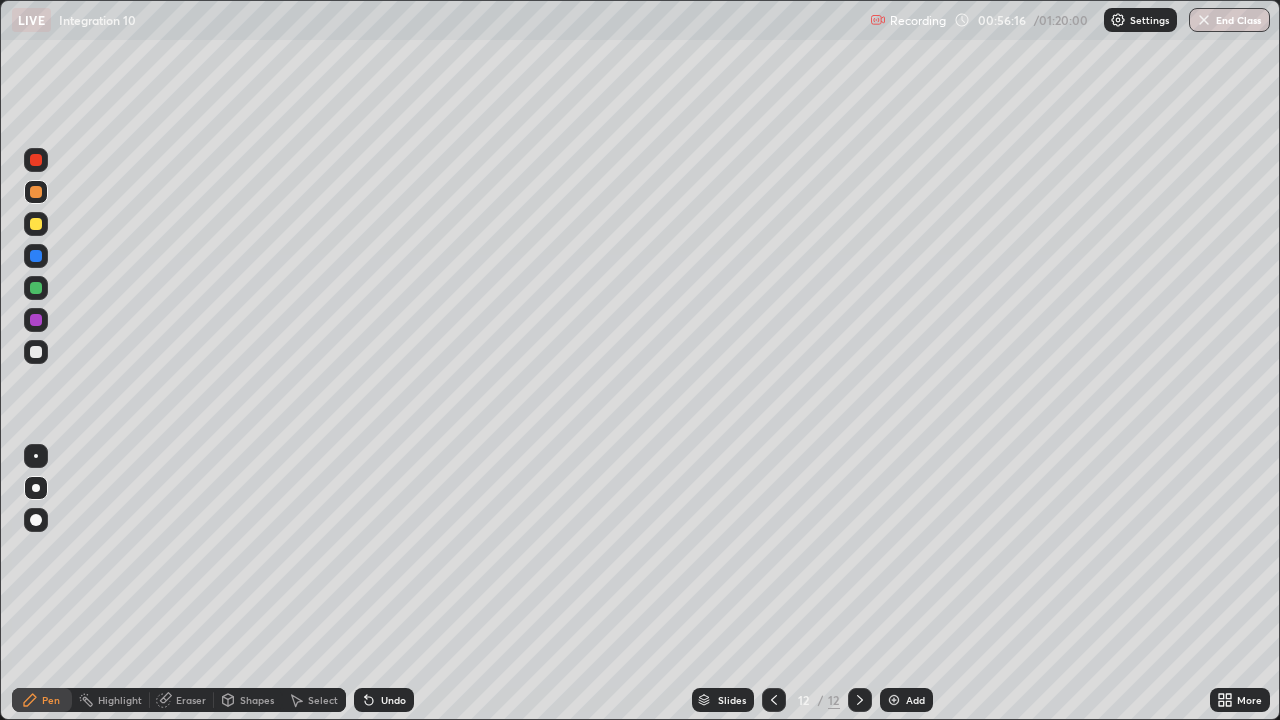 click on "Select" at bounding box center [323, 700] 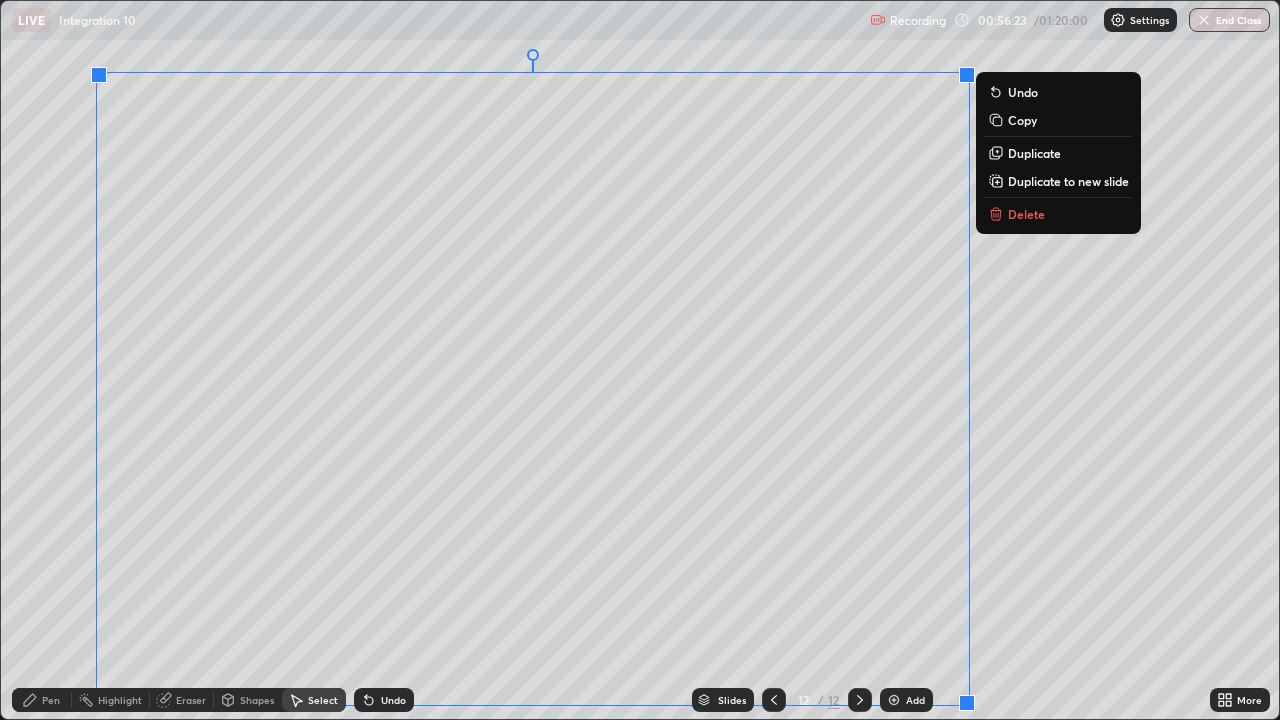 click on "Duplicate to new slide" at bounding box center [1068, 181] 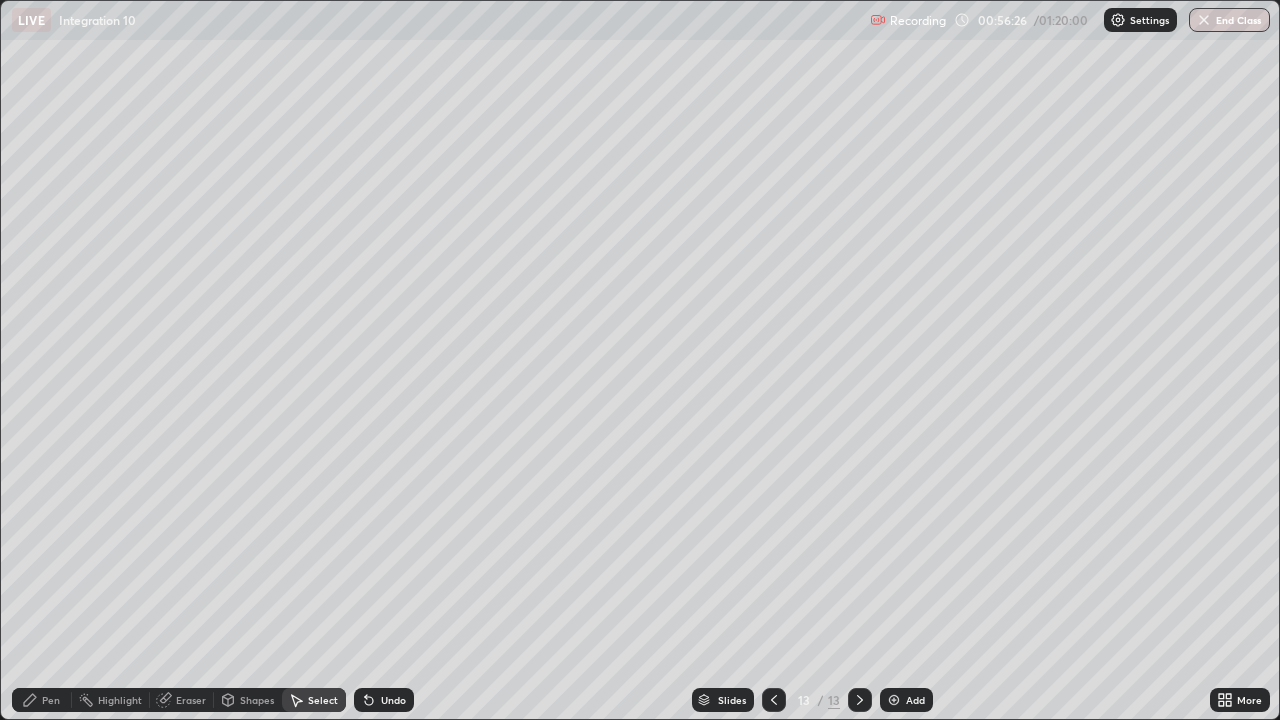 click 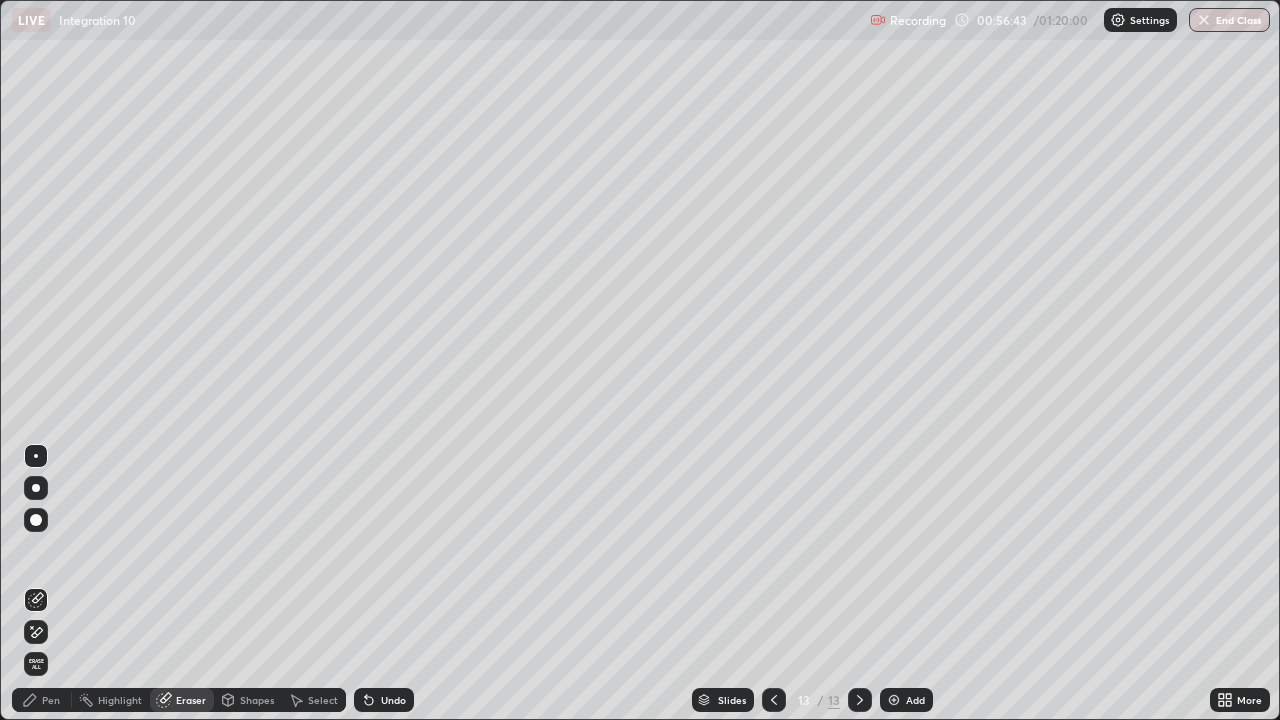 click on "Select" at bounding box center (323, 700) 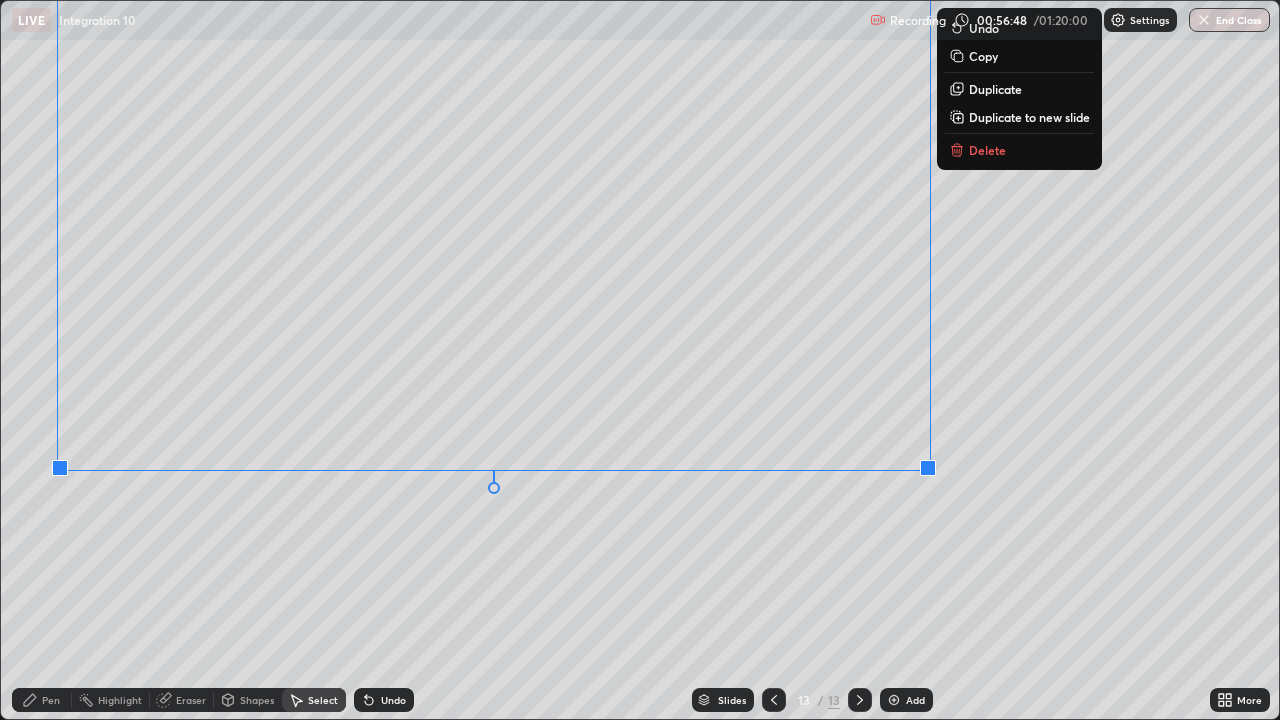 click on "0 ° Undo Copy Duplicate Duplicate to new slide Delete" at bounding box center (640, 360) 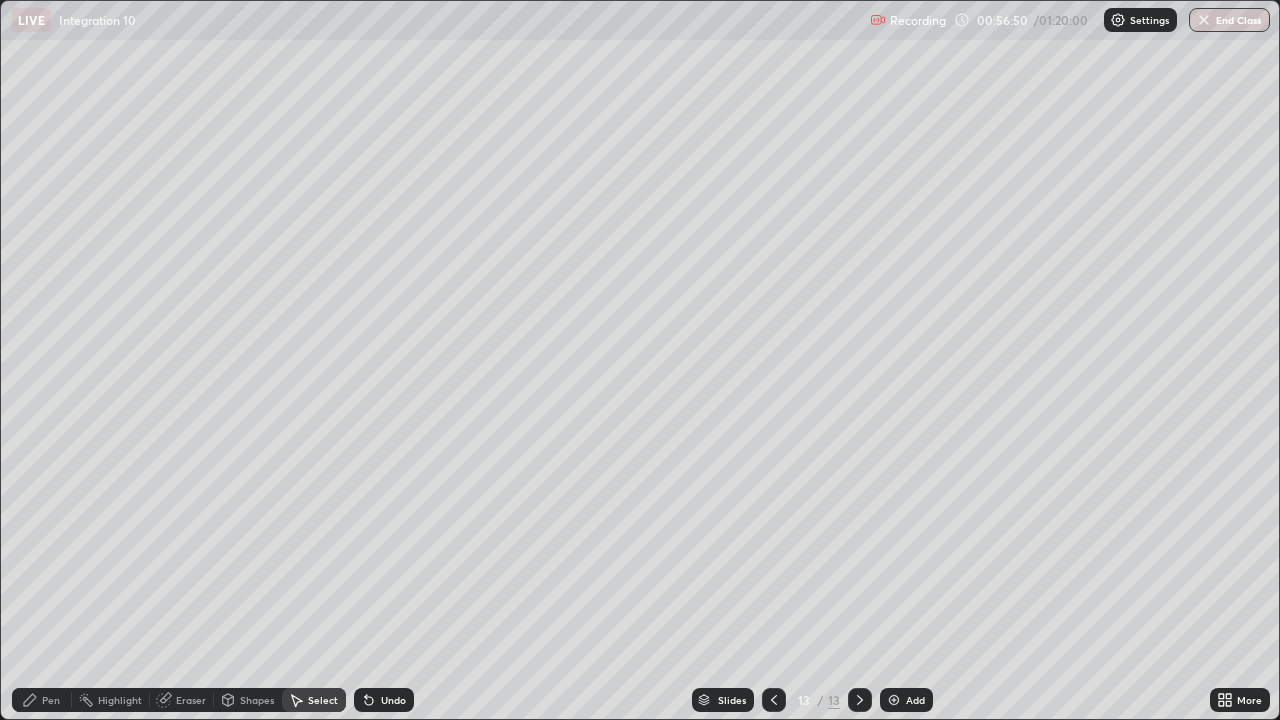 click on "0 ° Undo Copy Duplicate Duplicate to new slide Delete" at bounding box center (640, 360) 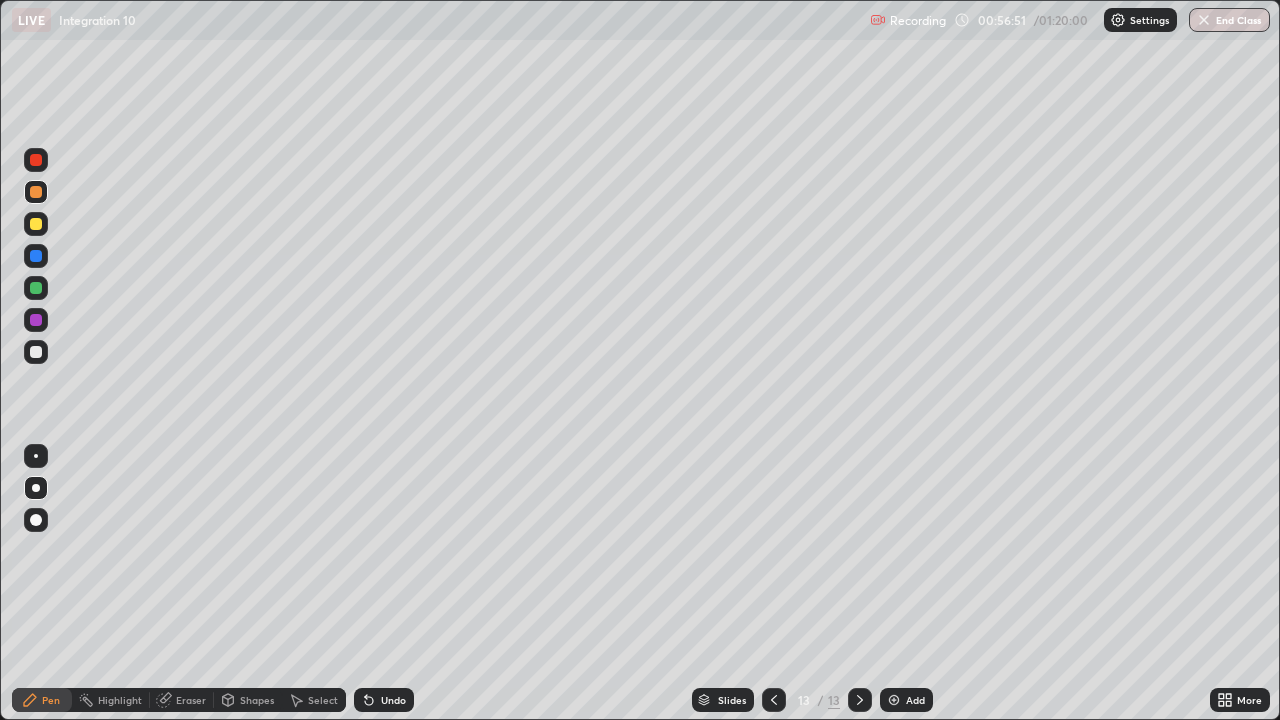 click at bounding box center (36, 352) 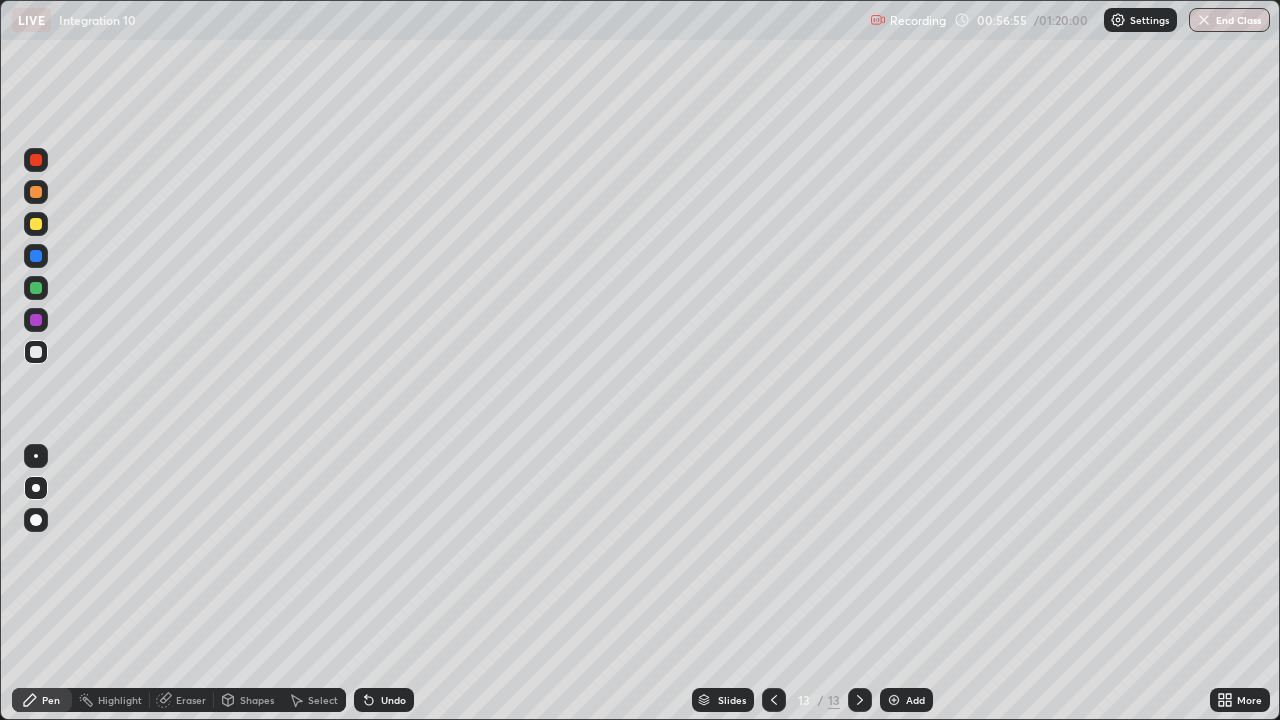 click on "Undo" at bounding box center (393, 700) 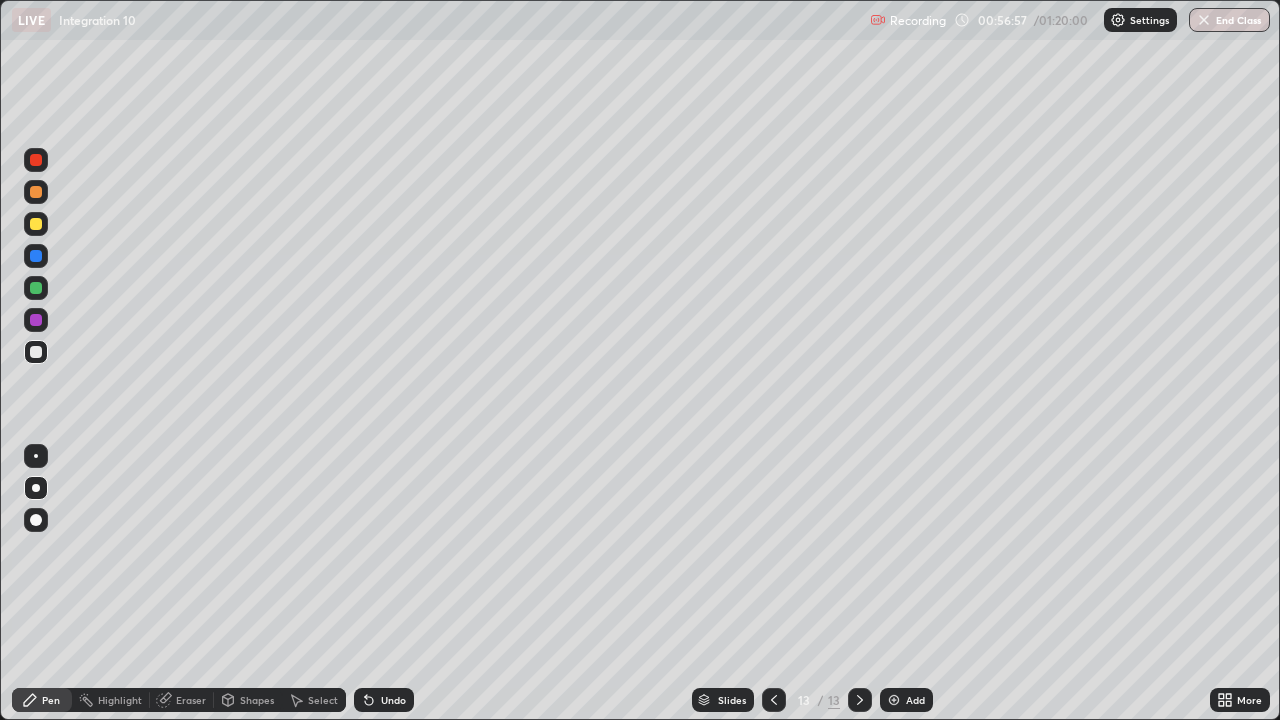 click on "Undo" at bounding box center [393, 700] 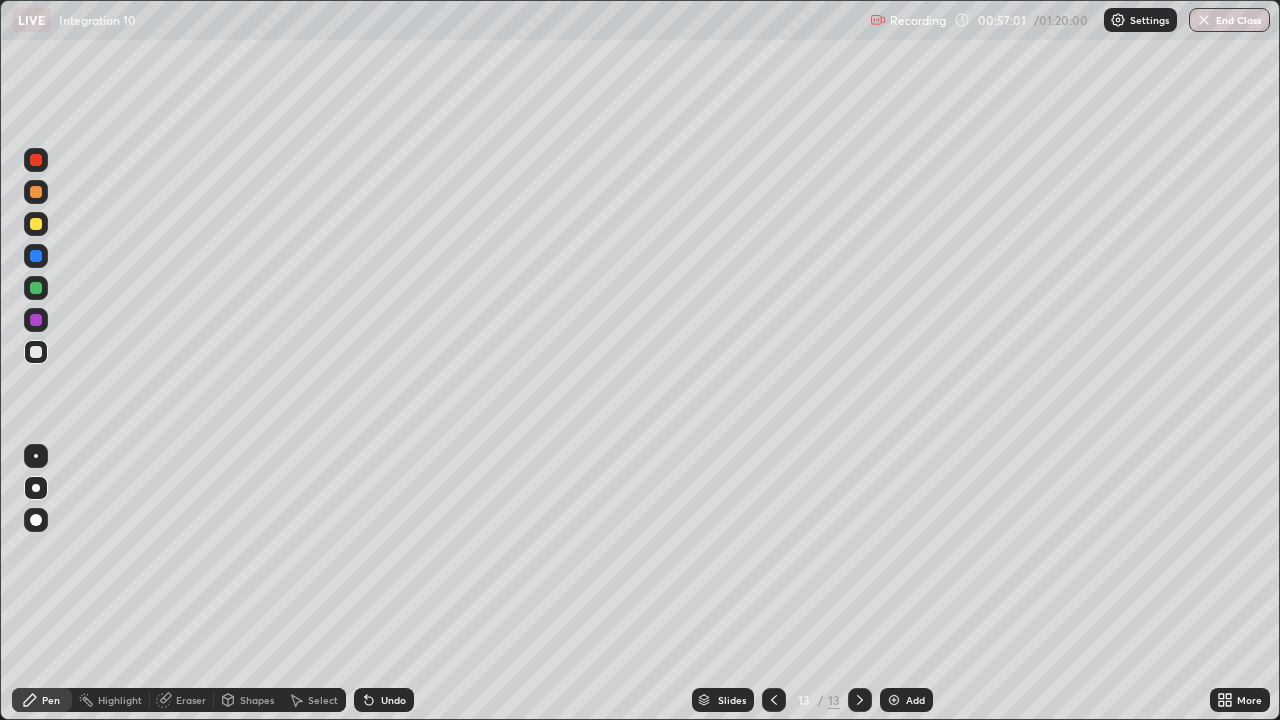 click on "Eraser" at bounding box center [191, 700] 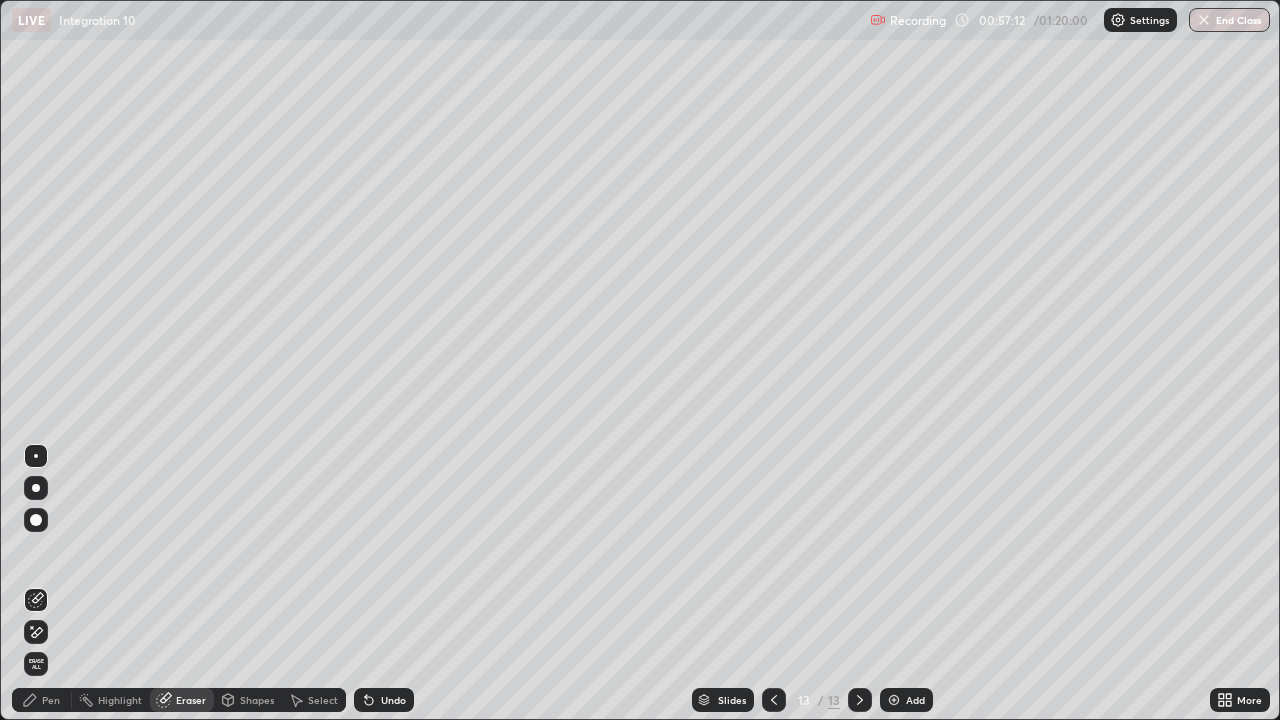 click on "Pen" at bounding box center (51, 700) 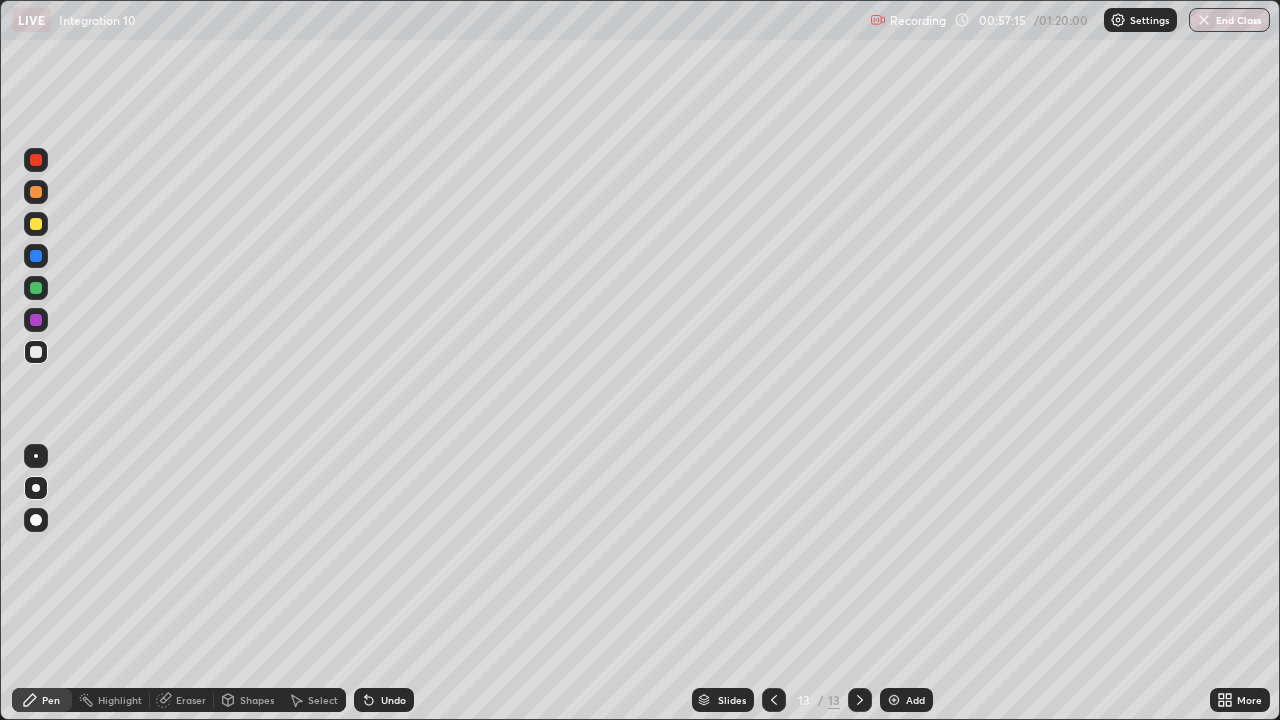 click on "Eraser" at bounding box center [191, 700] 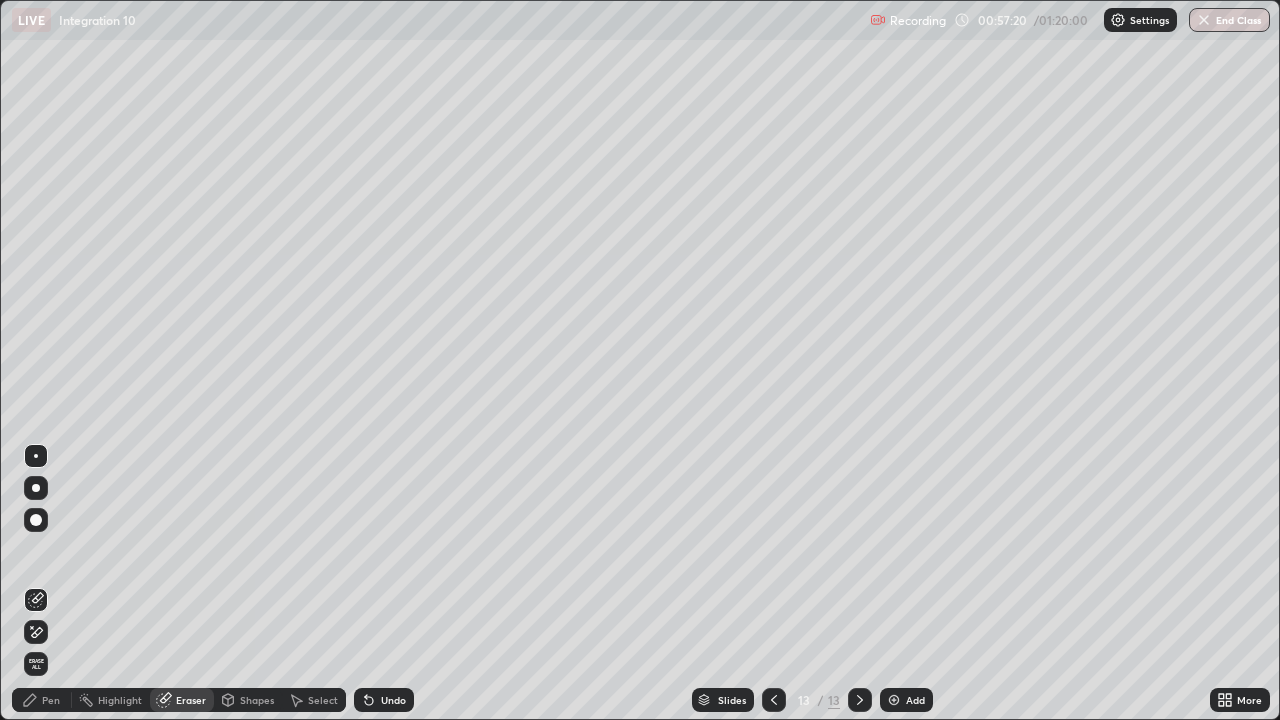click on "Select" at bounding box center [323, 700] 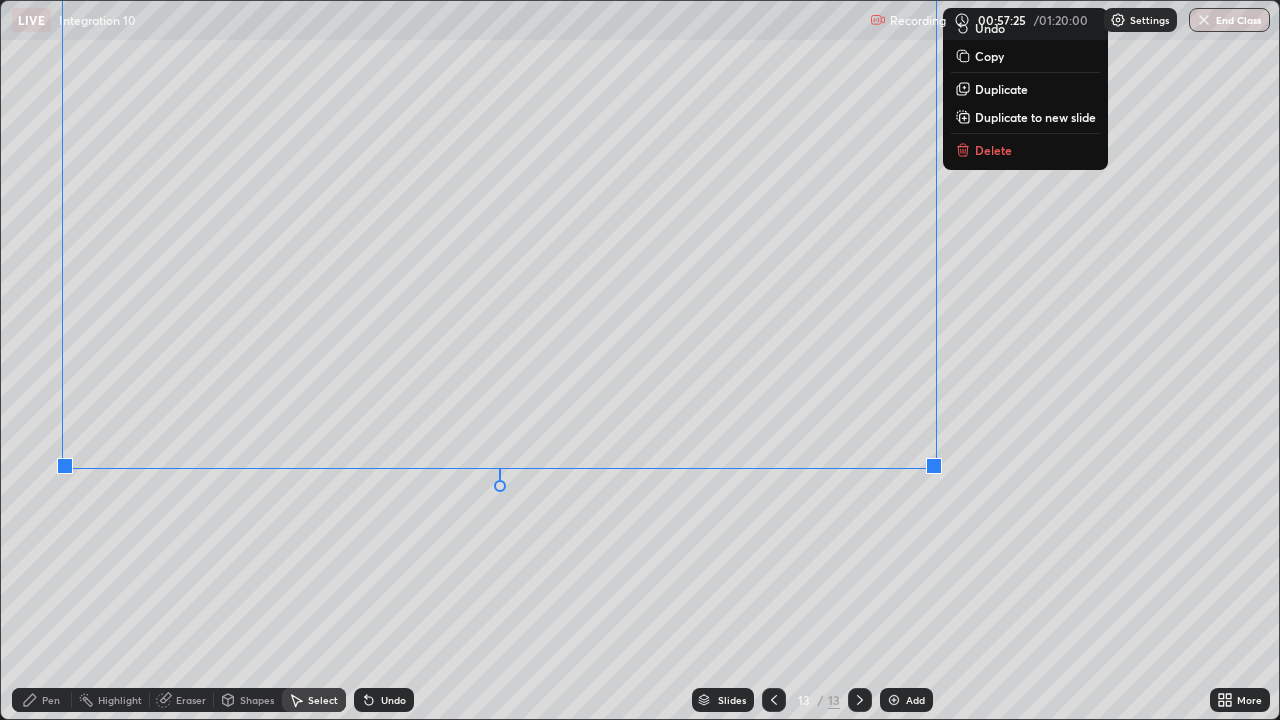 click on "0 ° Undo Copy Duplicate Duplicate to new slide Delete" at bounding box center [640, 360] 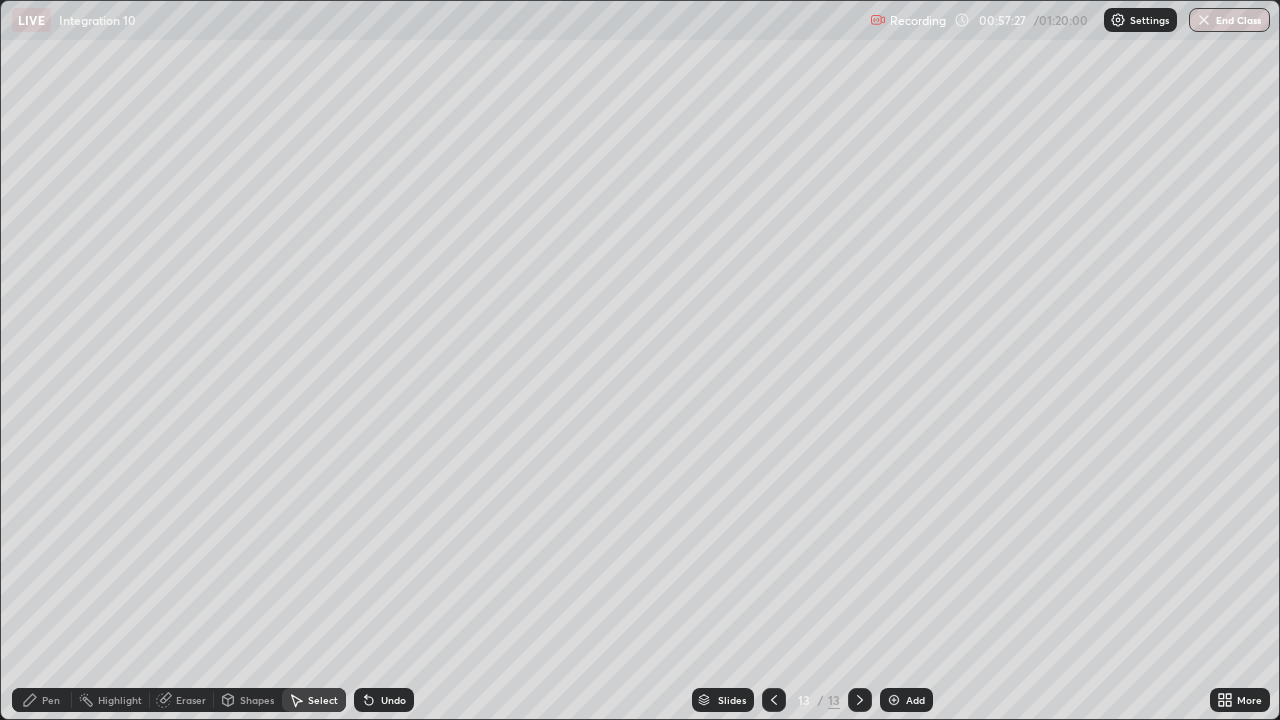 click on "Pen" at bounding box center (42, 700) 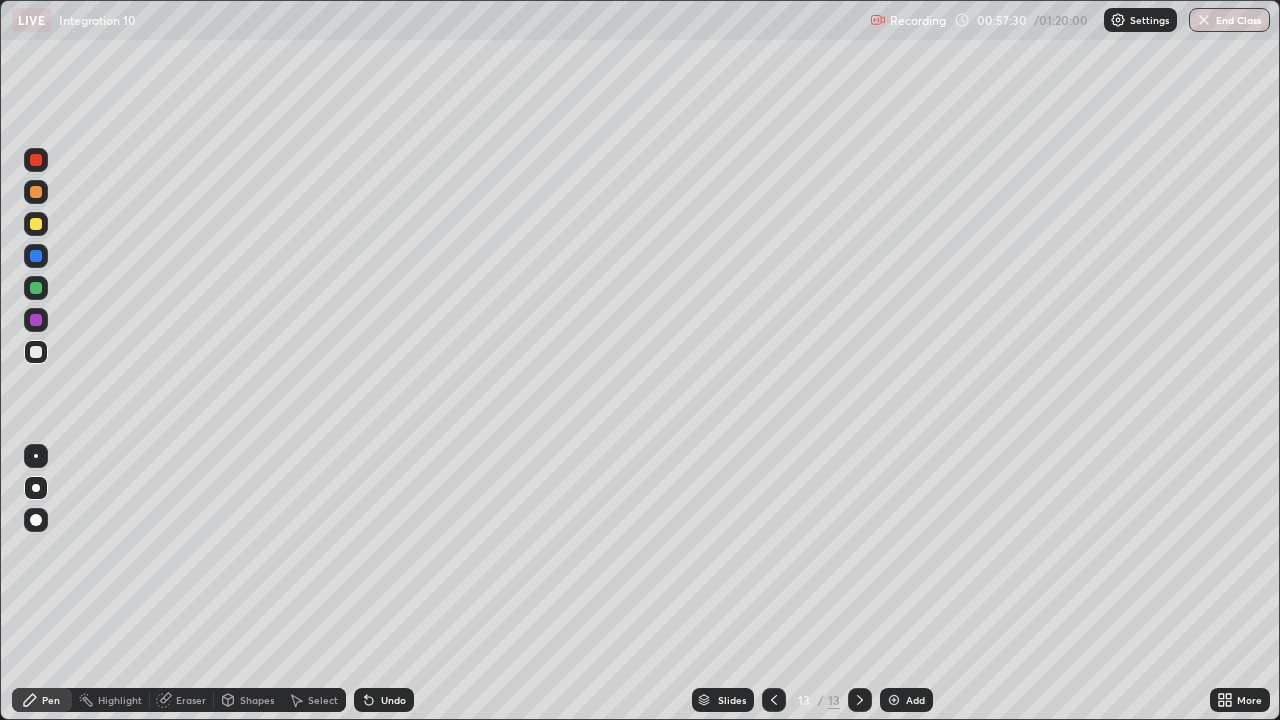 click on "Undo" at bounding box center (393, 700) 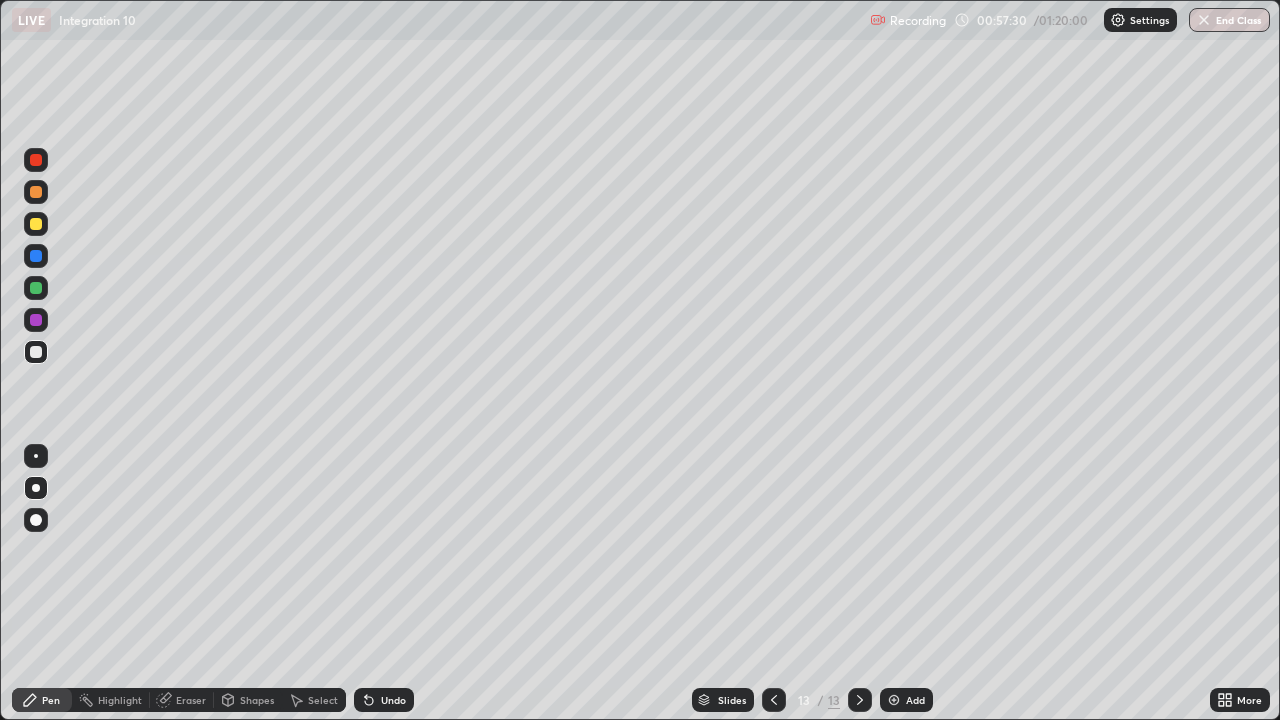 click on "Undo" at bounding box center [380, 700] 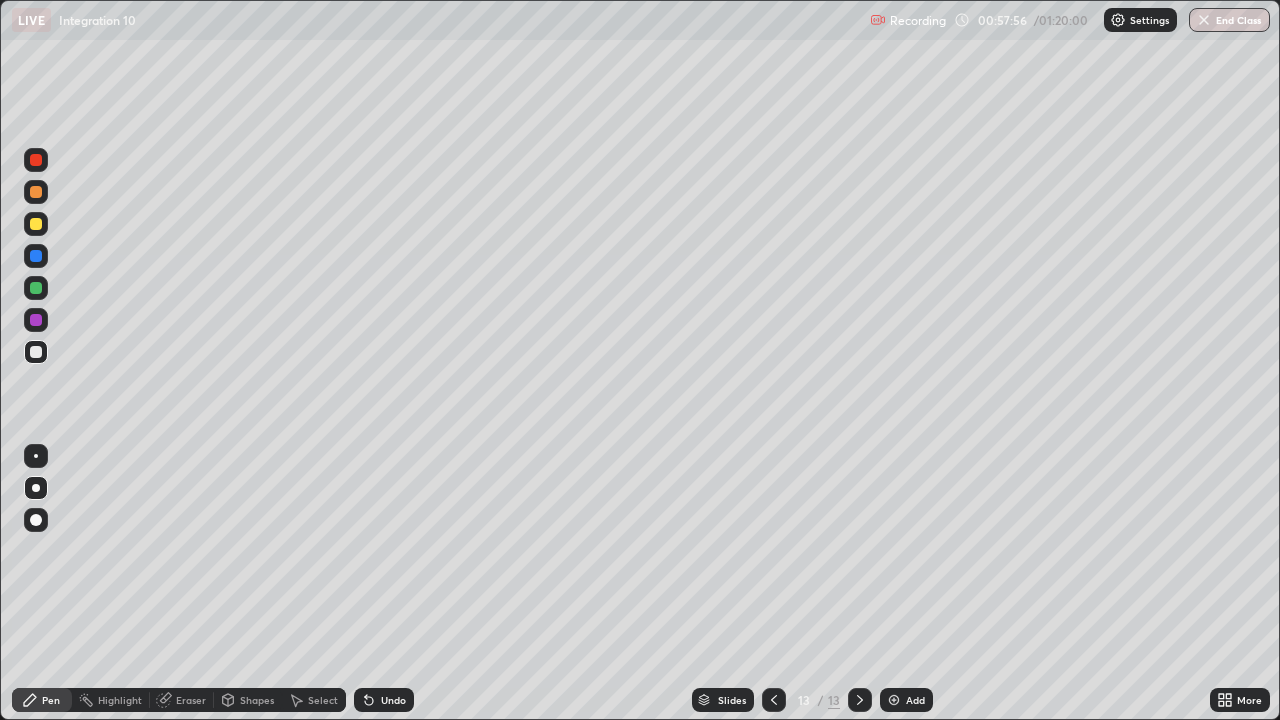 click on "Undo" at bounding box center (393, 700) 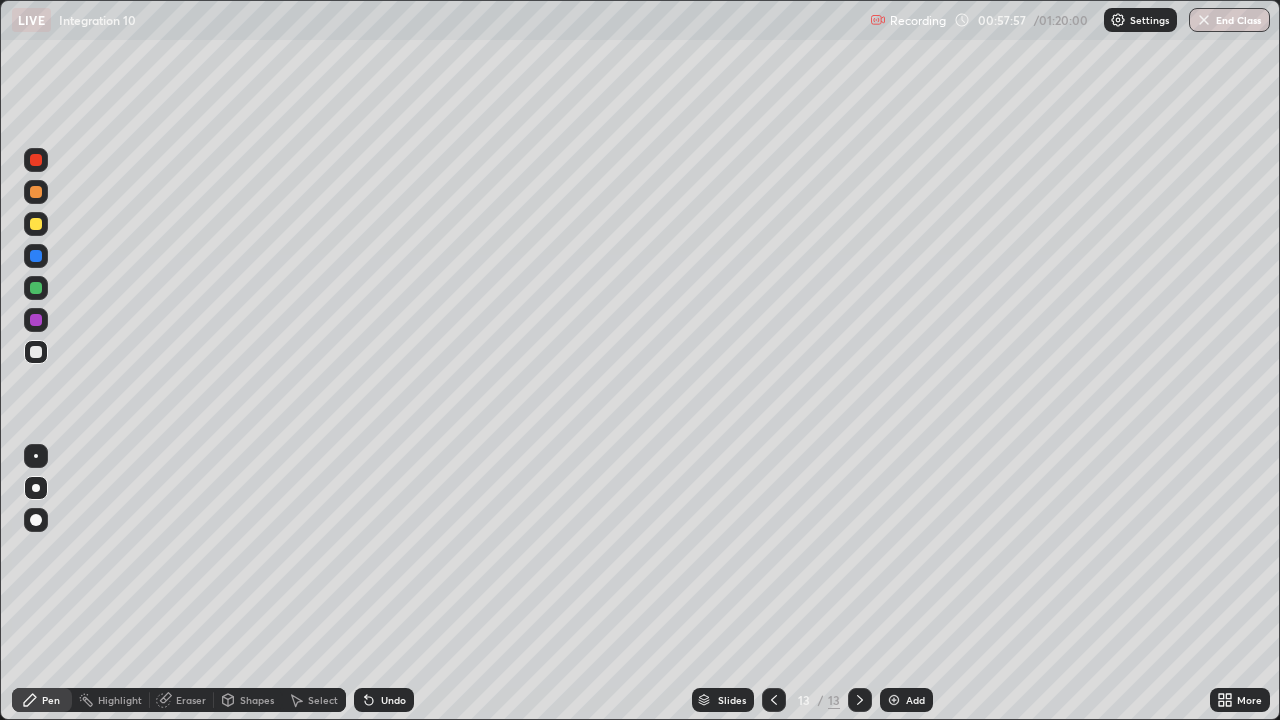 click on "Undo" at bounding box center [380, 700] 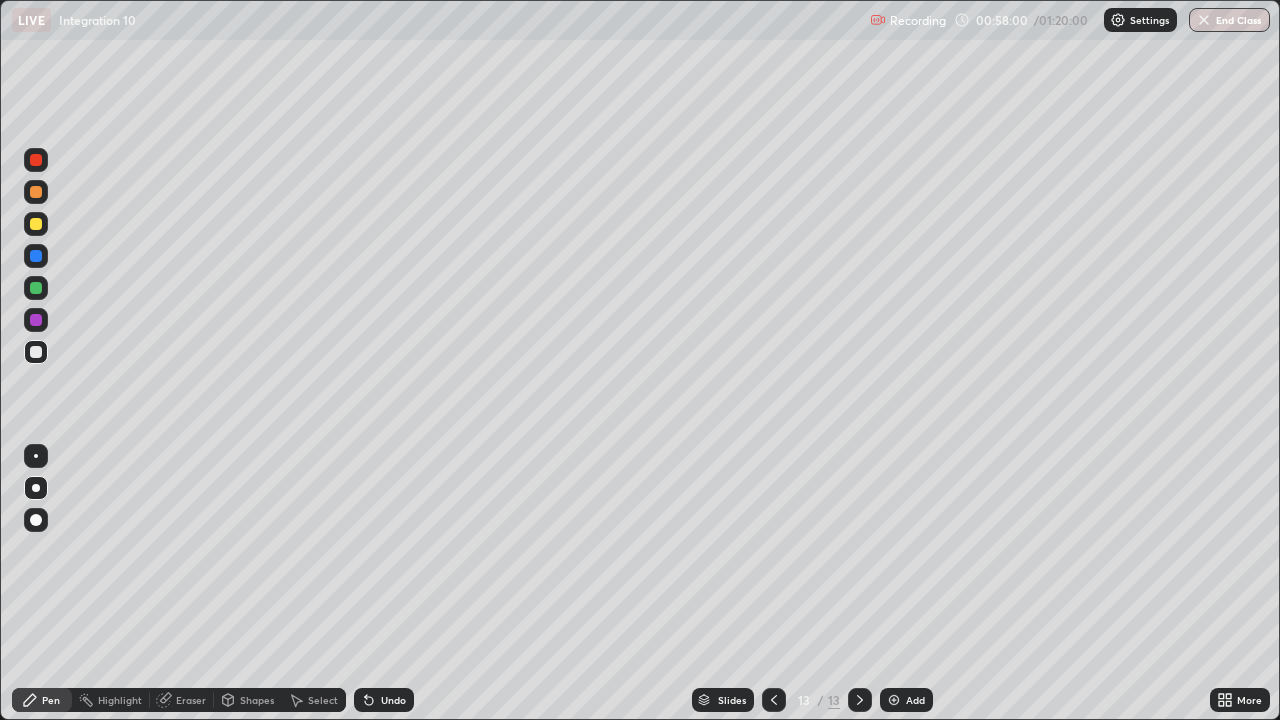 click on "Undo" at bounding box center (393, 700) 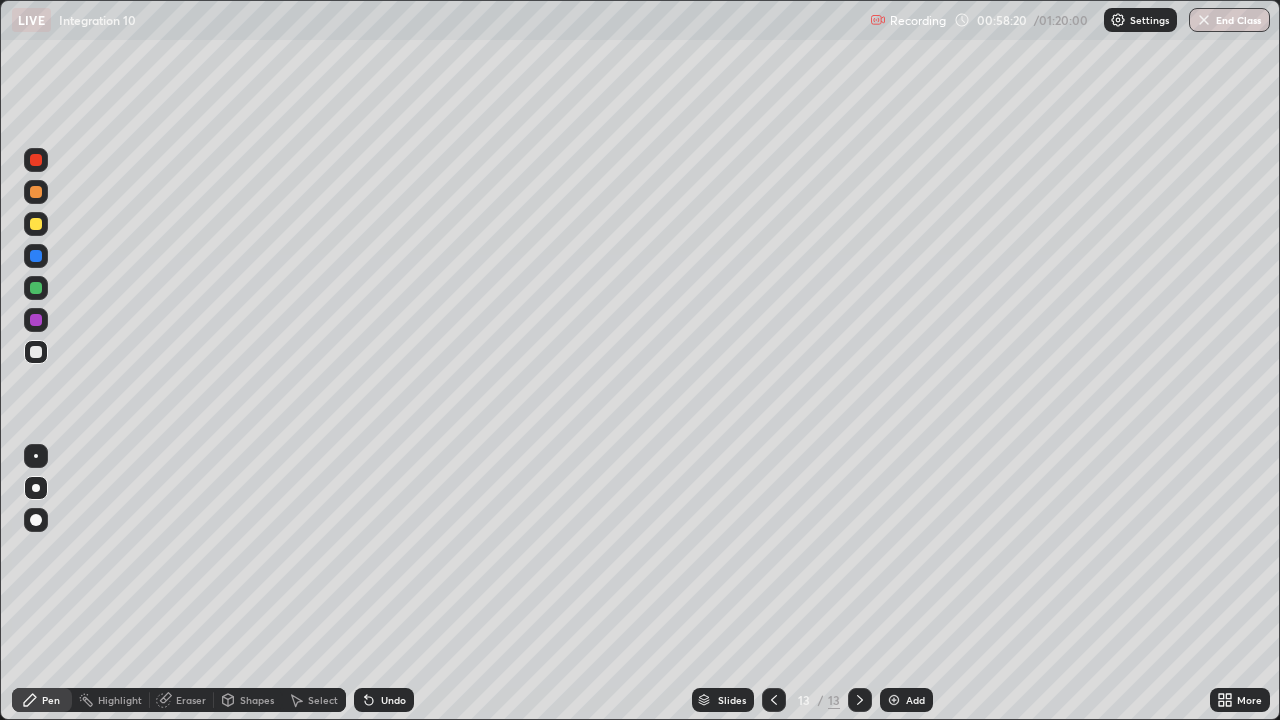 click 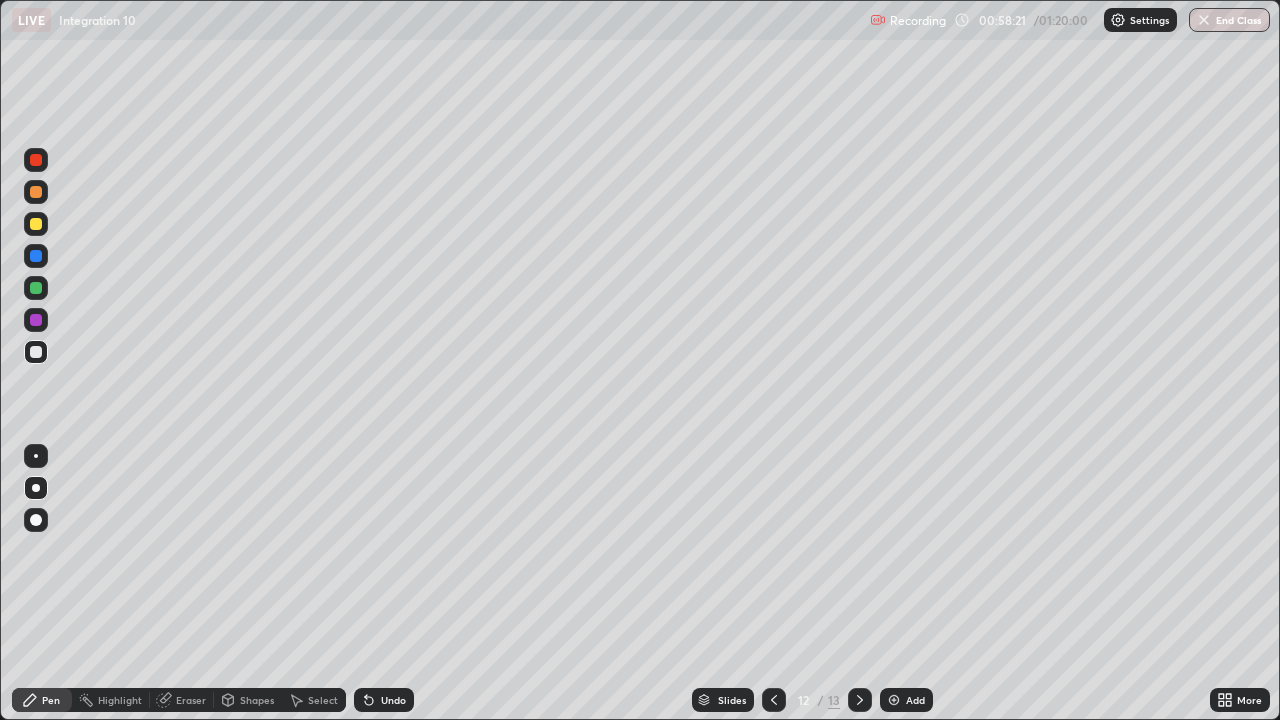 click on "Add" at bounding box center [906, 700] 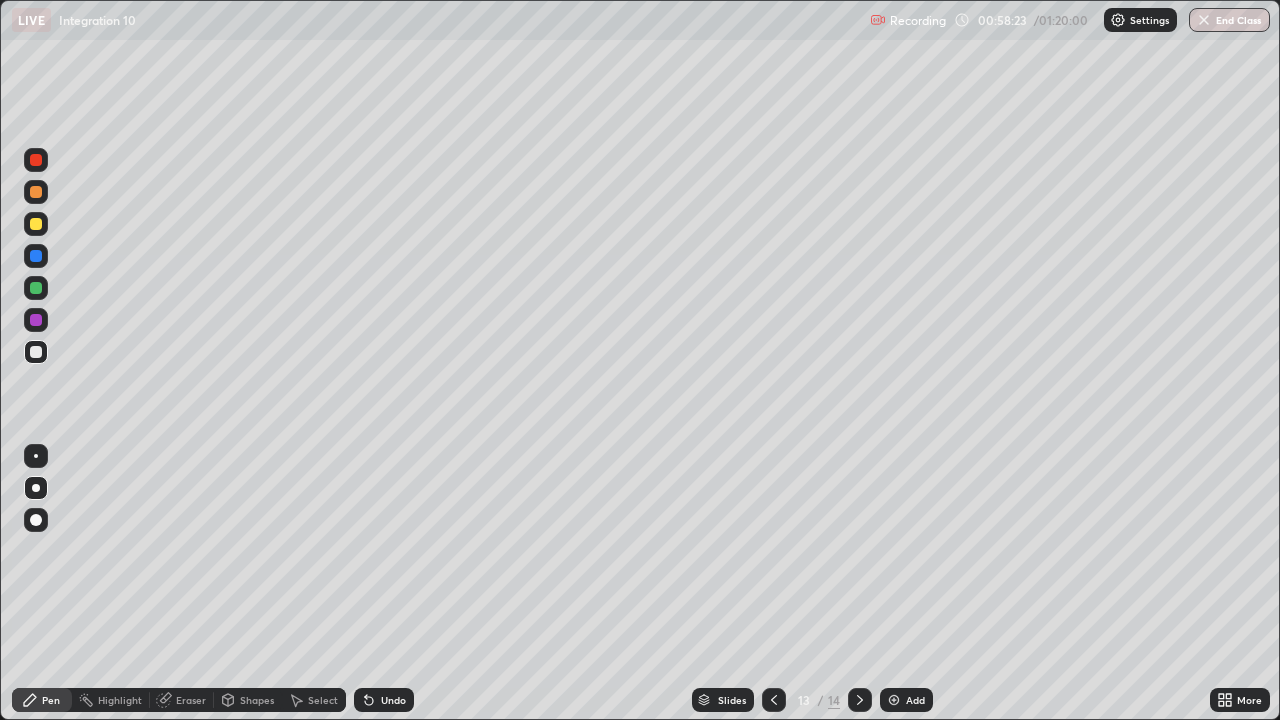 click 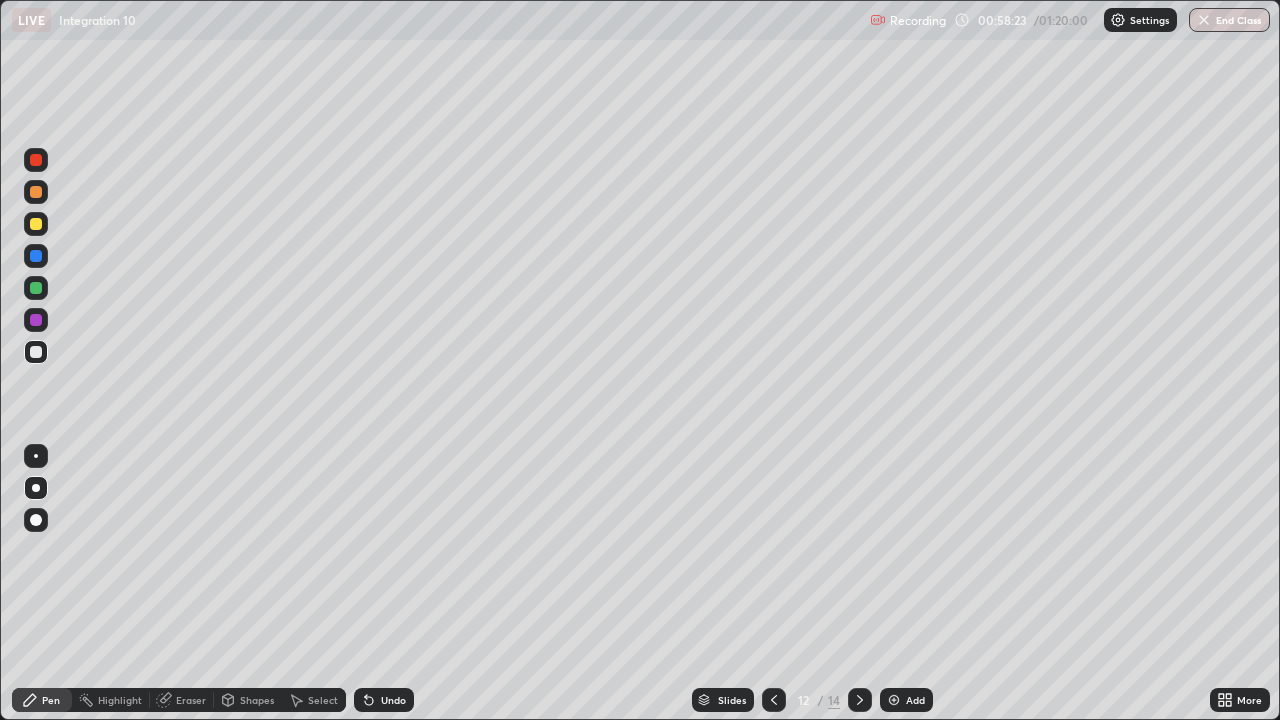 click 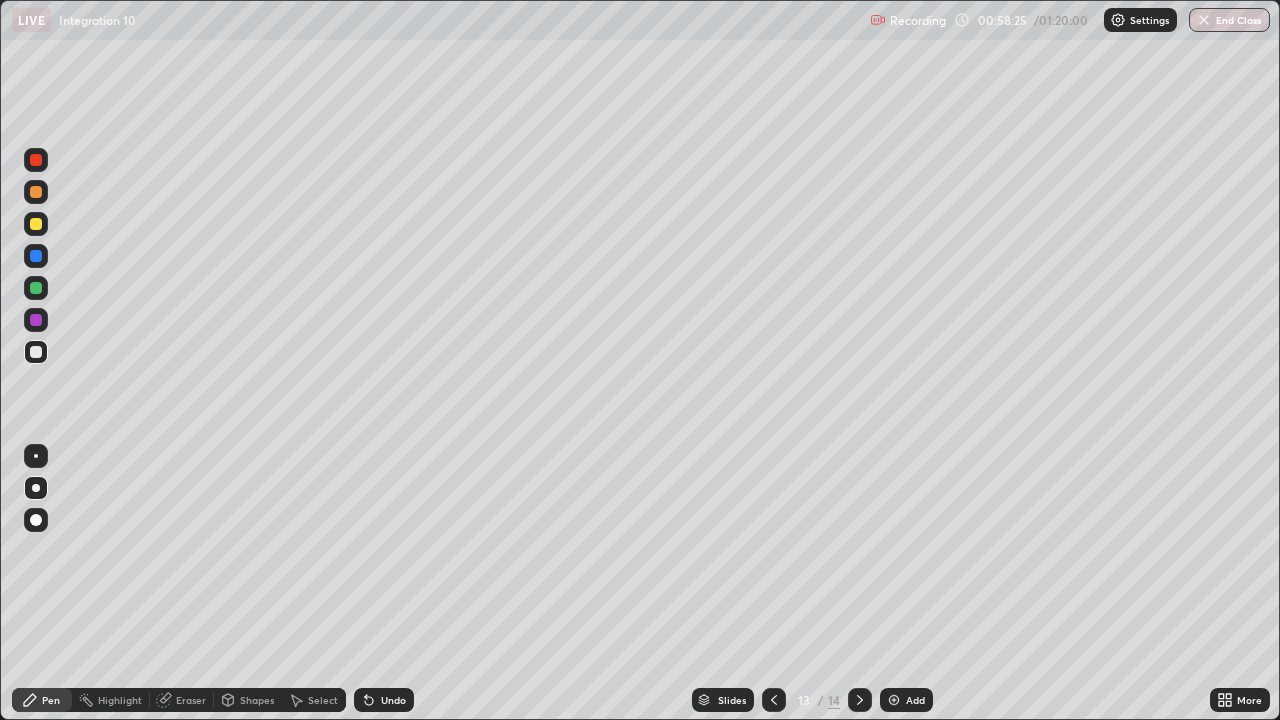 click 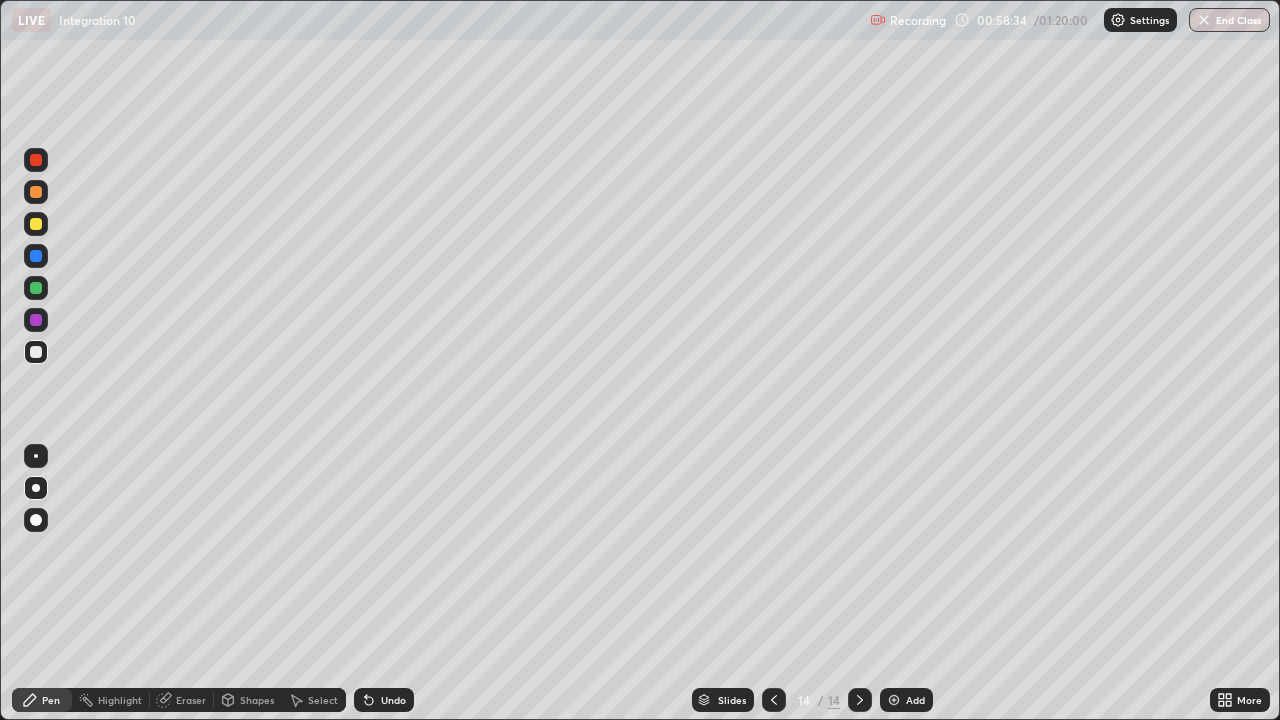 click at bounding box center [36, 288] 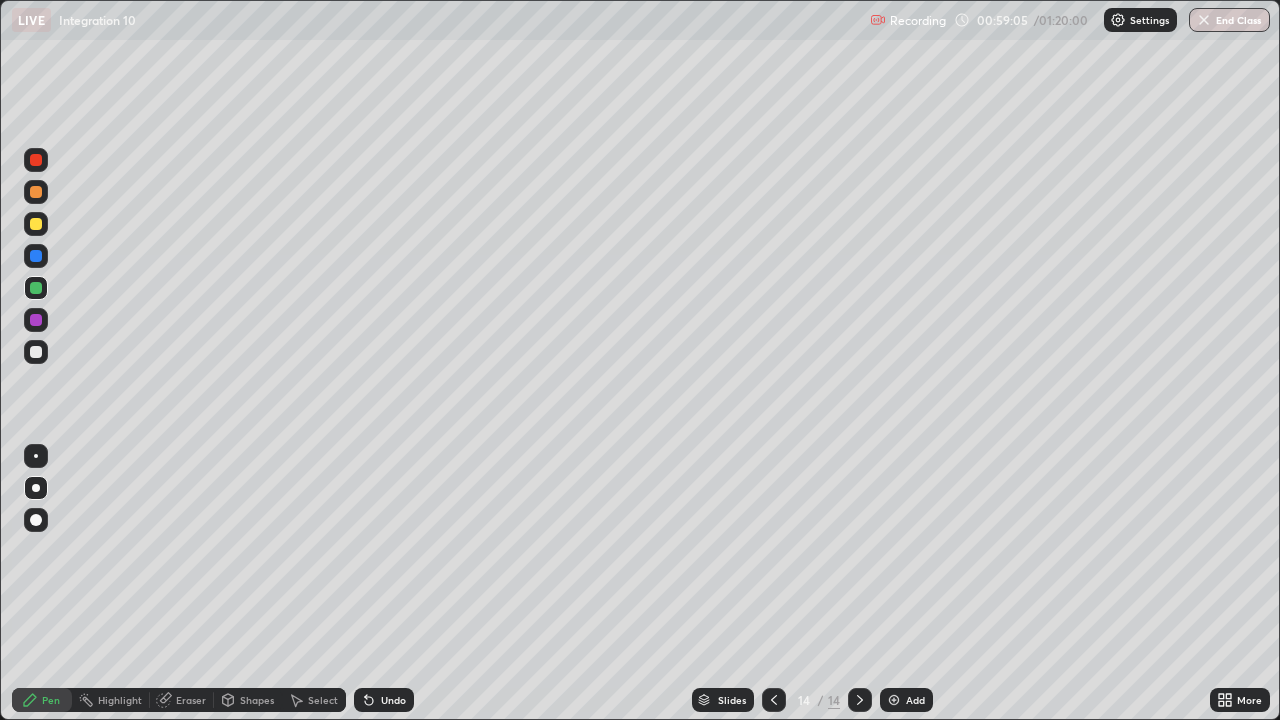 click at bounding box center [36, 288] 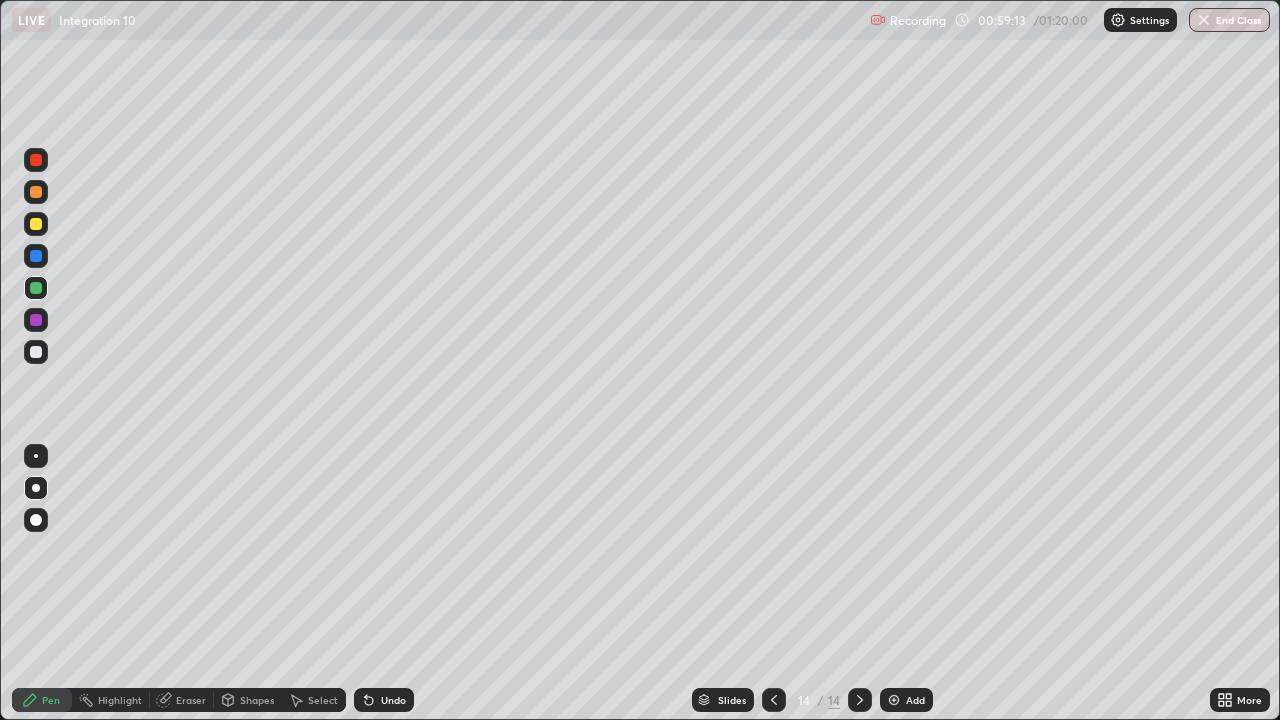 click on "Undo" at bounding box center (393, 700) 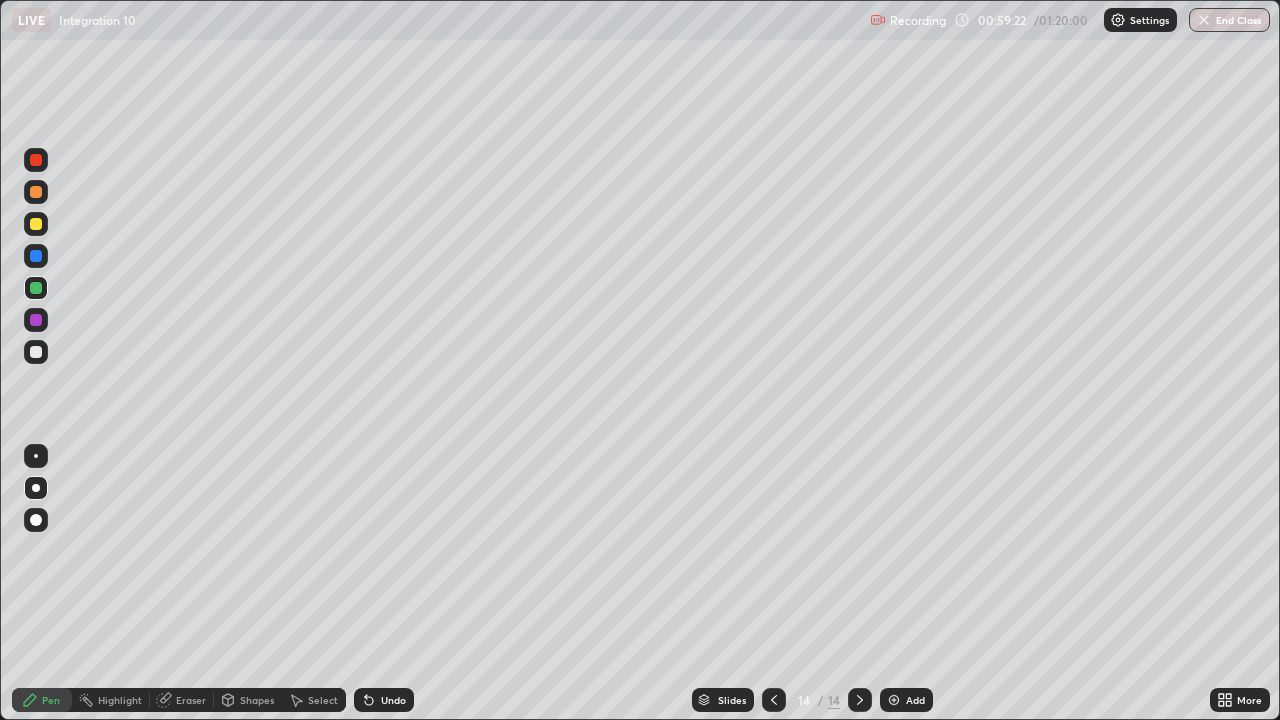 click on "Undo" at bounding box center [393, 700] 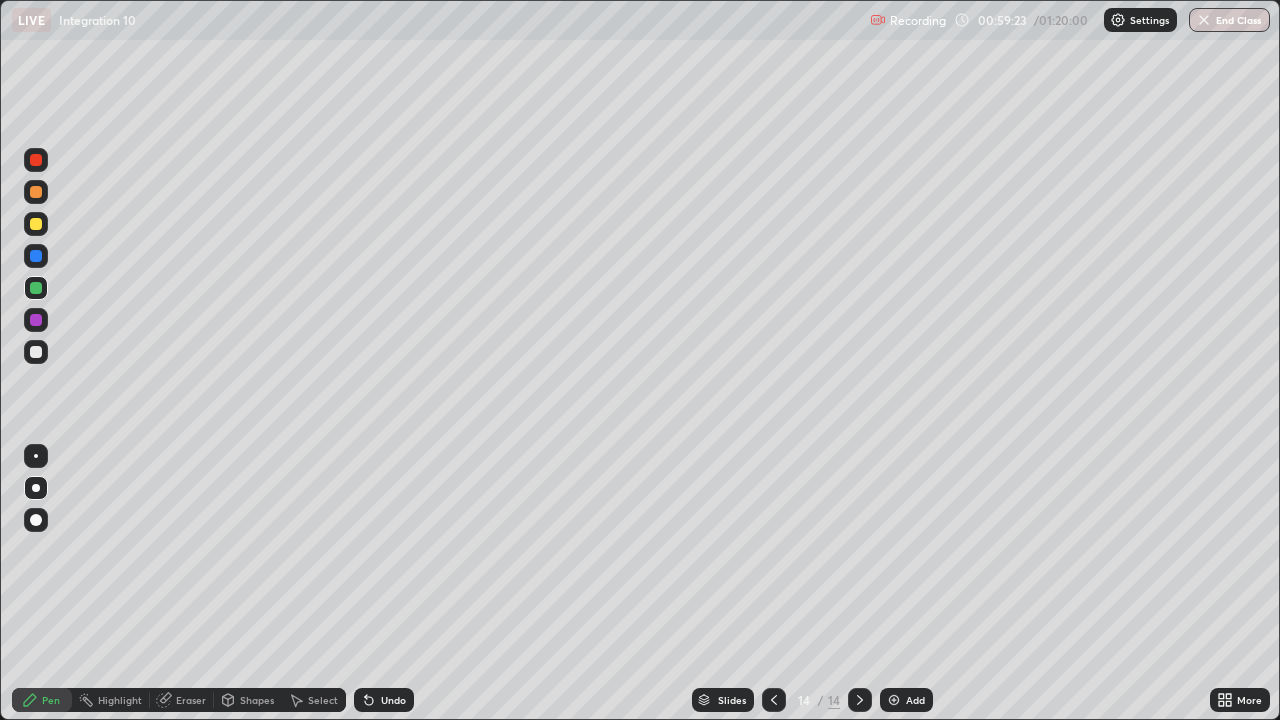 click on "Undo" at bounding box center (393, 700) 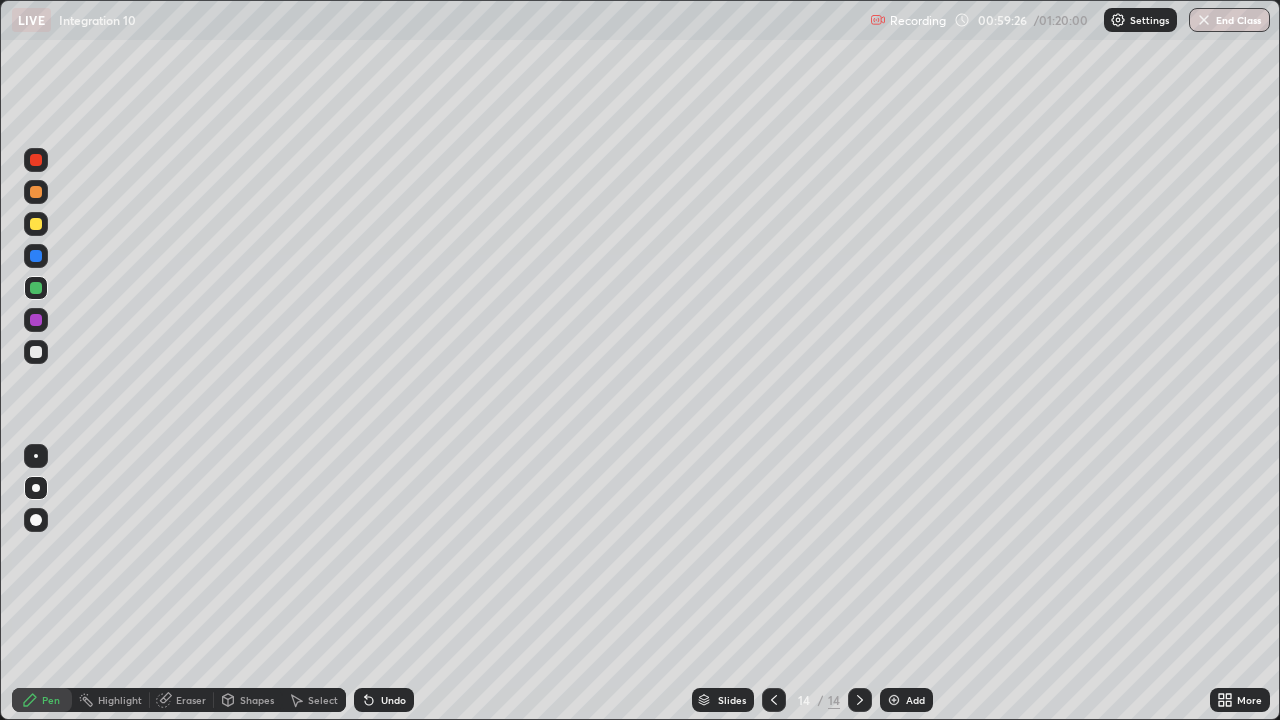 click on "Undo" at bounding box center (393, 700) 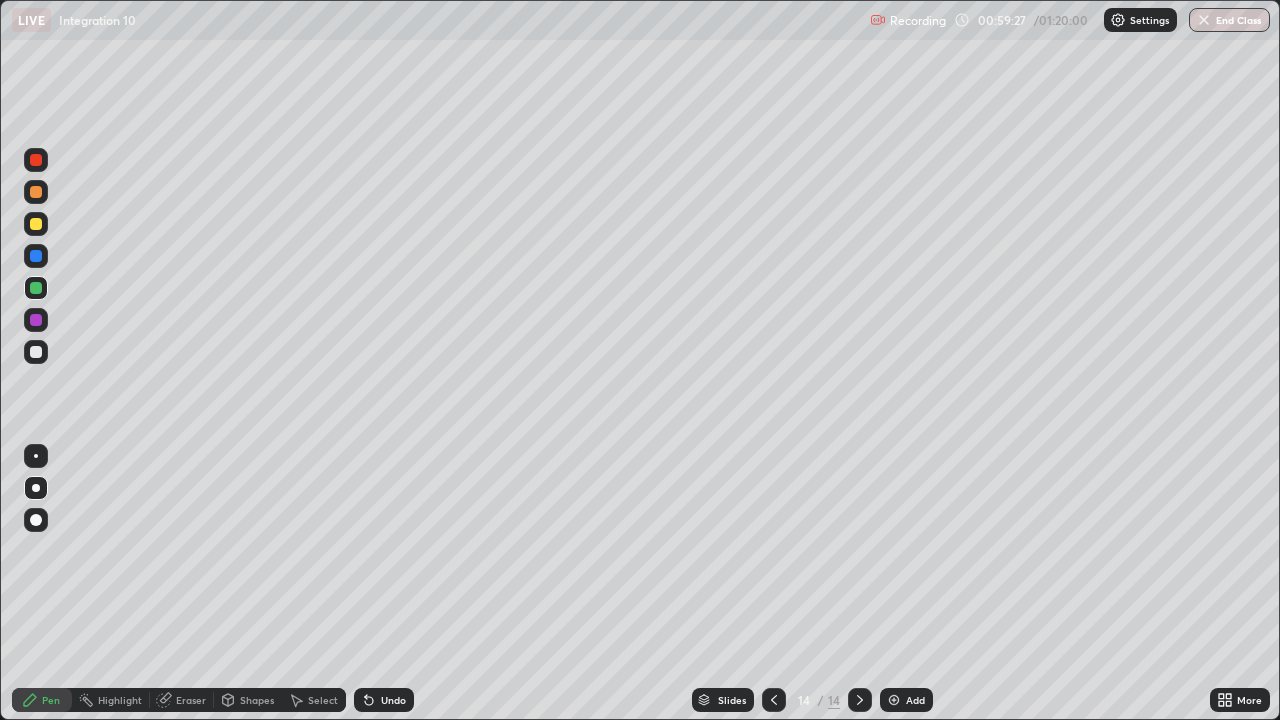 click on "Undo" at bounding box center [384, 700] 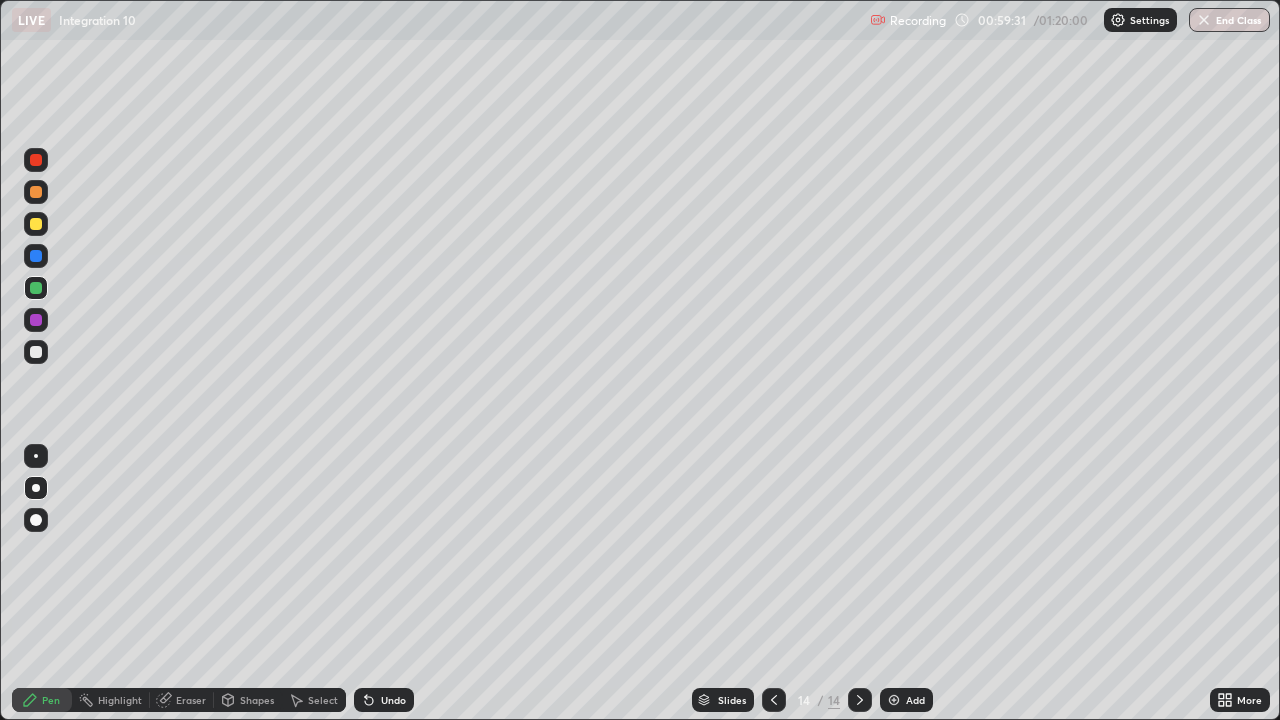 click on "Undo" at bounding box center [384, 700] 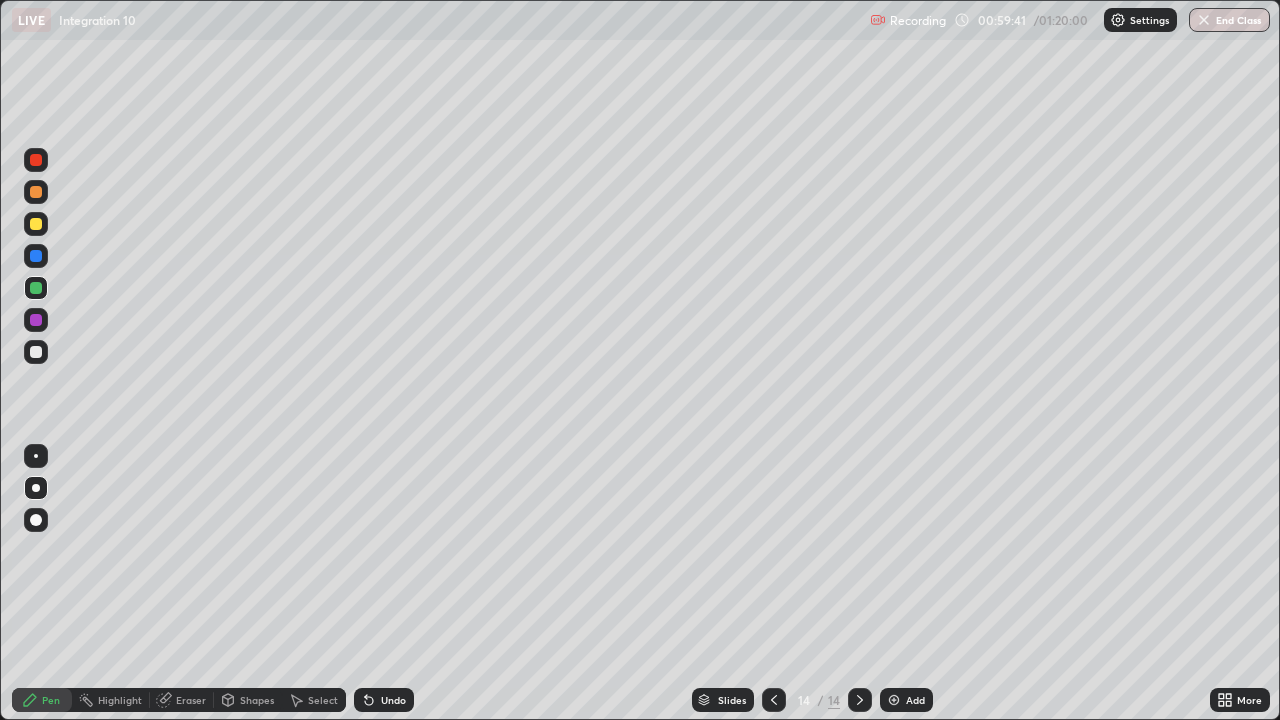 click on "Undo" at bounding box center (393, 700) 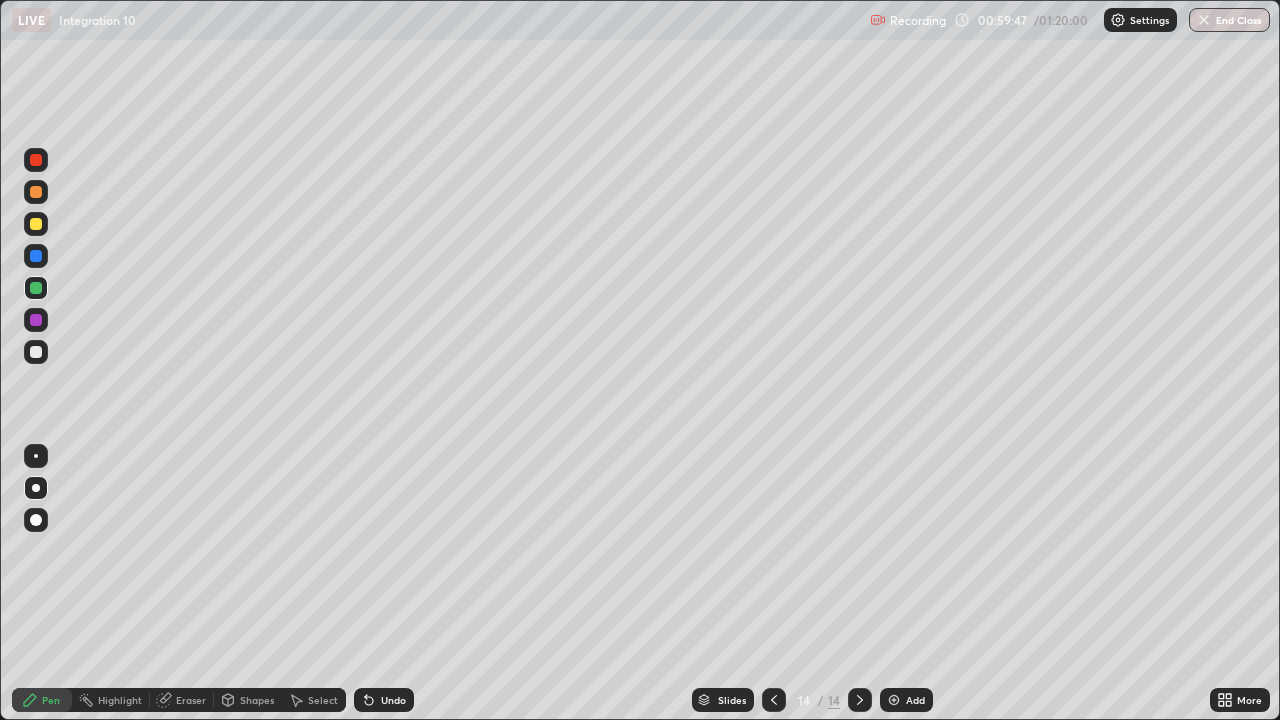 click on "Undo" at bounding box center (393, 700) 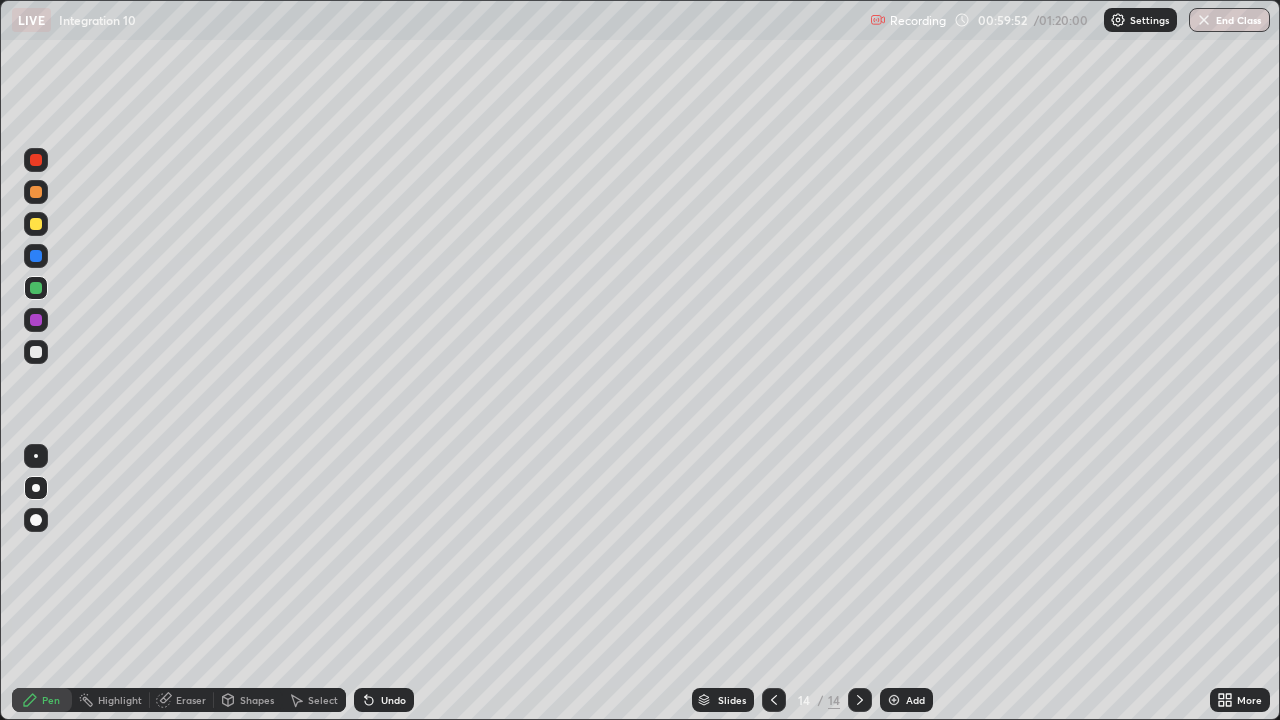 click on "Undo" at bounding box center (384, 700) 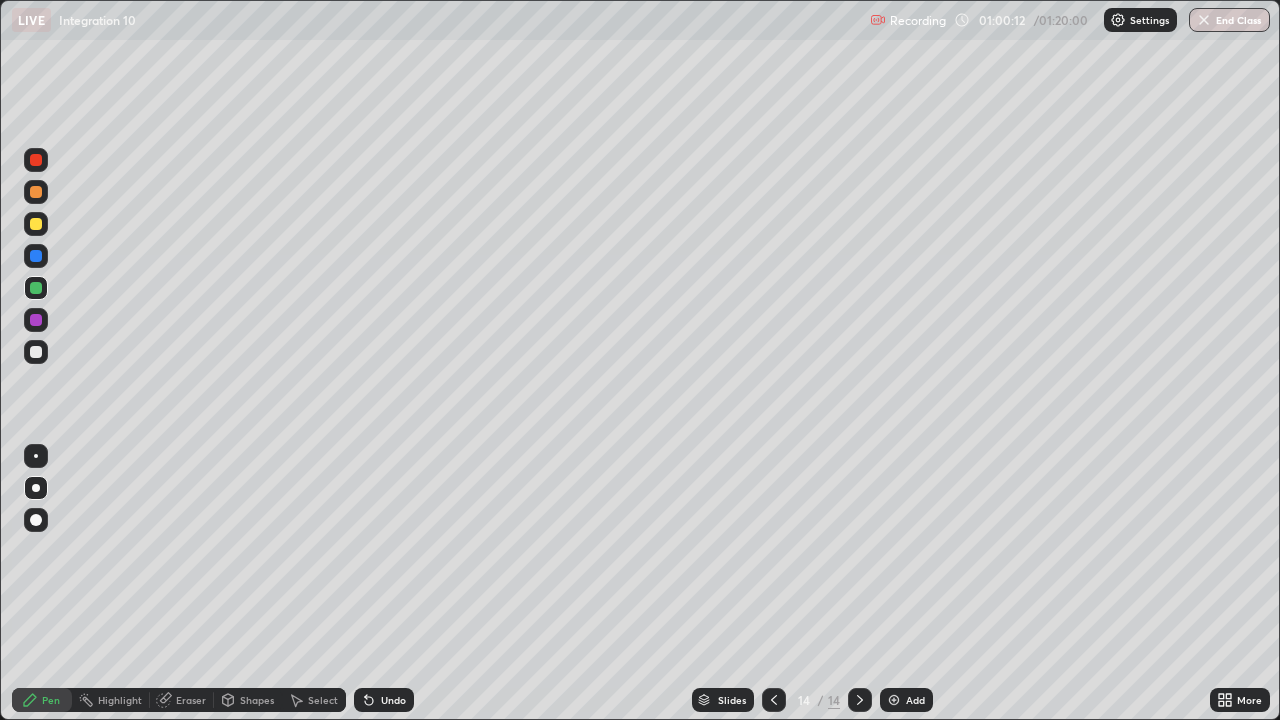 click 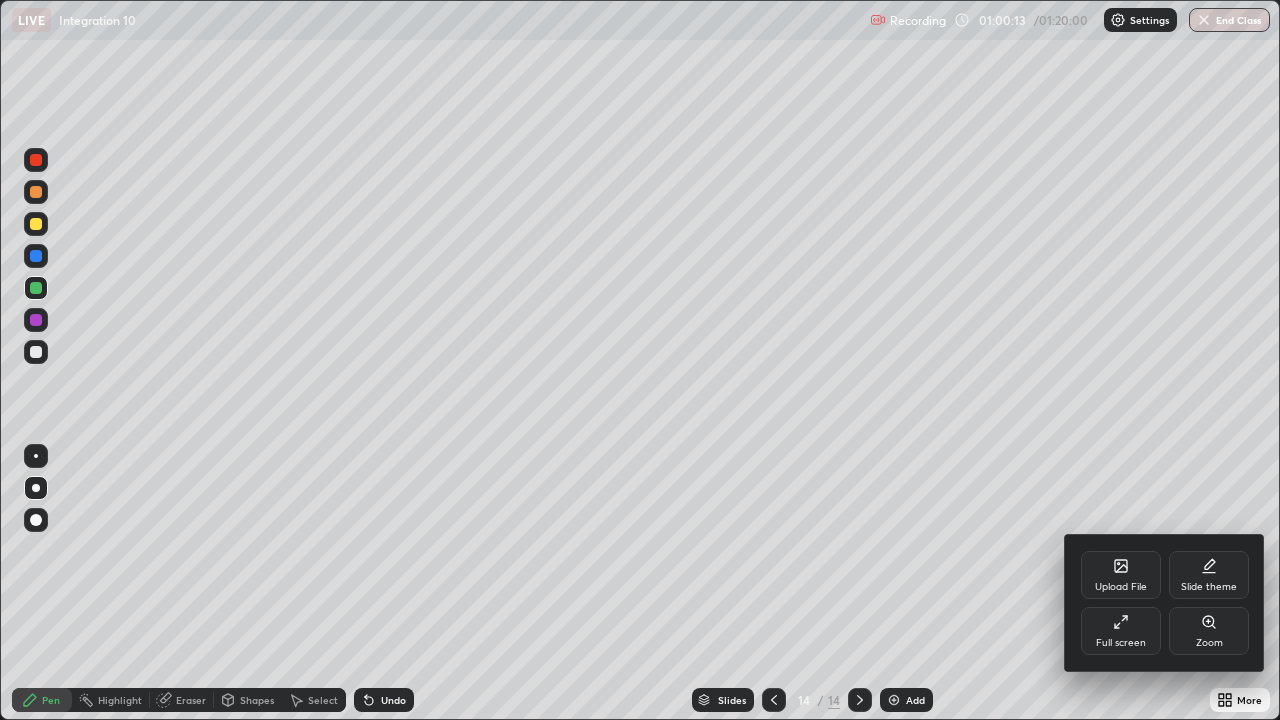 click on "Full screen" at bounding box center (1121, 631) 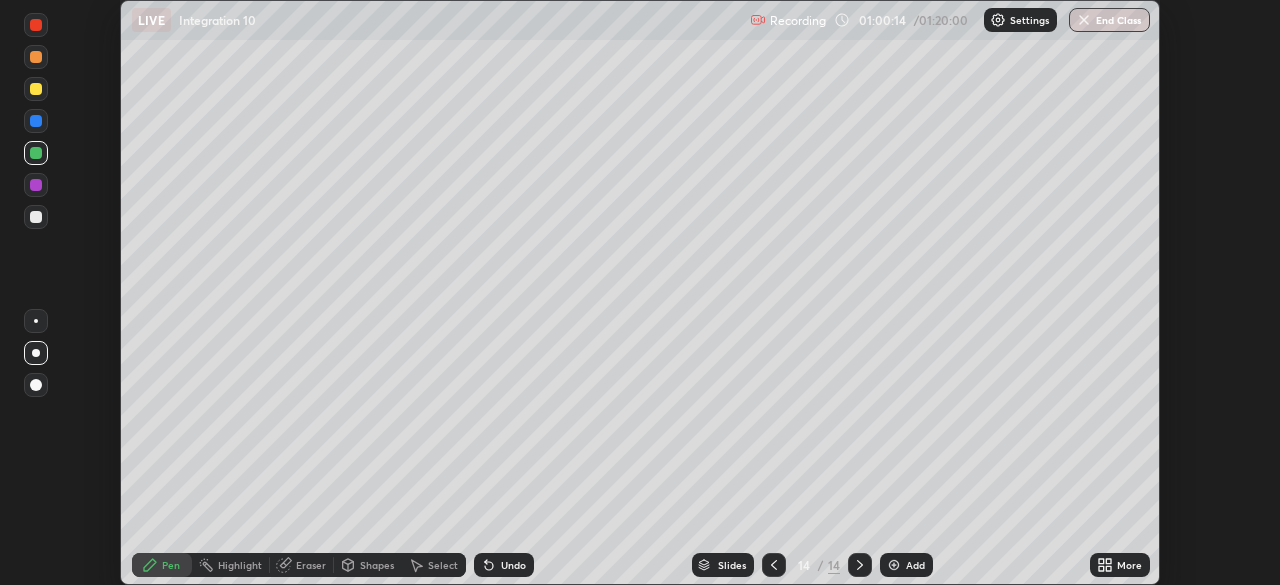 scroll, scrollTop: 585, scrollLeft: 1280, axis: both 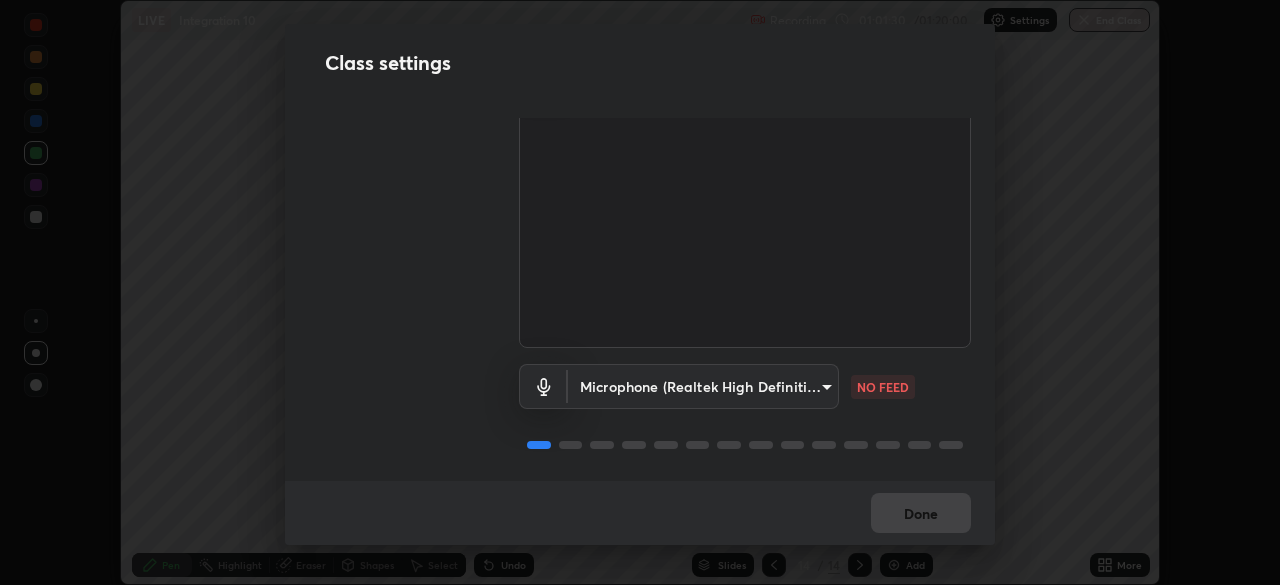 click on "Erase all LIVE Integration 10 Recording 01:01:30 /  01:20:00 Settings End Class Setting up your live class Integration 10 • L86 of Mathematics Anil Shukla Pen Highlight Eraser Shapes Select Undo Slides 14 / 14 Add More No doubts shared Encourage your learners to ask a doubt for better clarity Report an issue Reason for reporting Buffering Chat not working Audio - Video sync issue Educator video quality low ​ Attach an image Report Class settings Audio & Video Cam Link 4K (0fd9:0067) 8553db43af7b5df7054925312a2fcac6642843aca63d5feb7021414ef5e9ae71 WORKING Microphone (Realtek High Definition Audio) 3c3309f4aedbd5cb7db8a08d6e9e1180d2ceed3b08f558c210077f04e22aea6f NO FEED Done" at bounding box center (640, 292) 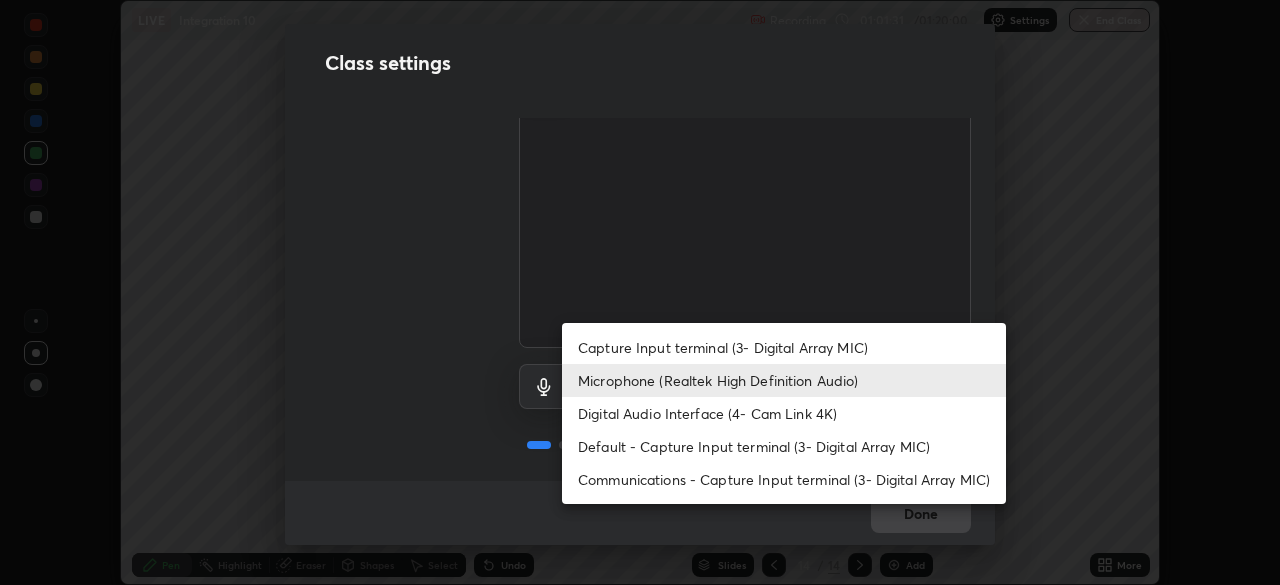 click on "Capture Input terminal (3- Digital Array MIC)" at bounding box center (784, 347) 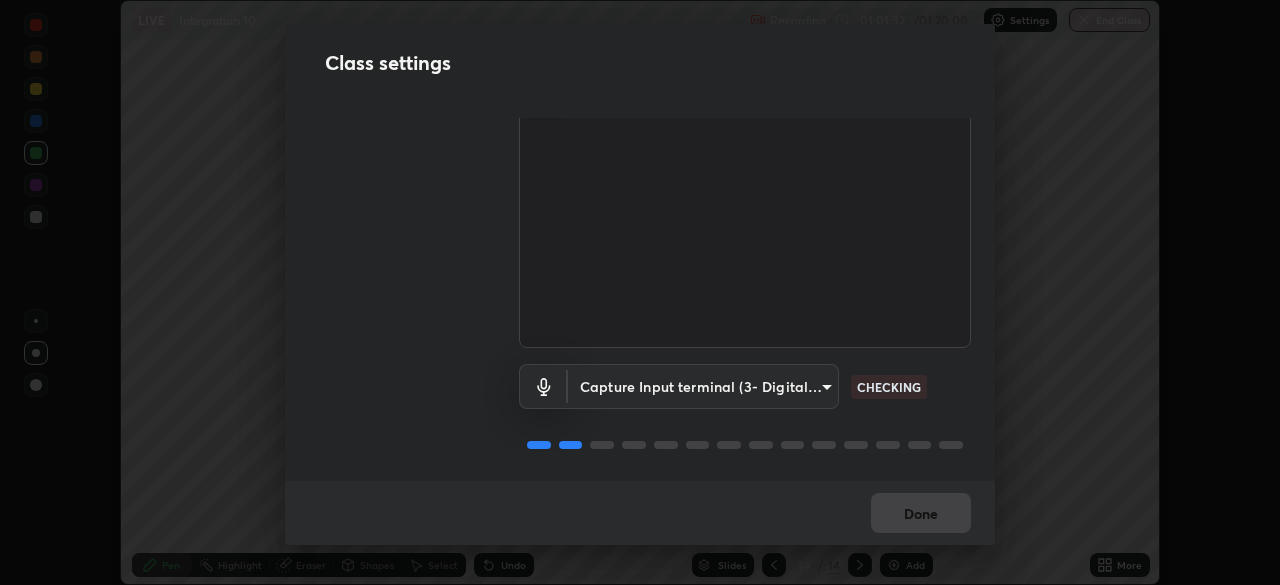 click on "Erase all LIVE Integration 10 Recording 01:01:32 /  01:20:00 Settings End Class Setting up your live class Integration 10 • L86 of Mathematics Anil Shukla Pen Highlight Eraser Shapes Select Undo Slides 14 / 14 Add More No doubts shared Encourage your learners to ask a doubt for better clarity Report an issue Reason for reporting Buffering Chat not working Audio - Video sync issue Educator video quality low ​ Attach an image Report Class settings Audio & Video Cam Link 4K (0fd9:0067) 8553db43af7b5df7054925312a2fcac6642843aca63d5feb7021414ef5e9ae71 WORKING Capture Input terminal (3- Digital Array MIC) 98a023dd06ea35851f2429d046006219c29a634070c4f537634027f0b2225864 CHECKING Done" at bounding box center (640, 292) 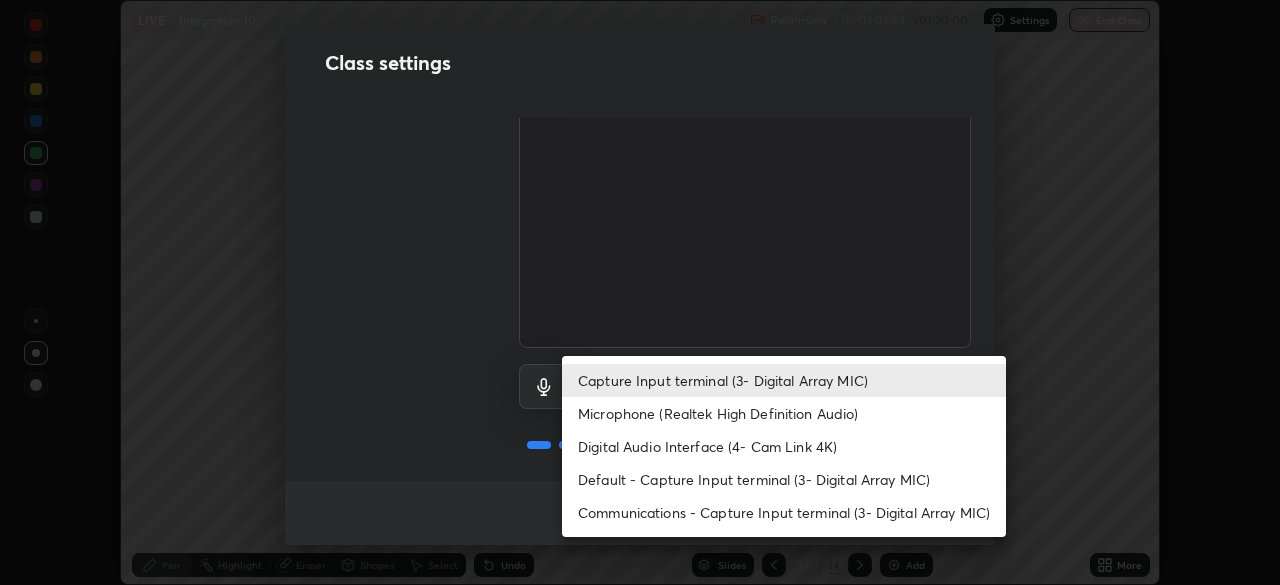 click on "Microphone (Realtek High Definition Audio)" at bounding box center [784, 413] 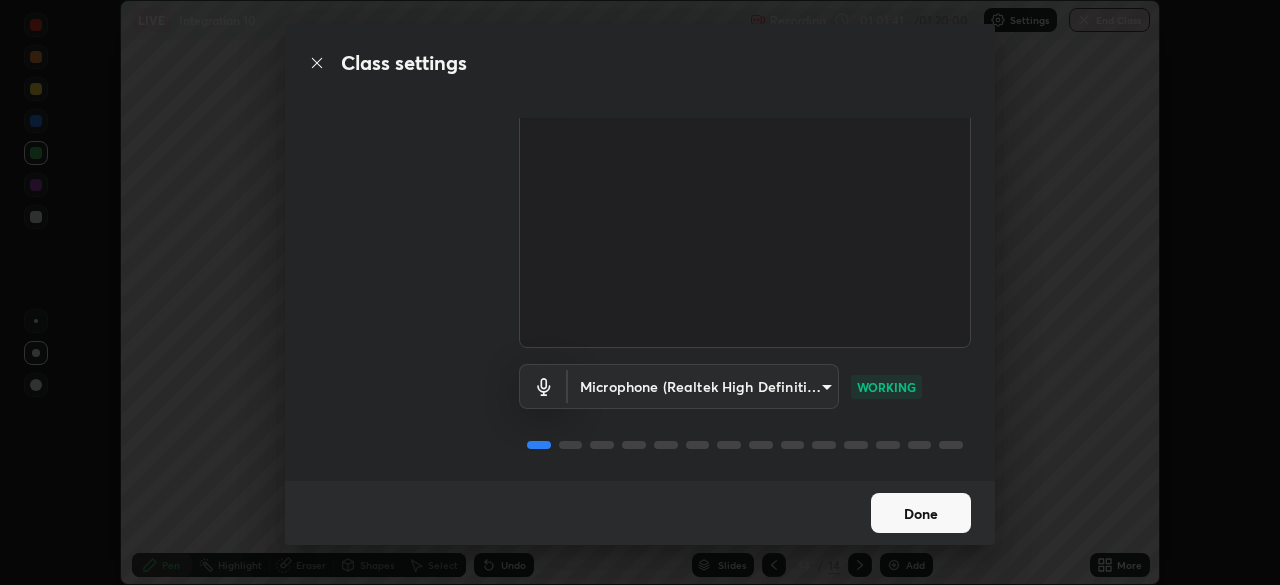 click on "Done" at bounding box center [921, 513] 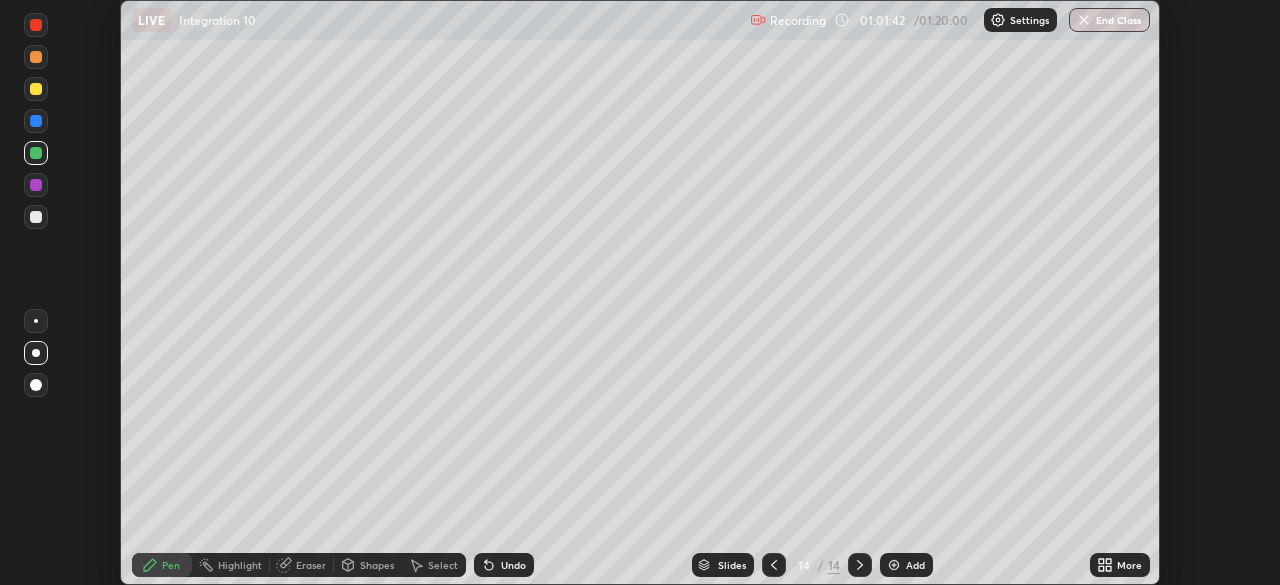 click 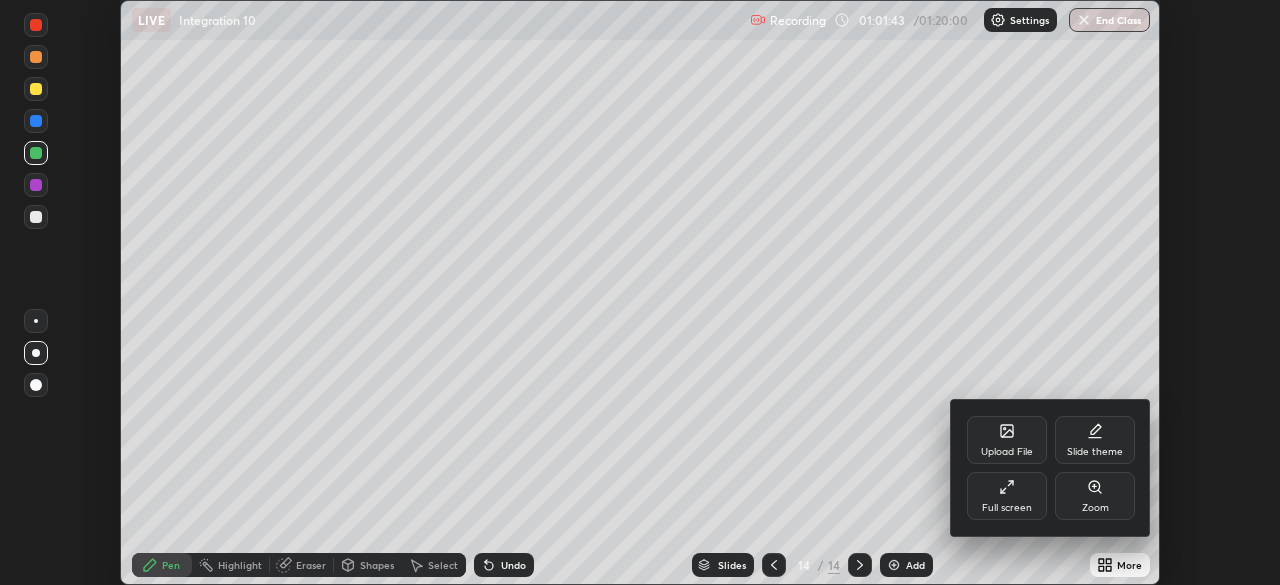 click on "Full screen" at bounding box center [1007, 496] 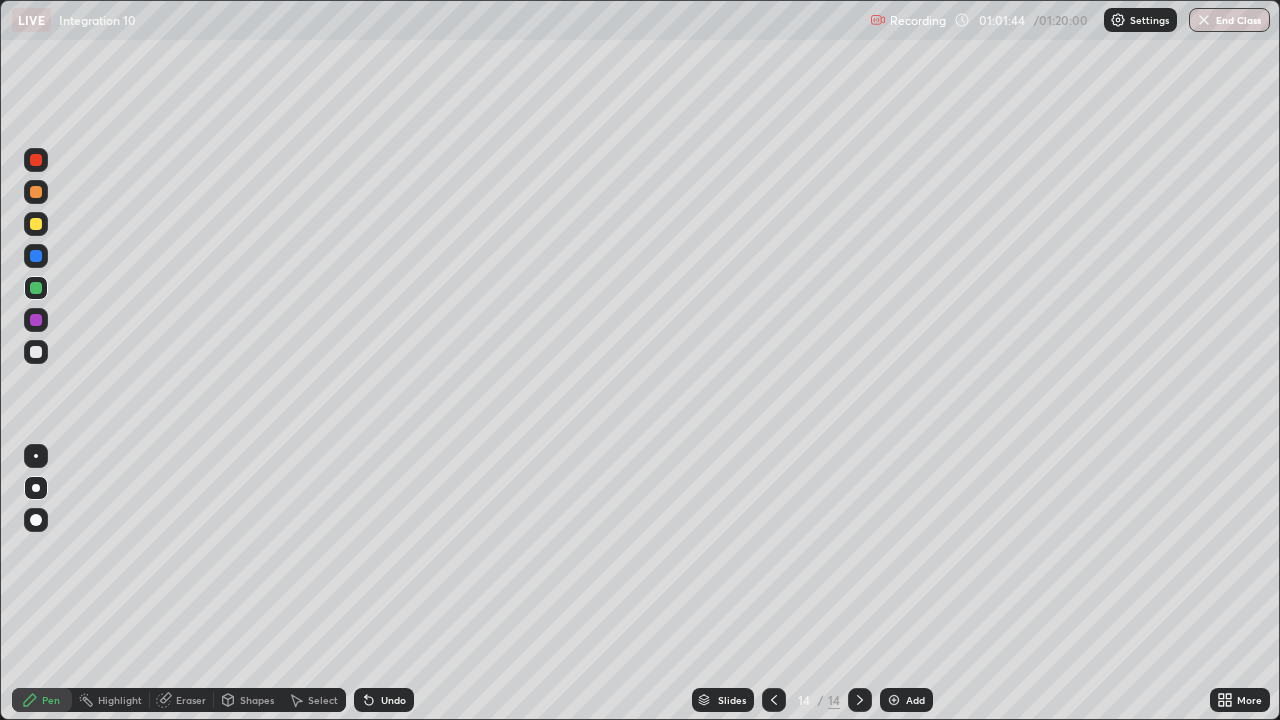 scroll, scrollTop: 99280, scrollLeft: 98720, axis: both 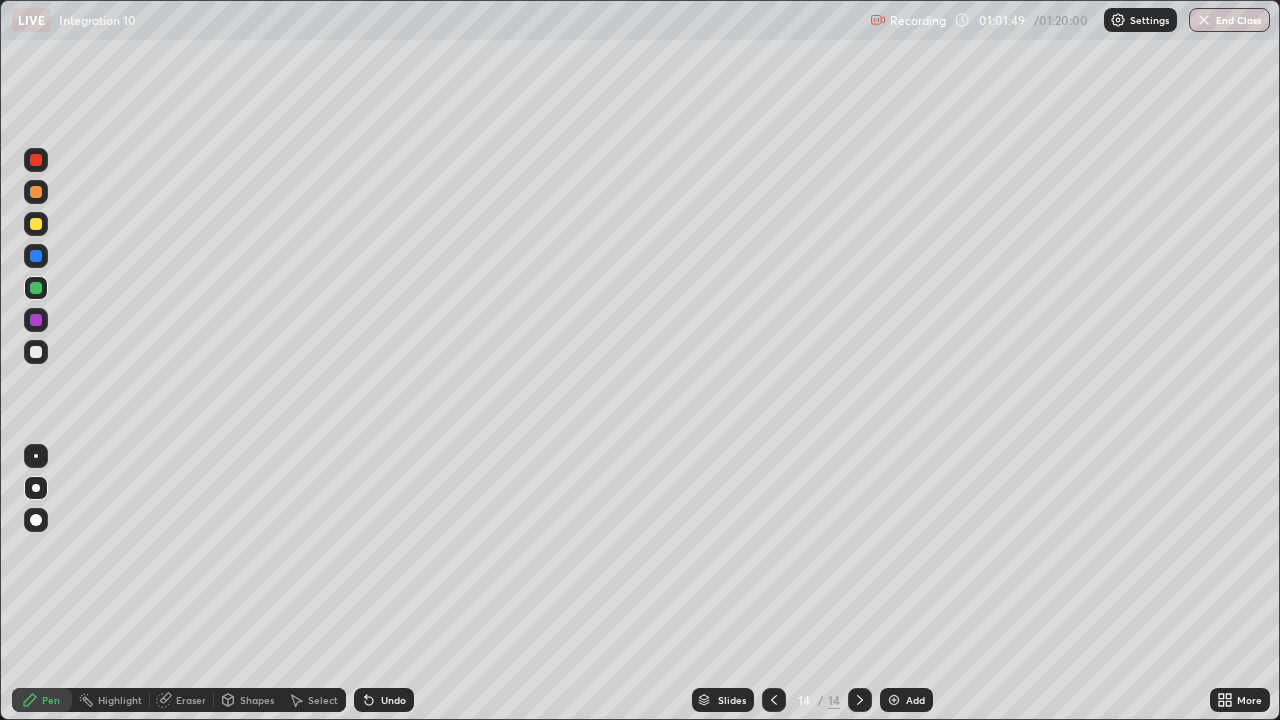 click at bounding box center (36, 320) 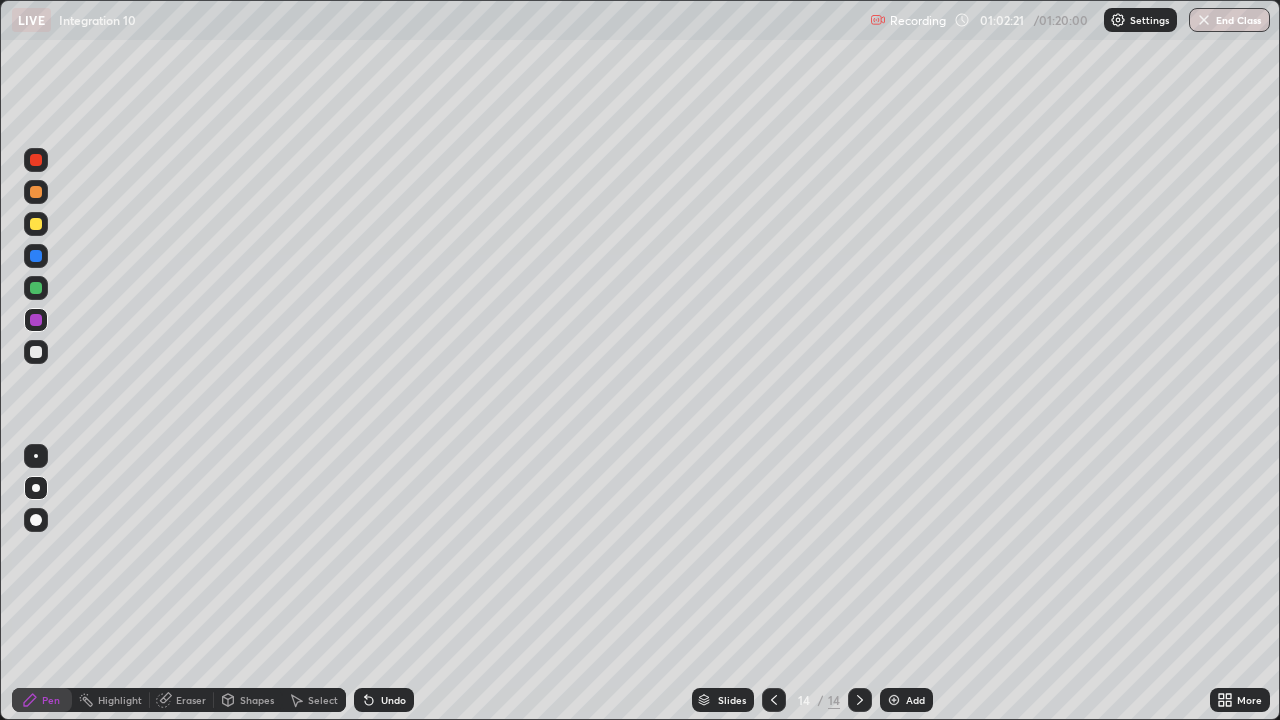 click on "Undo" at bounding box center [393, 700] 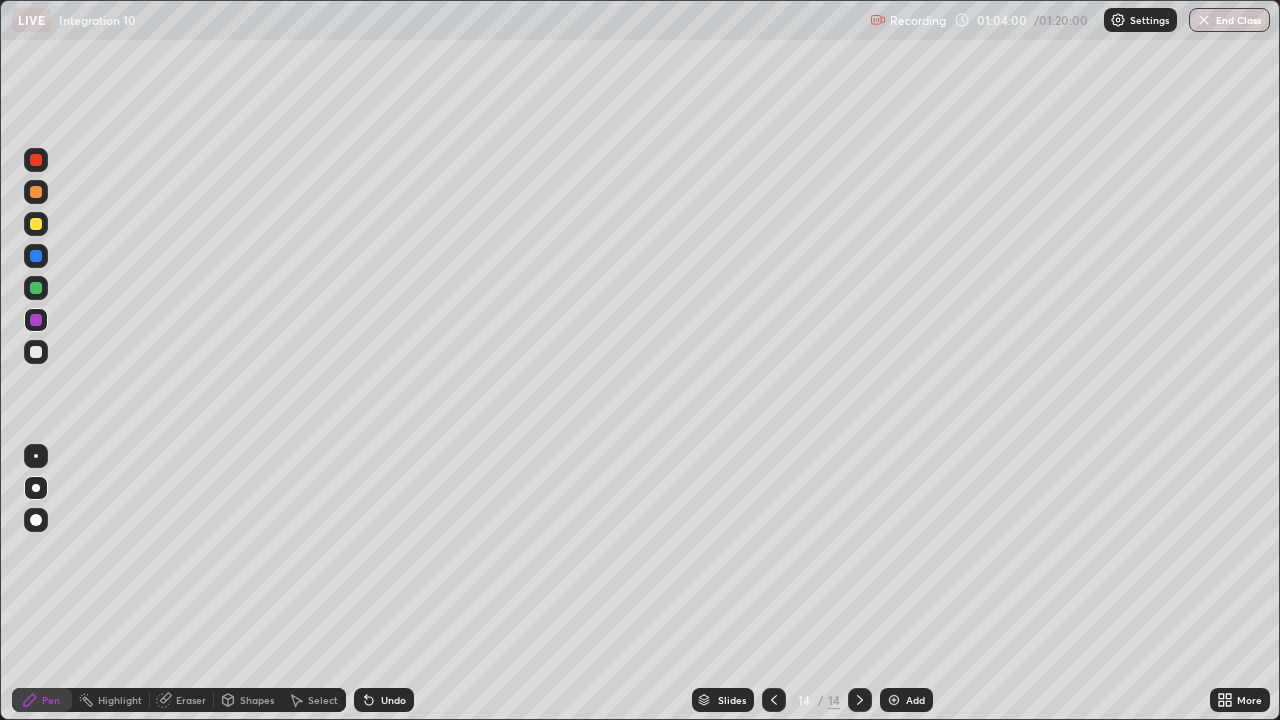 click on "Eraser" at bounding box center (191, 700) 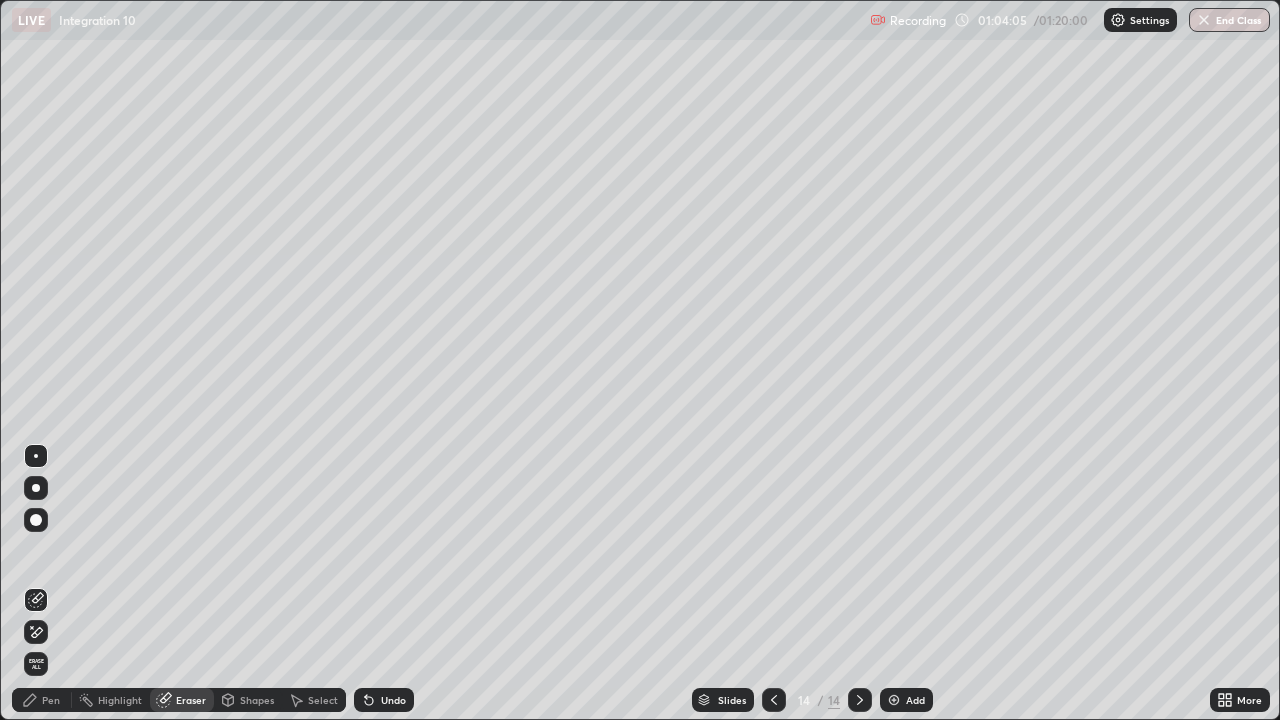 click on "Pen" at bounding box center [51, 700] 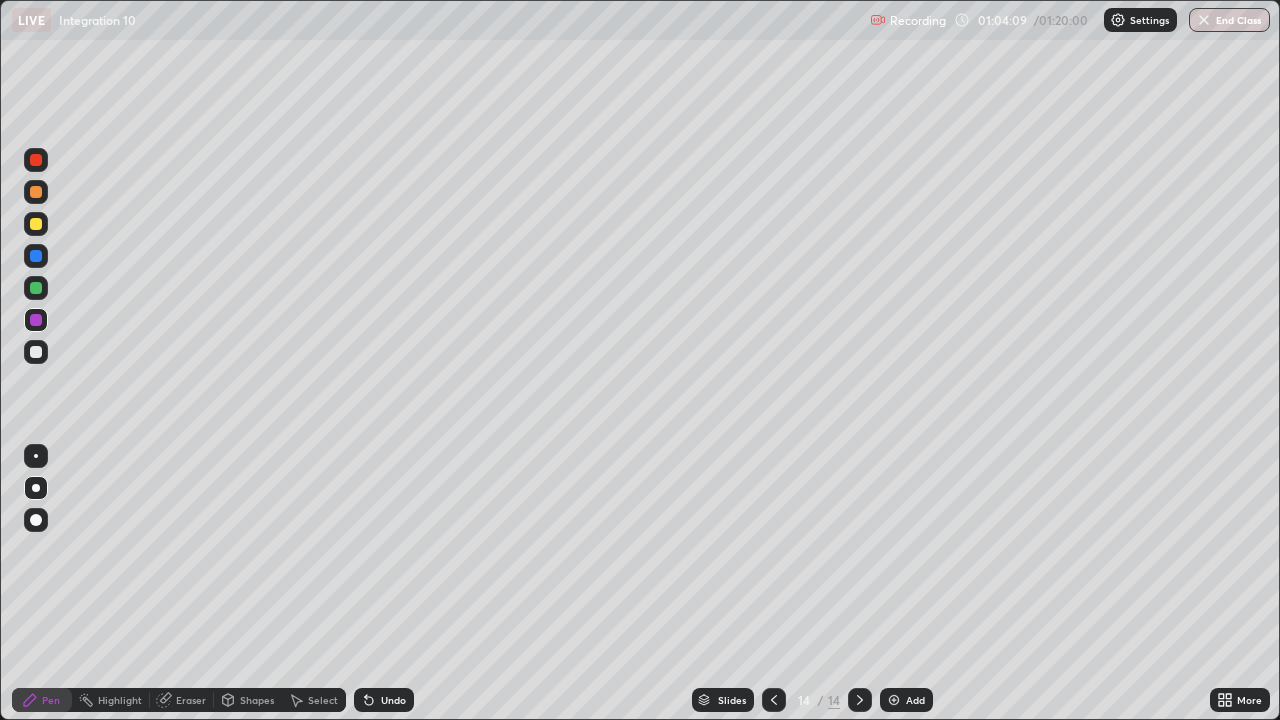 click on "Eraser" at bounding box center [191, 700] 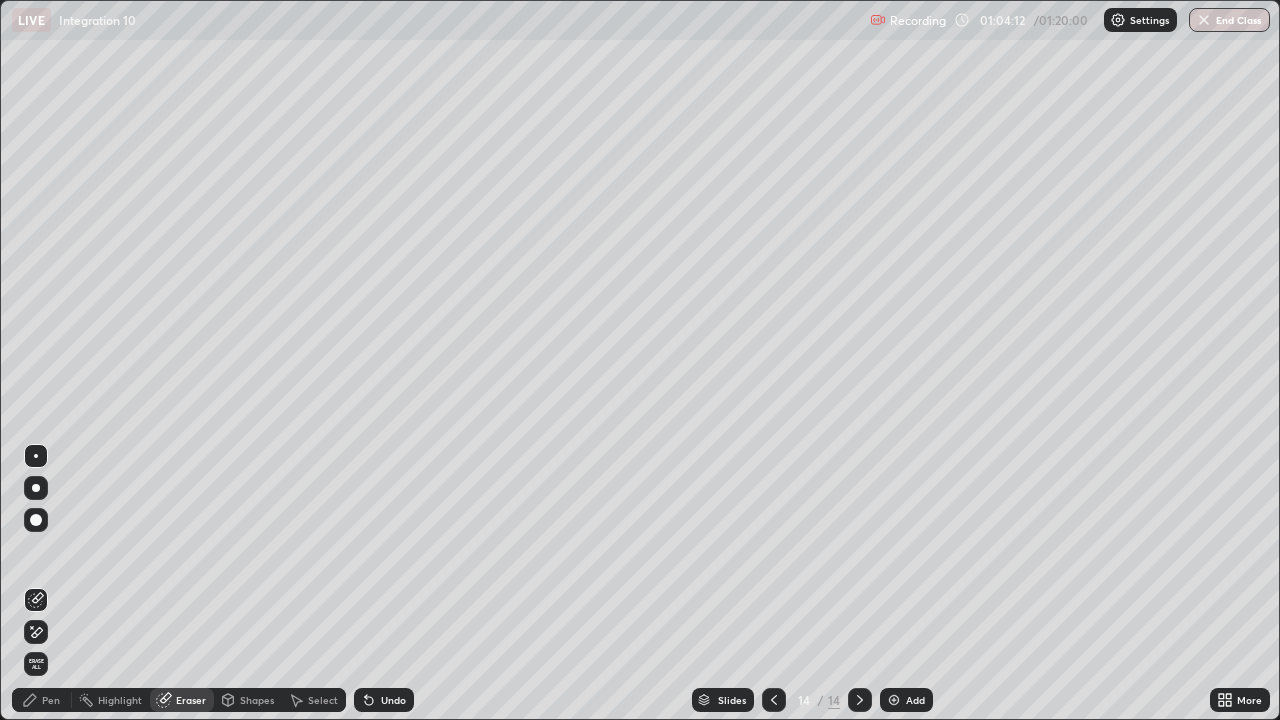 click on "Pen" at bounding box center (51, 700) 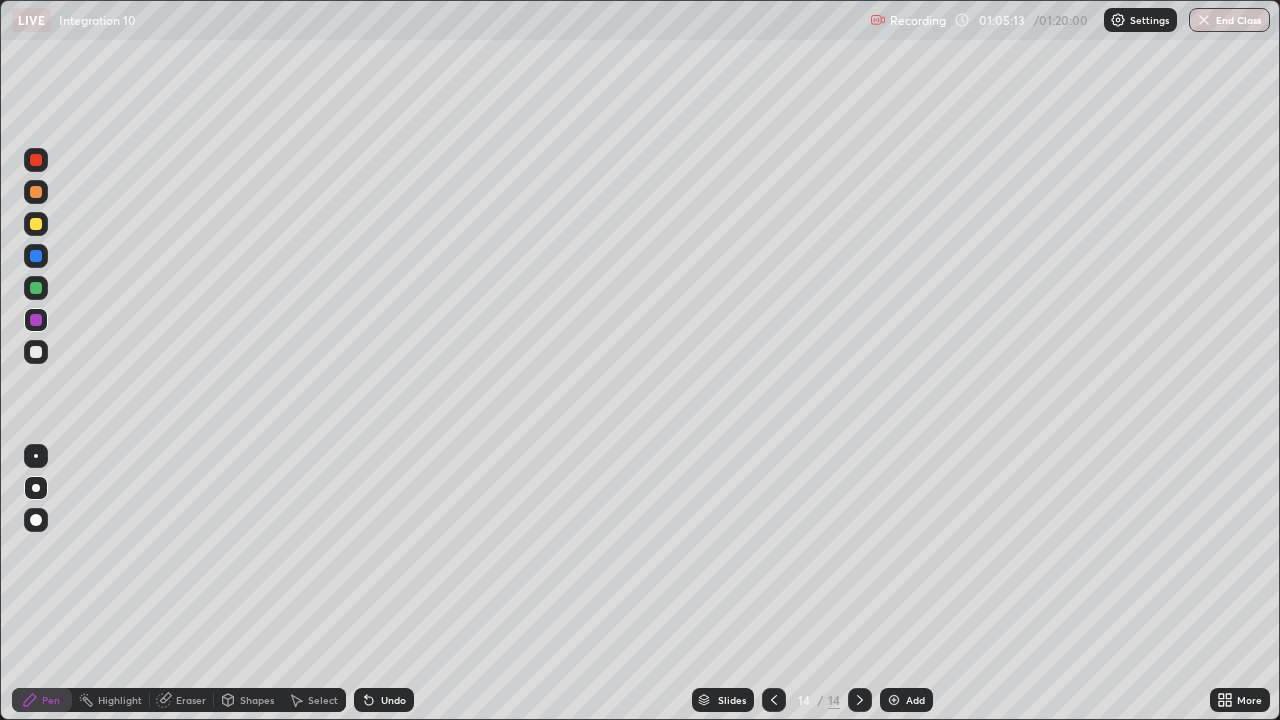 click 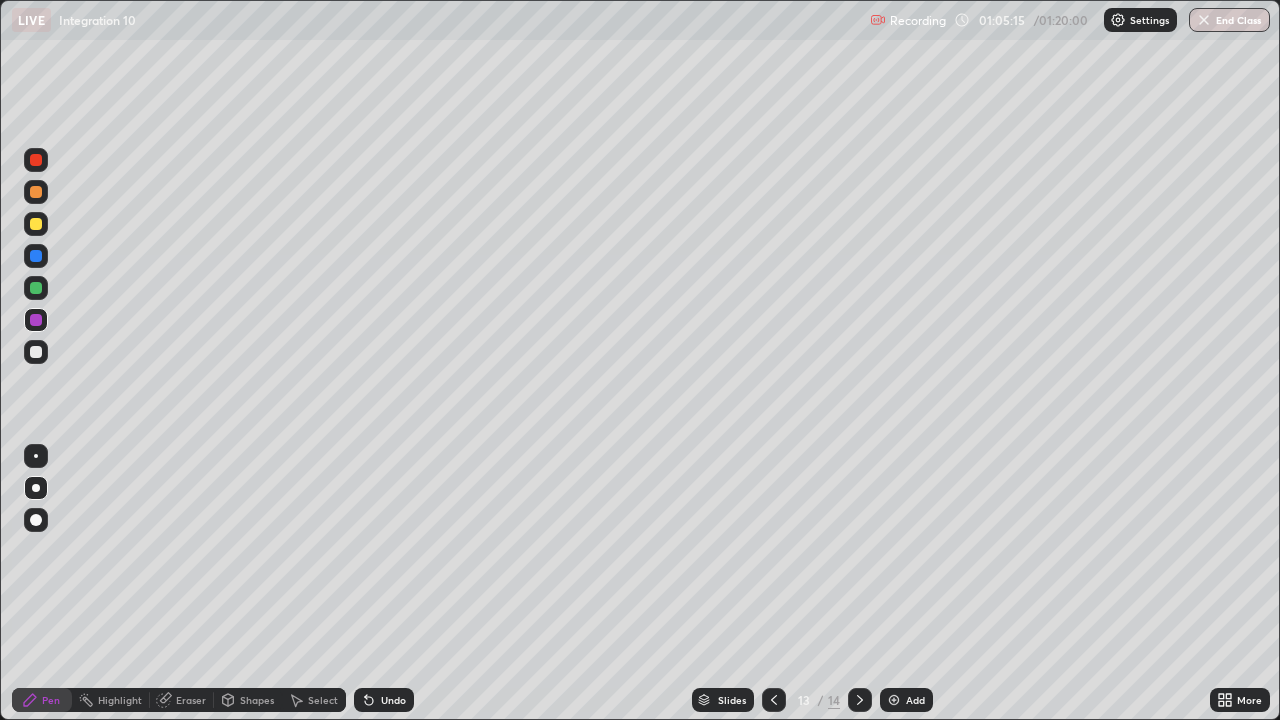 click 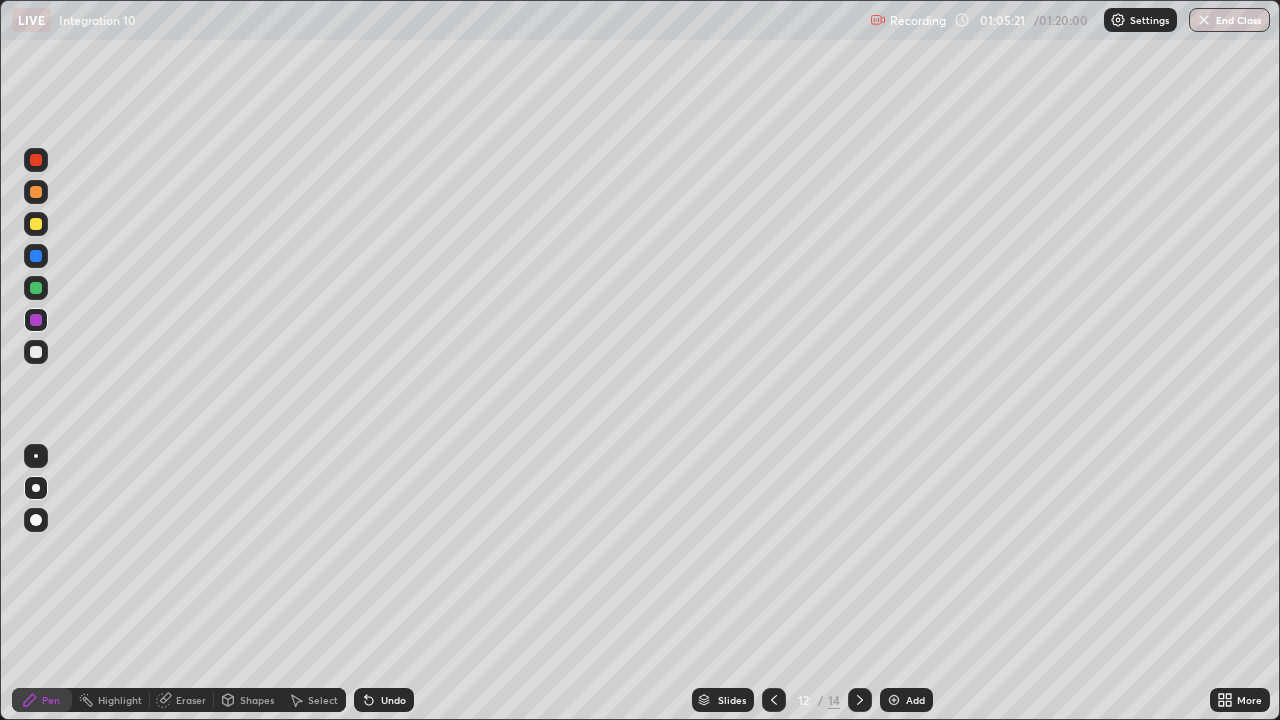 click 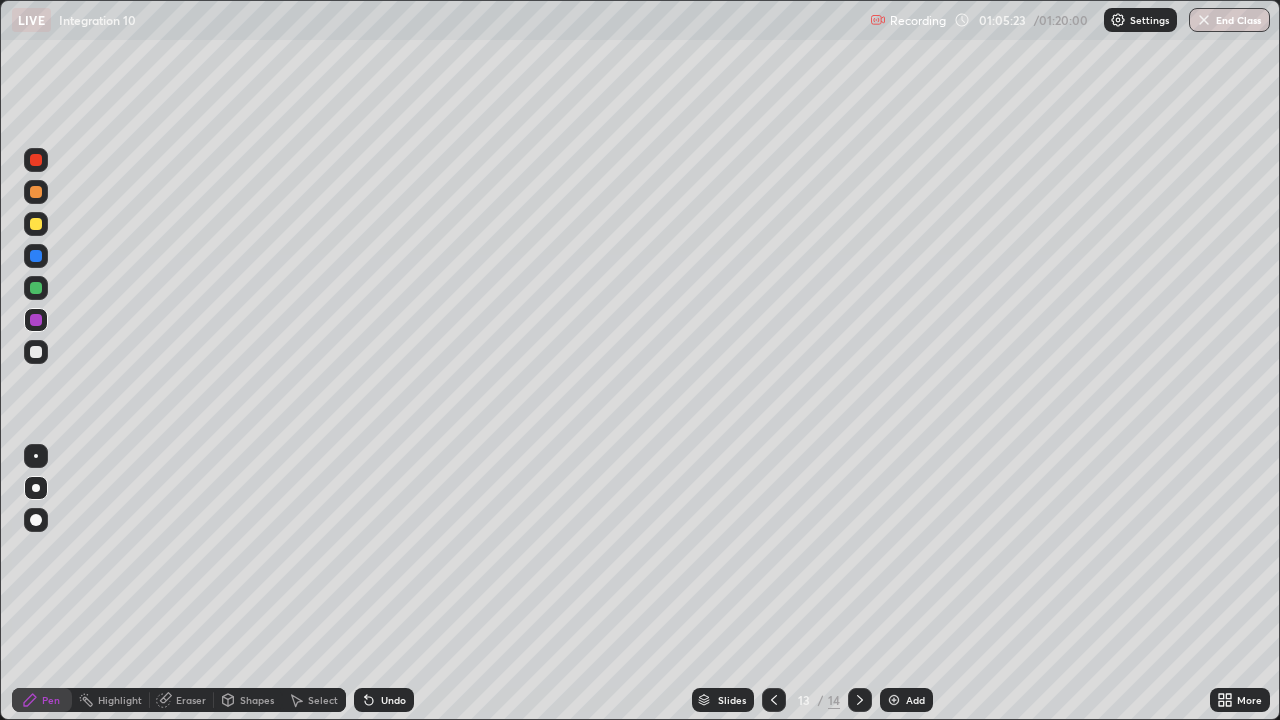 click 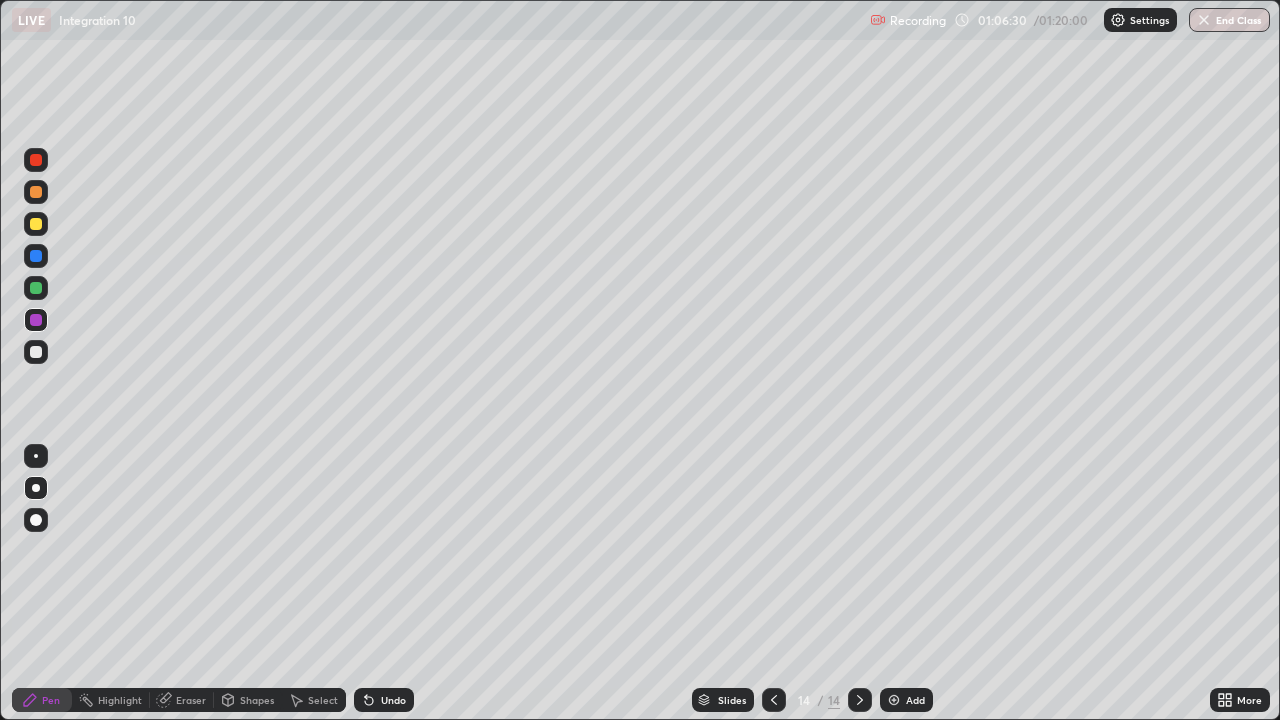 click at bounding box center [36, 224] 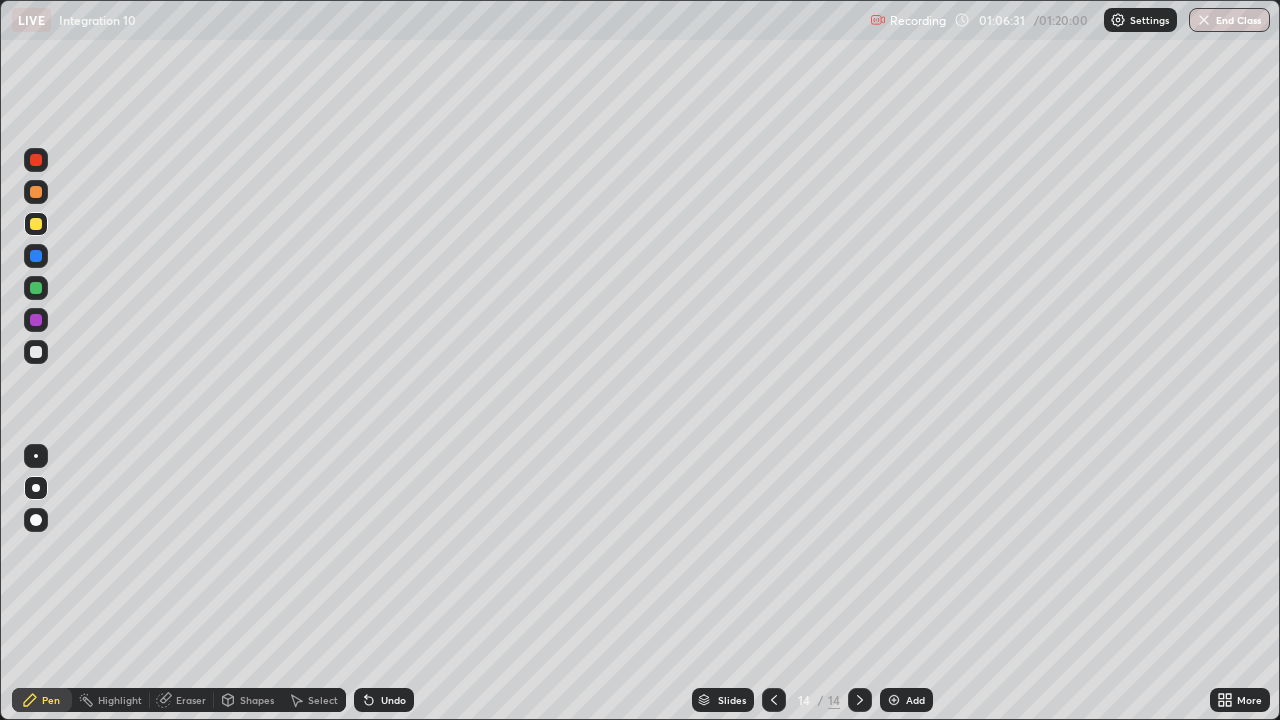 click at bounding box center [36, 488] 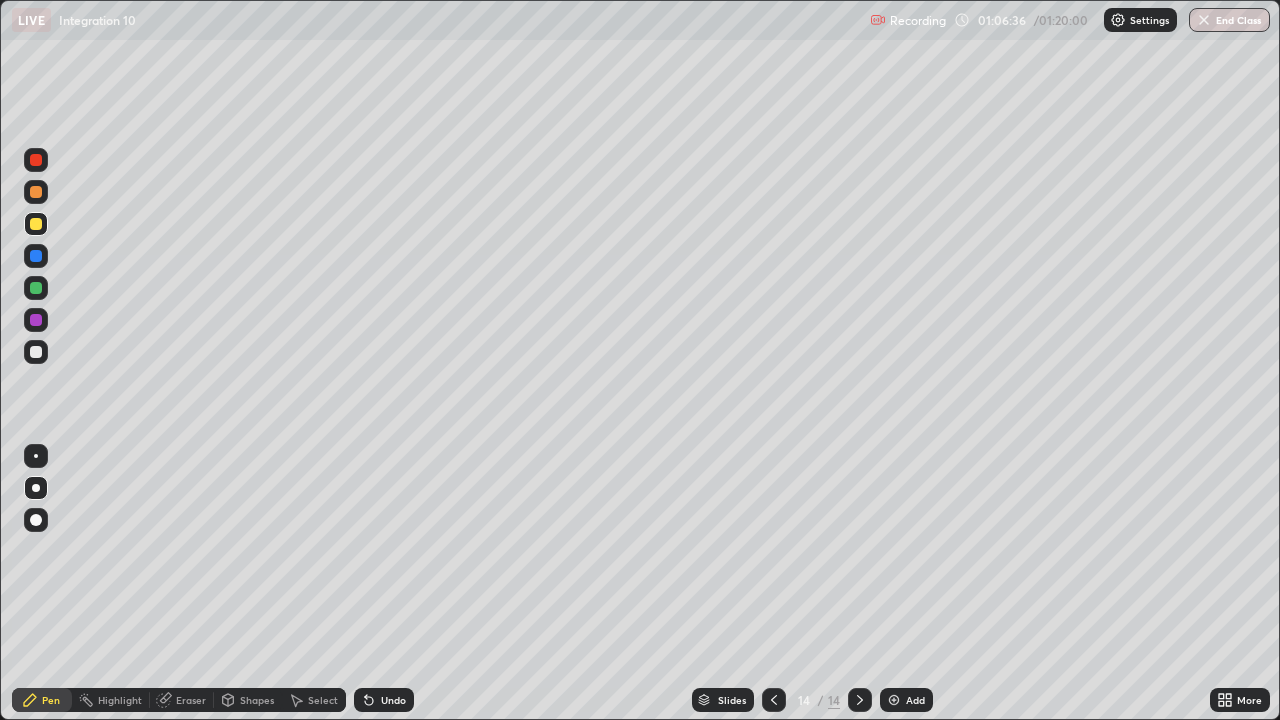 click 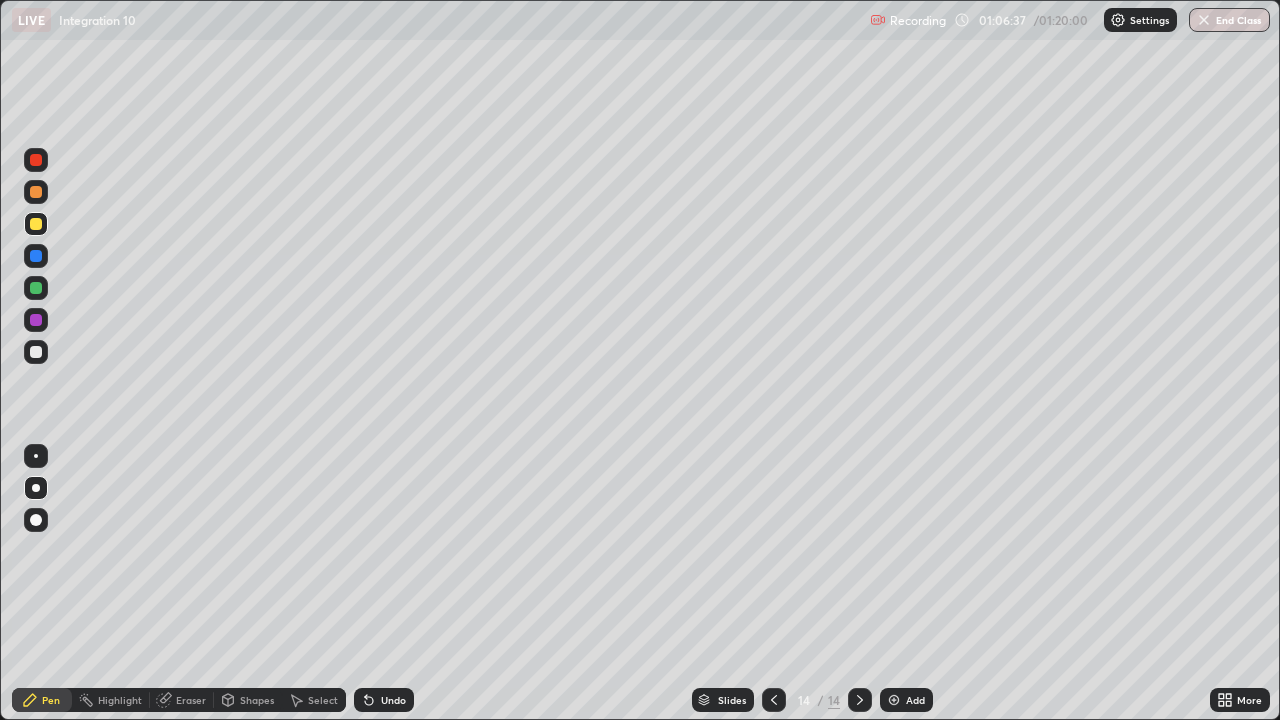 click 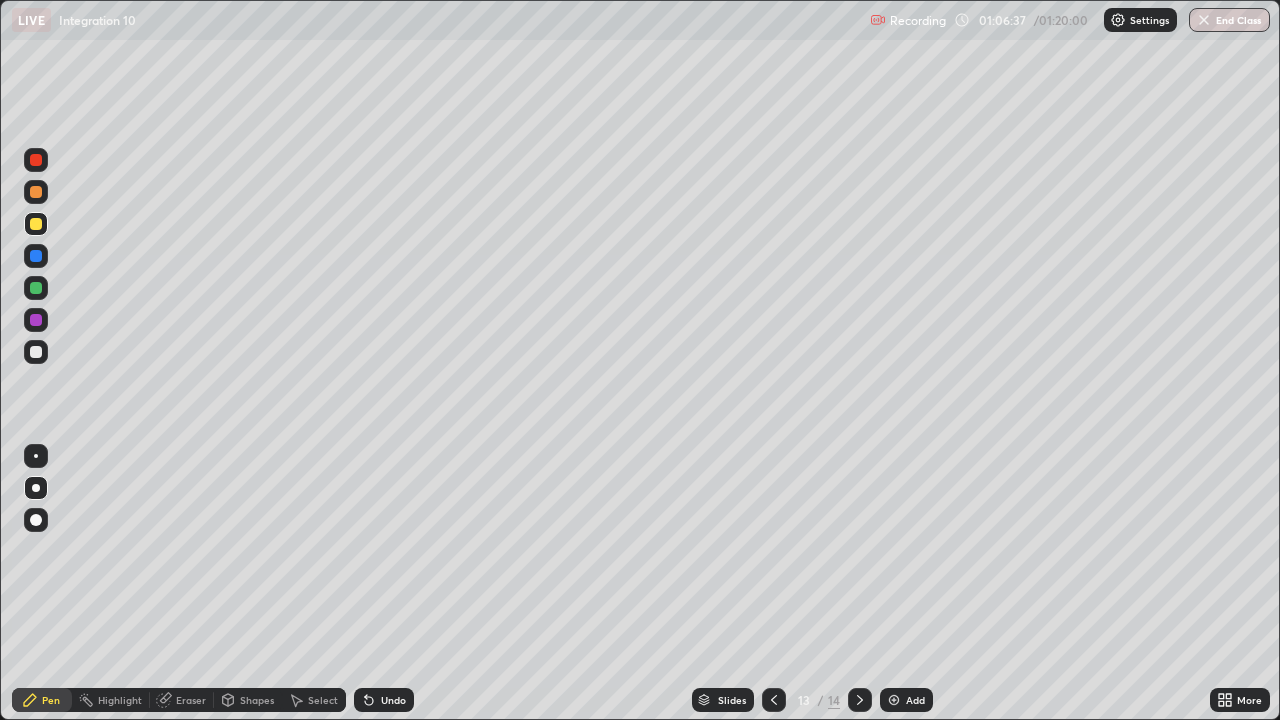 click 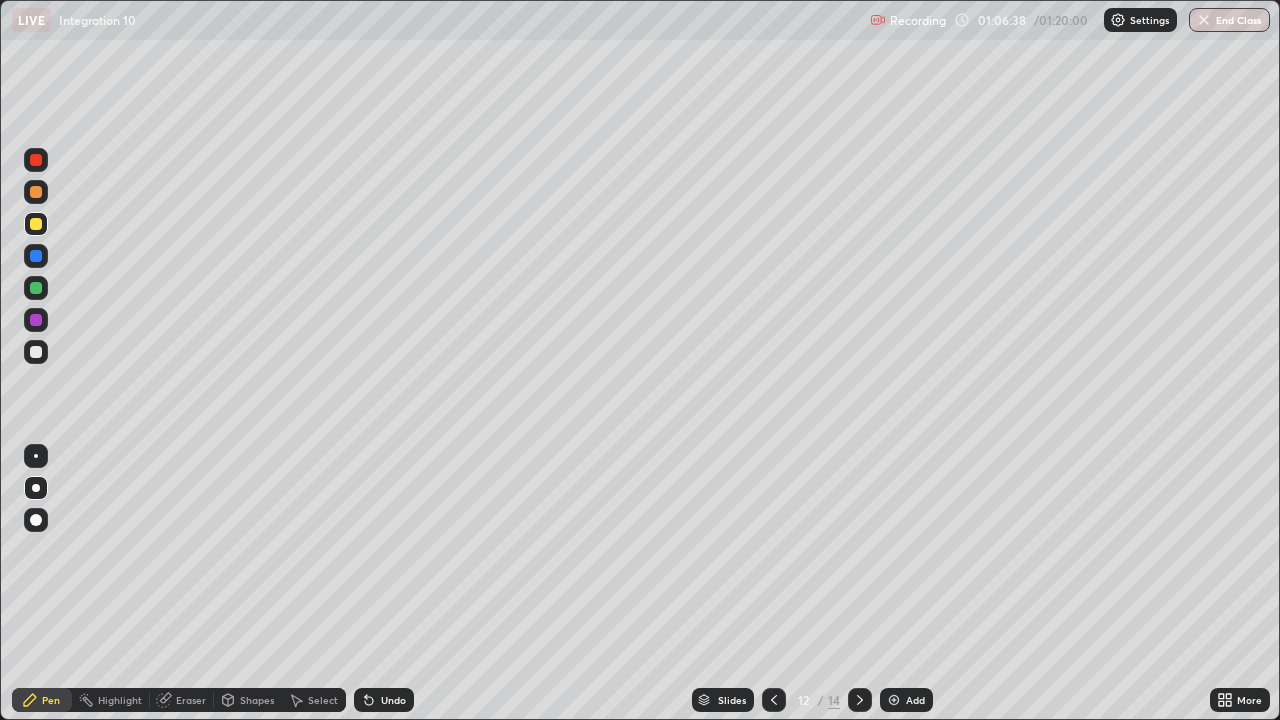 click 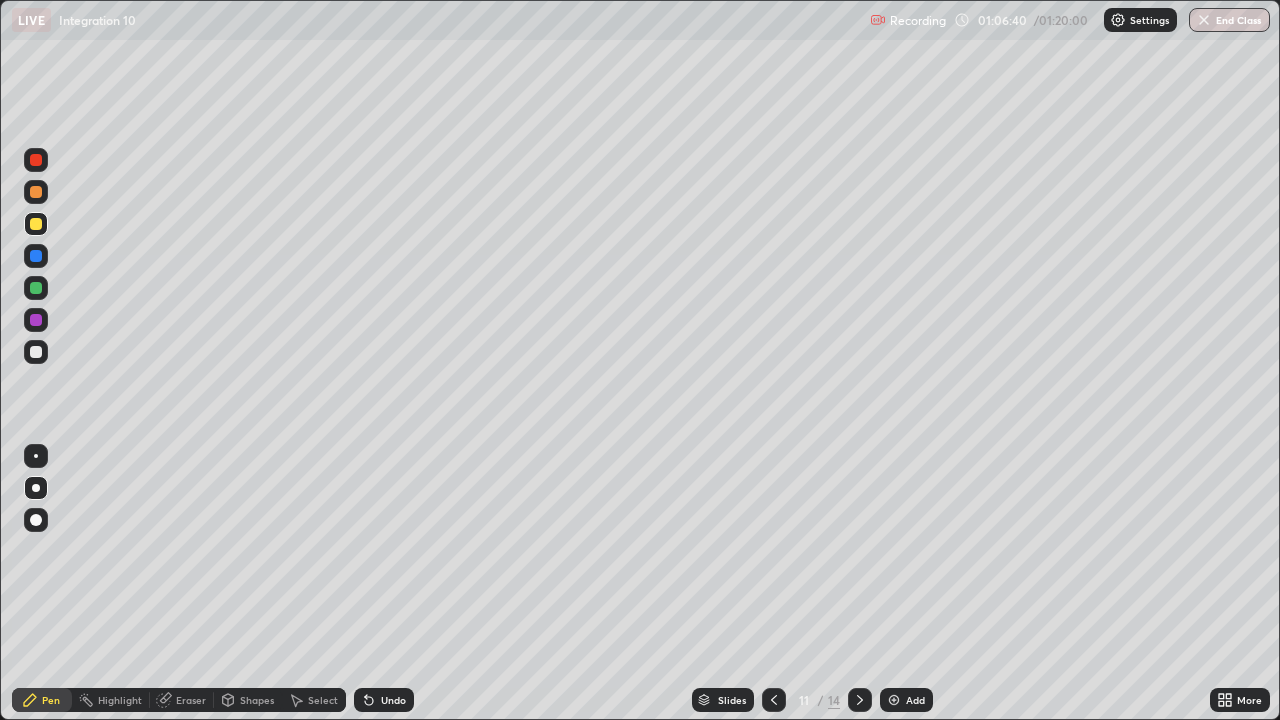 click 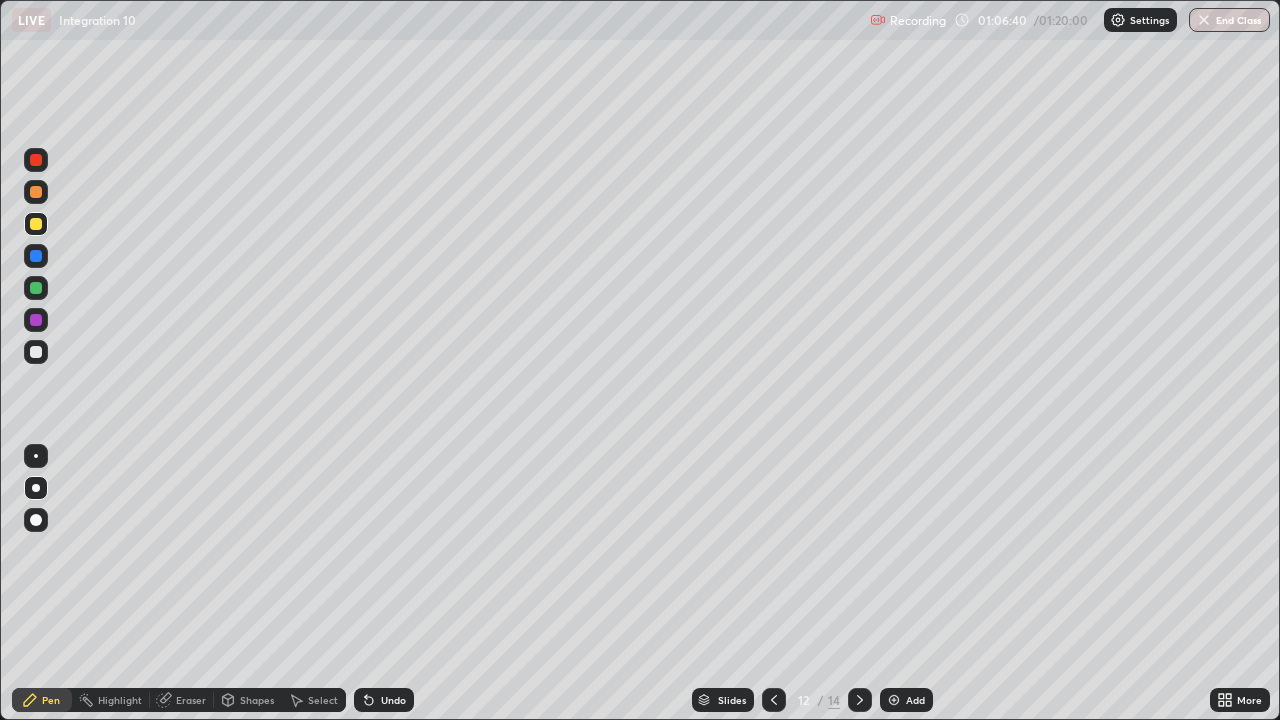click 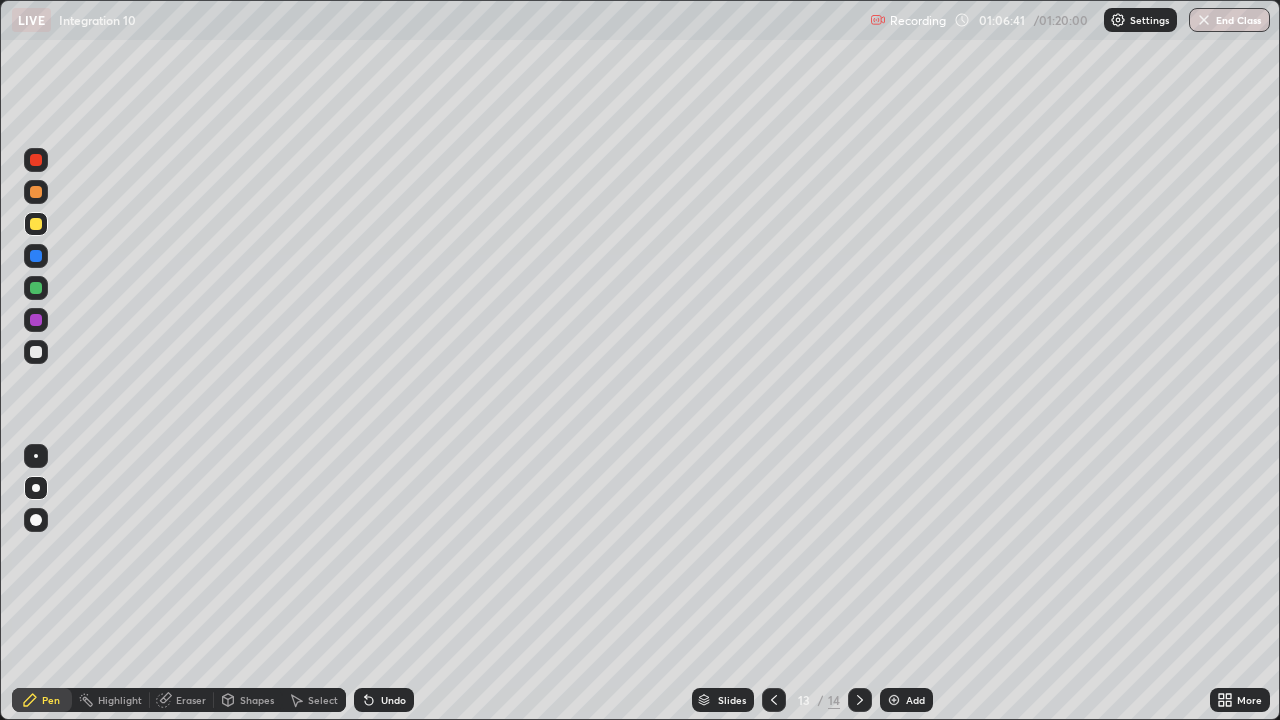 click 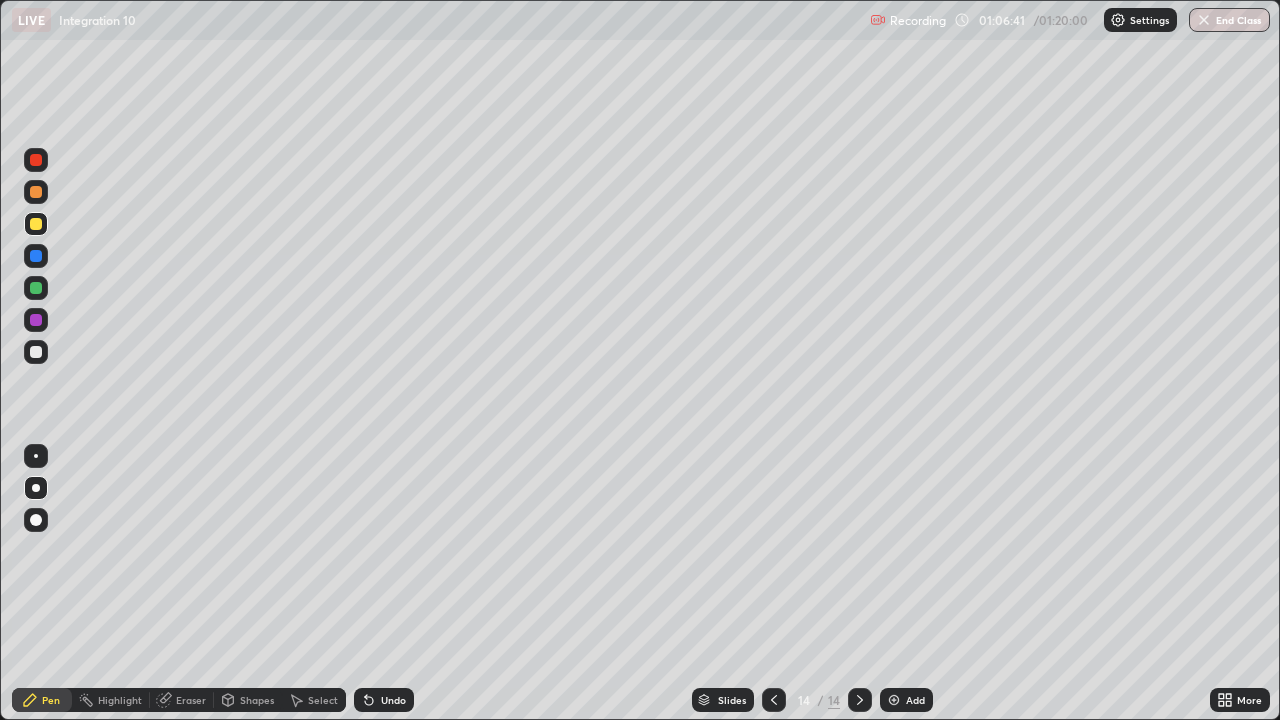 click 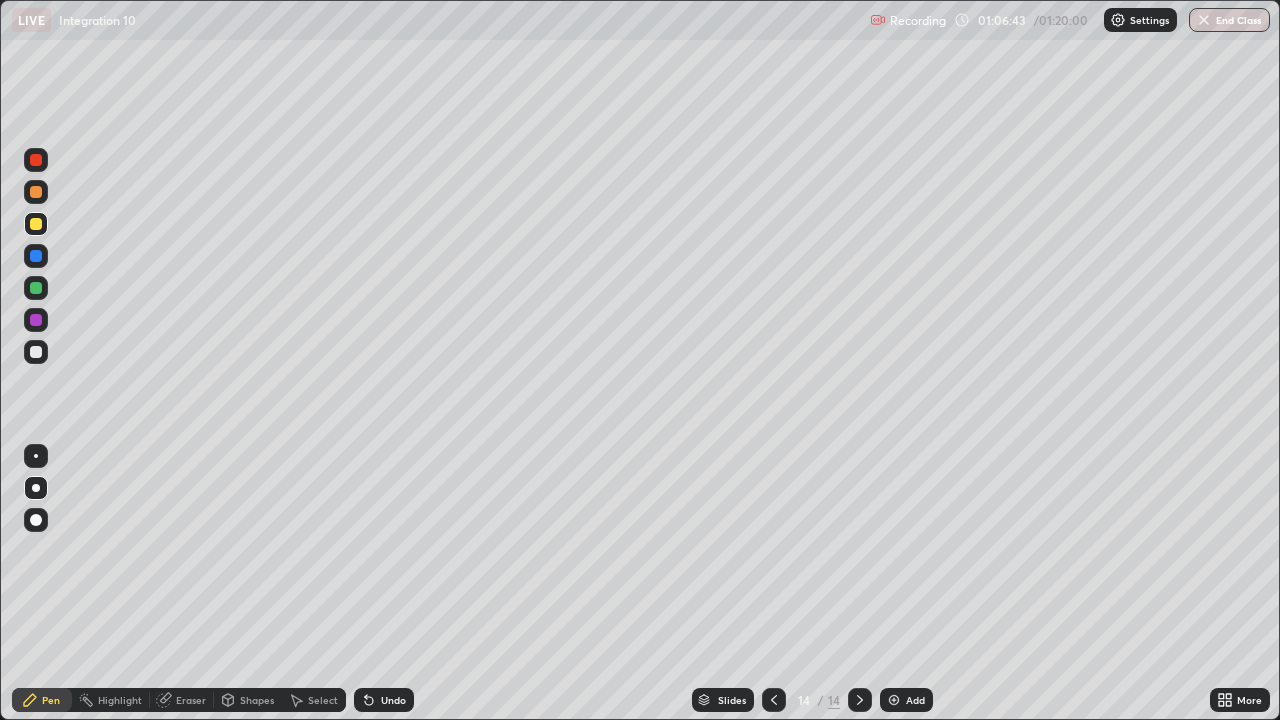 click 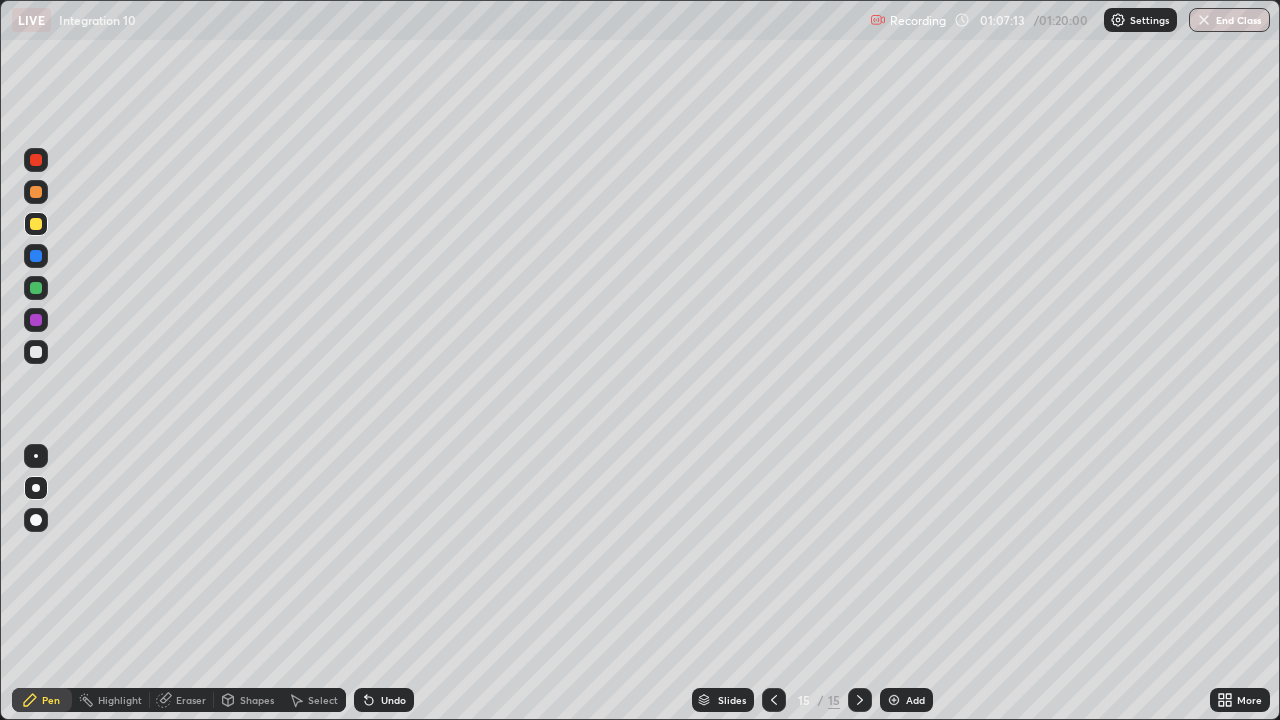 click at bounding box center [36, 352] 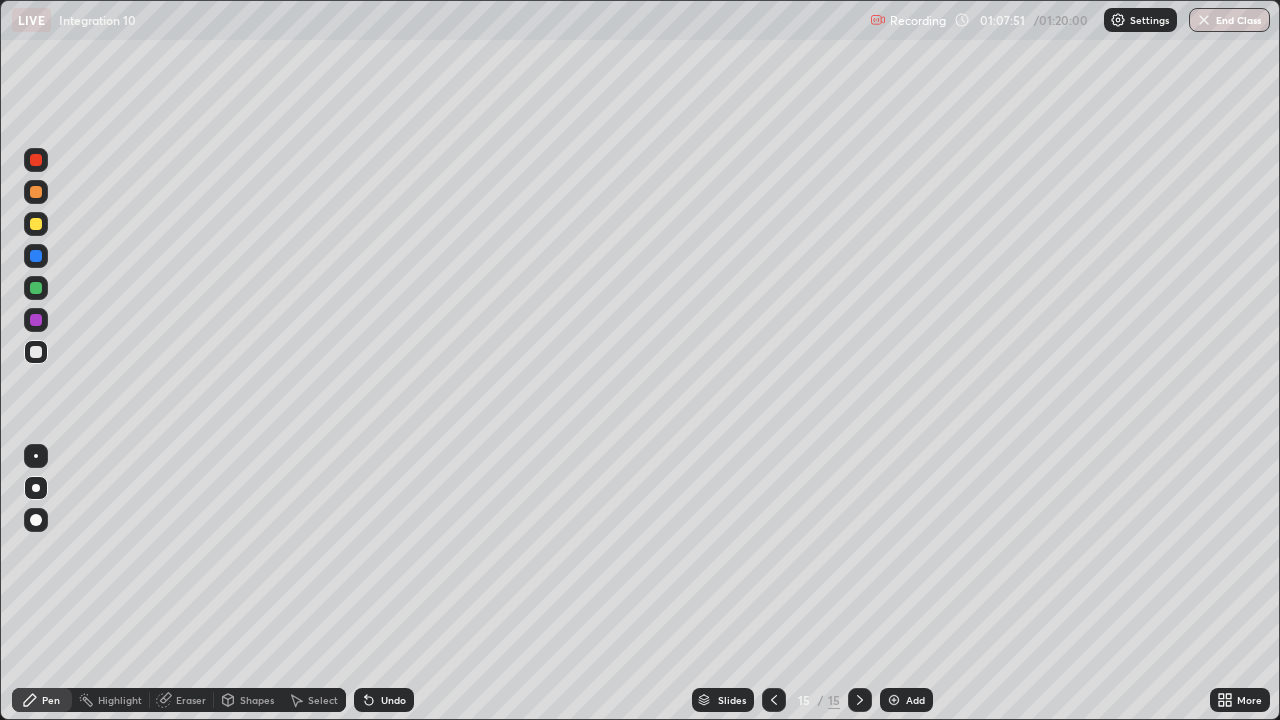 click on "Eraser" at bounding box center [191, 700] 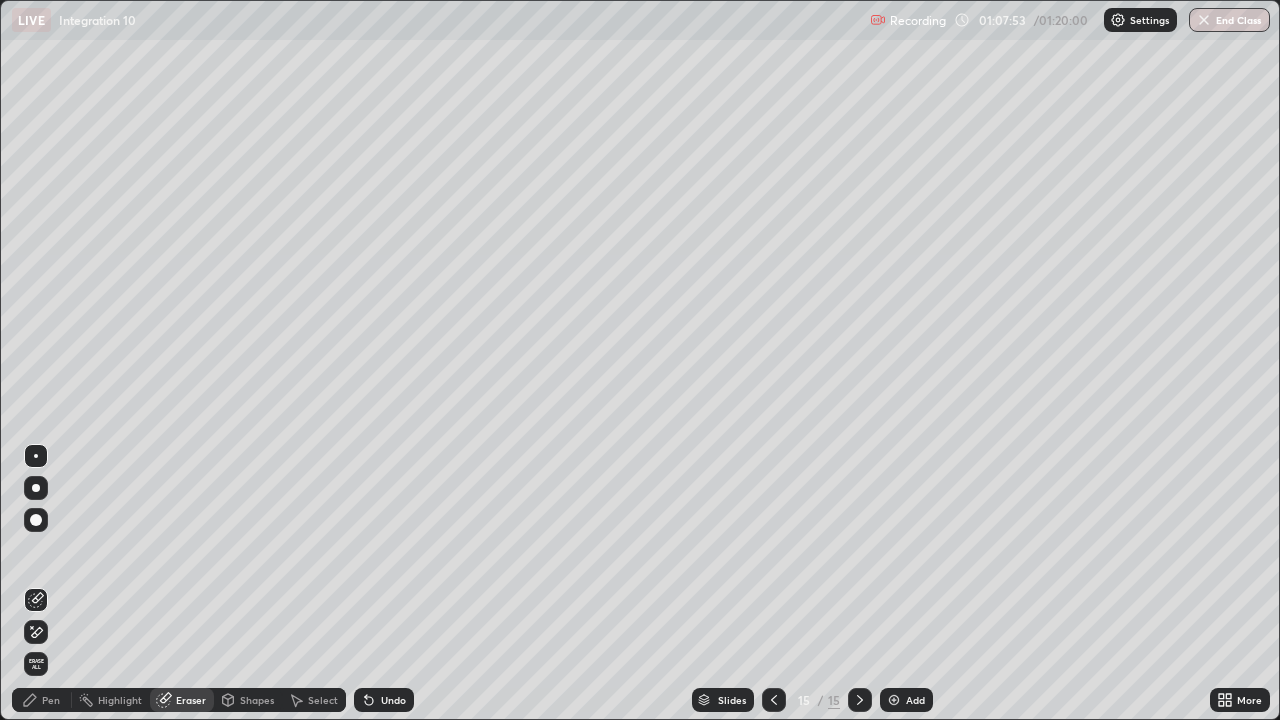 click on "Pen" at bounding box center (42, 700) 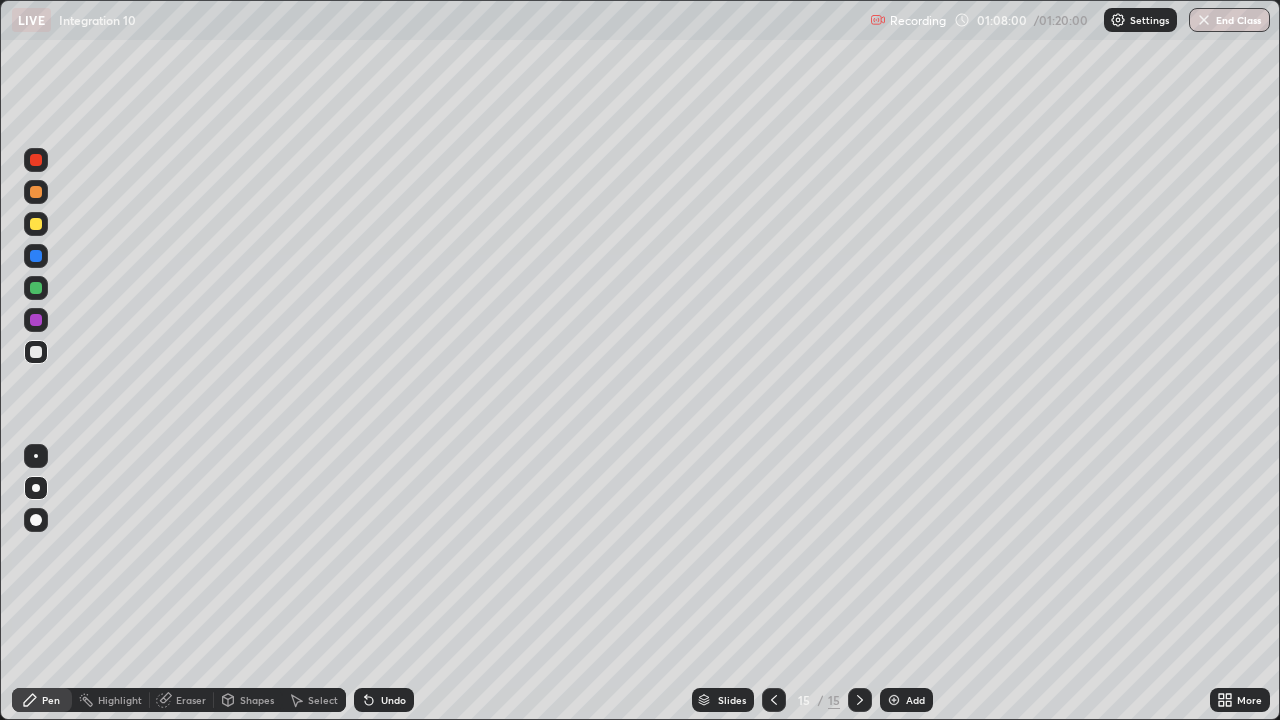 click 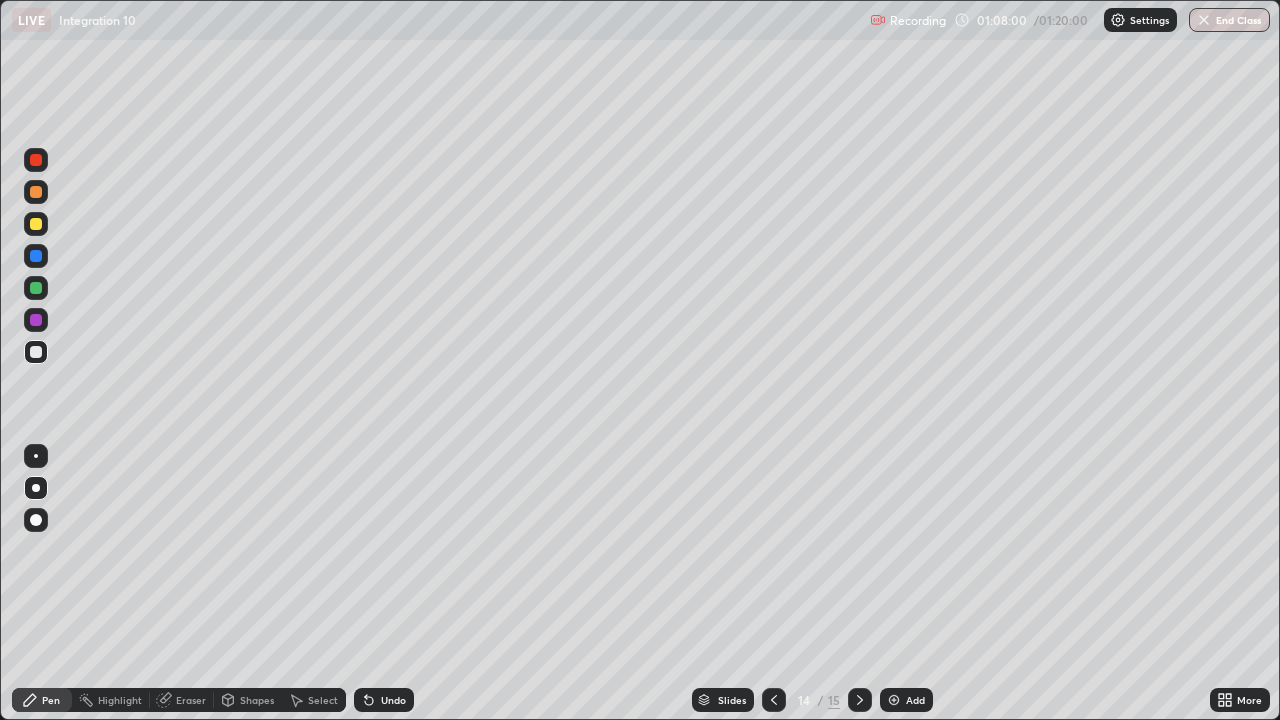 click 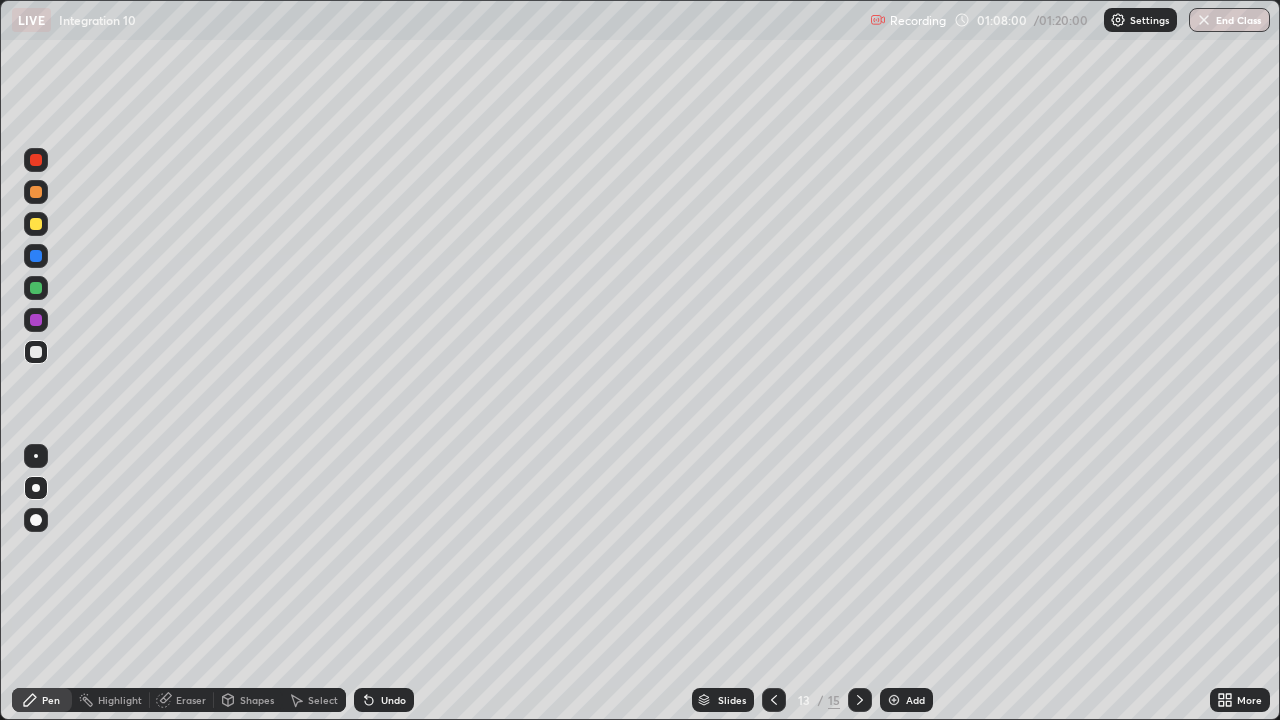click 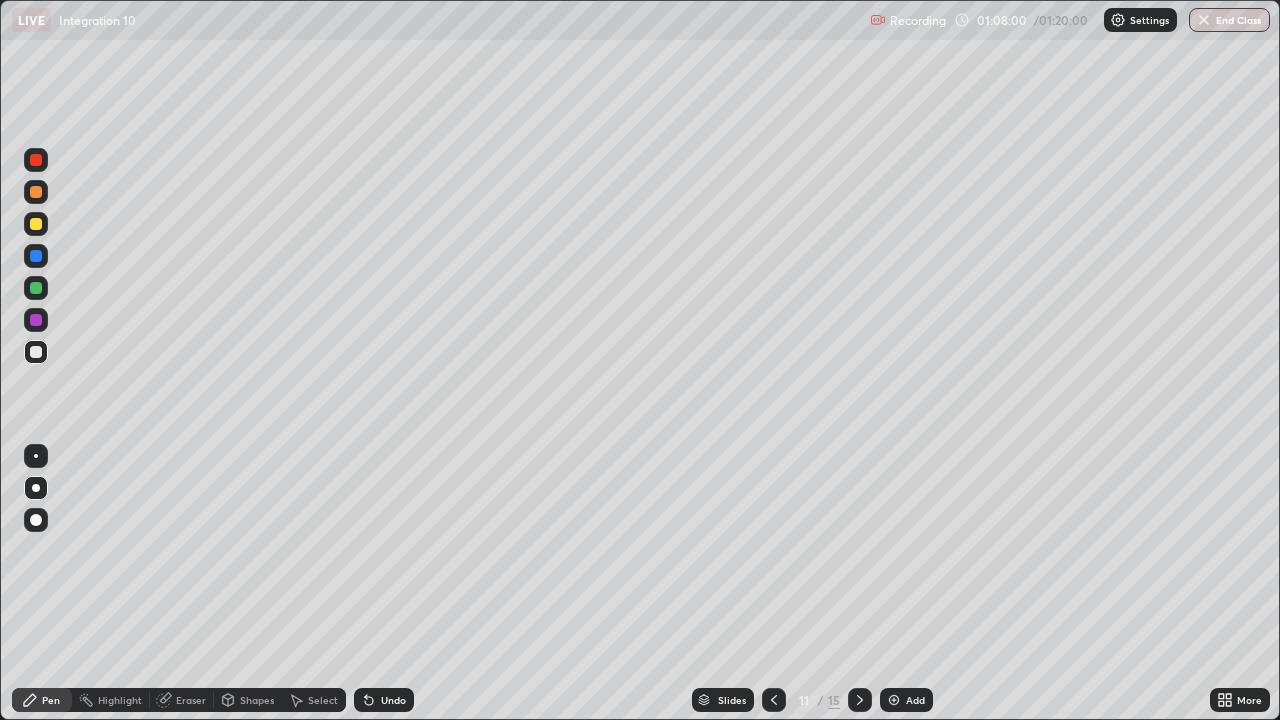 click 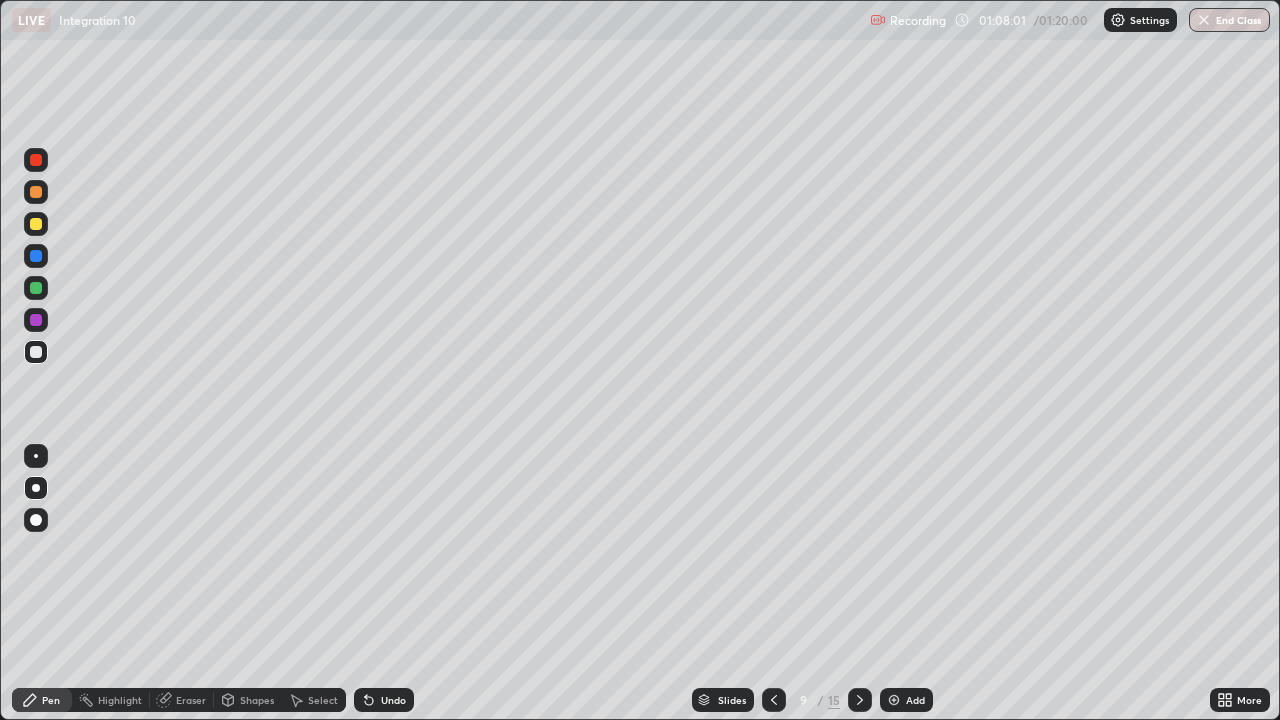 click 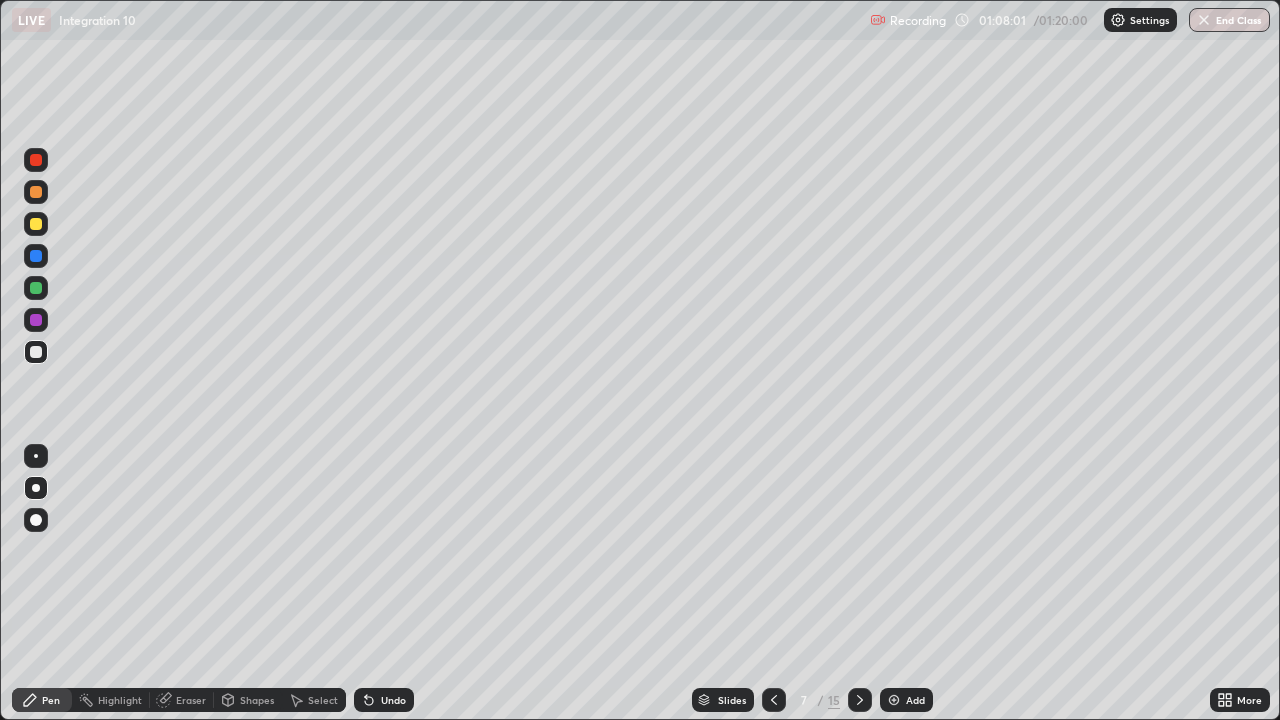 click 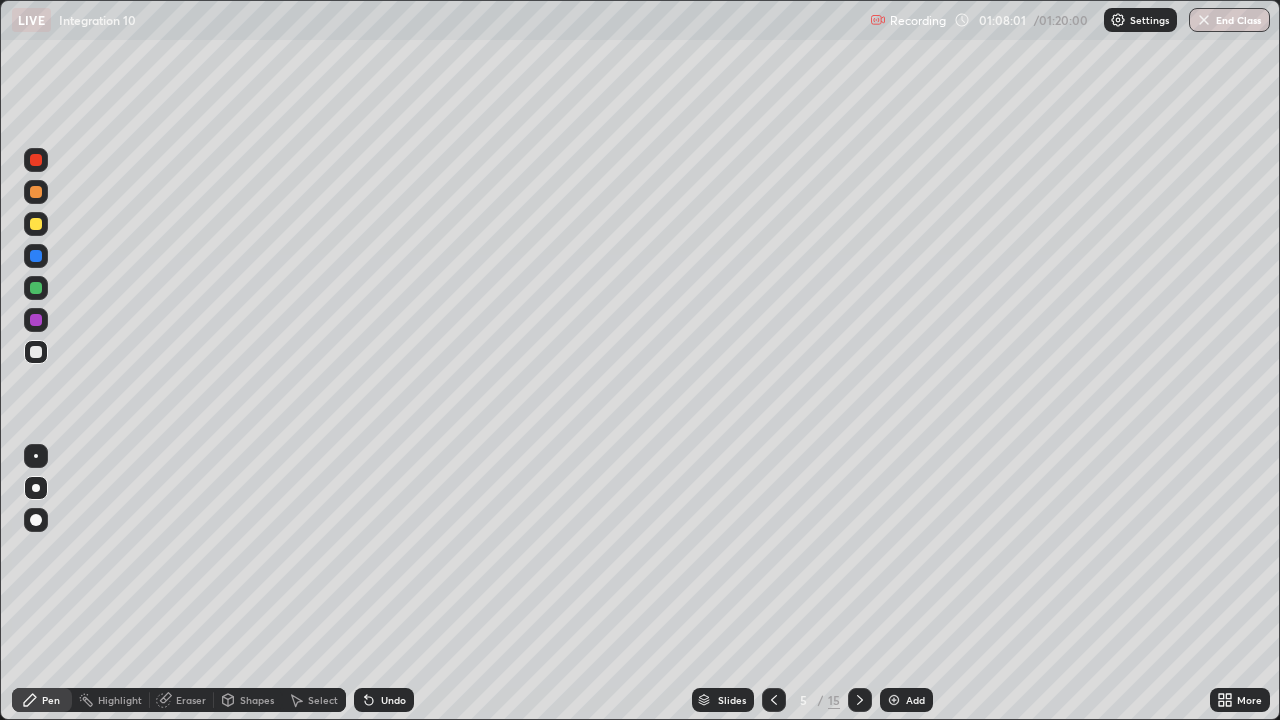 click 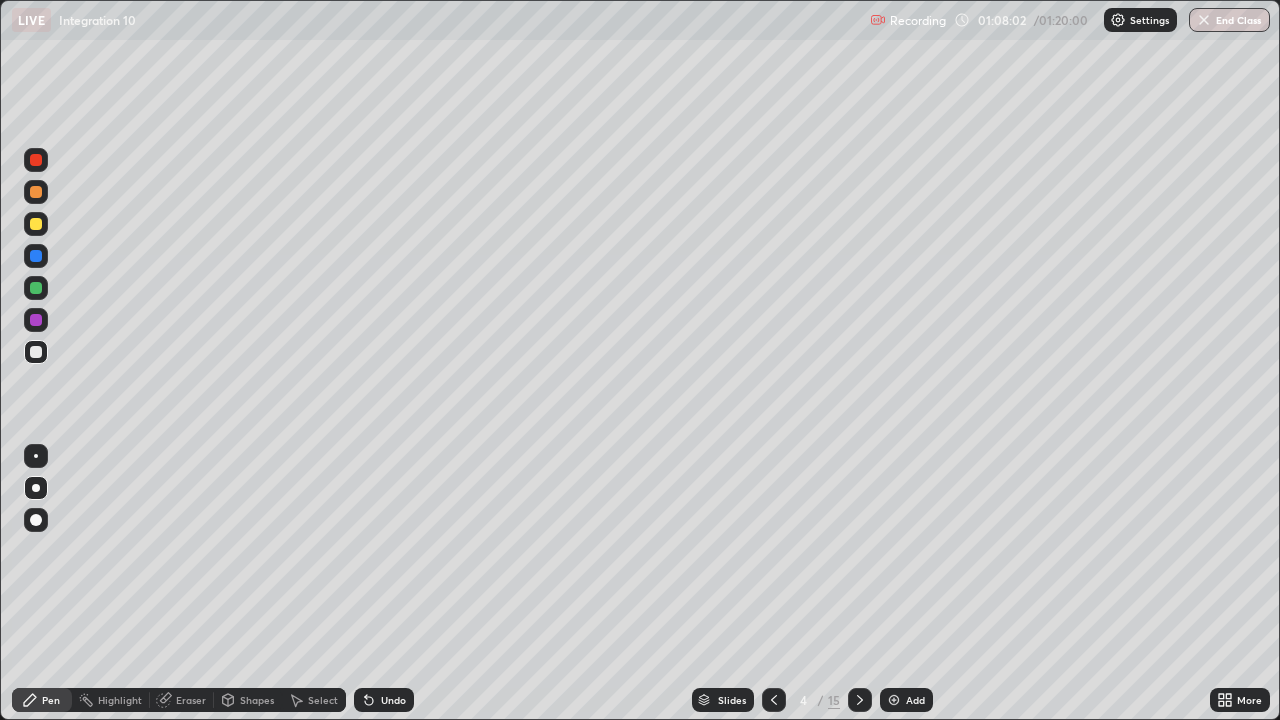 click 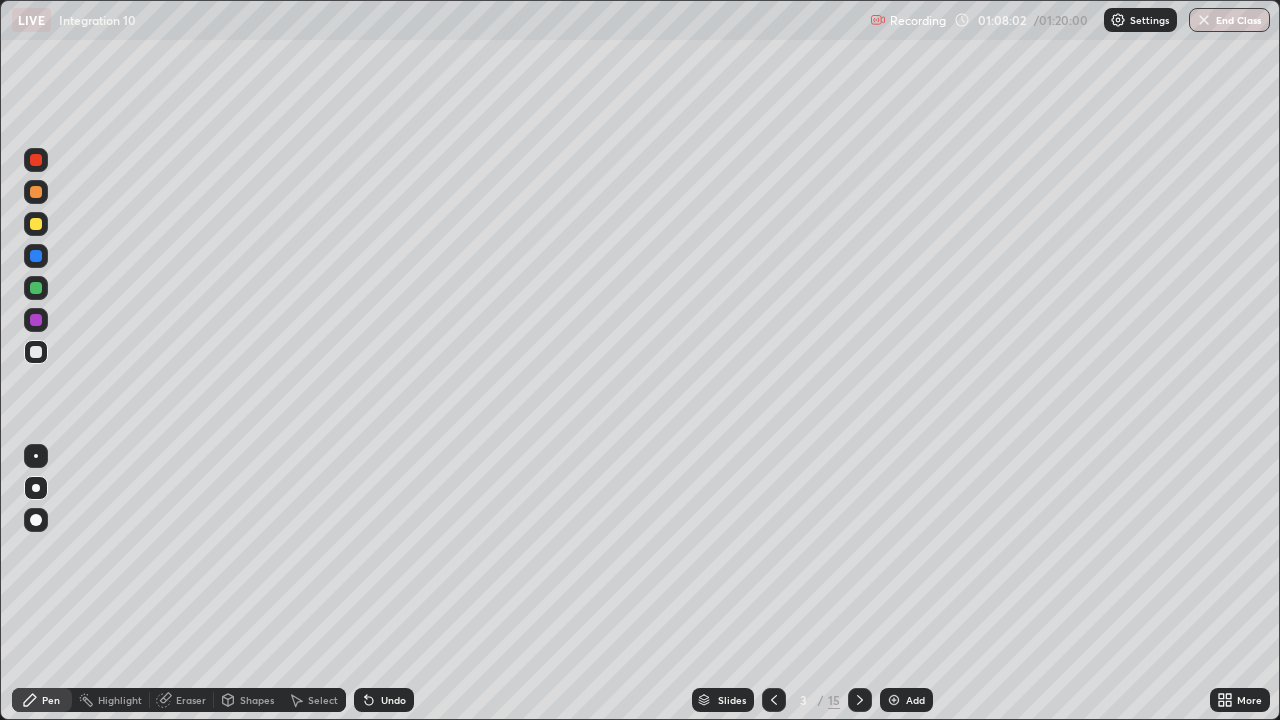 click 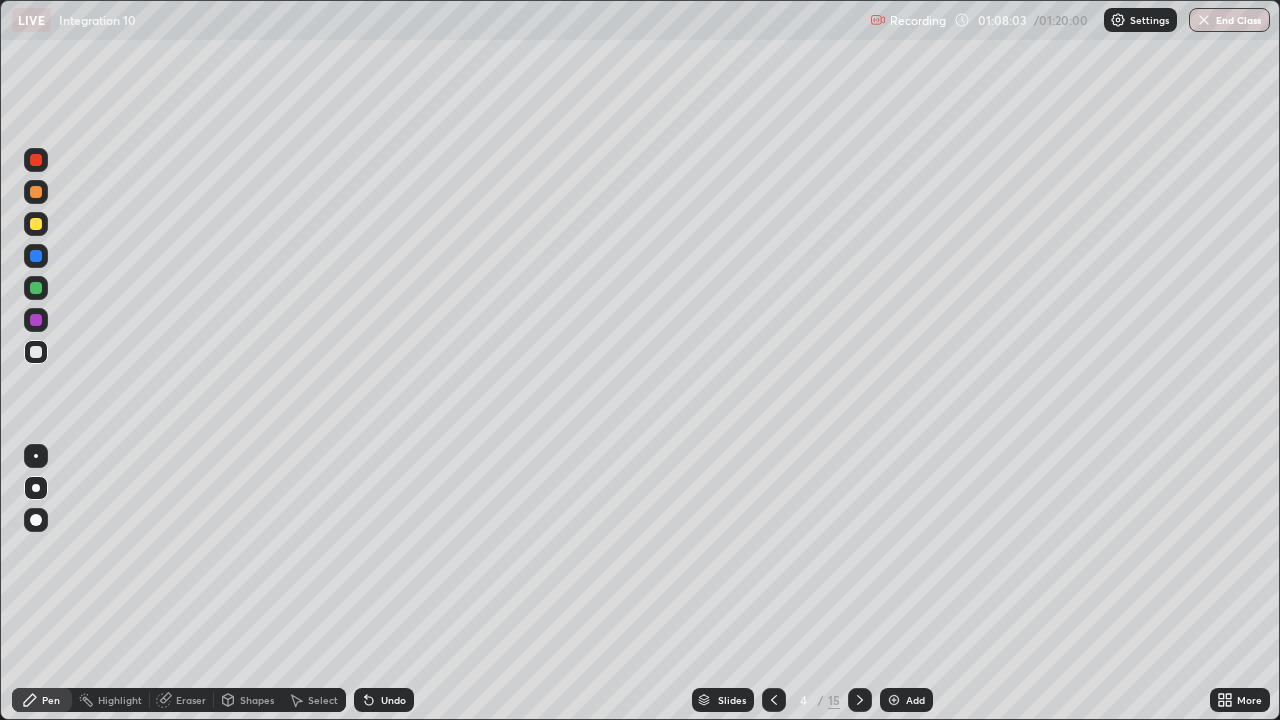 click 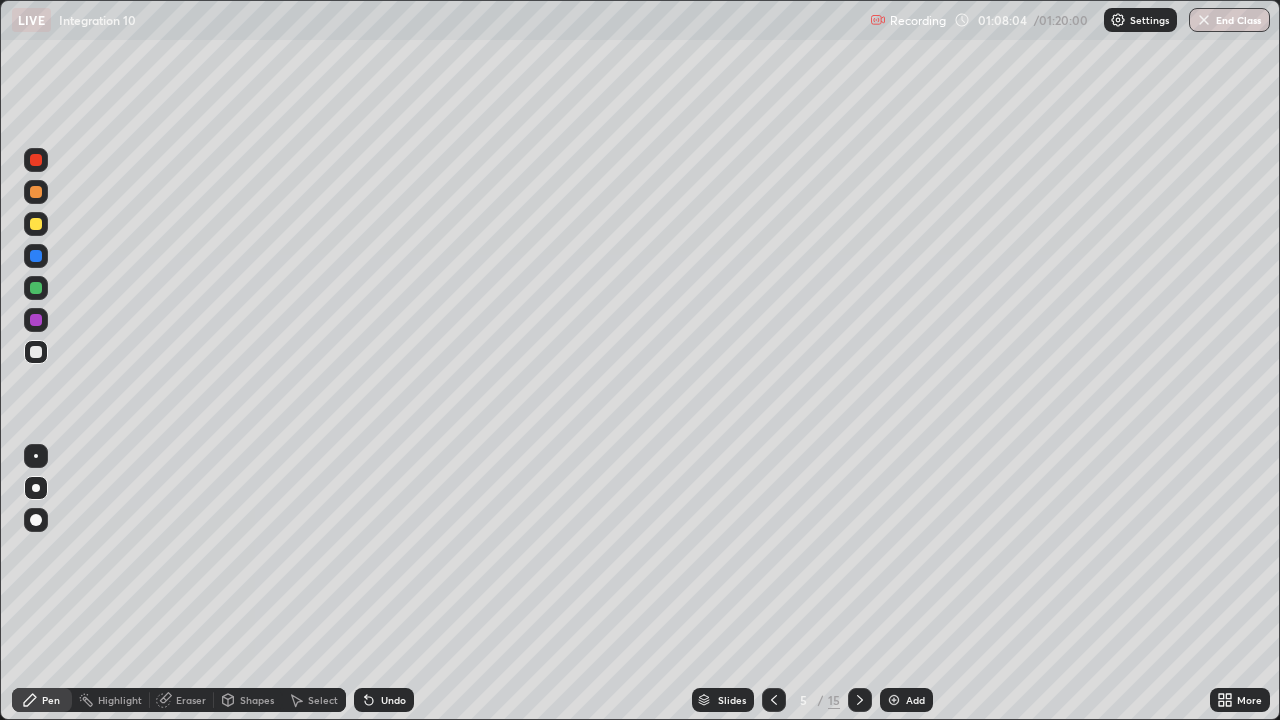 click 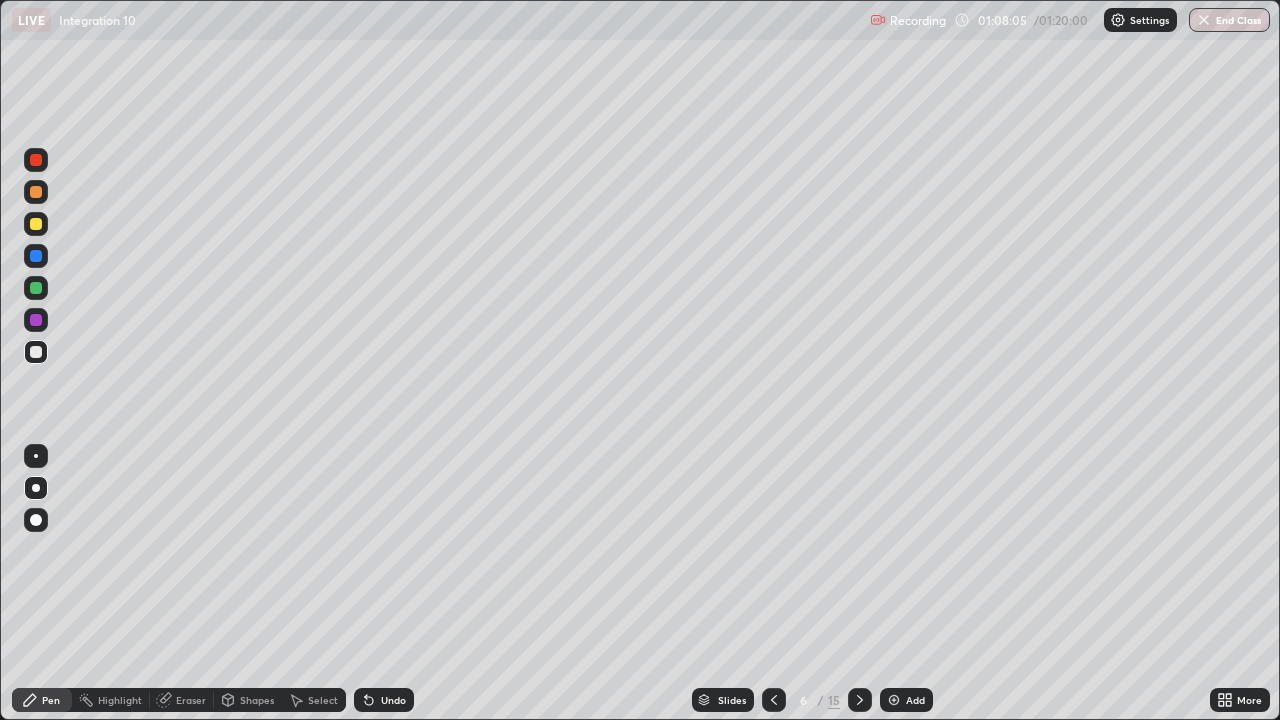 click 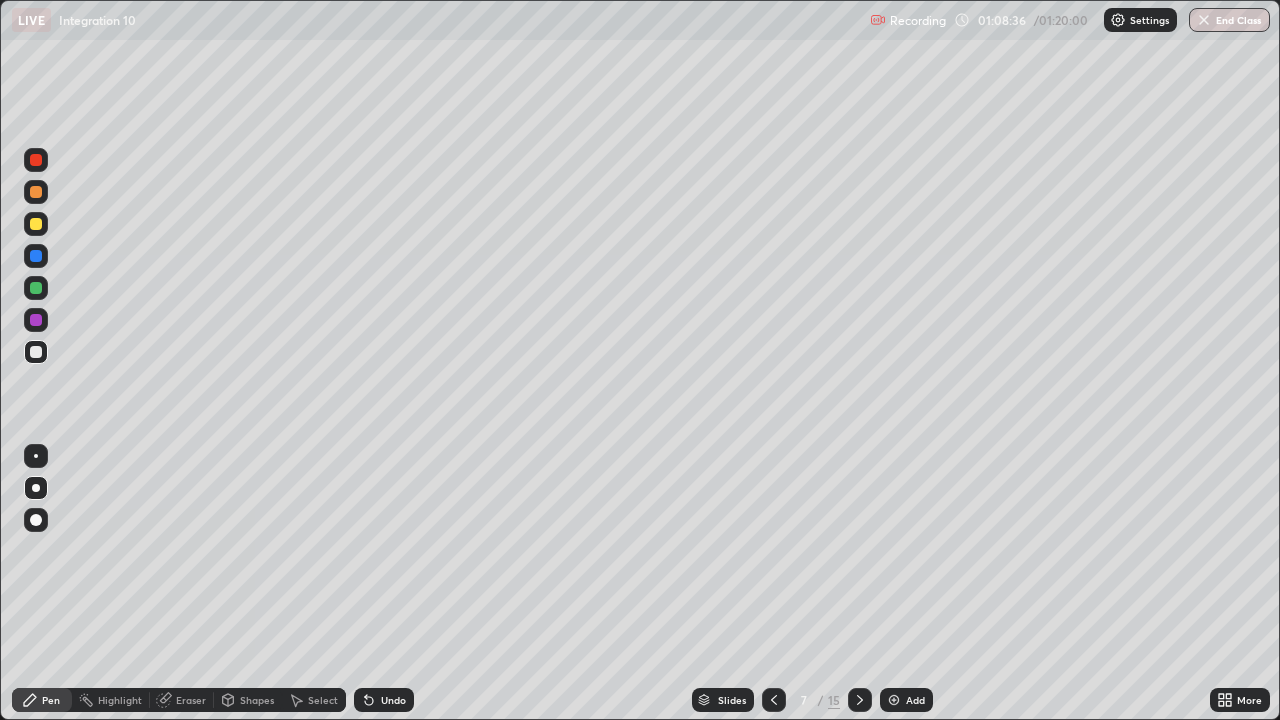 click 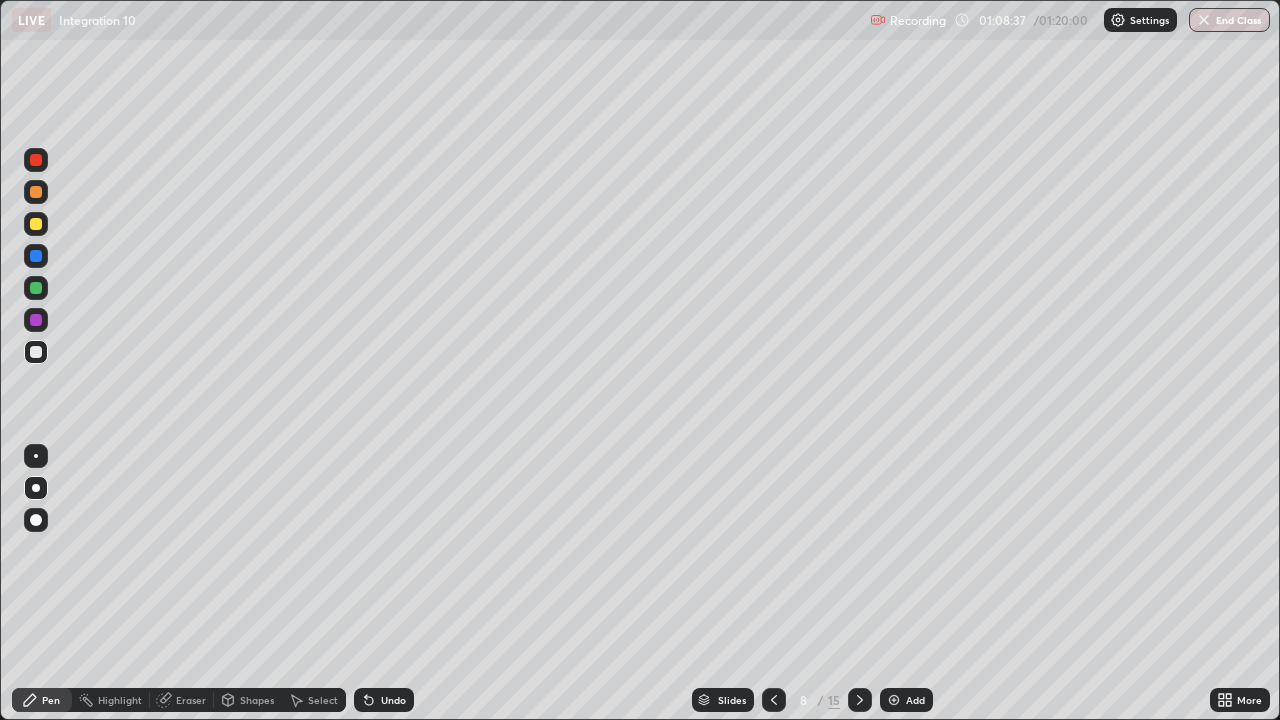 click 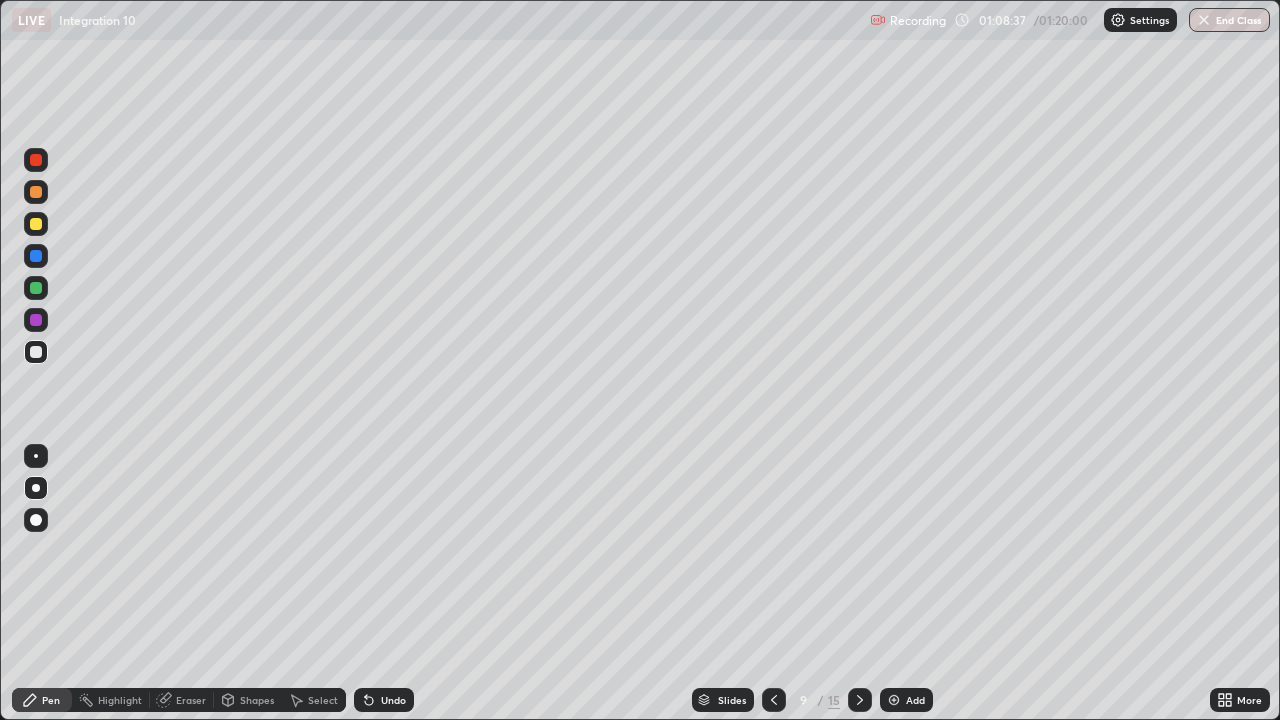 click 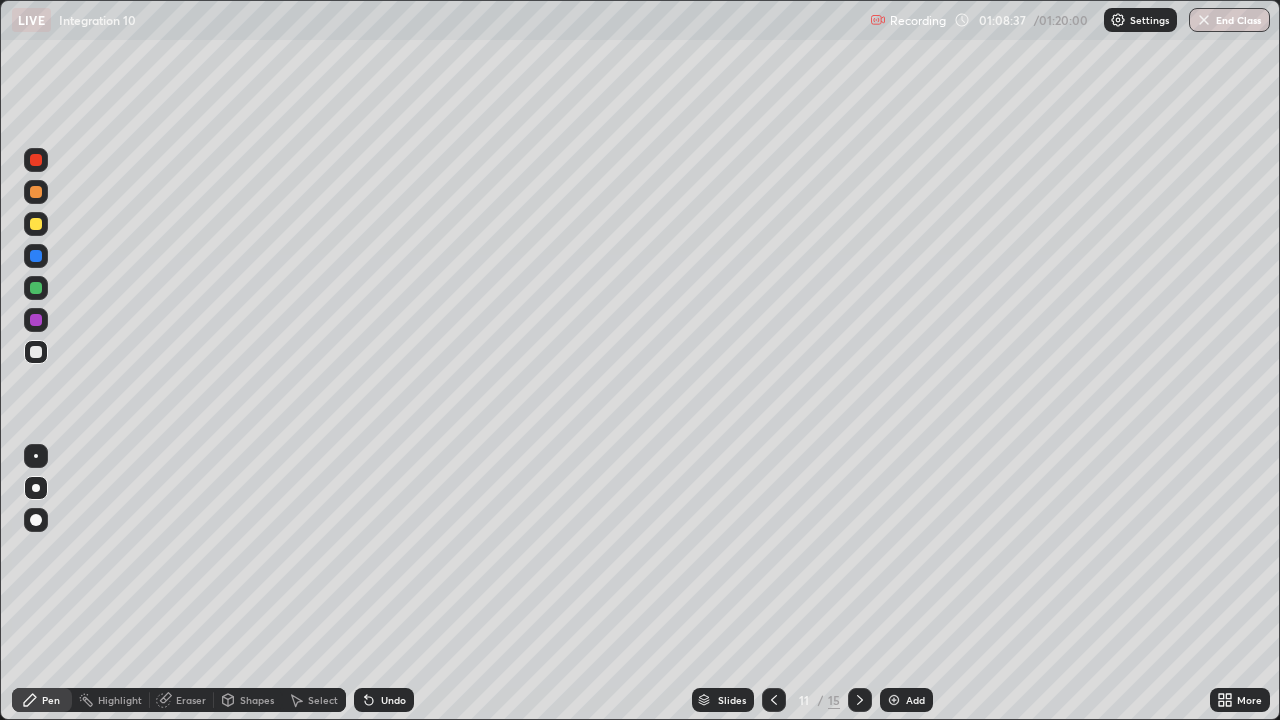 click 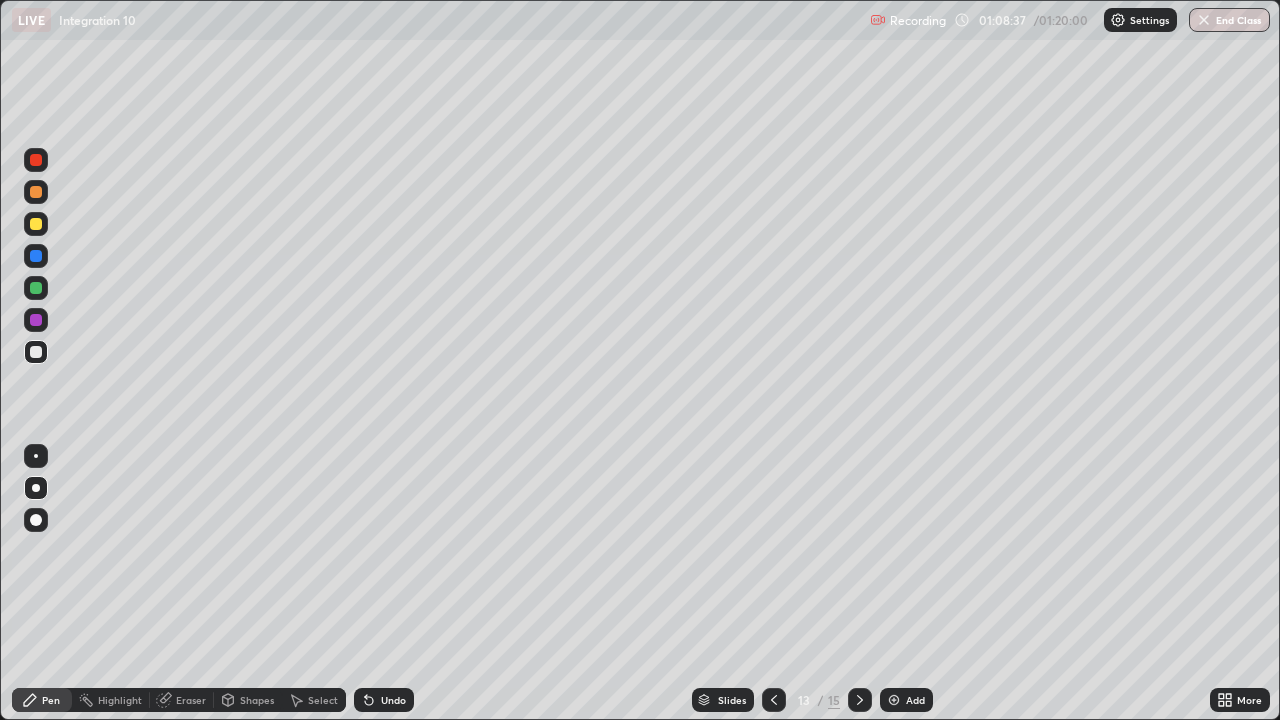click 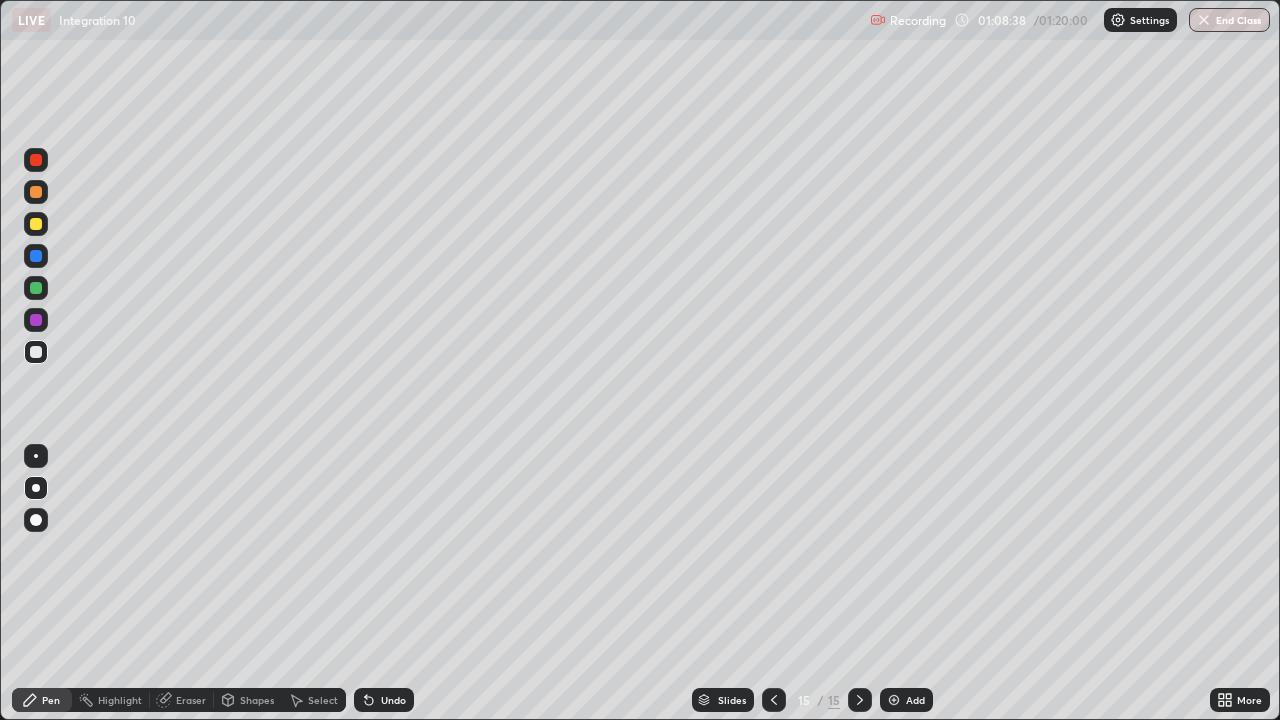 click 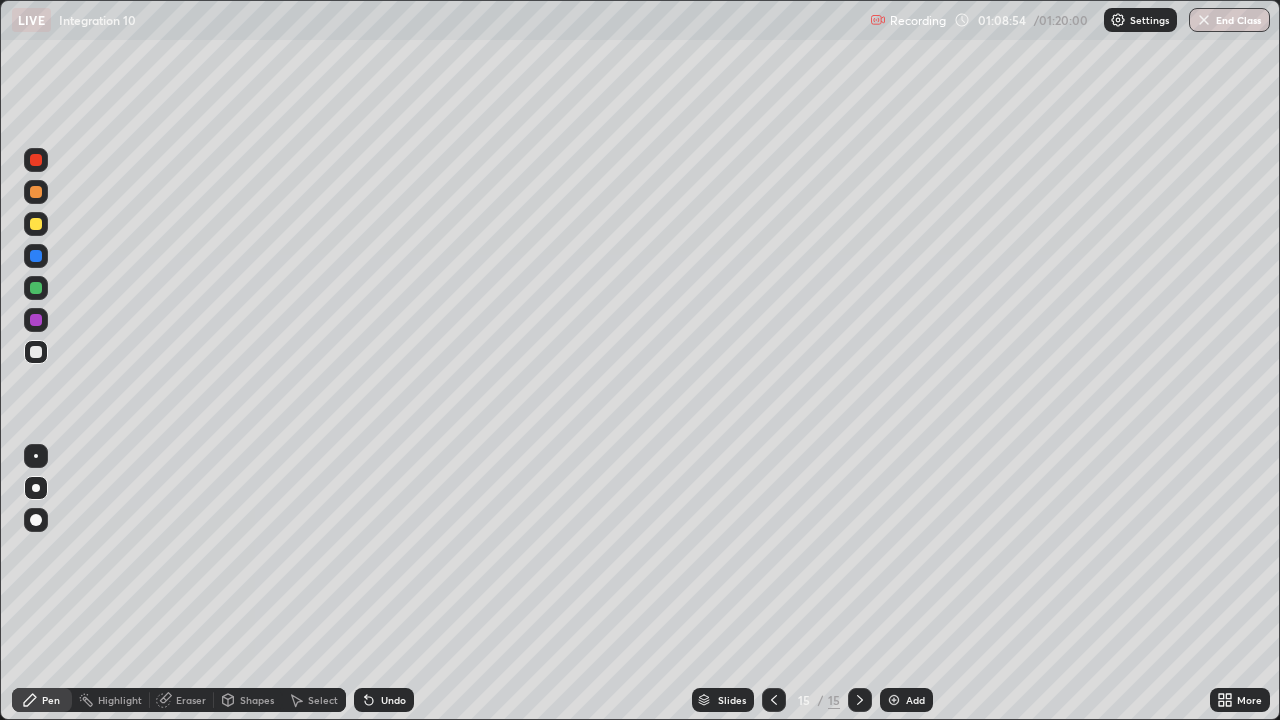 click on "Undo" at bounding box center [393, 700] 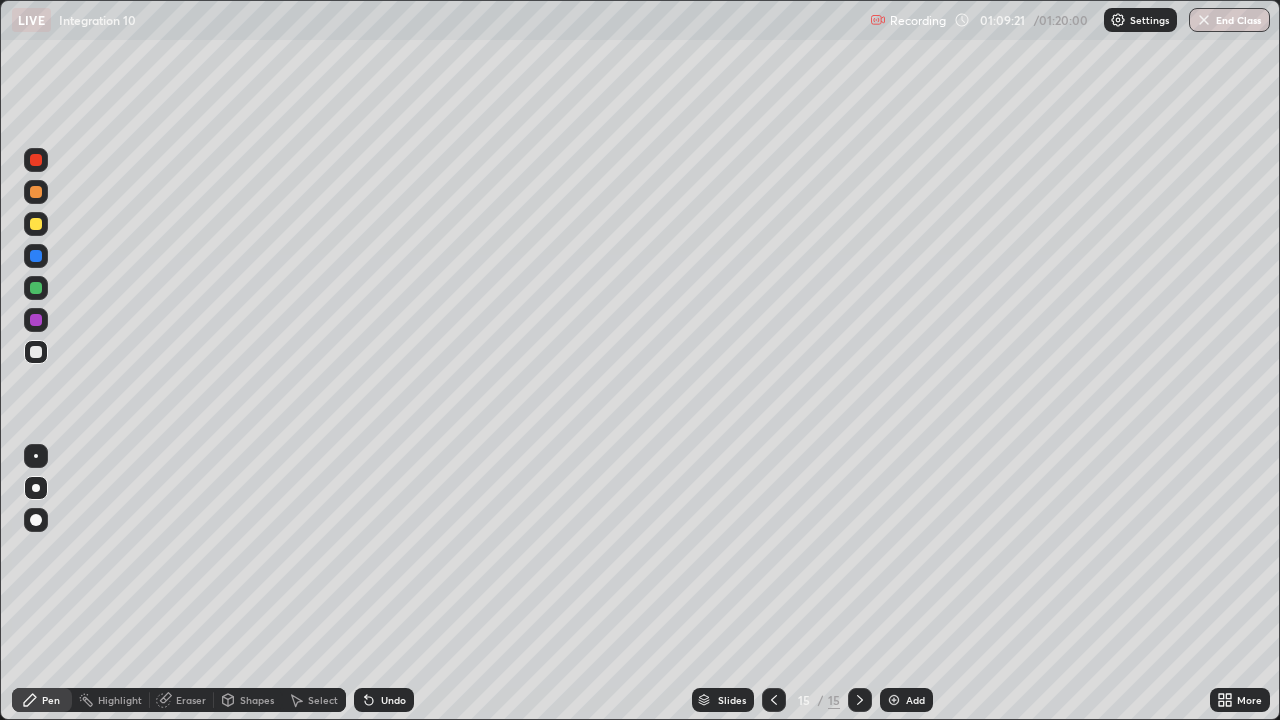 click at bounding box center [36, 320] 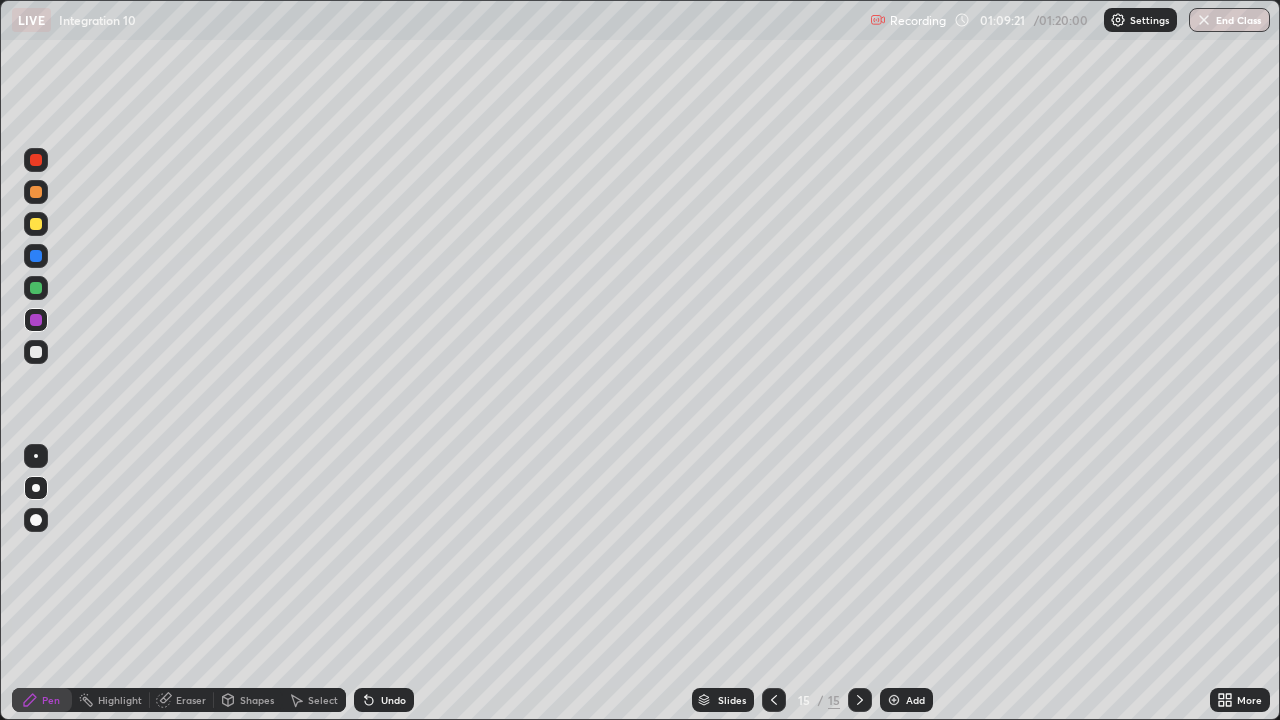 click at bounding box center [36, 456] 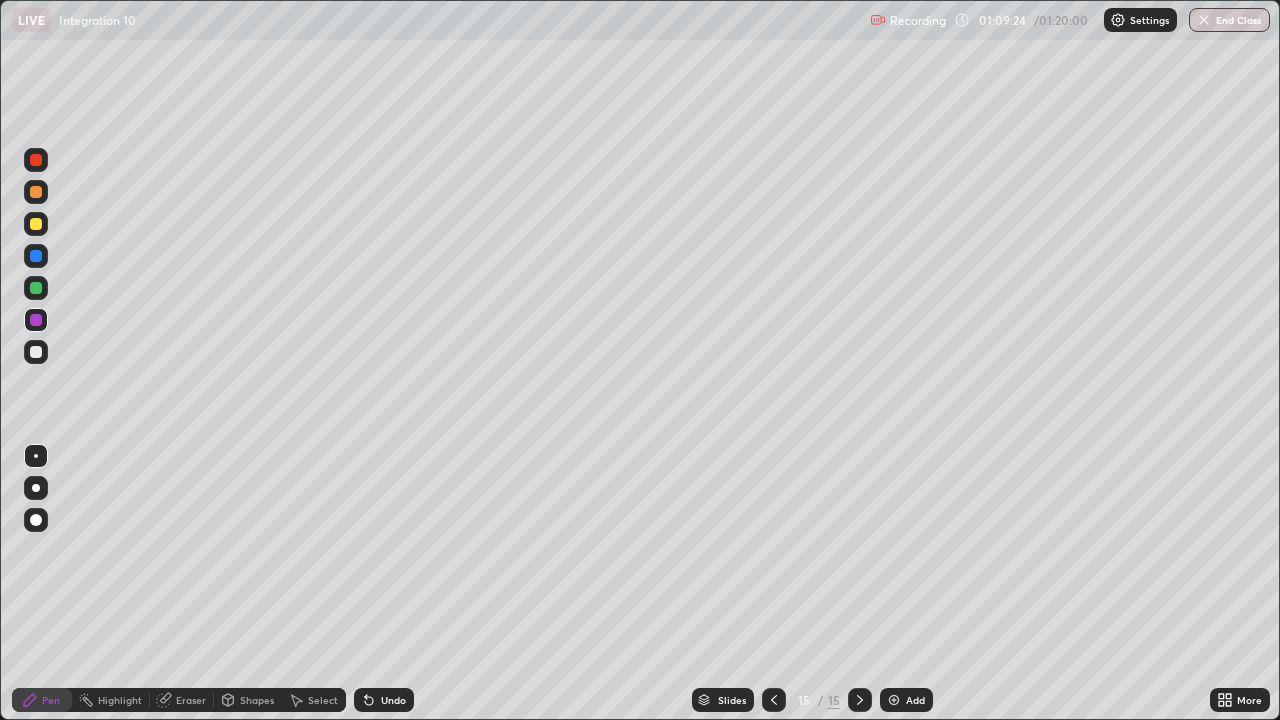 click at bounding box center (36, 352) 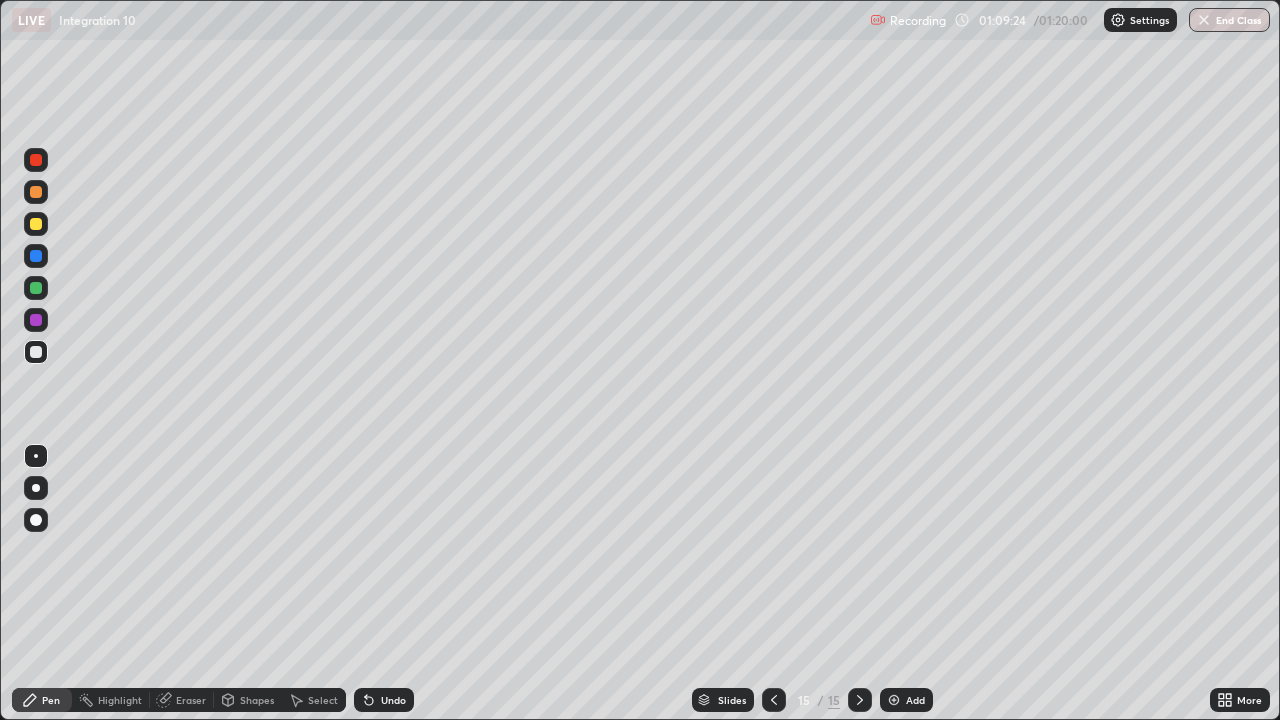 click at bounding box center (36, 488) 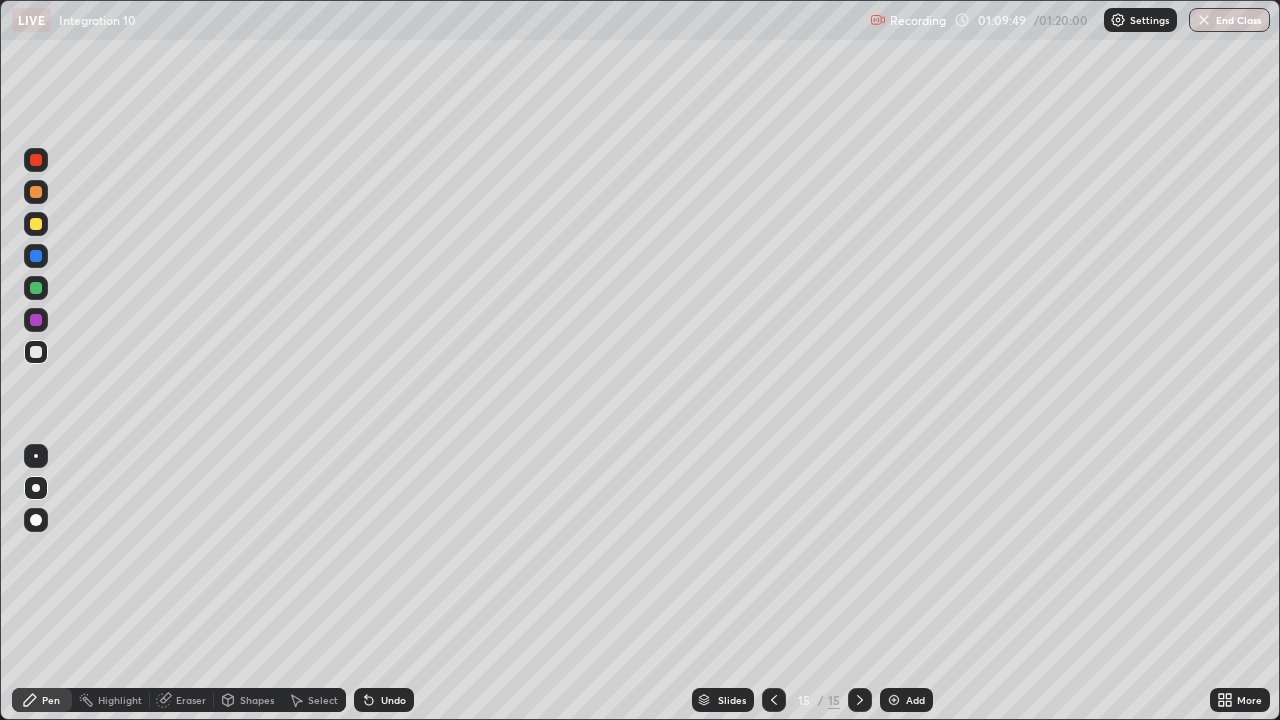 click at bounding box center (36, 320) 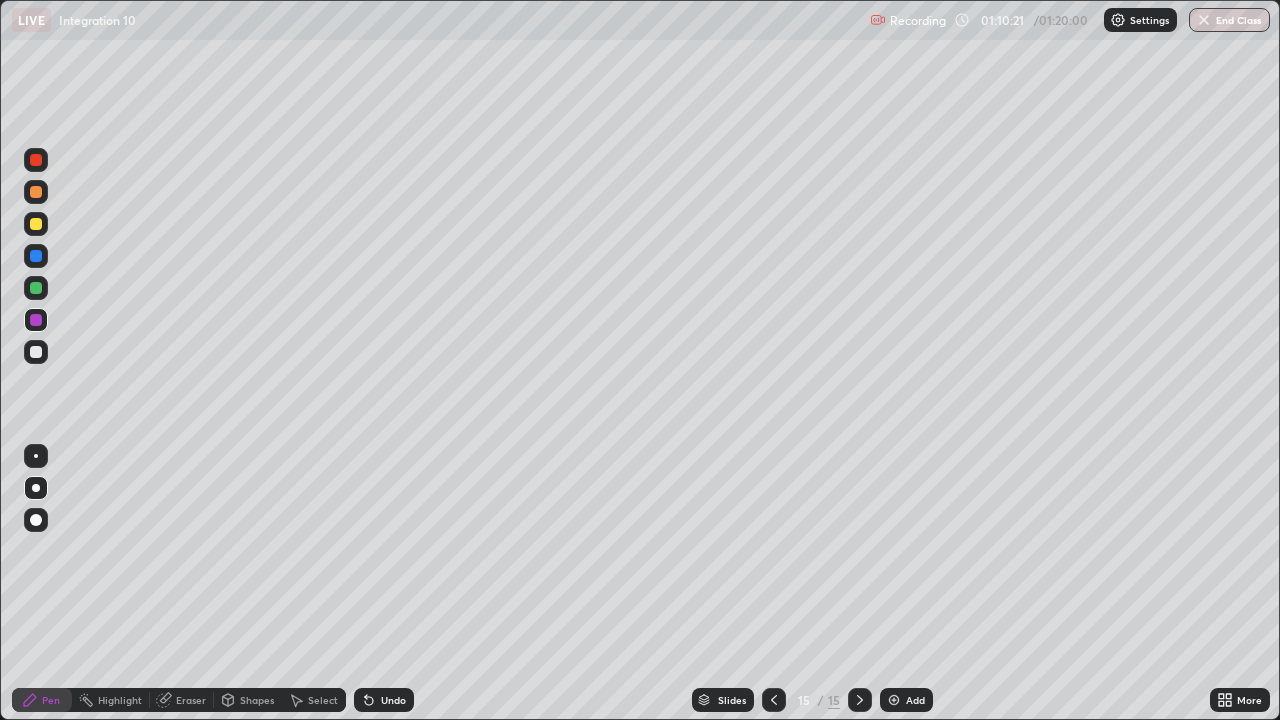 click on "Eraser" at bounding box center [191, 700] 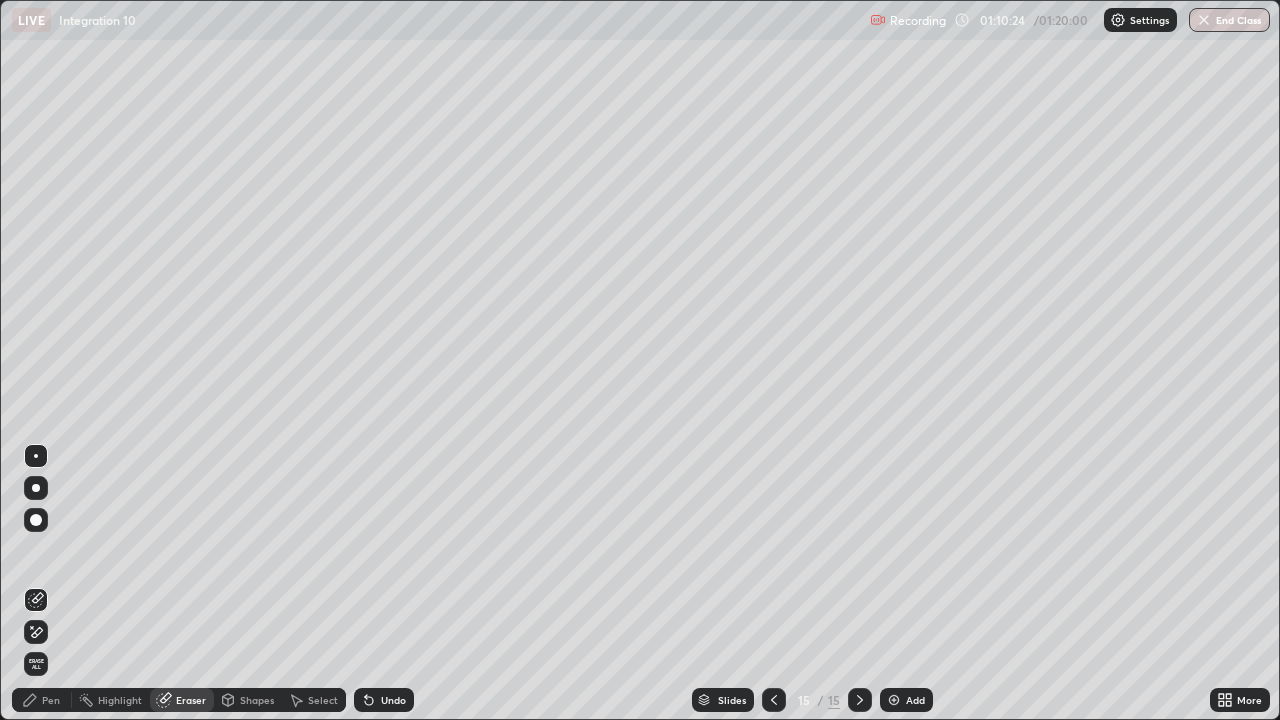 click on "Pen" at bounding box center [51, 700] 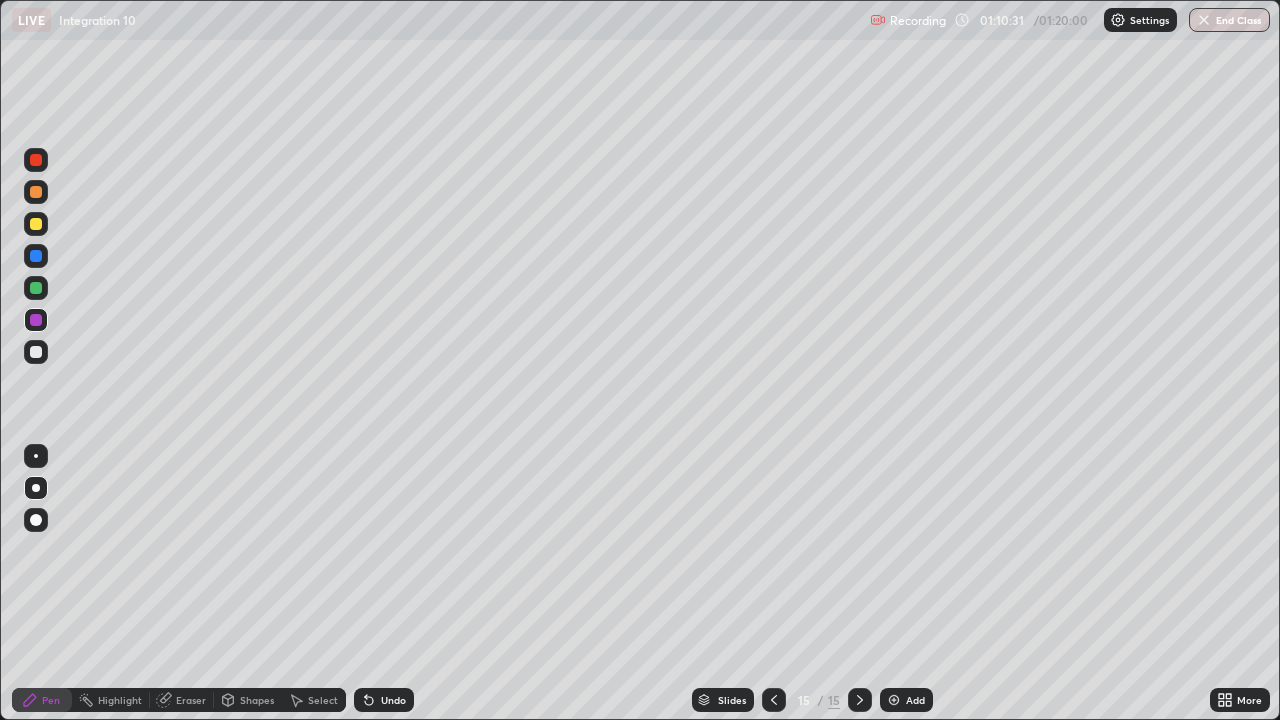 click at bounding box center [36, 288] 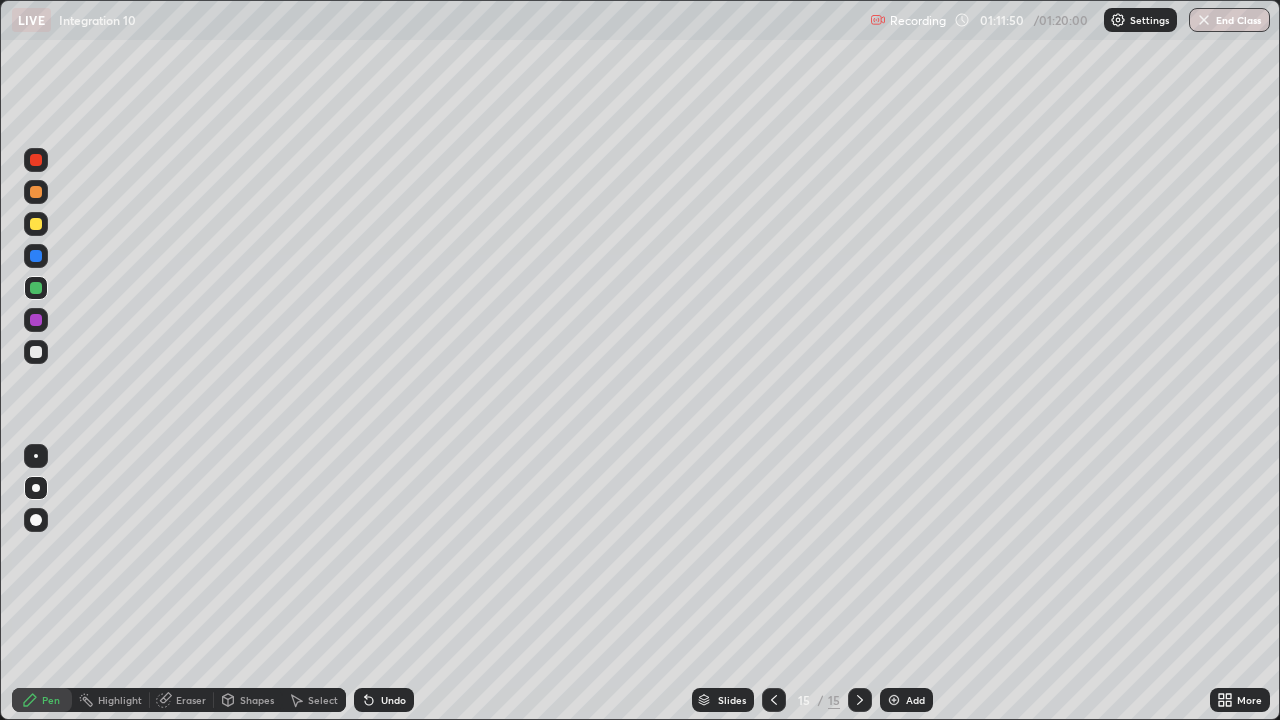 click on "Undo" at bounding box center [393, 700] 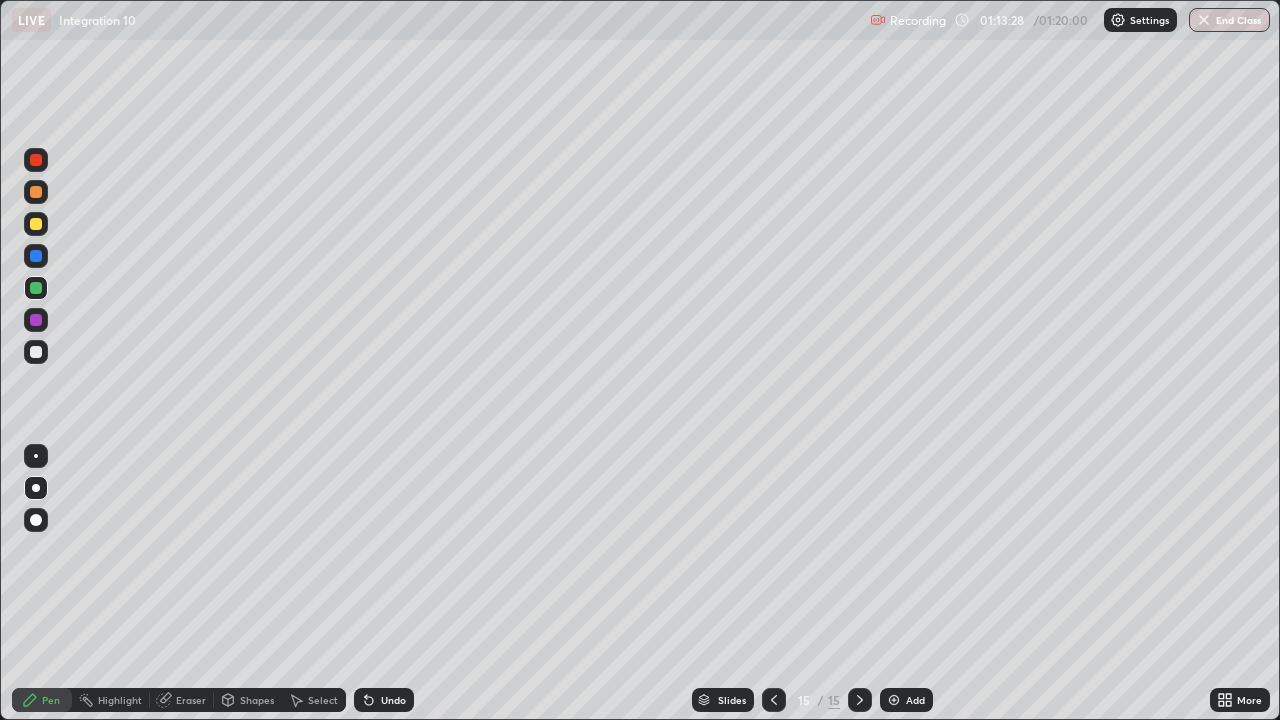 click on "Select" at bounding box center (323, 700) 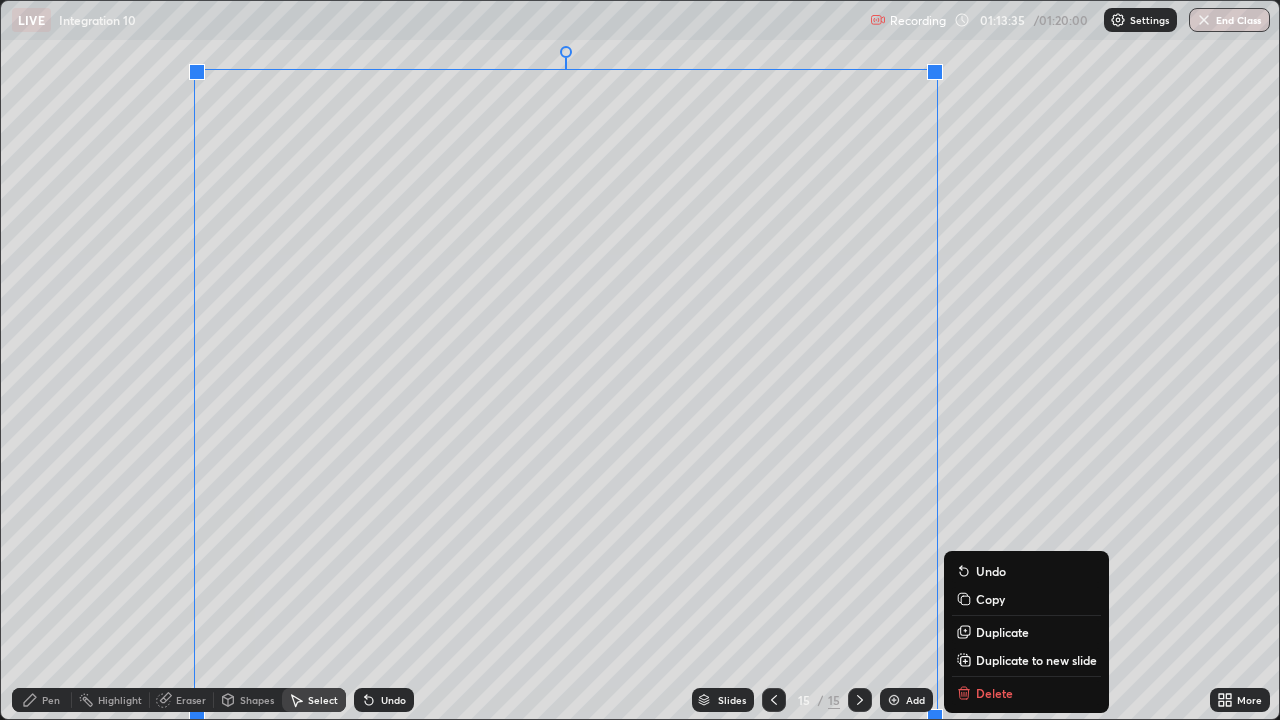 click on "Duplicate to new slide" at bounding box center (1036, 660) 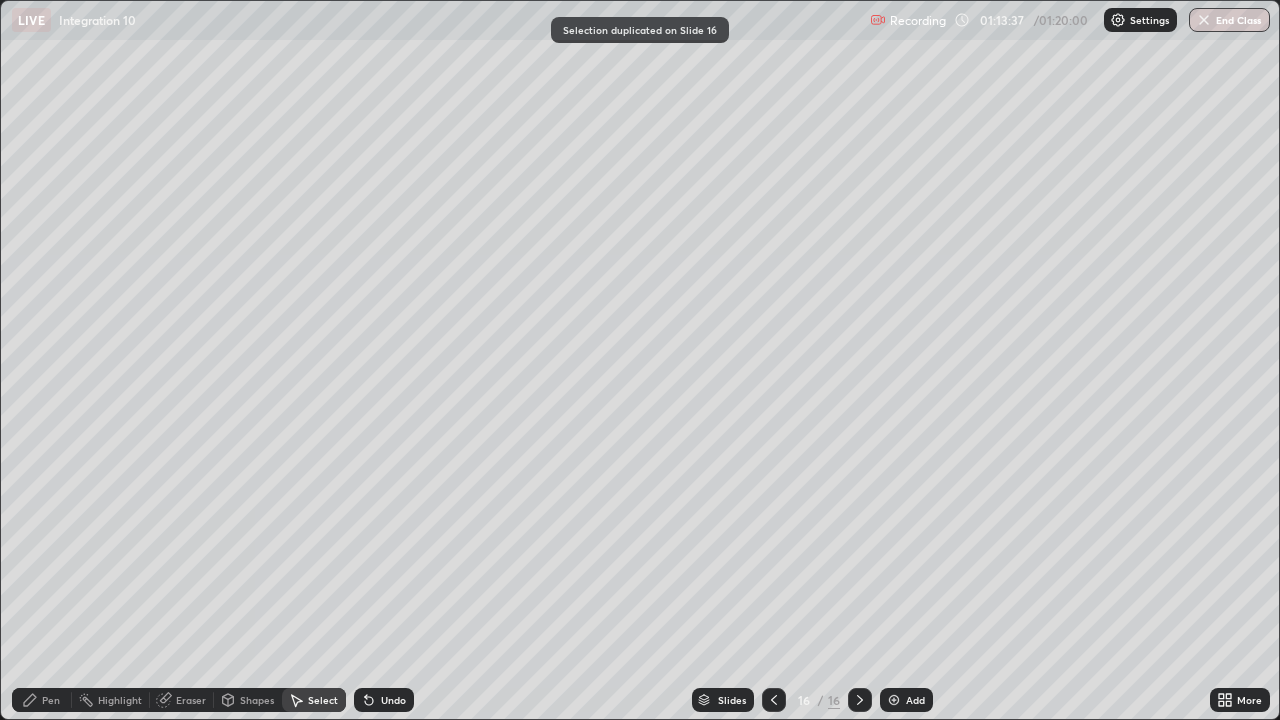 click on "Eraser" at bounding box center [191, 700] 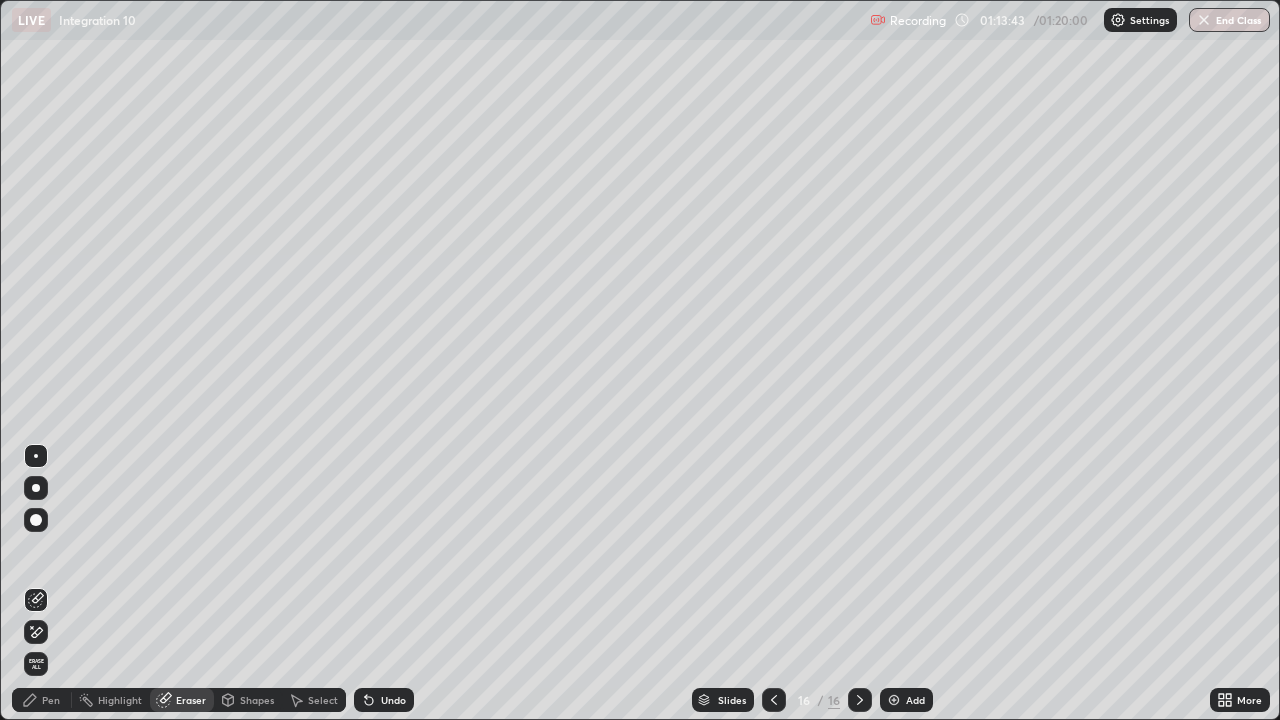 click 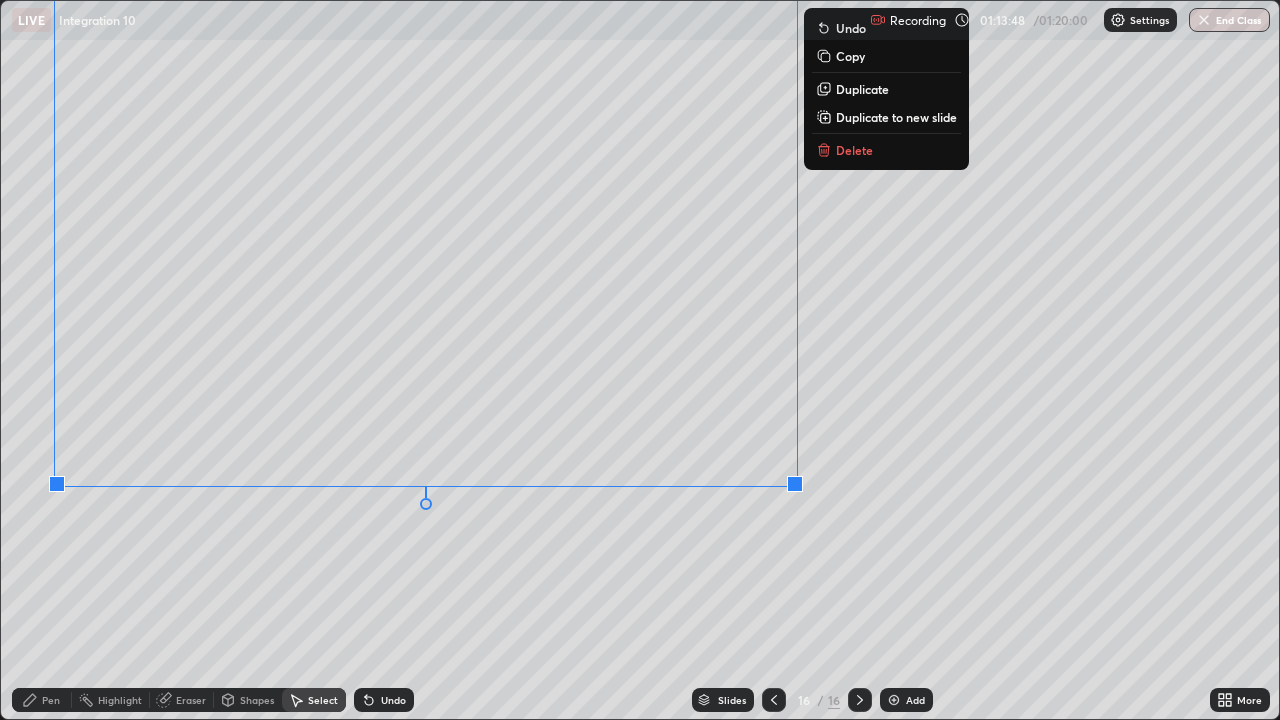 click on "0 ° Undo Copy Duplicate Duplicate to new slide Delete" at bounding box center [640, 360] 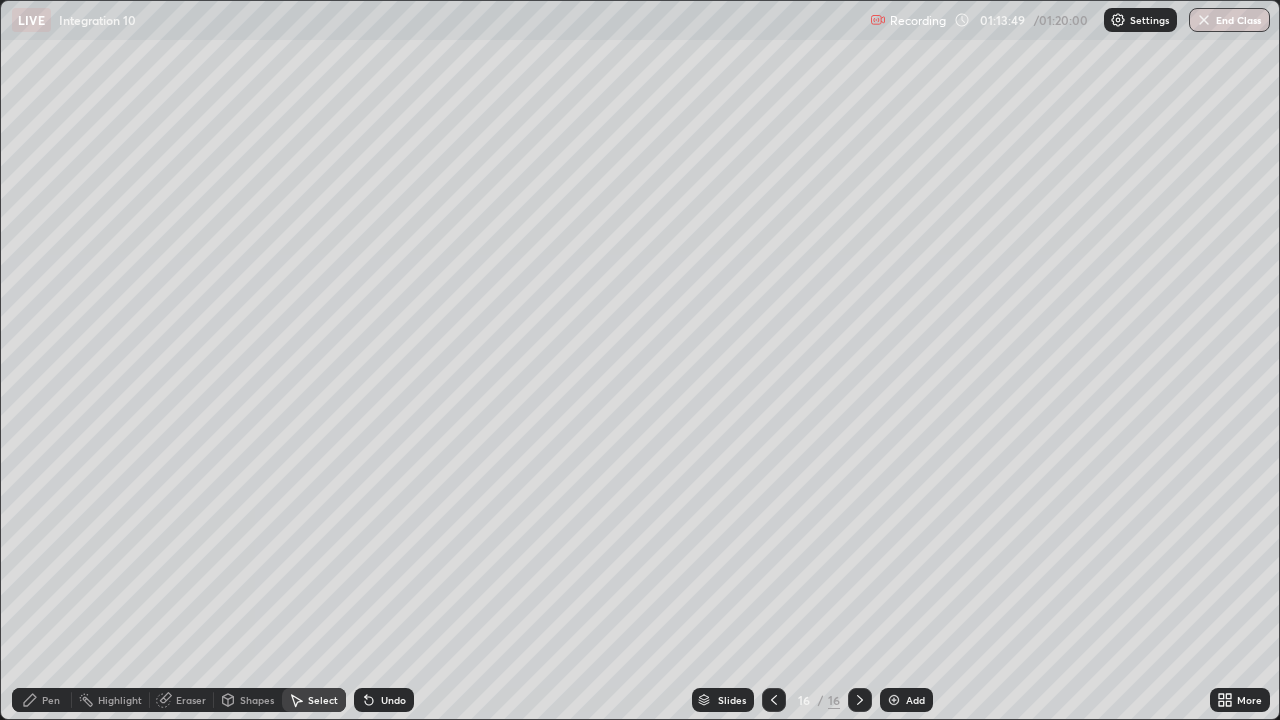 click on "Pen" at bounding box center [42, 700] 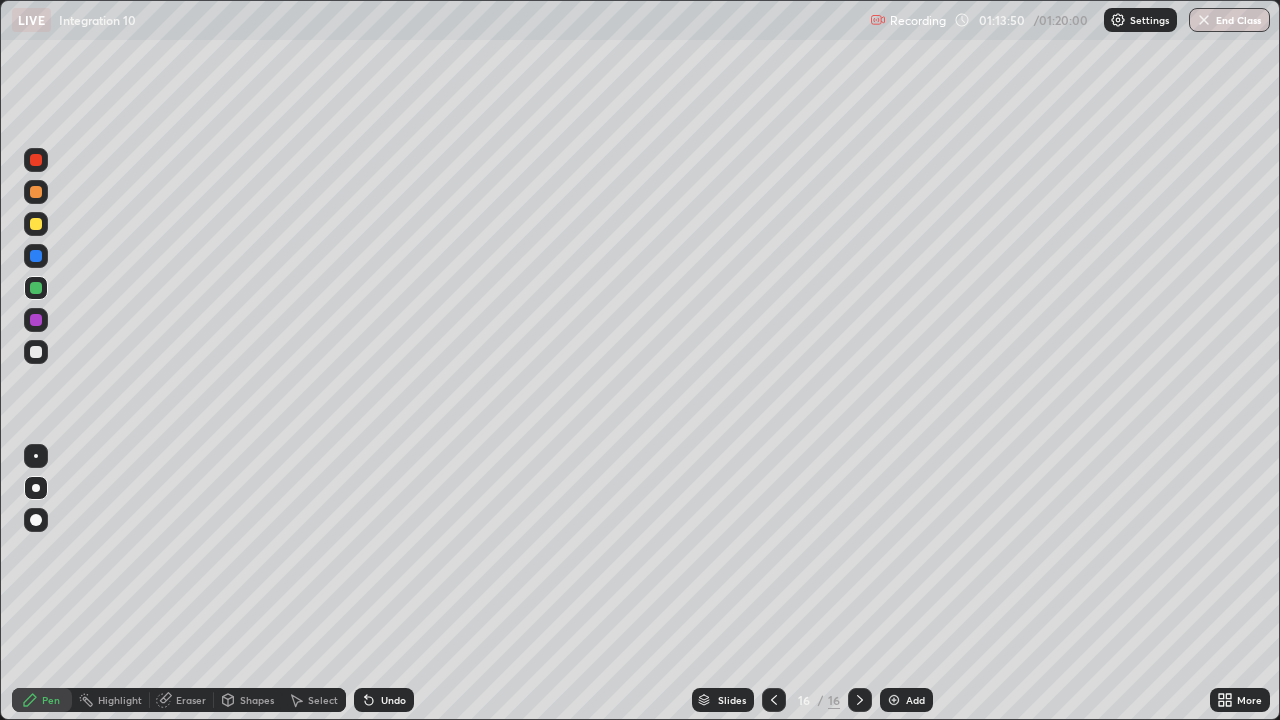click at bounding box center [36, 352] 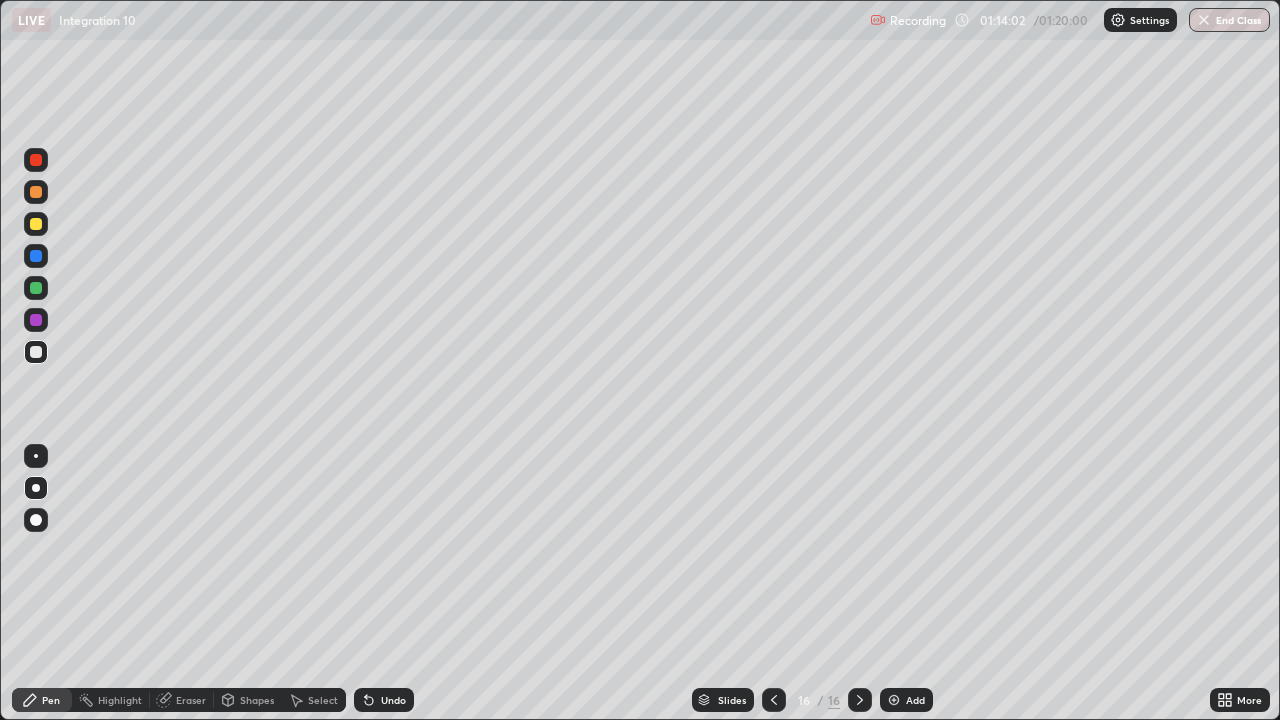 click 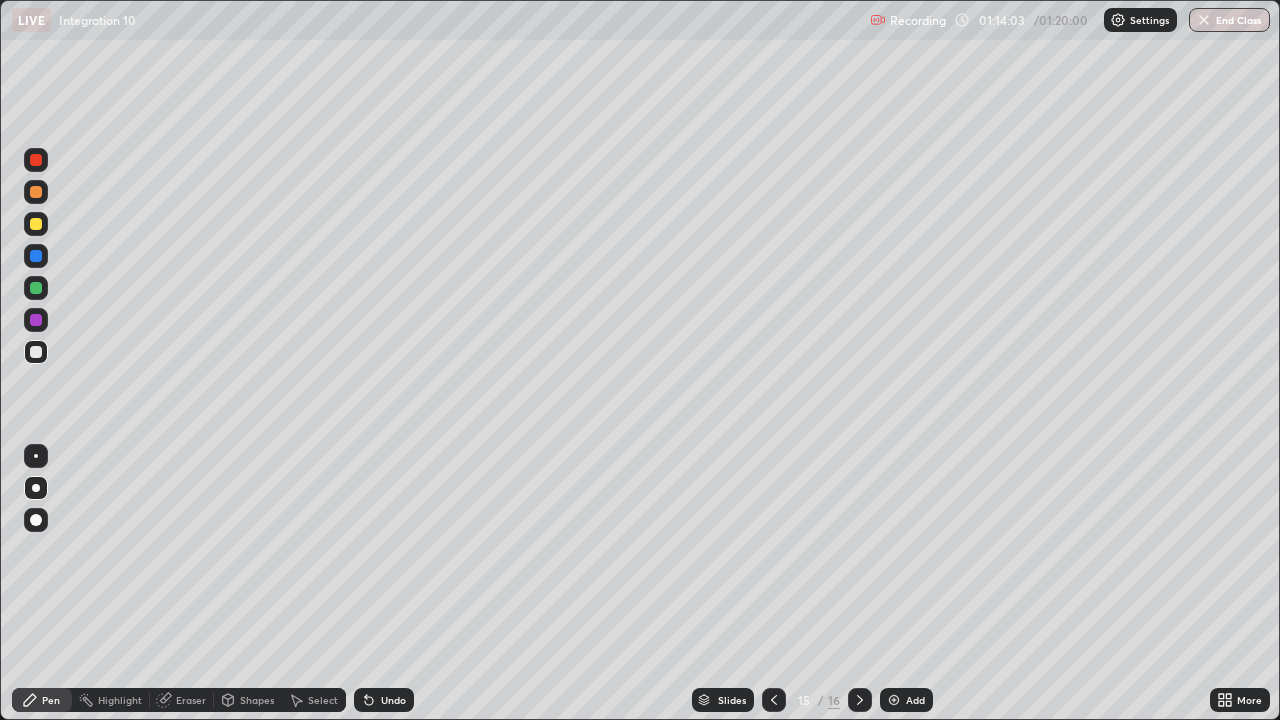 click 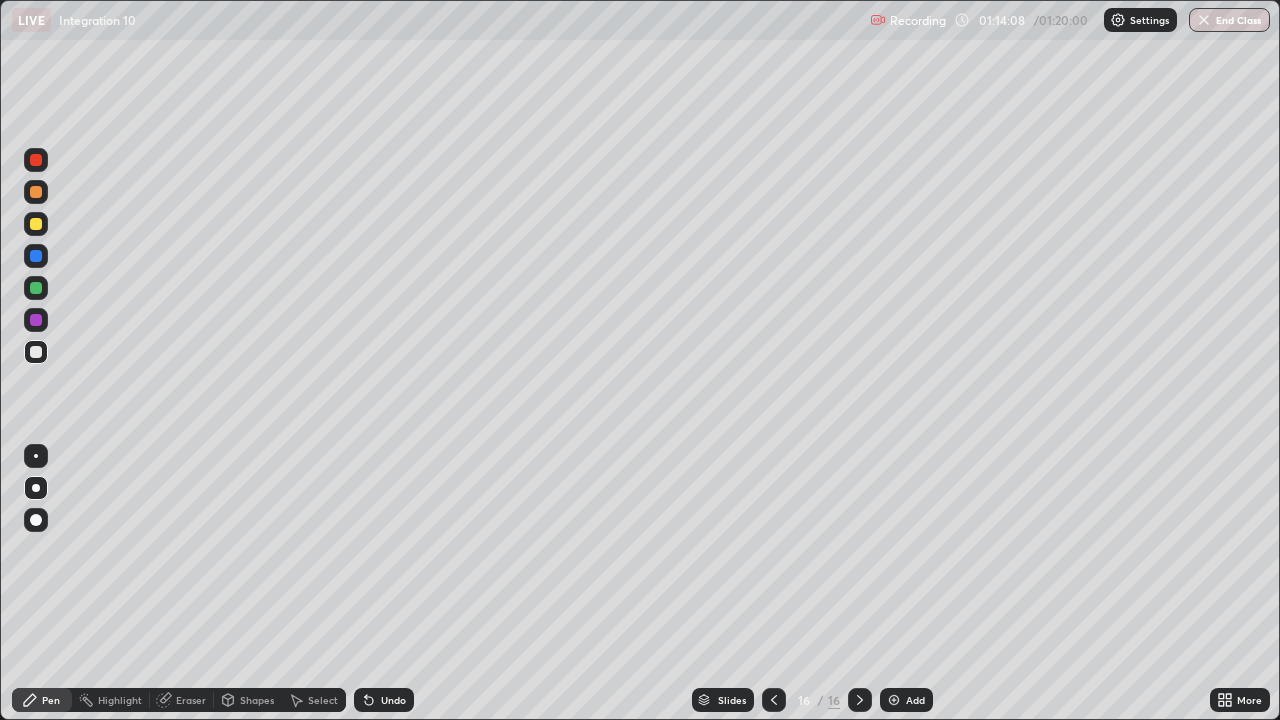 click 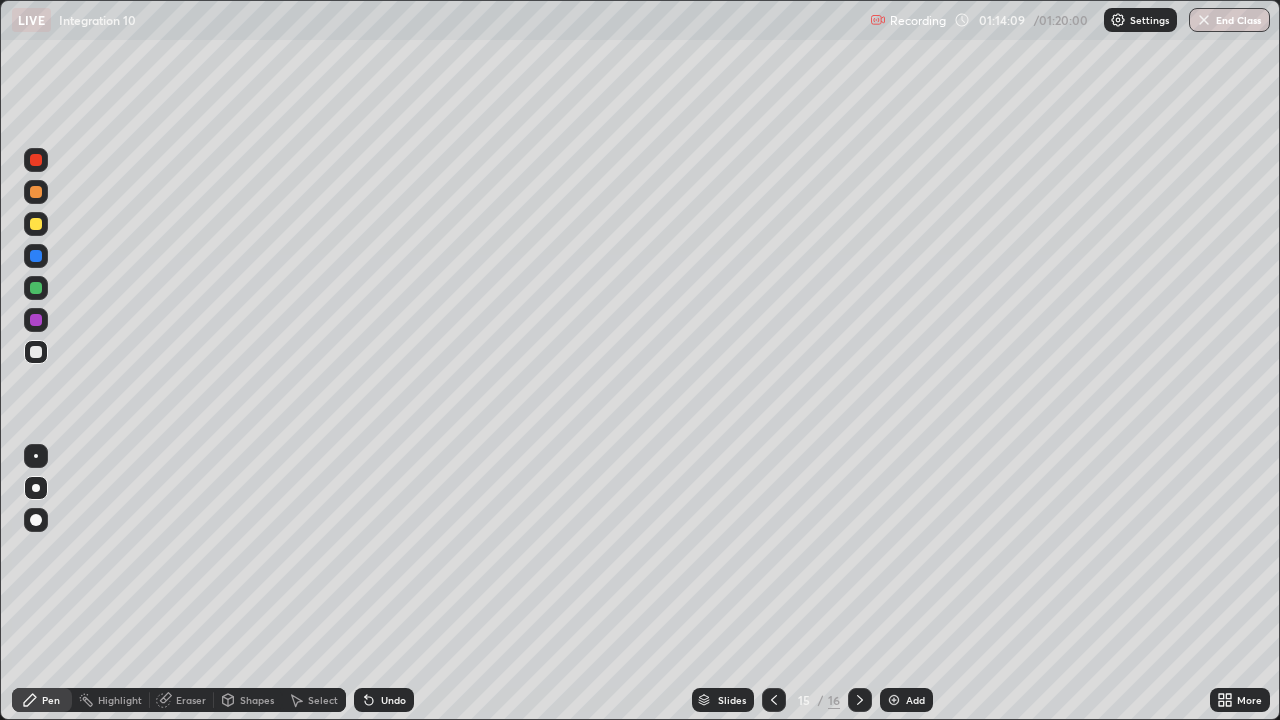 click 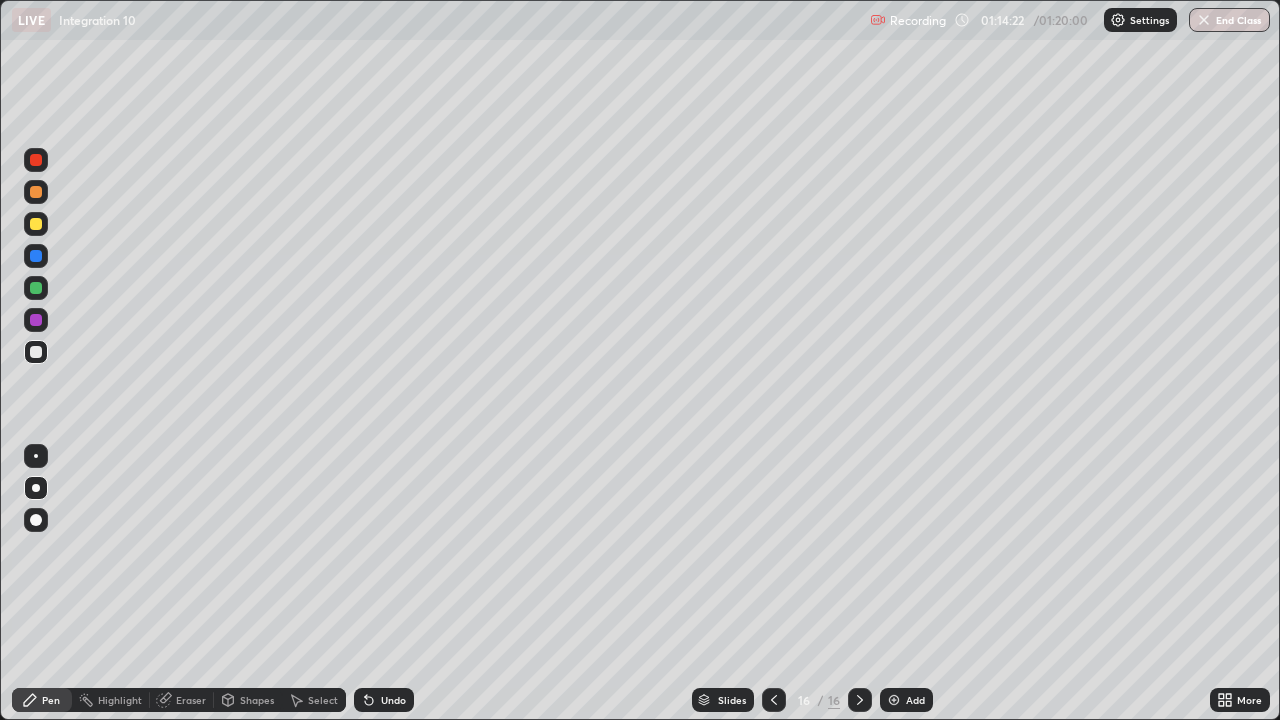 click at bounding box center (36, 352) 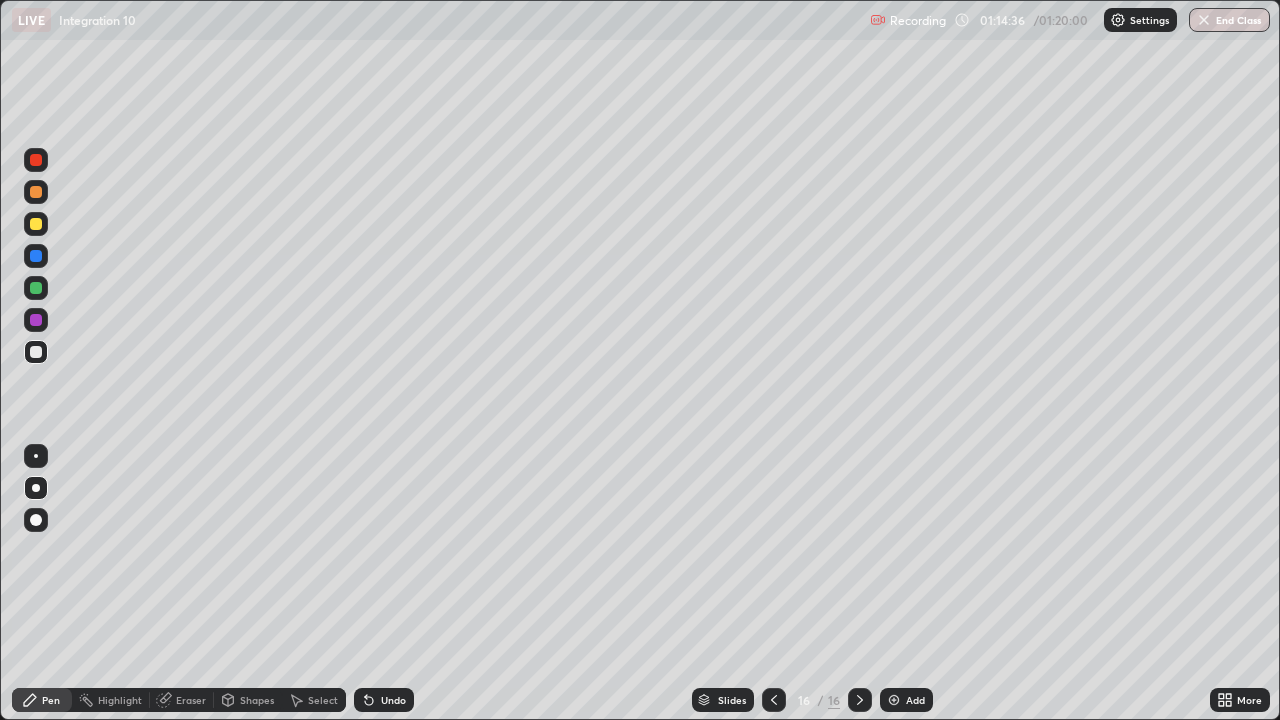 click 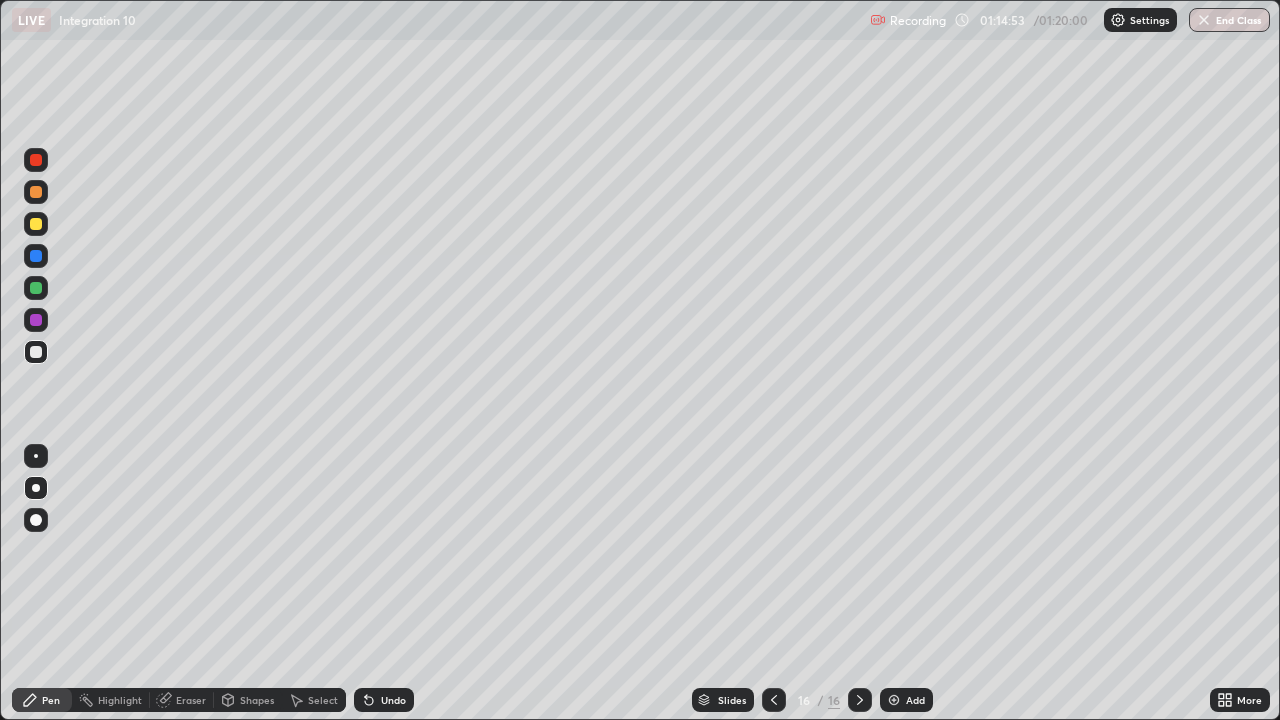 click on "Undo" at bounding box center (393, 700) 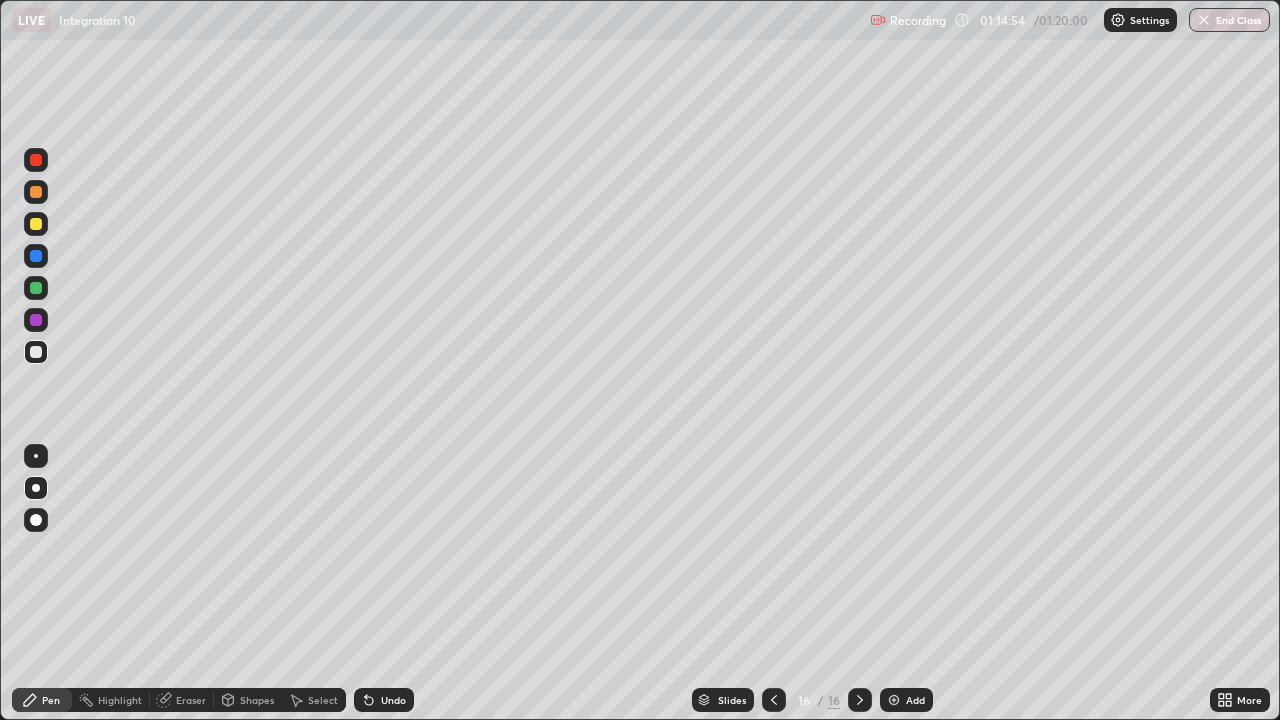 click on "Undo" at bounding box center (393, 700) 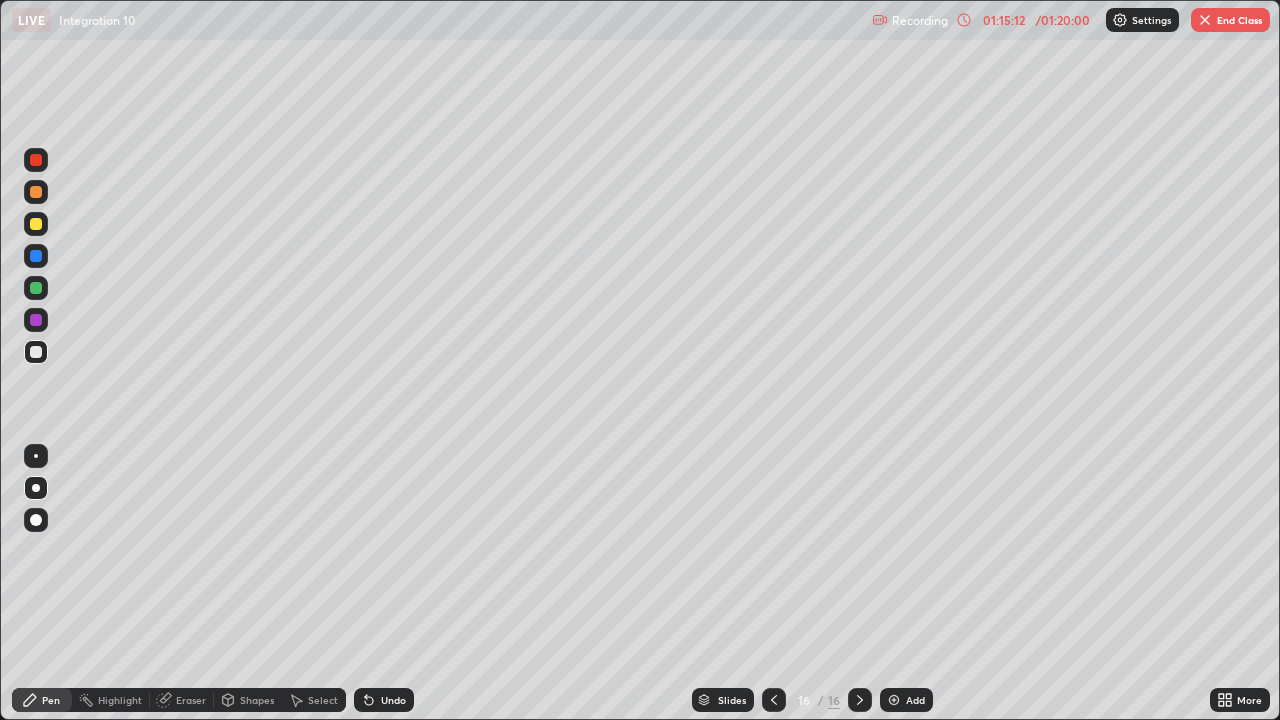 click on "Undo" at bounding box center (393, 700) 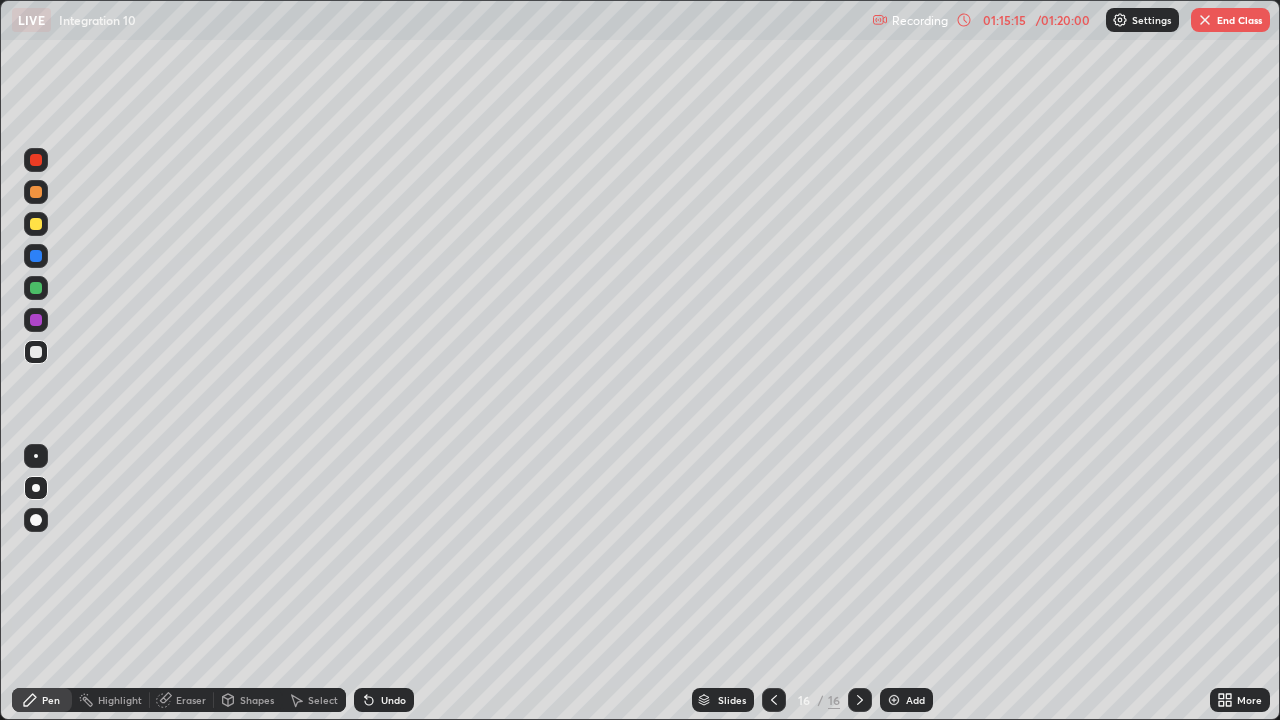 click on "Undo" at bounding box center [393, 700] 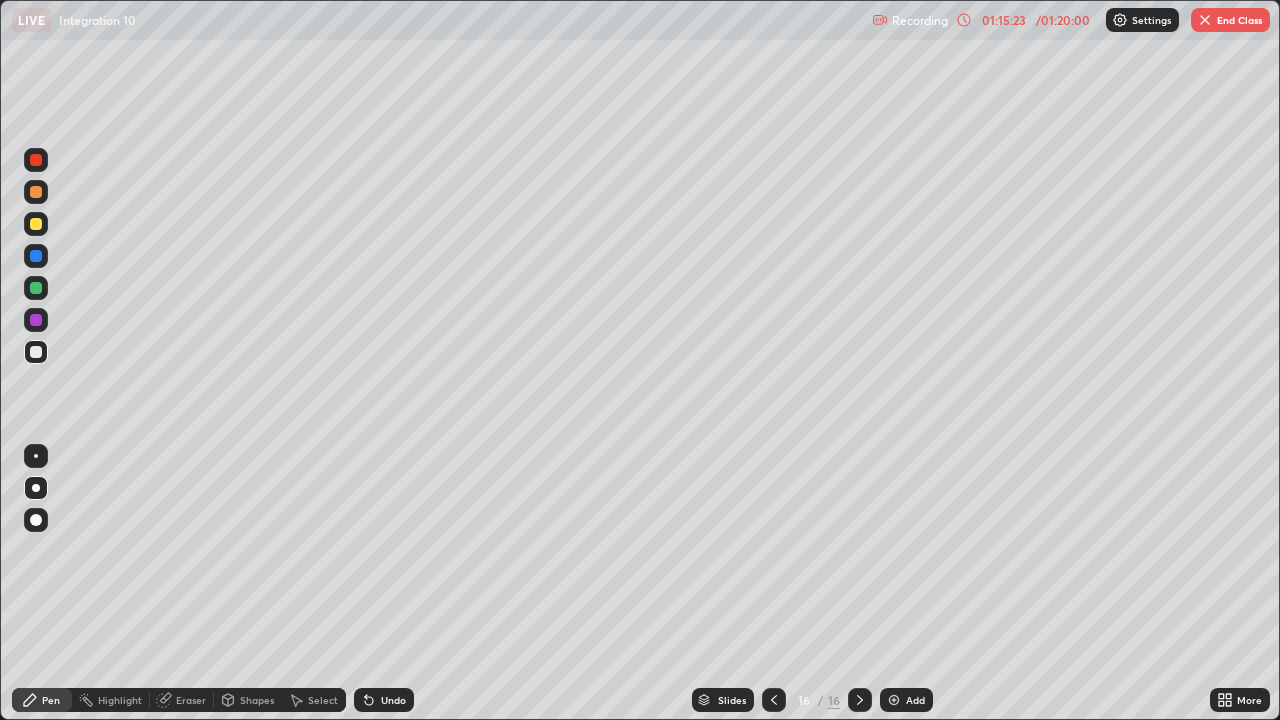 click at bounding box center (36, 224) 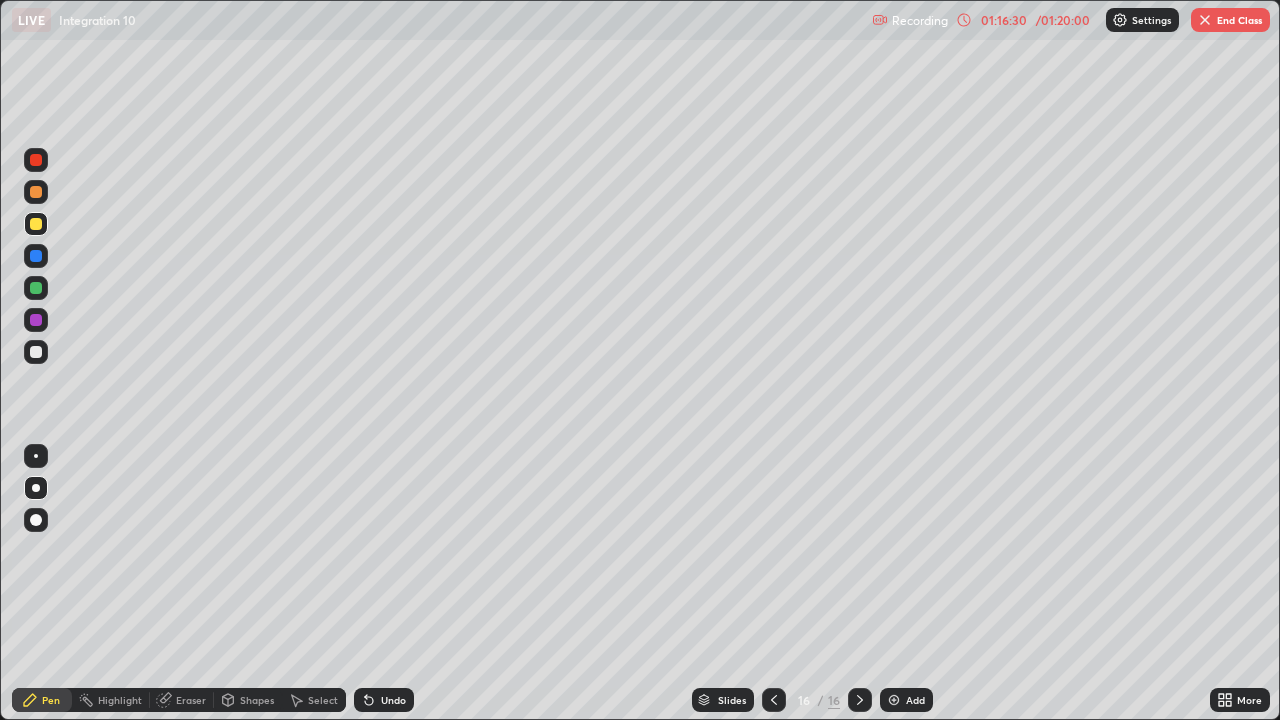click at bounding box center (36, 320) 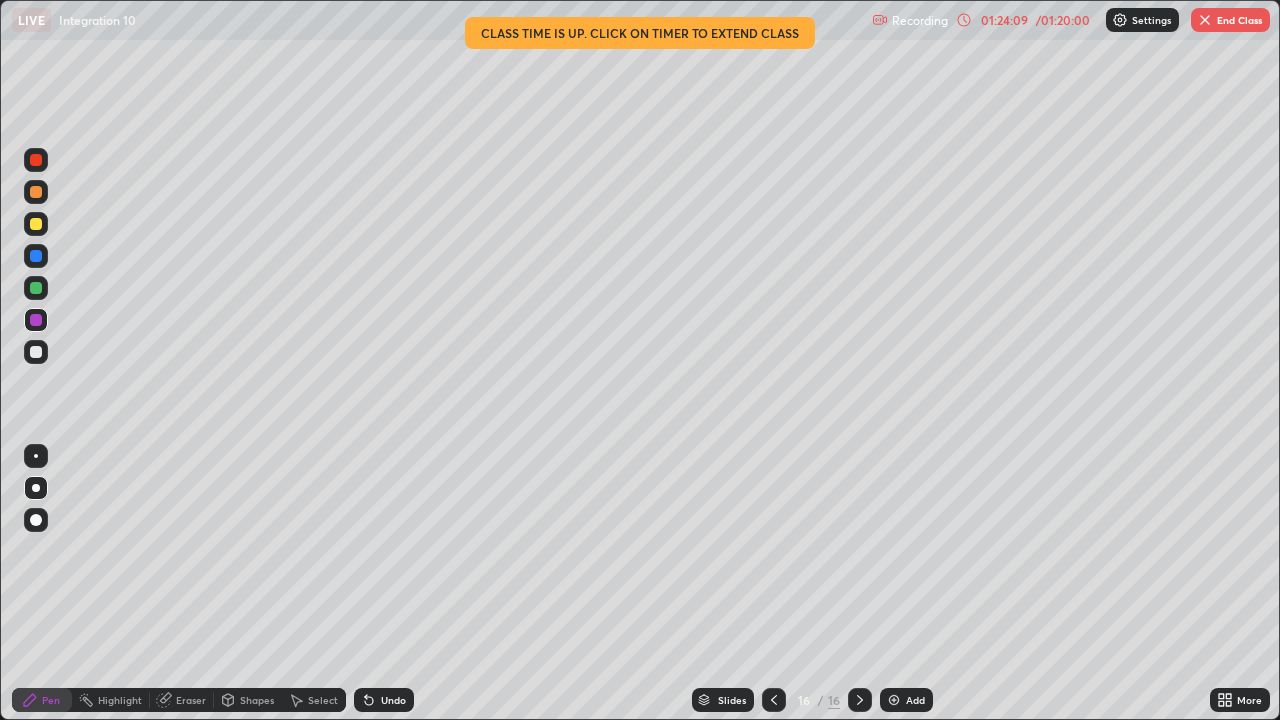 click on "End Class" at bounding box center [1230, 20] 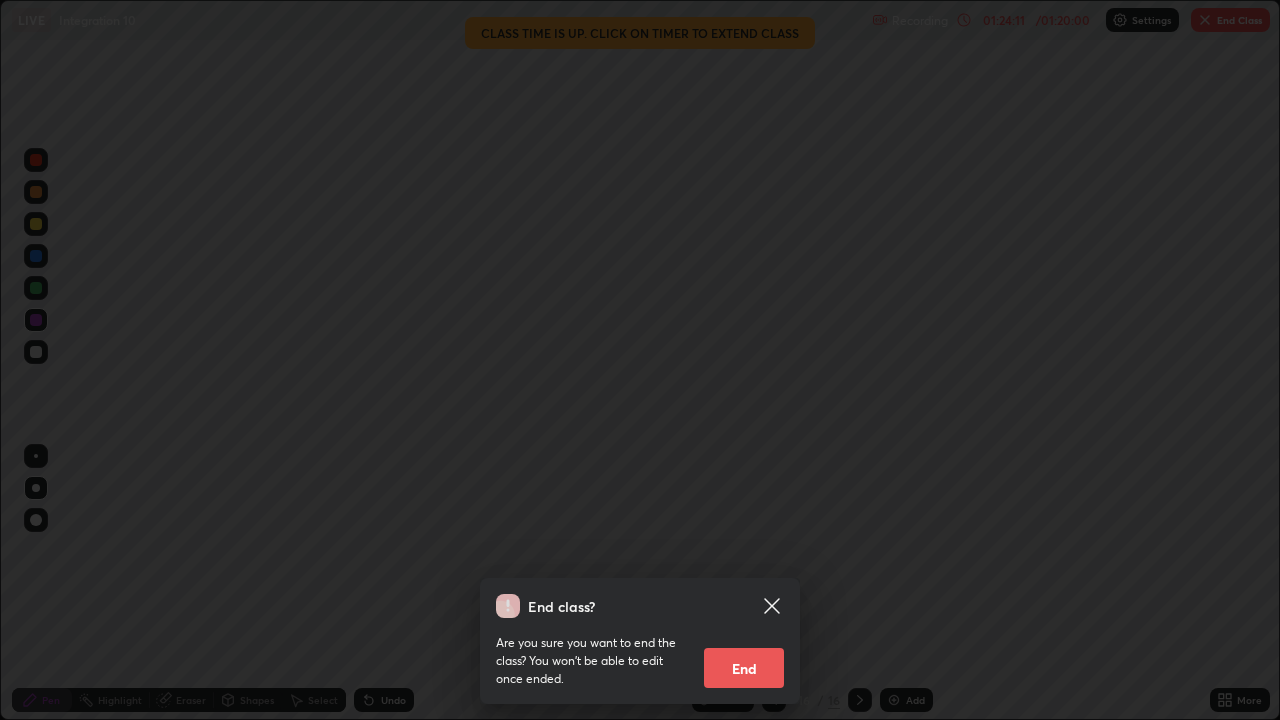 click on "End" at bounding box center (744, 668) 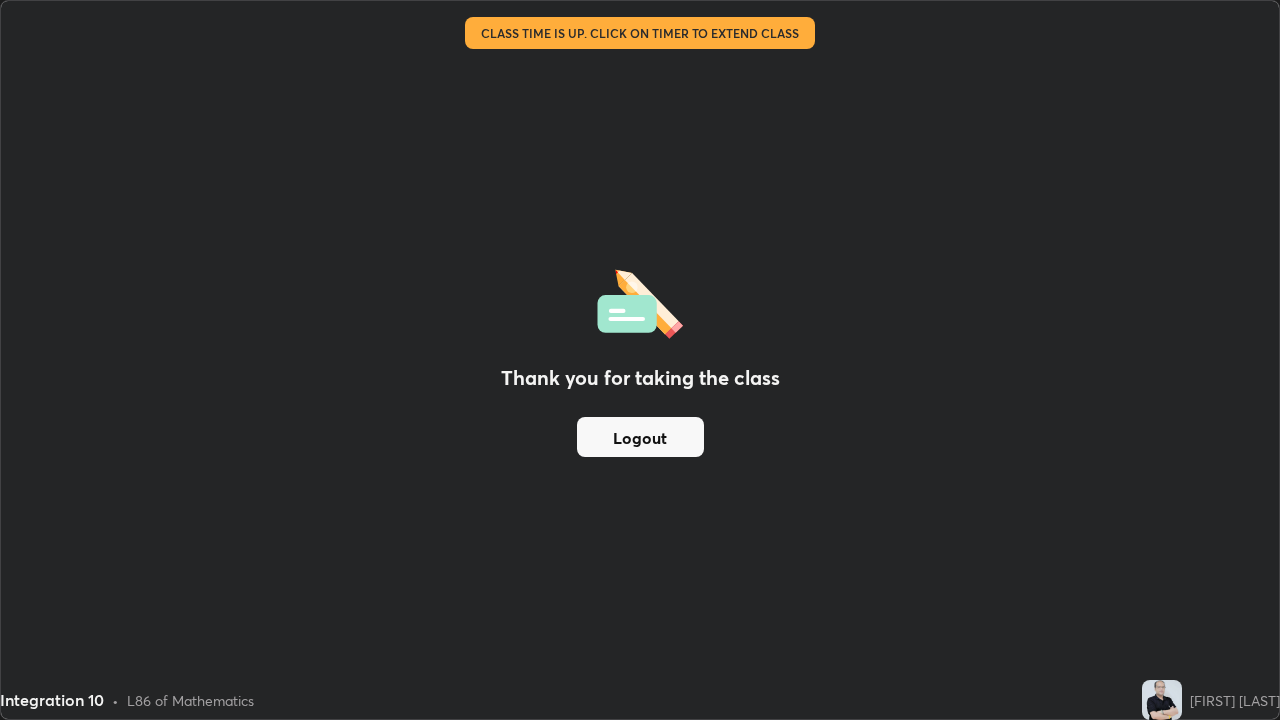 click on "Logout" at bounding box center [640, 437] 